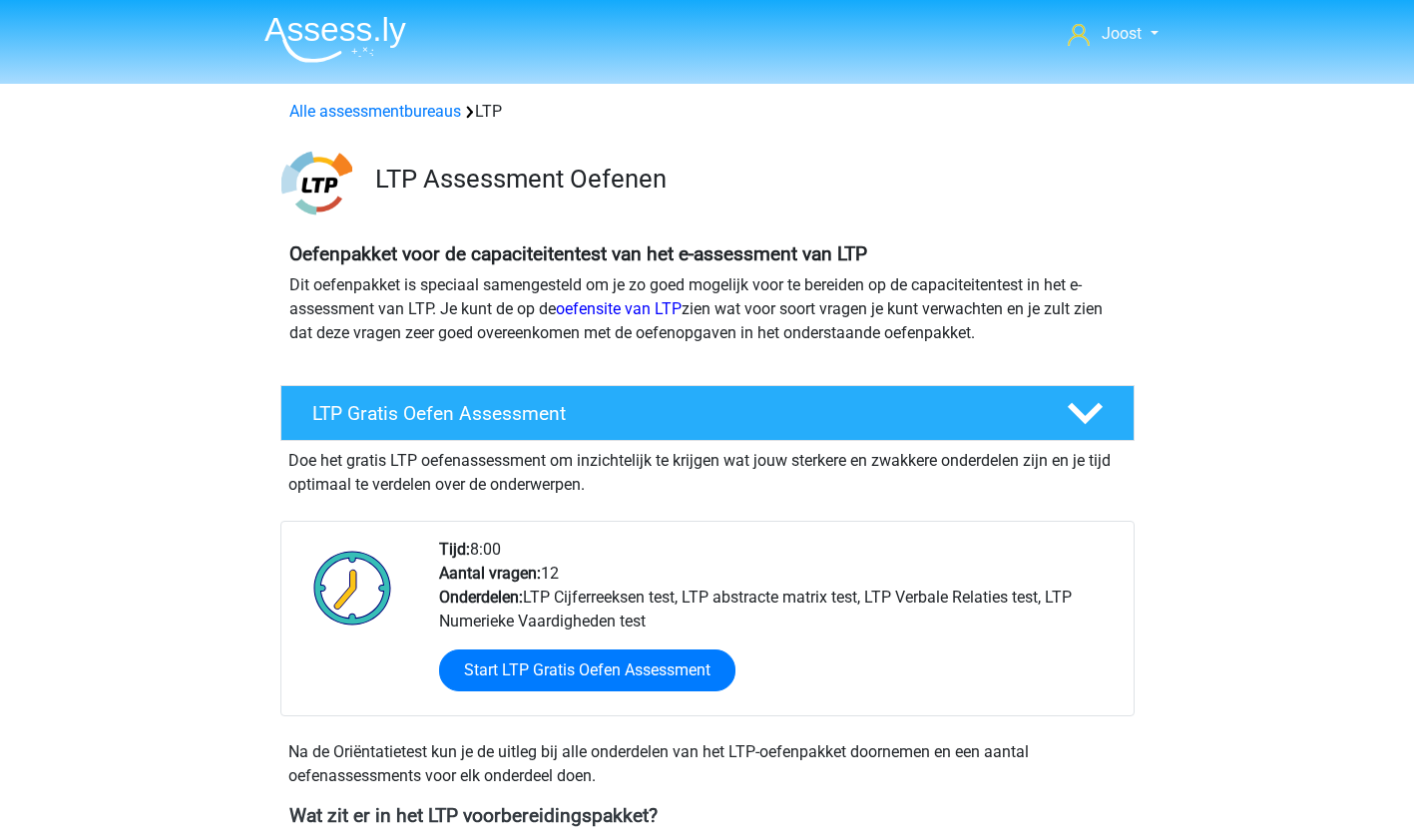 scroll, scrollTop: 1116, scrollLeft: 0, axis: vertical 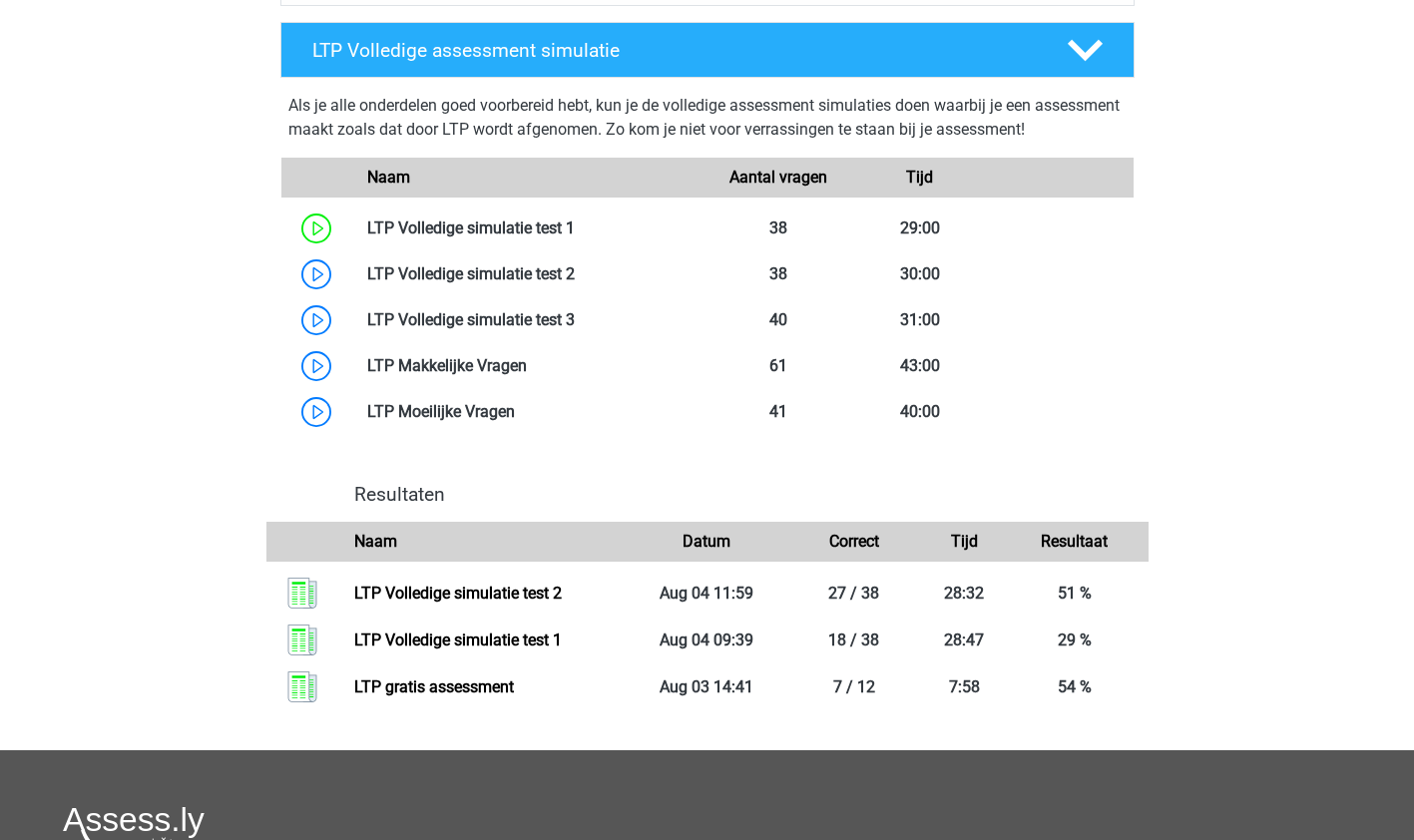 click at bounding box center (575, 227) 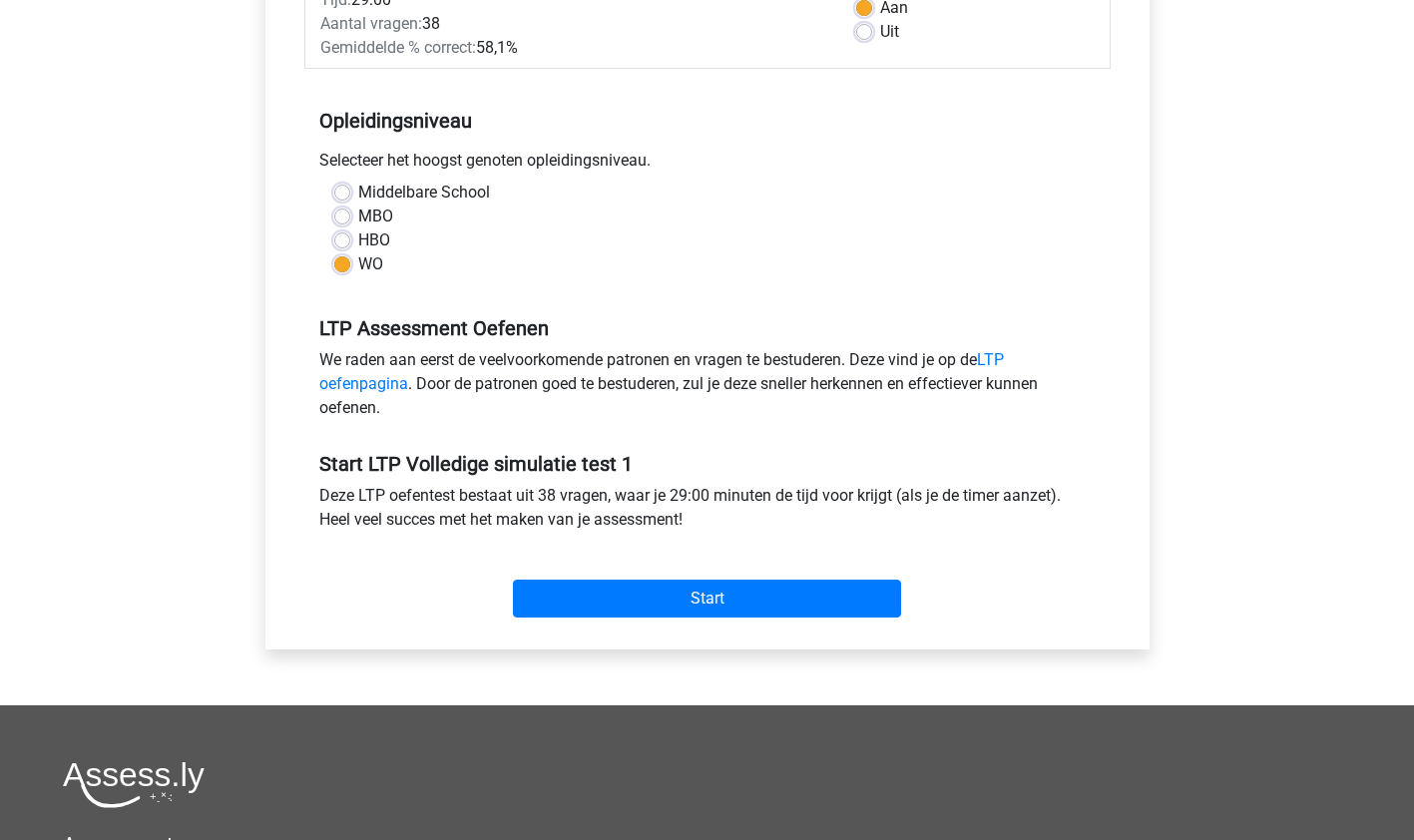 scroll, scrollTop: 337, scrollLeft: 0, axis: vertical 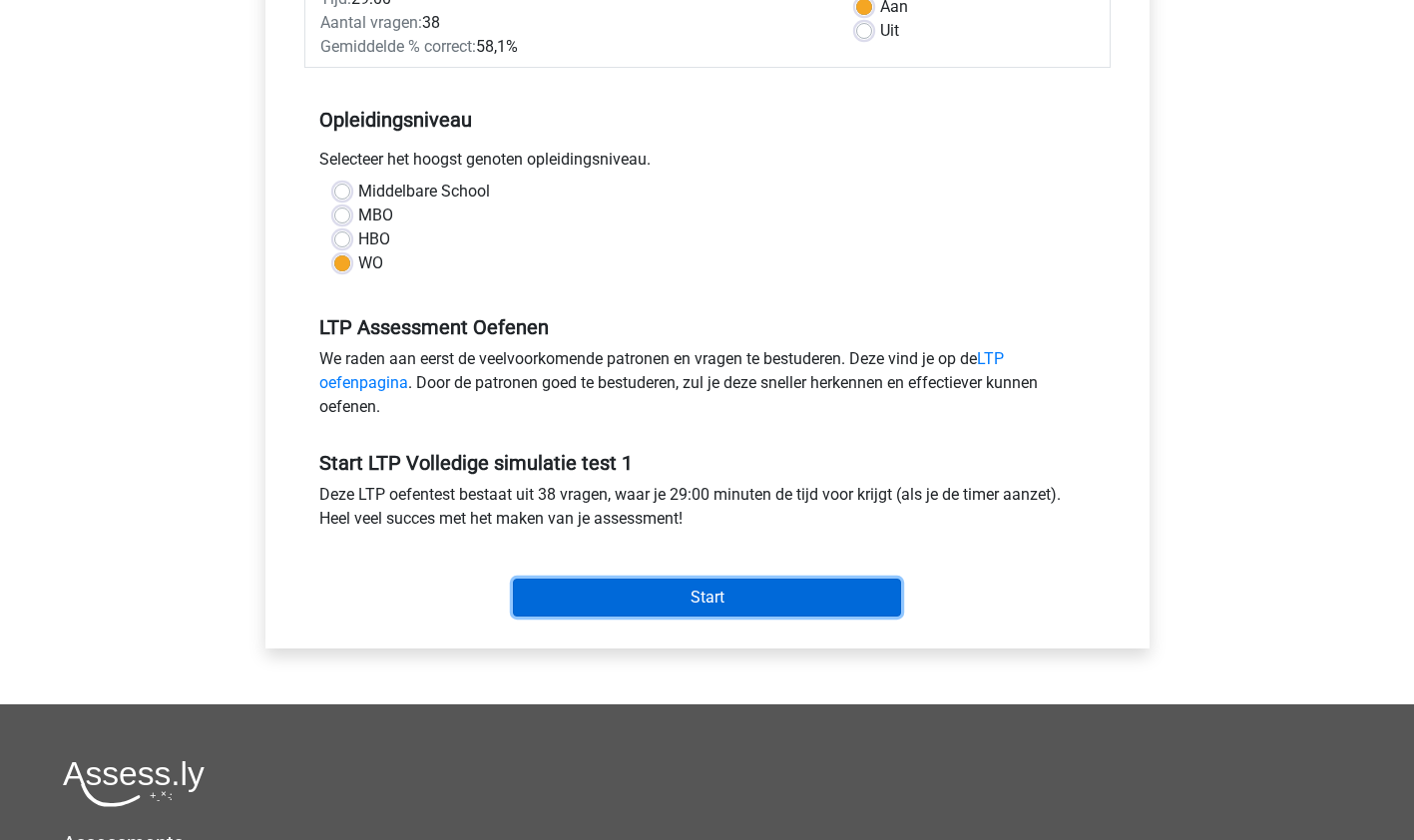 click on "Start" at bounding box center [707, 598] 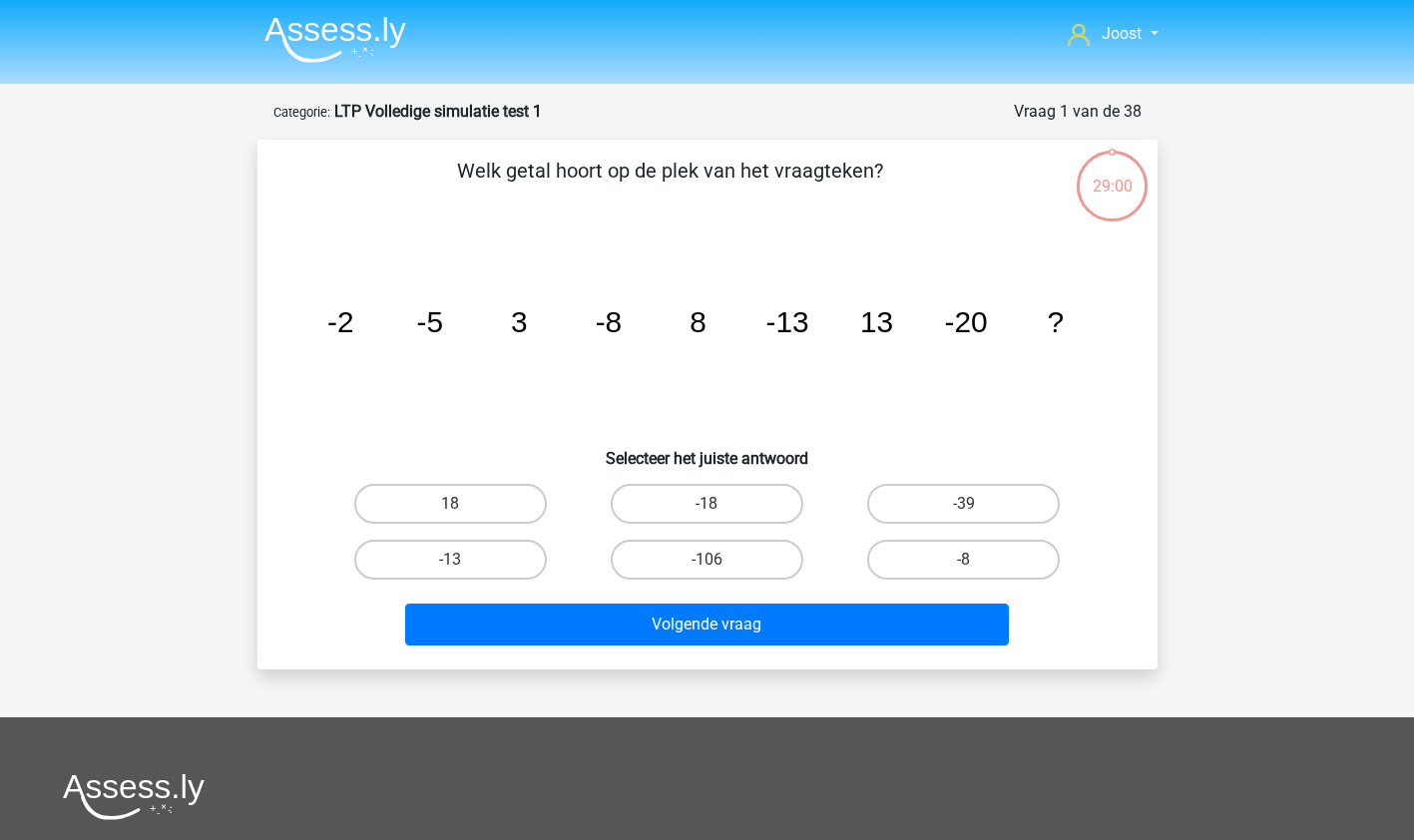 scroll, scrollTop: 0, scrollLeft: 0, axis: both 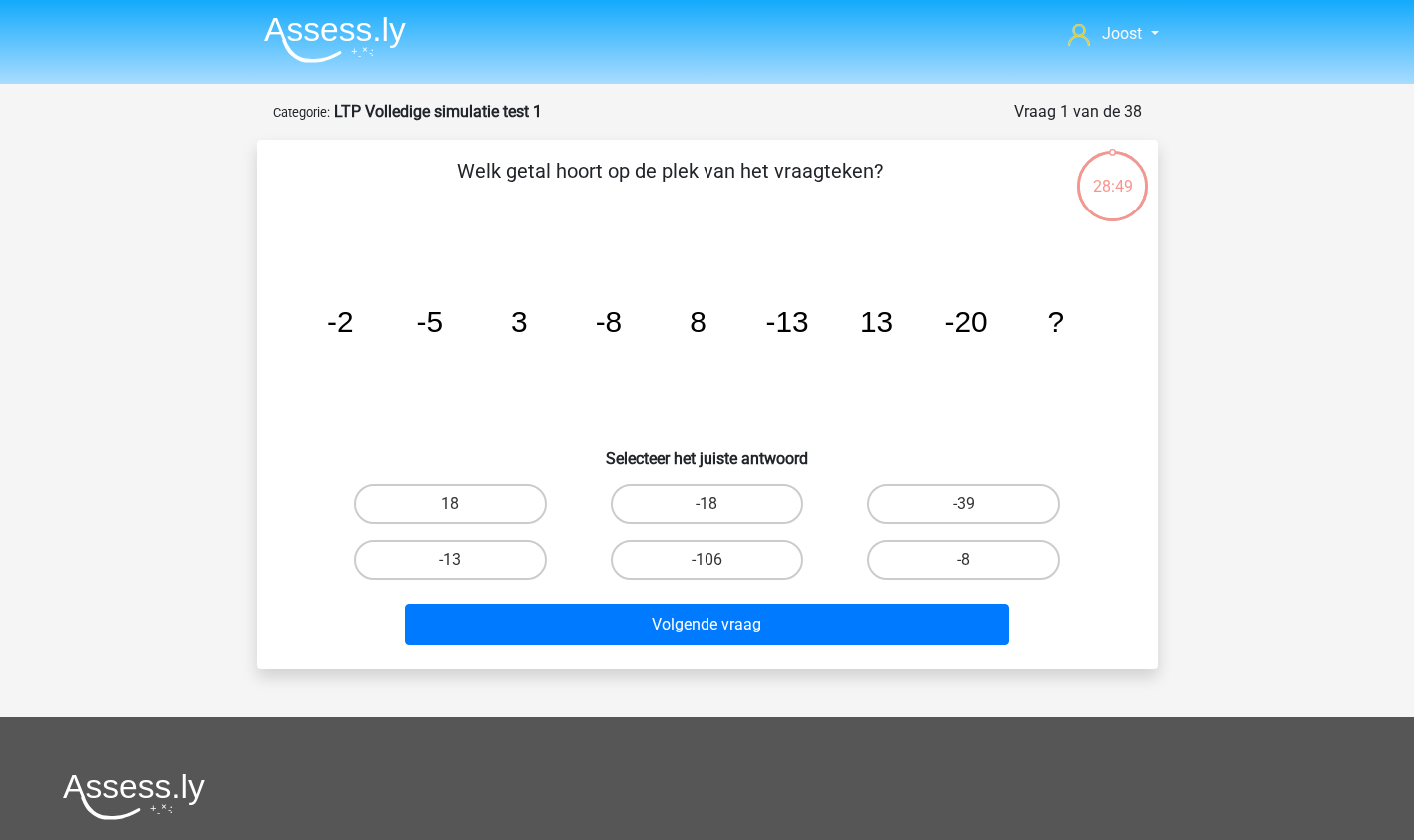 click on "18" at bounding box center (450, 504) 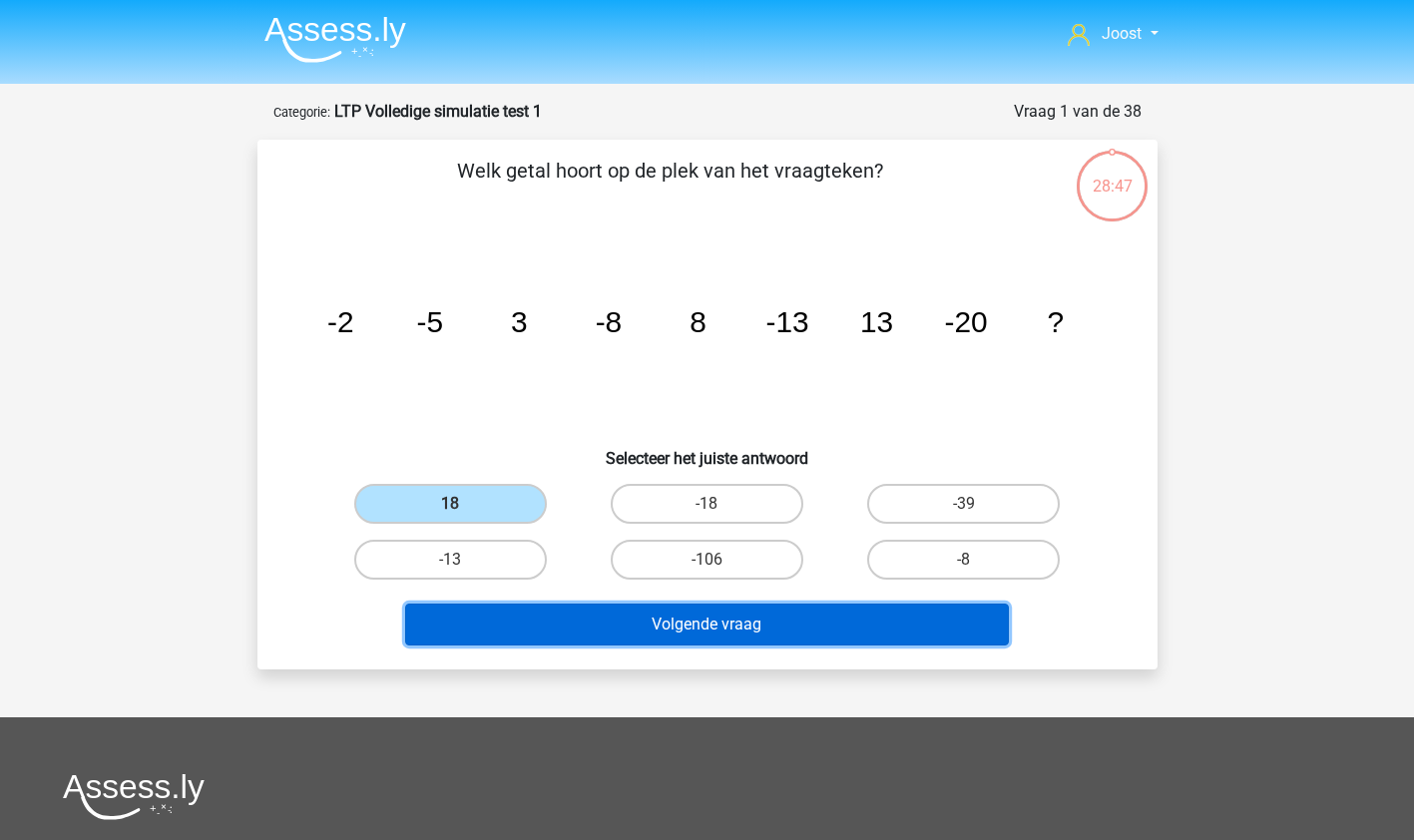 click on "Volgende vraag" at bounding box center (707, 625) 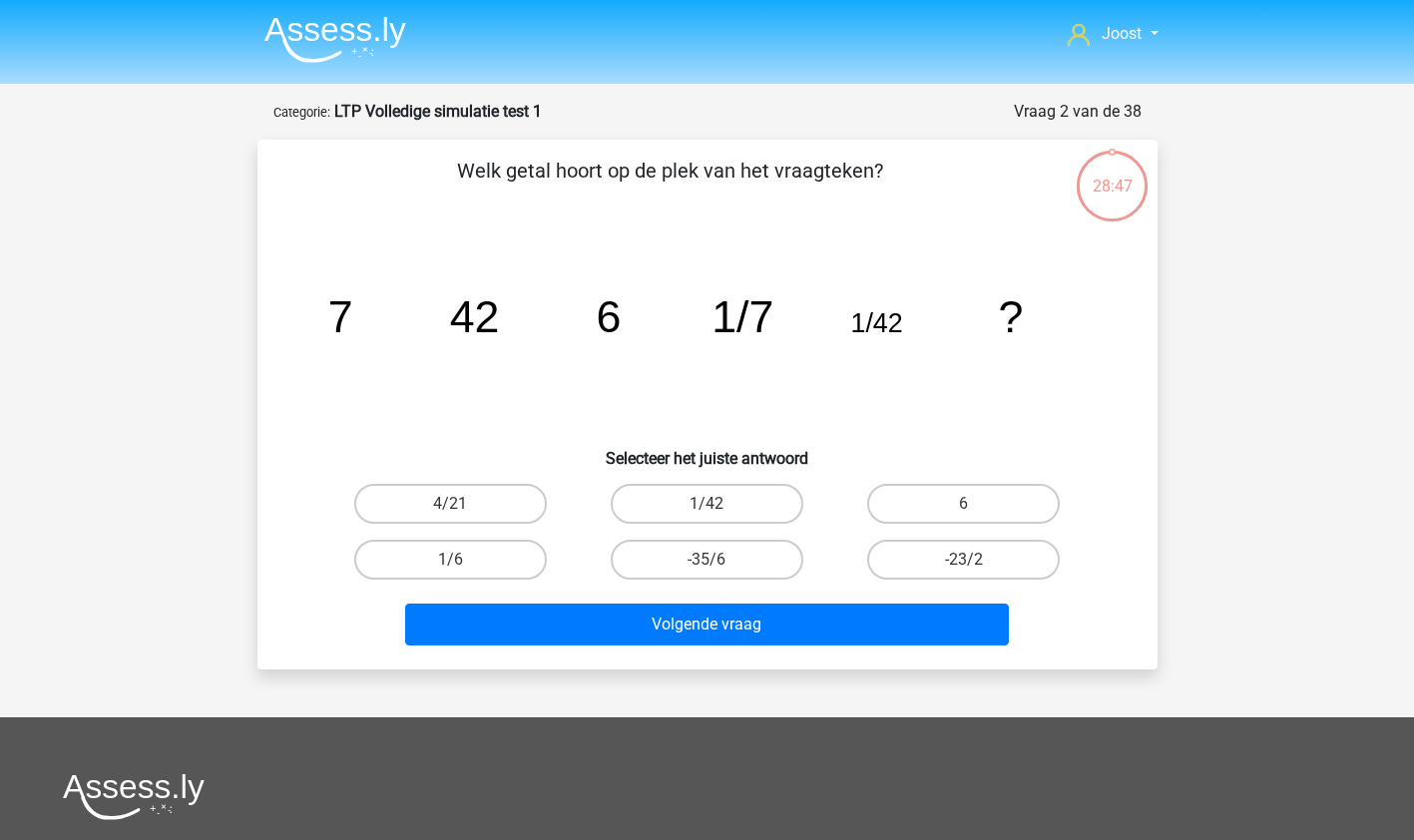 scroll, scrollTop: 100, scrollLeft: 0, axis: vertical 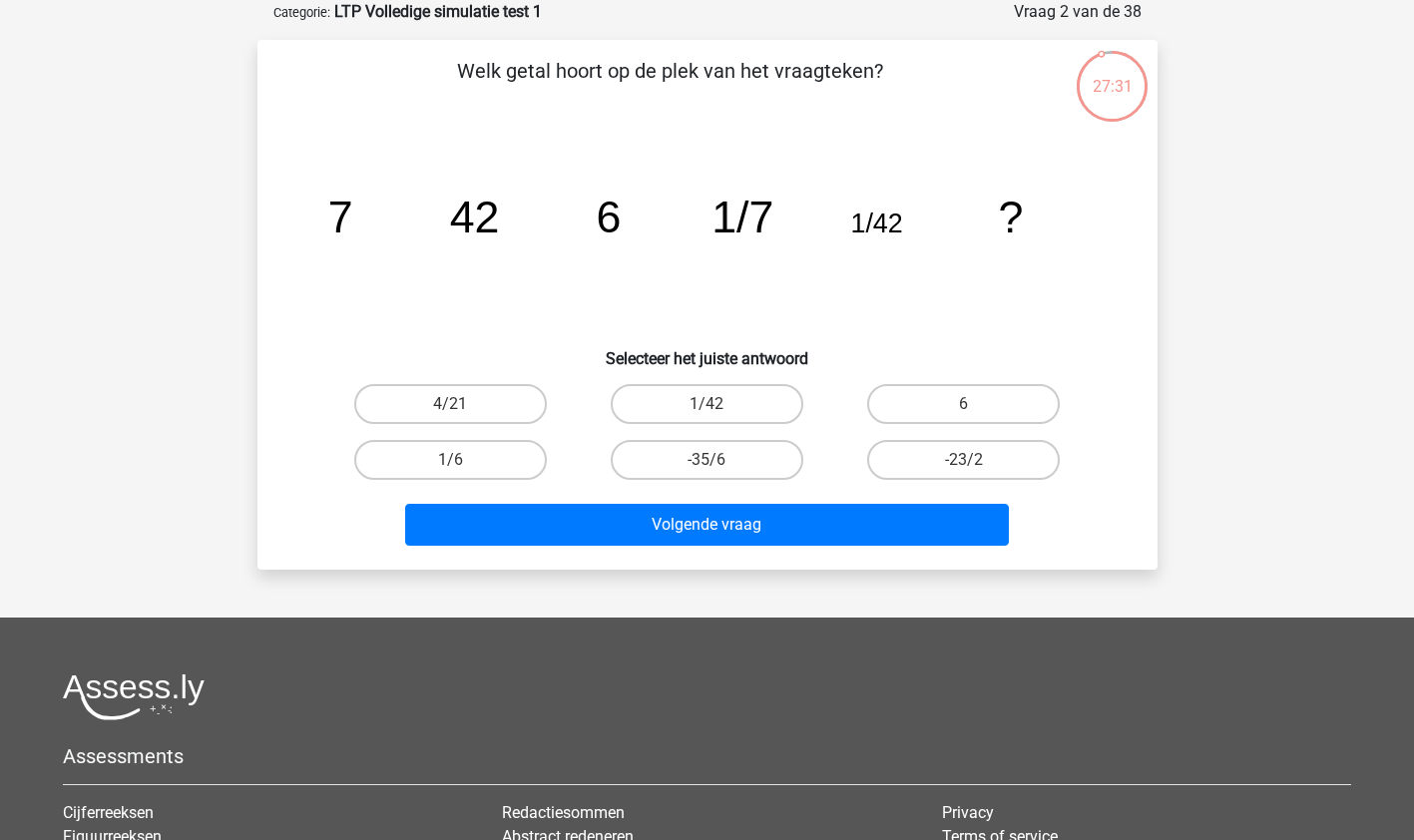 click on "1/6" at bounding box center (450, 460) 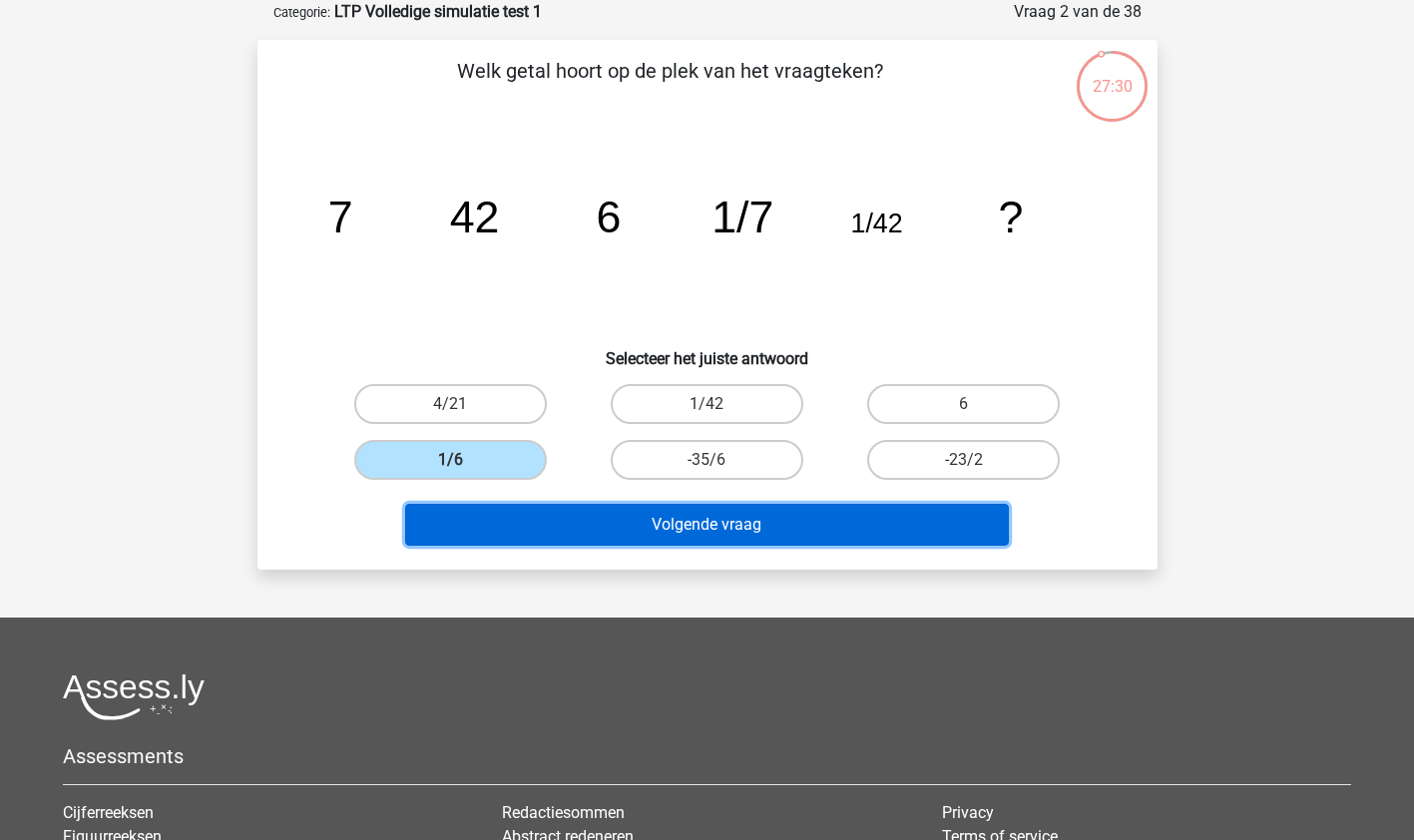 click on "Volgende vraag" at bounding box center (707, 525) 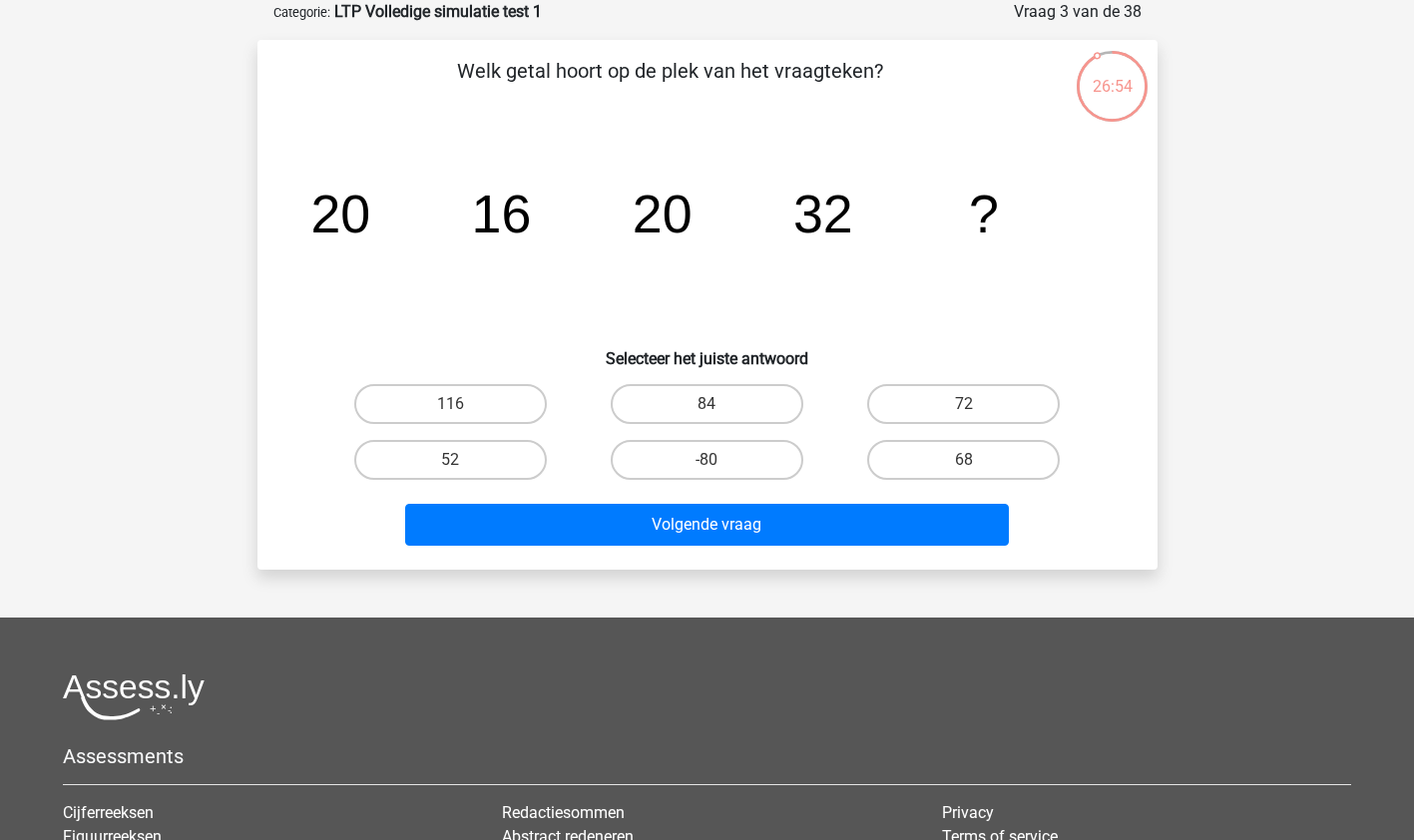 click on "52" at bounding box center [450, 460] 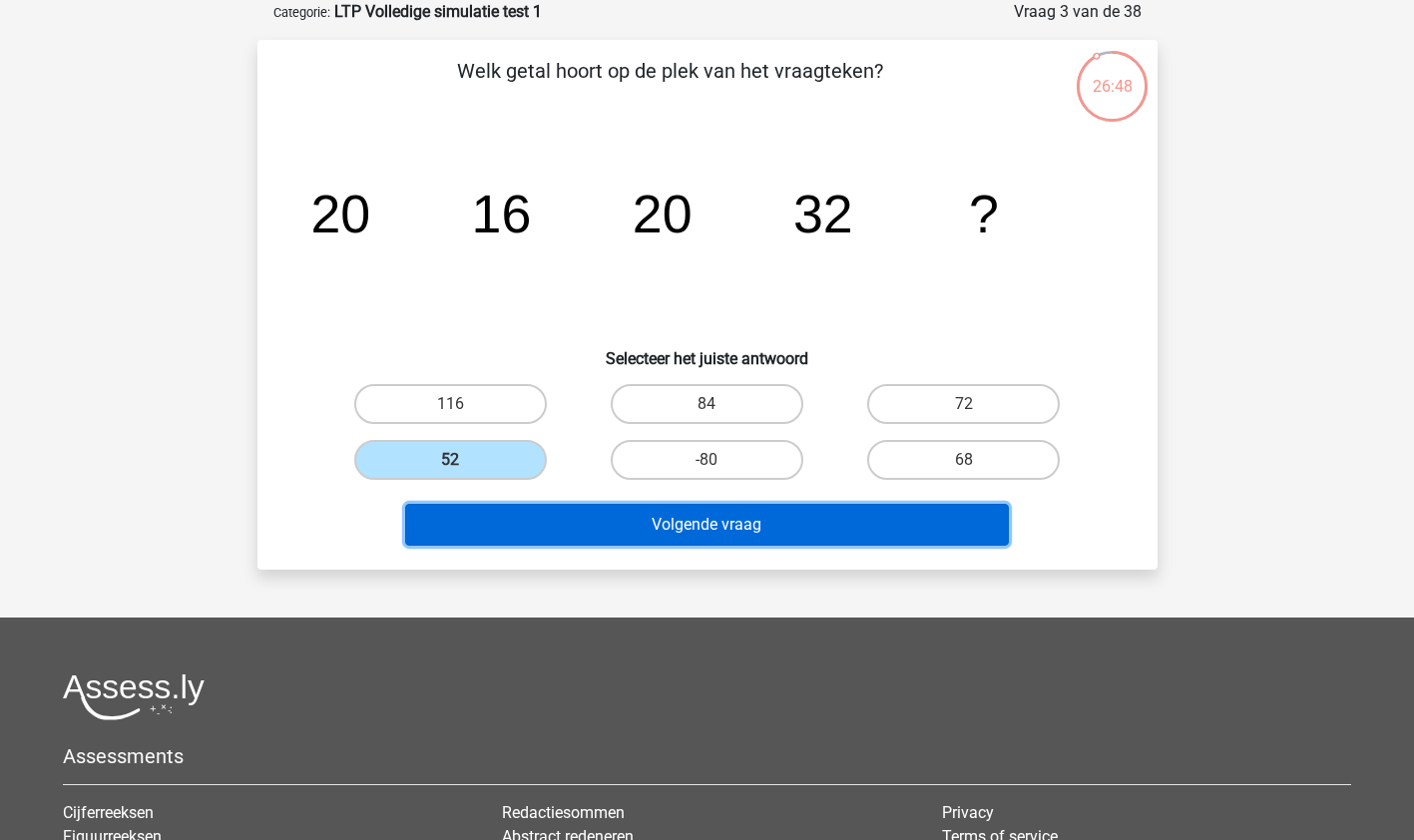 click on "Volgende vraag" at bounding box center [707, 525] 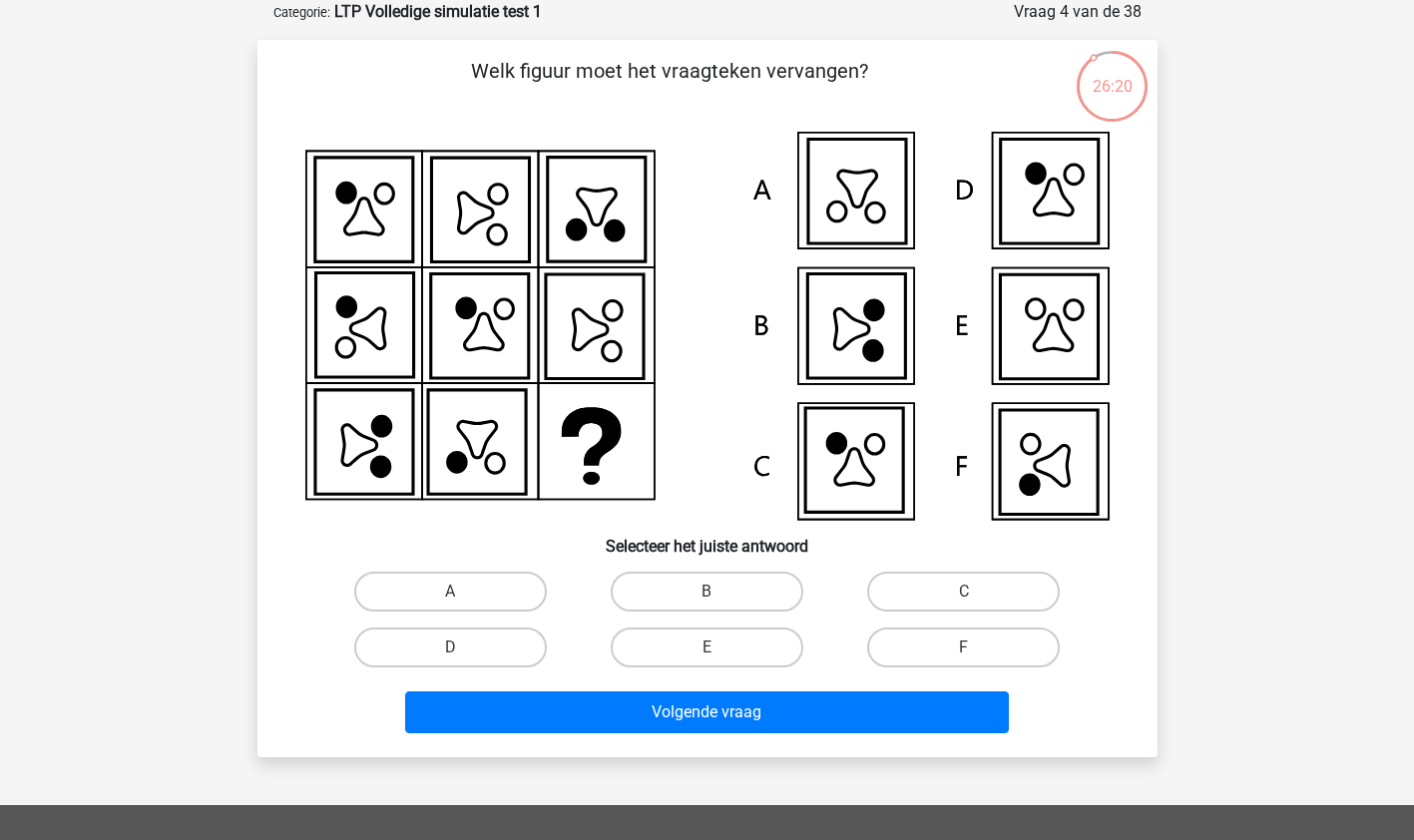 click on "E" at bounding box center (707, 647) 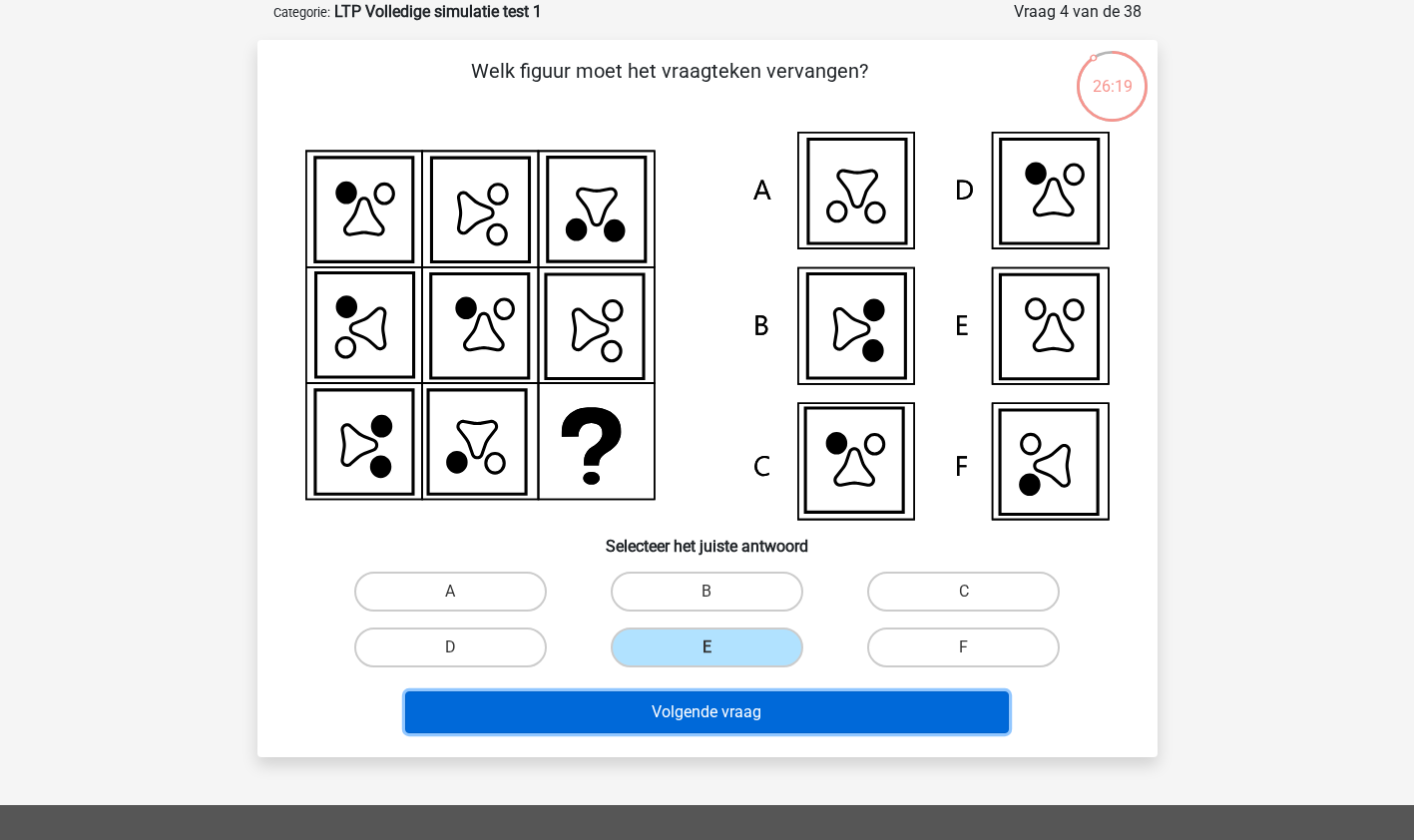 click on "Volgende vraag" at bounding box center (707, 712) 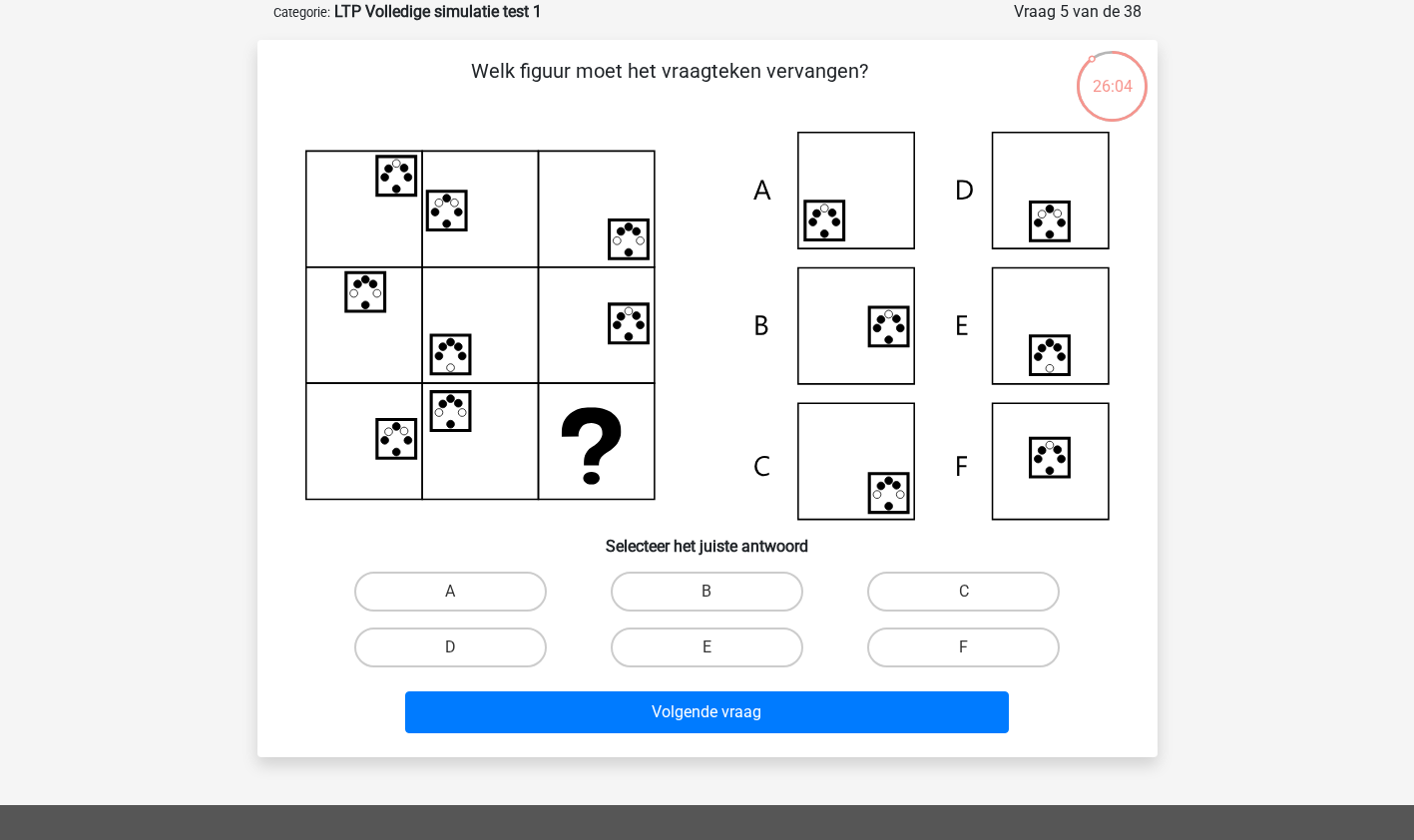 click on "E" at bounding box center (707, 647) 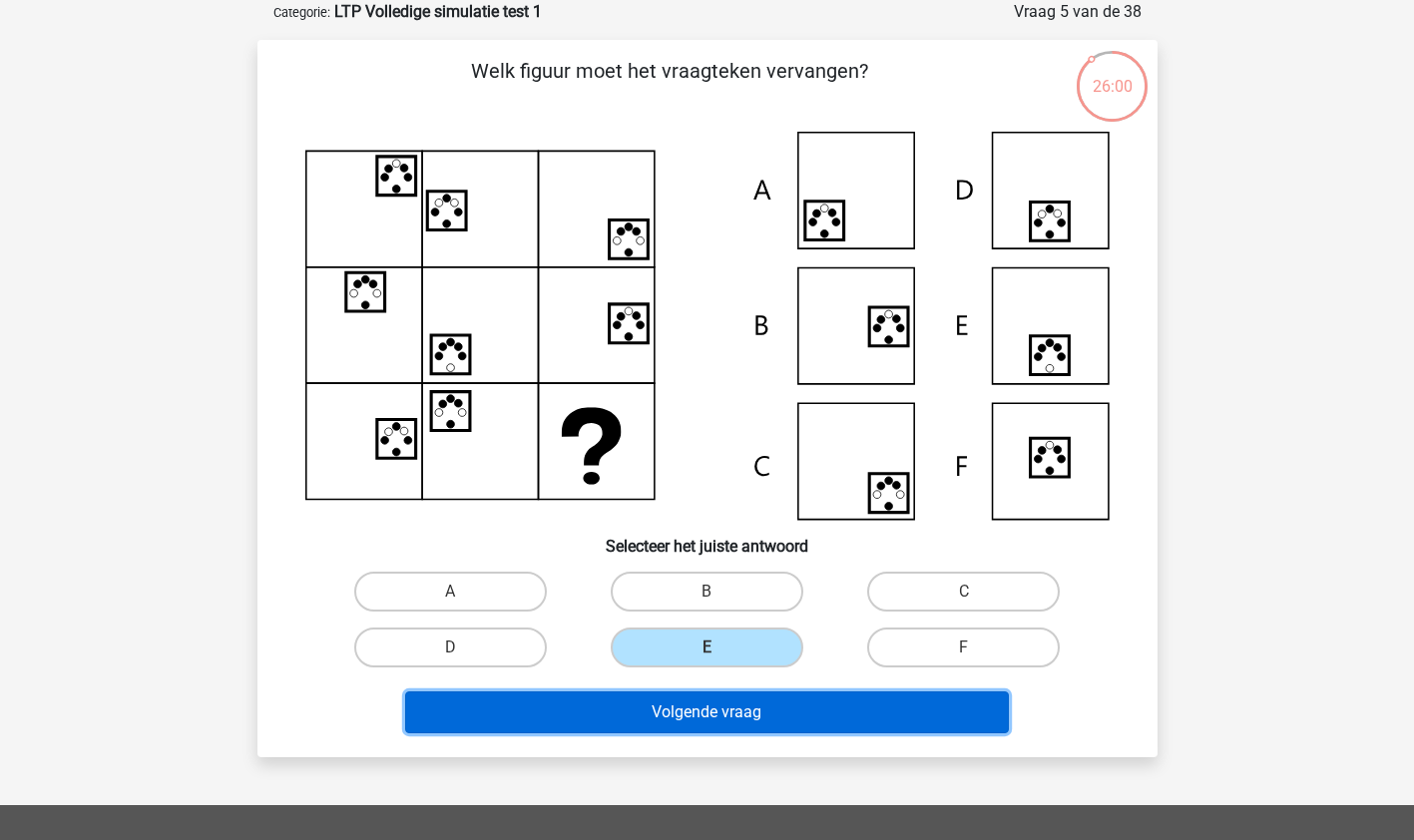 click on "Volgende vraag" at bounding box center [707, 712] 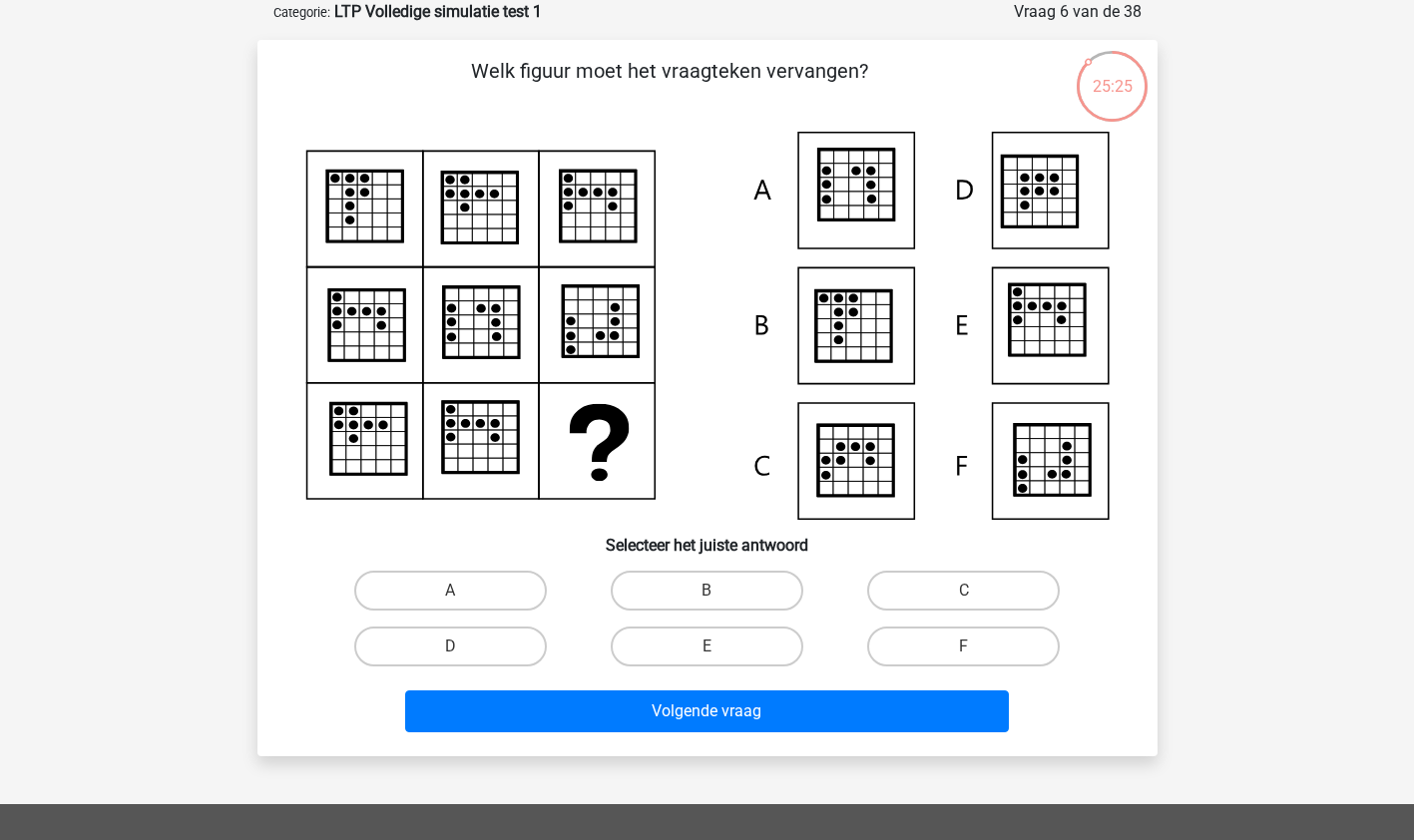 click on "B" at bounding box center [707, 591] 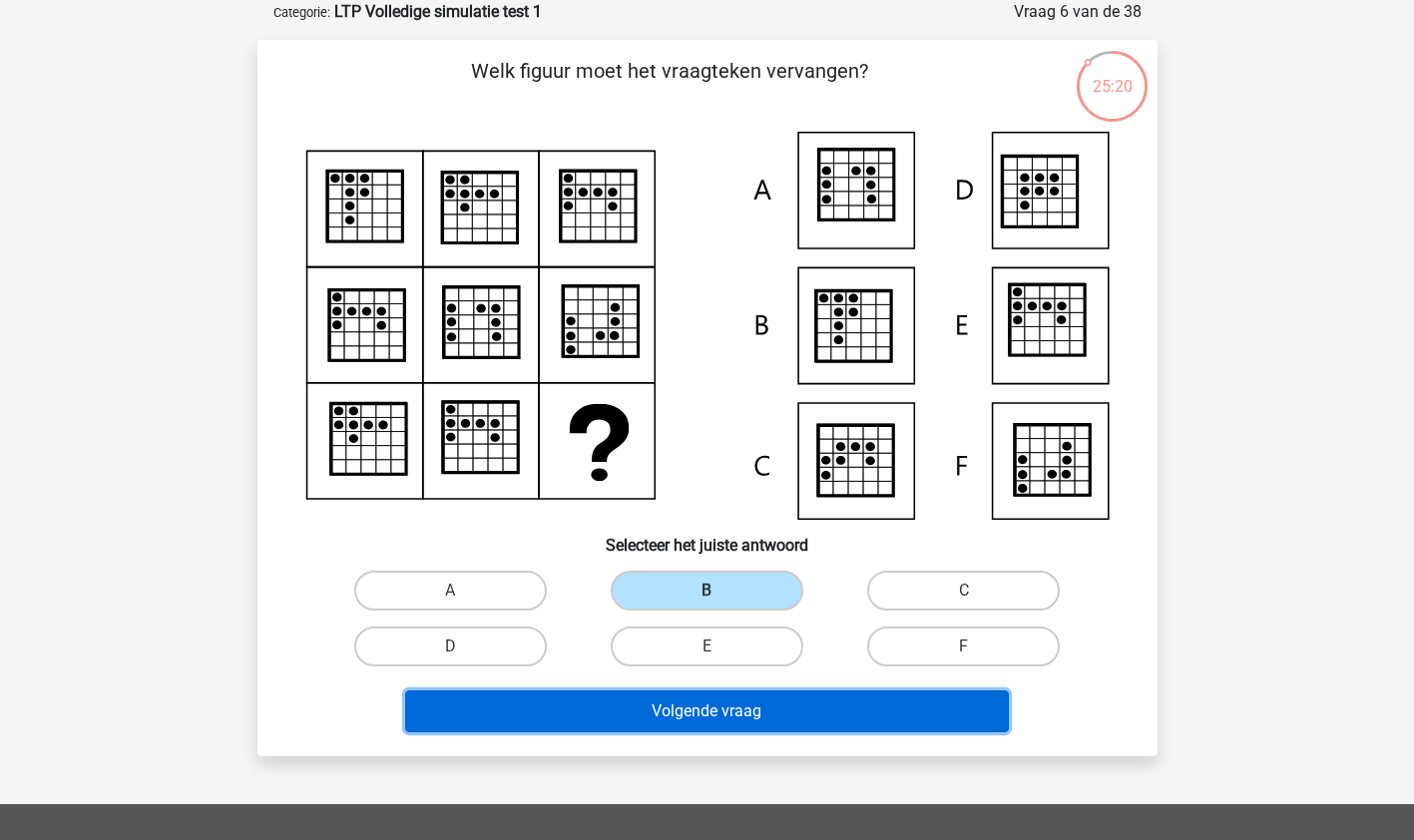 click on "Volgende vraag" at bounding box center (707, 711) 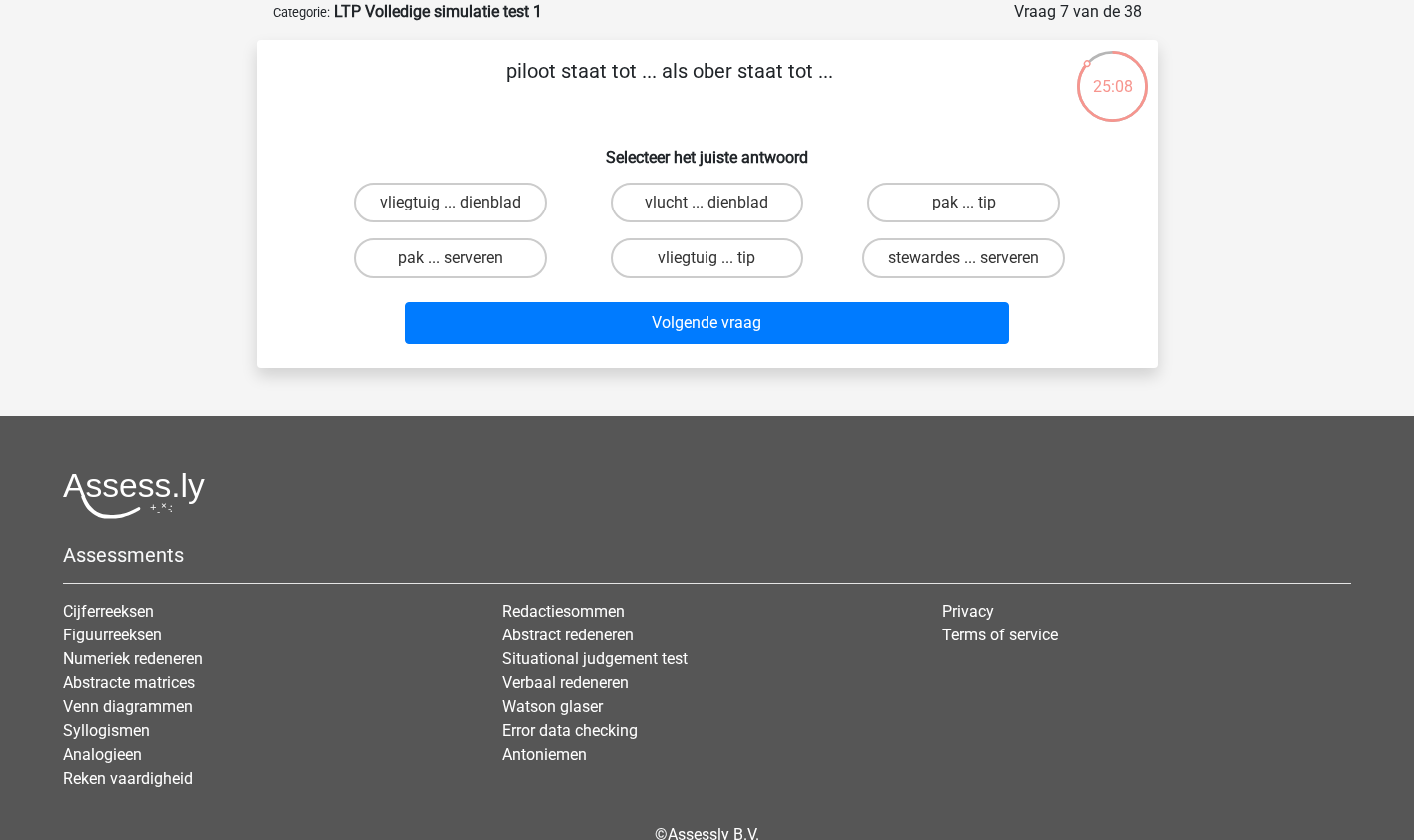 click on "vliegtuig ... dienblad" at bounding box center (456, 209) 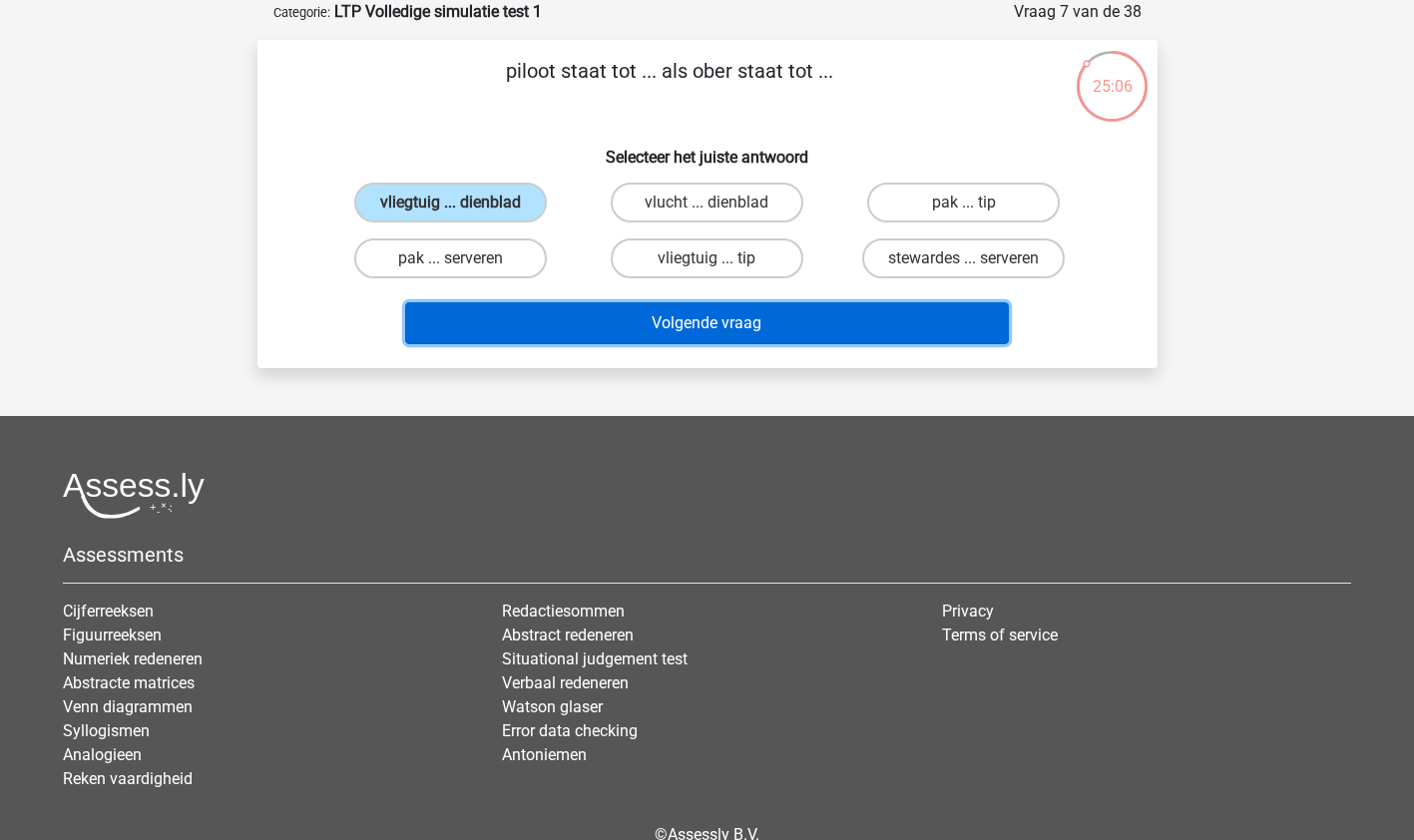 click on "Volgende vraag" at bounding box center [707, 323] 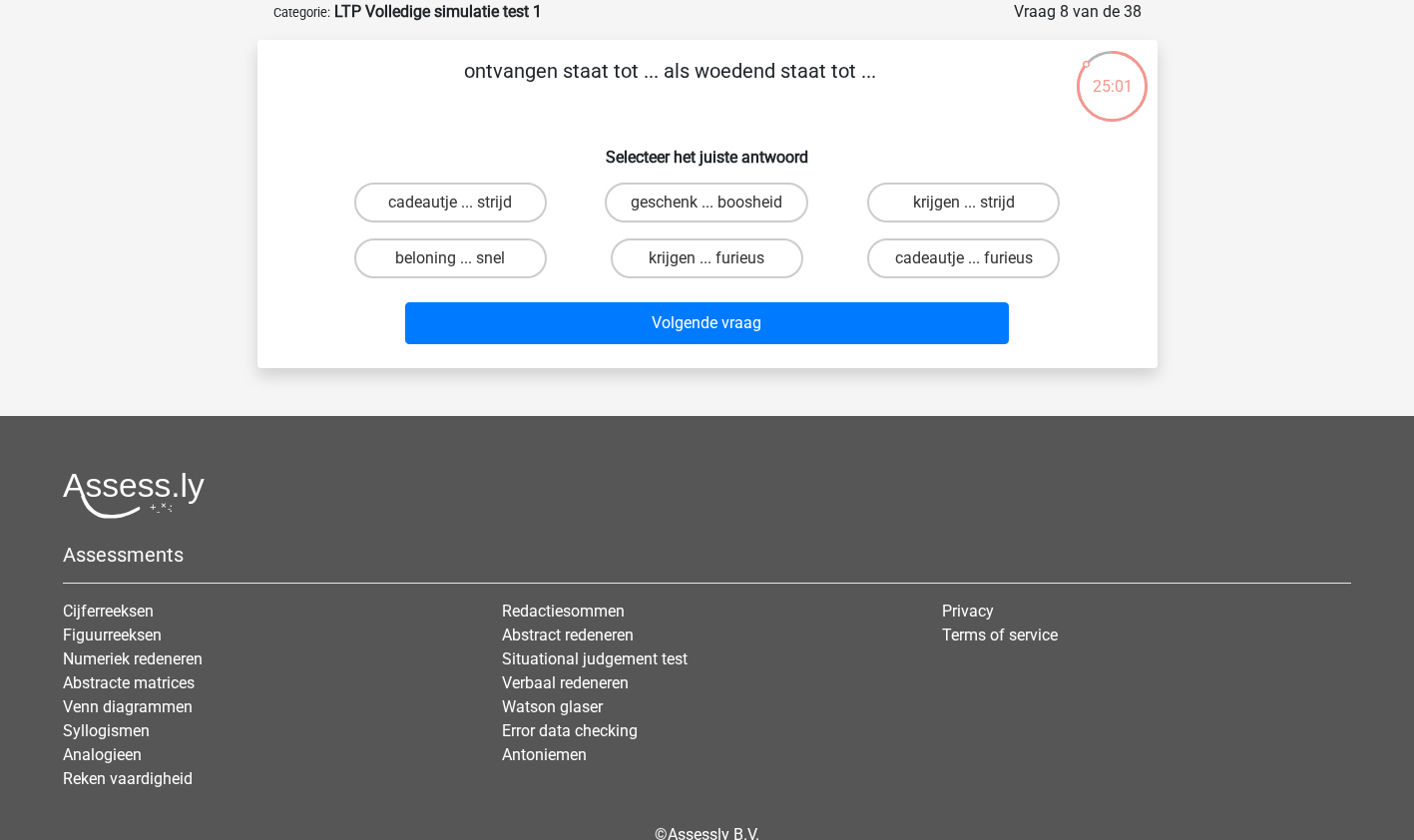 click on "krijgen ... furieus" at bounding box center [712, 264] 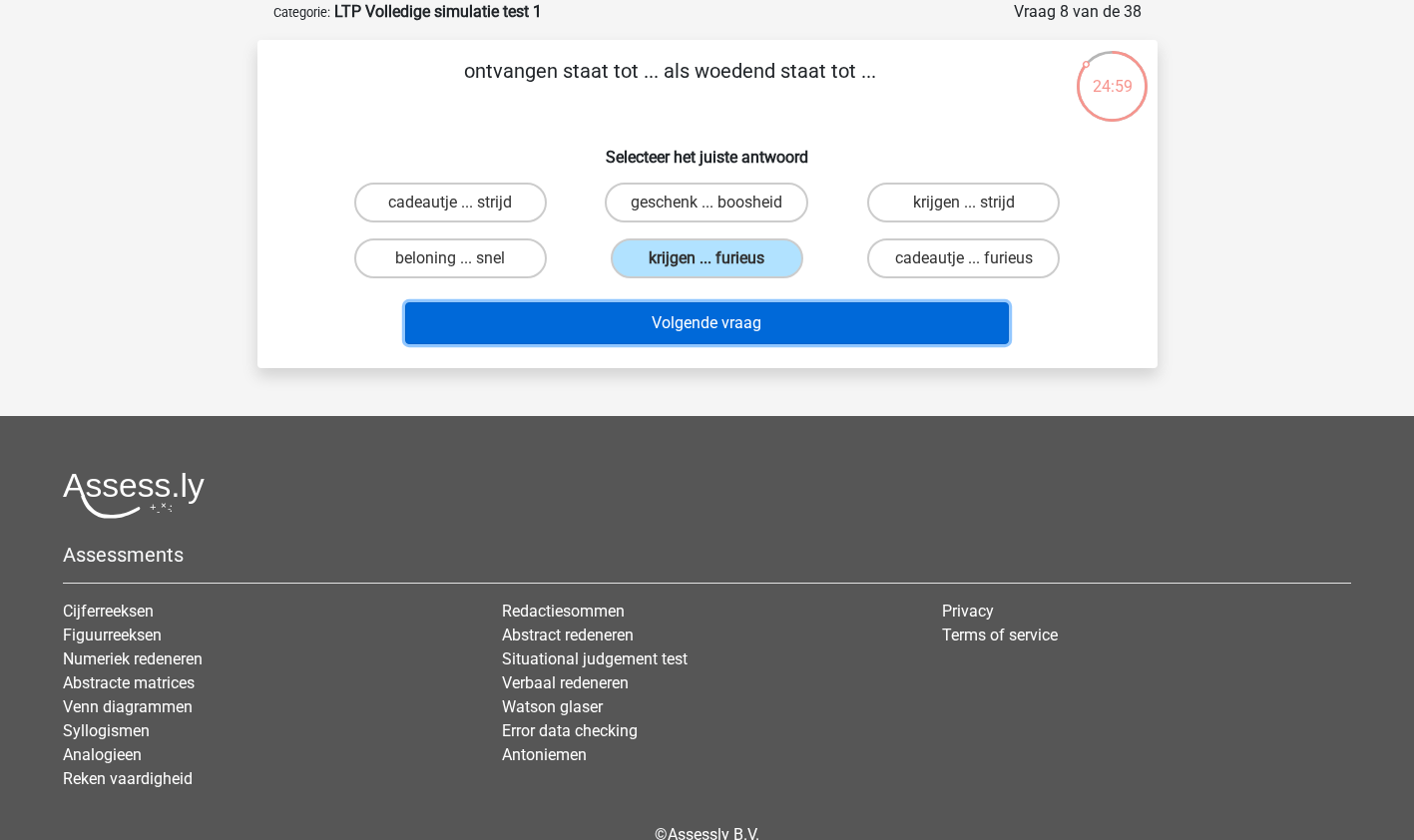 click on "Volgende vraag" at bounding box center (707, 323) 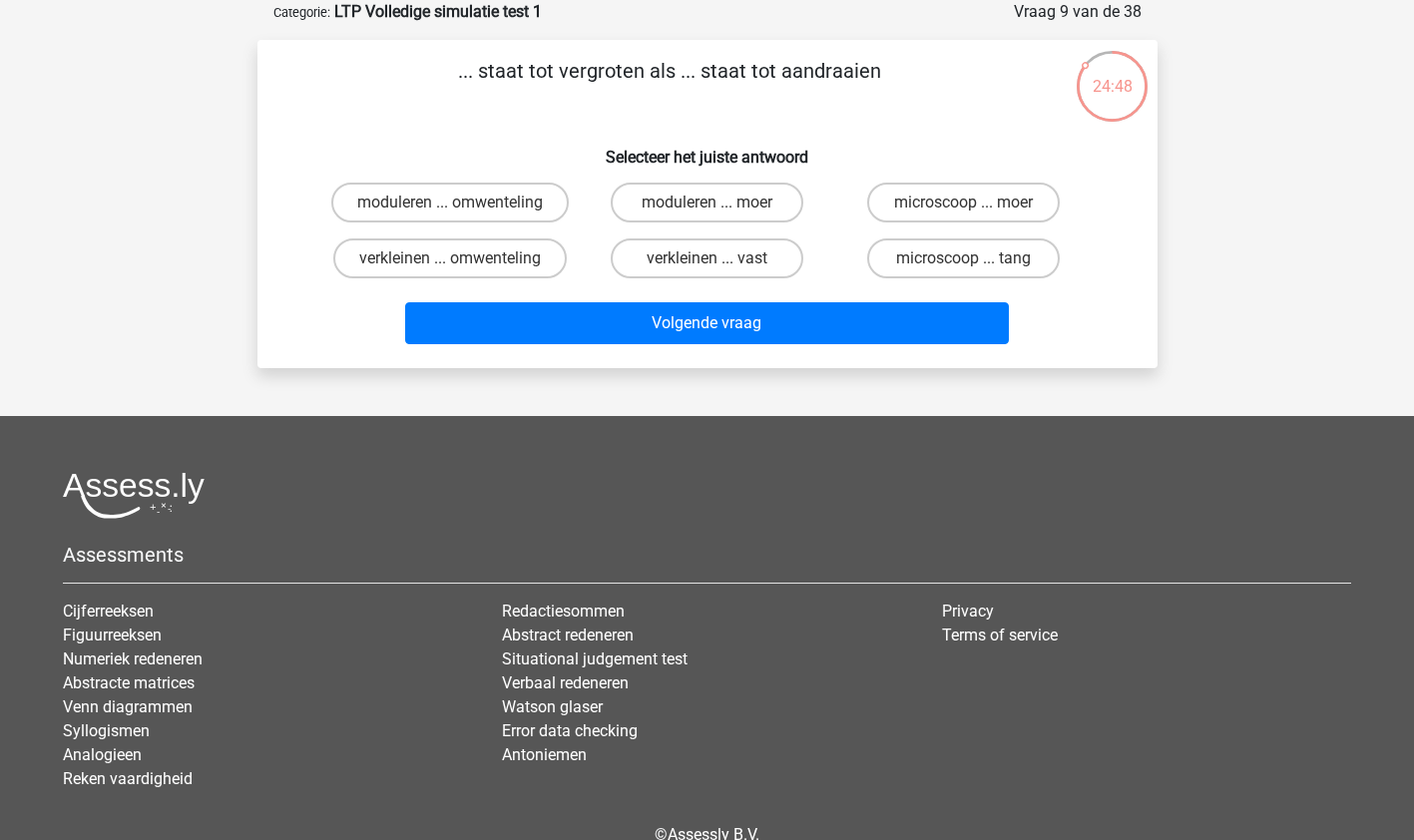 click on "microscoop ... tang" at bounding box center [963, 258] 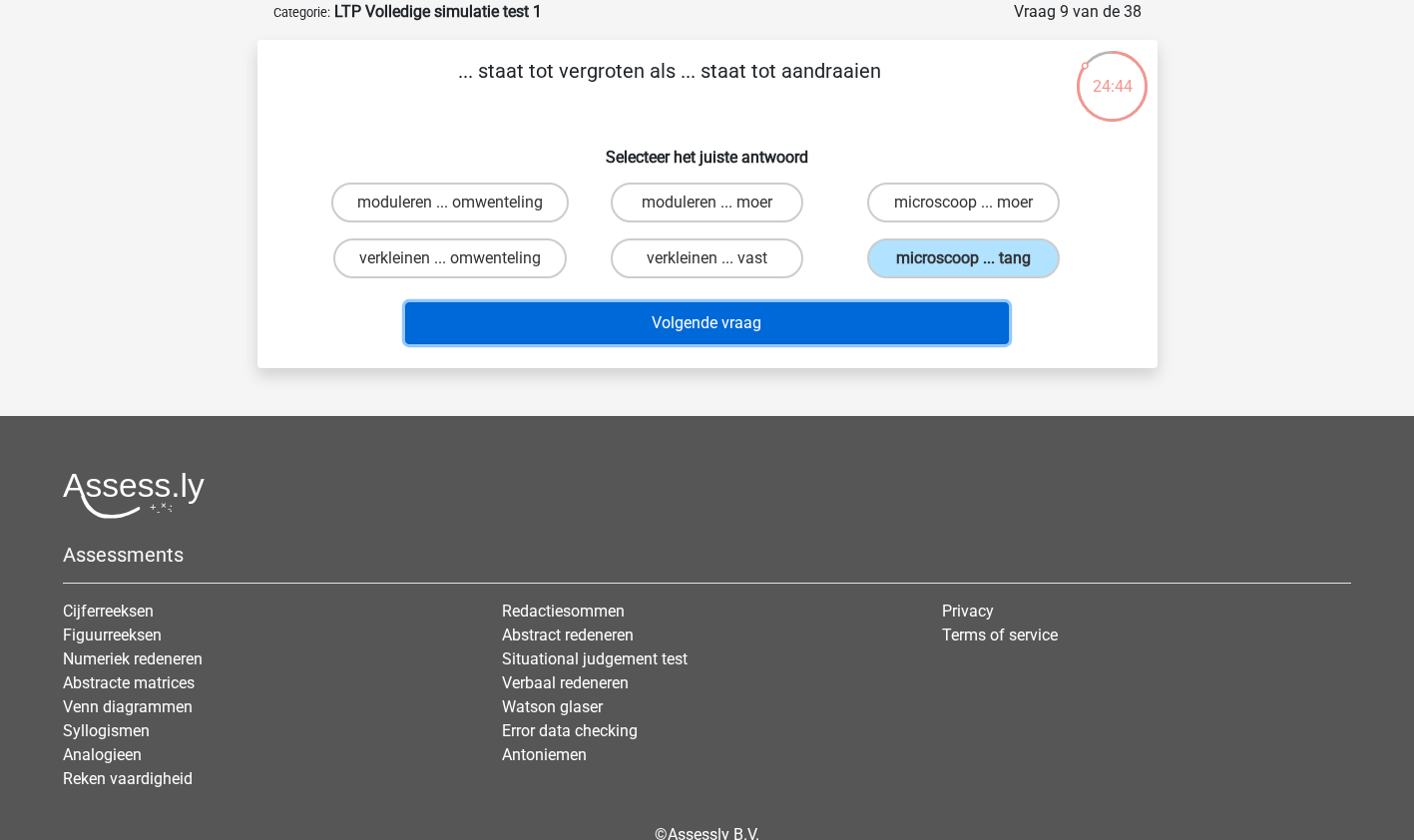click on "Volgende vraag" at bounding box center [707, 323] 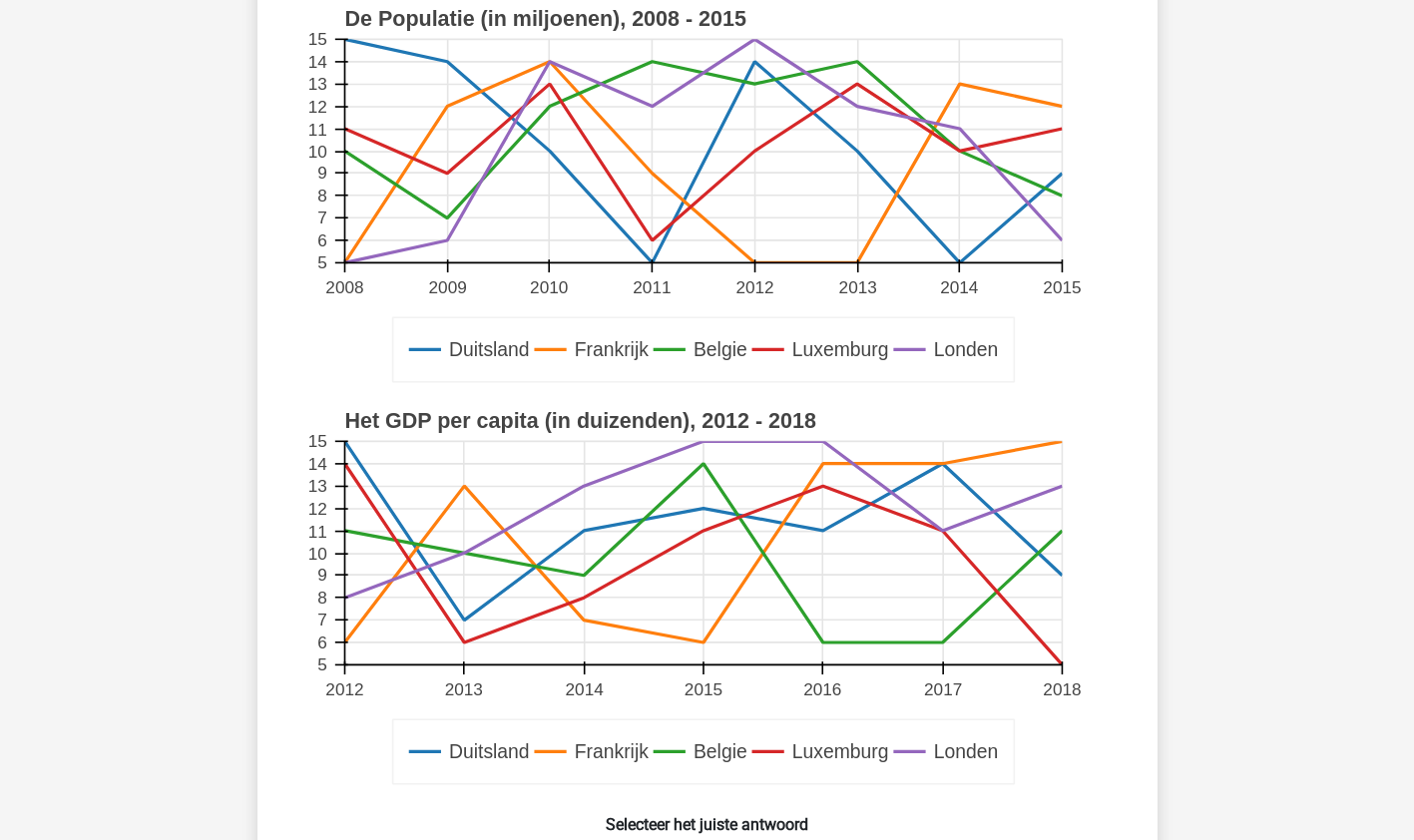 scroll, scrollTop: 240, scrollLeft: 0, axis: vertical 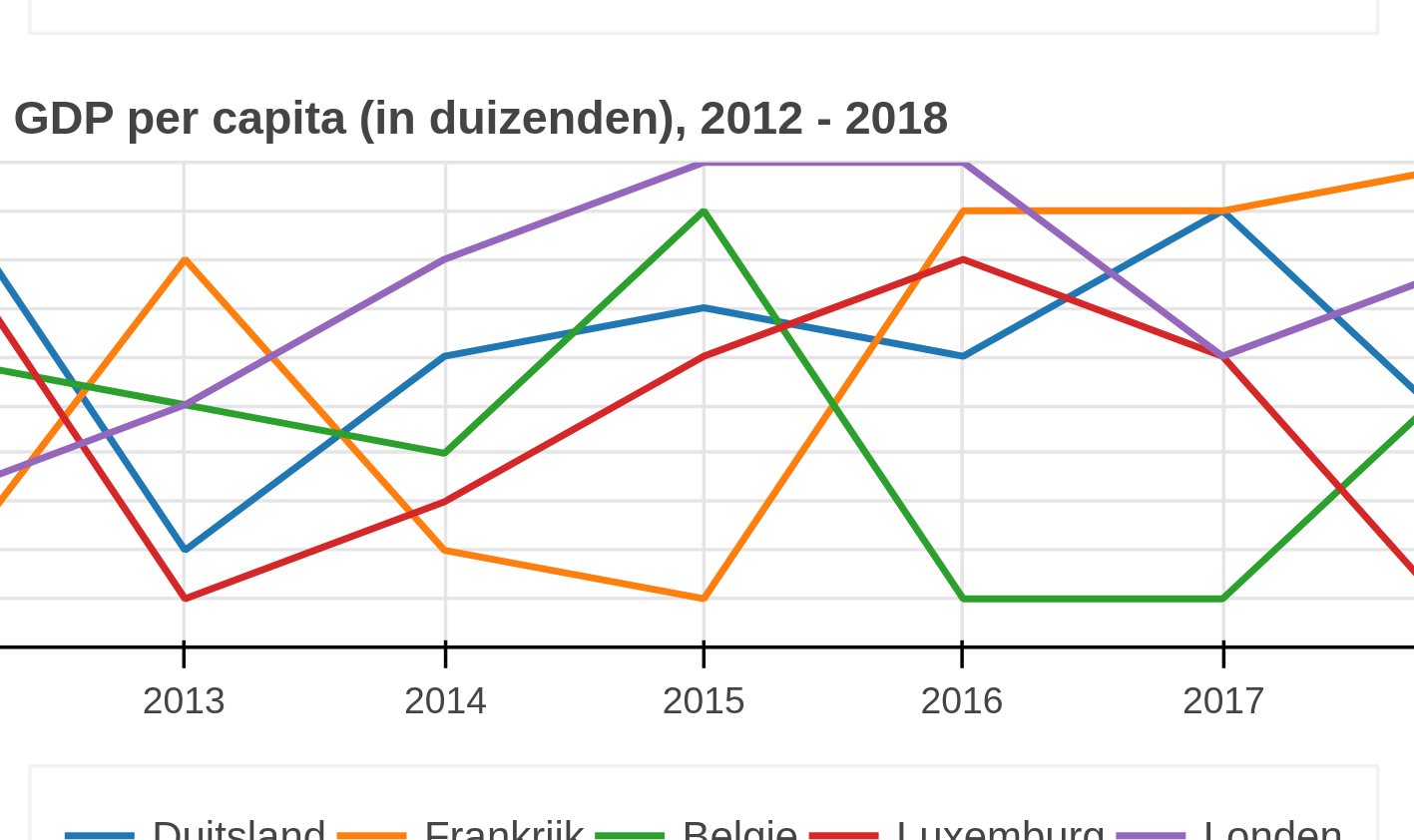 drag, startPoint x: 708, startPoint y: 707, endPoint x: 717, endPoint y: 599, distance: 108.374351 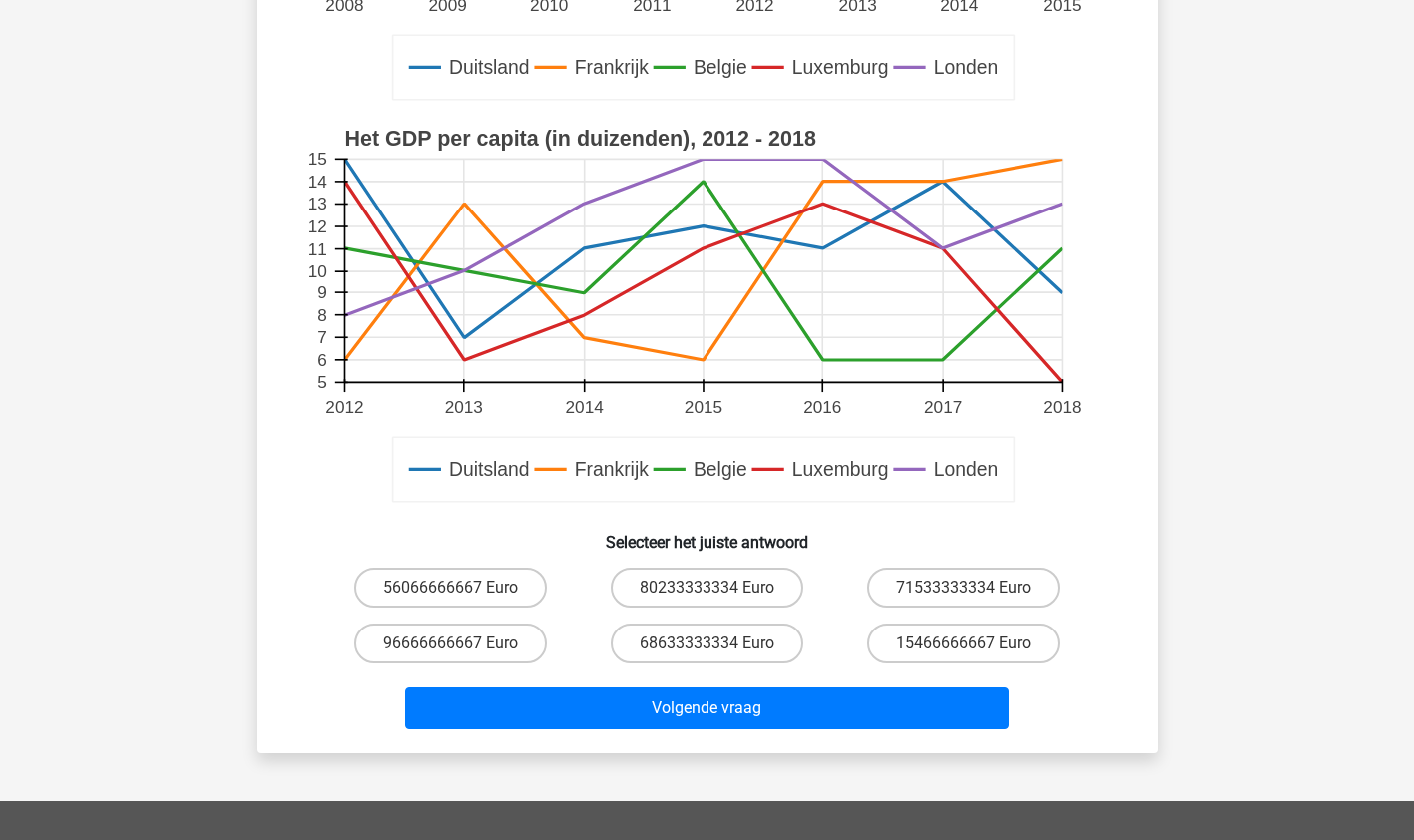 scroll, scrollTop: 546, scrollLeft: 0, axis: vertical 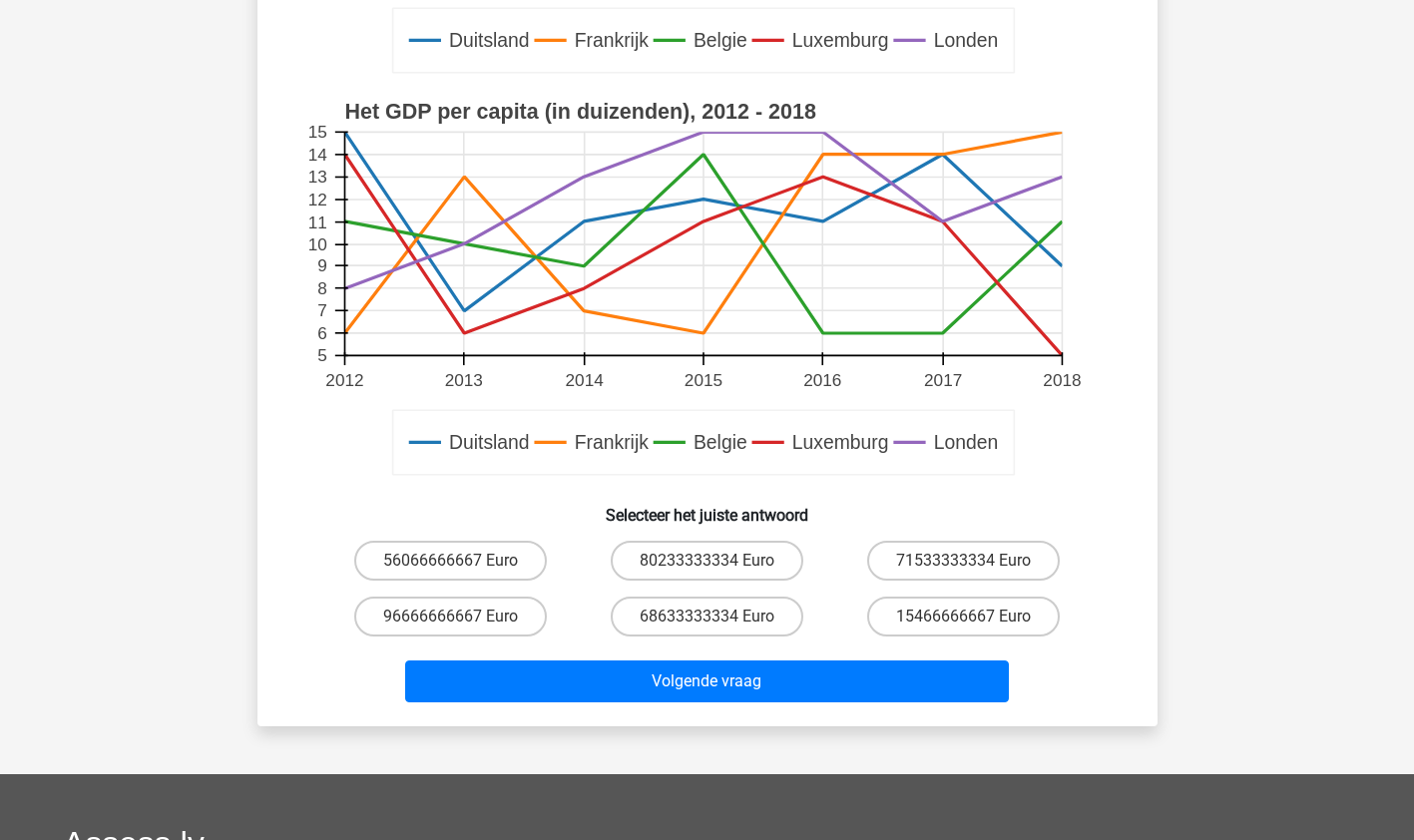 click on "68633333334 Euro" at bounding box center (707, 617) 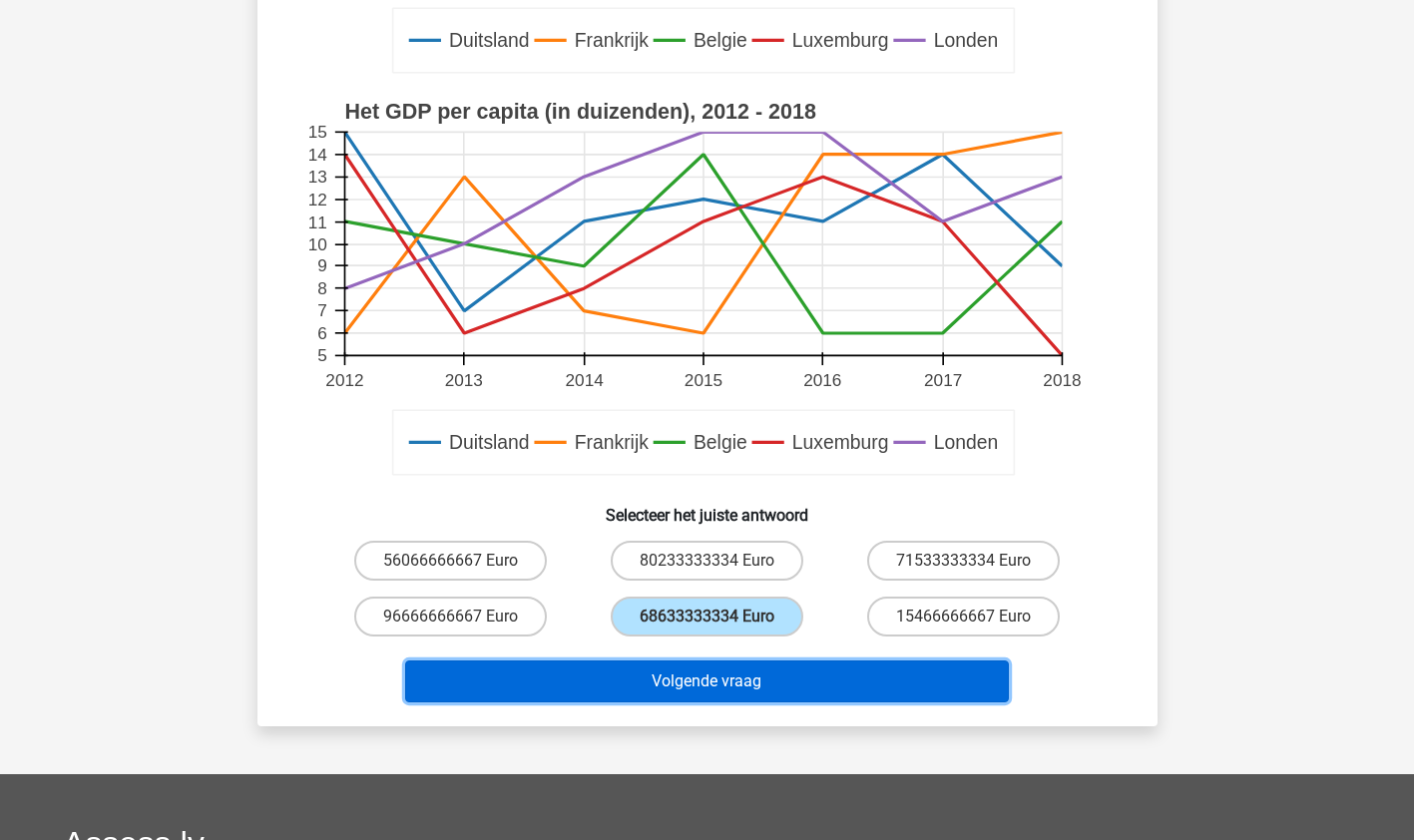click on "Volgende vraag" at bounding box center (707, 681) 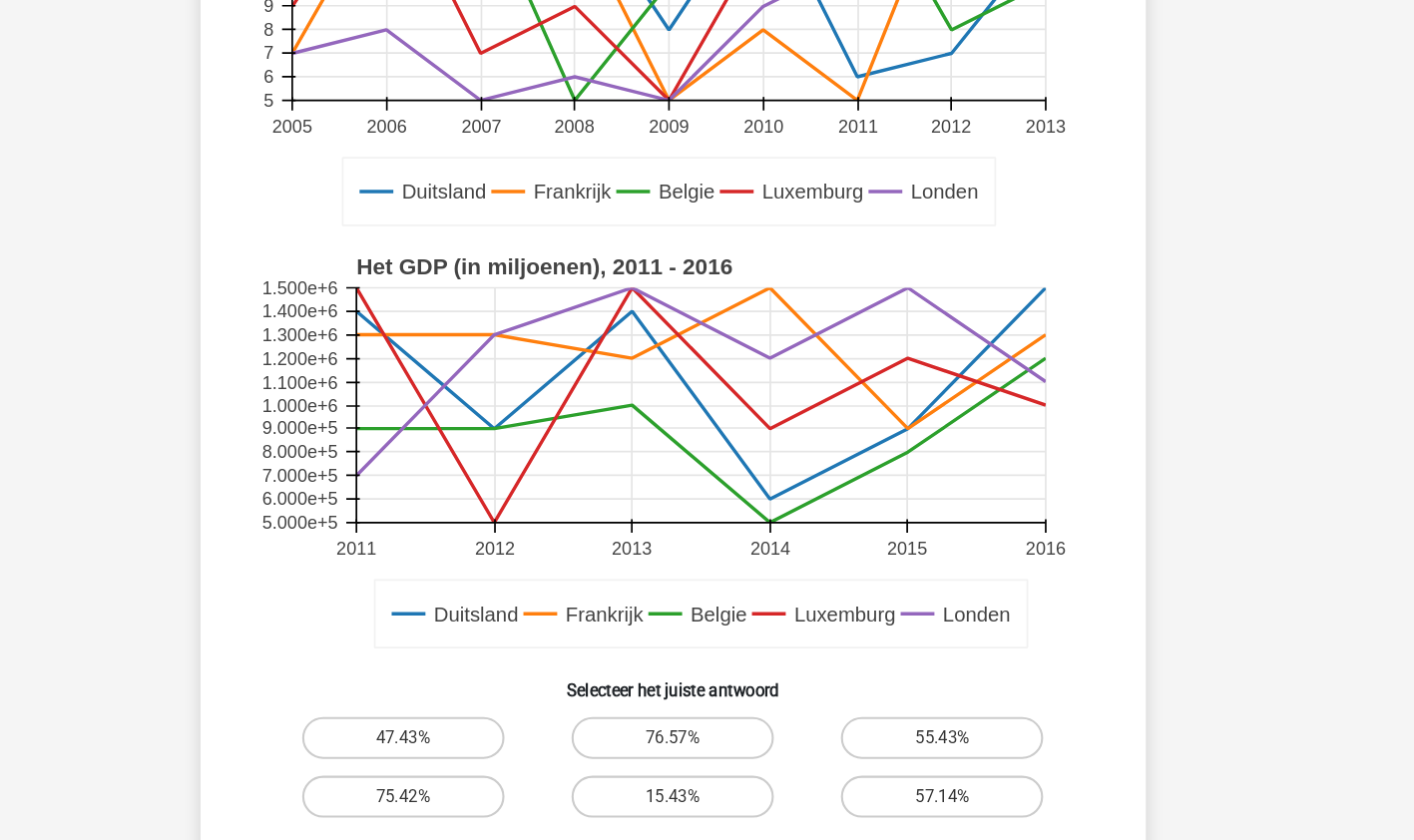 scroll, scrollTop: 365, scrollLeft: 0, axis: vertical 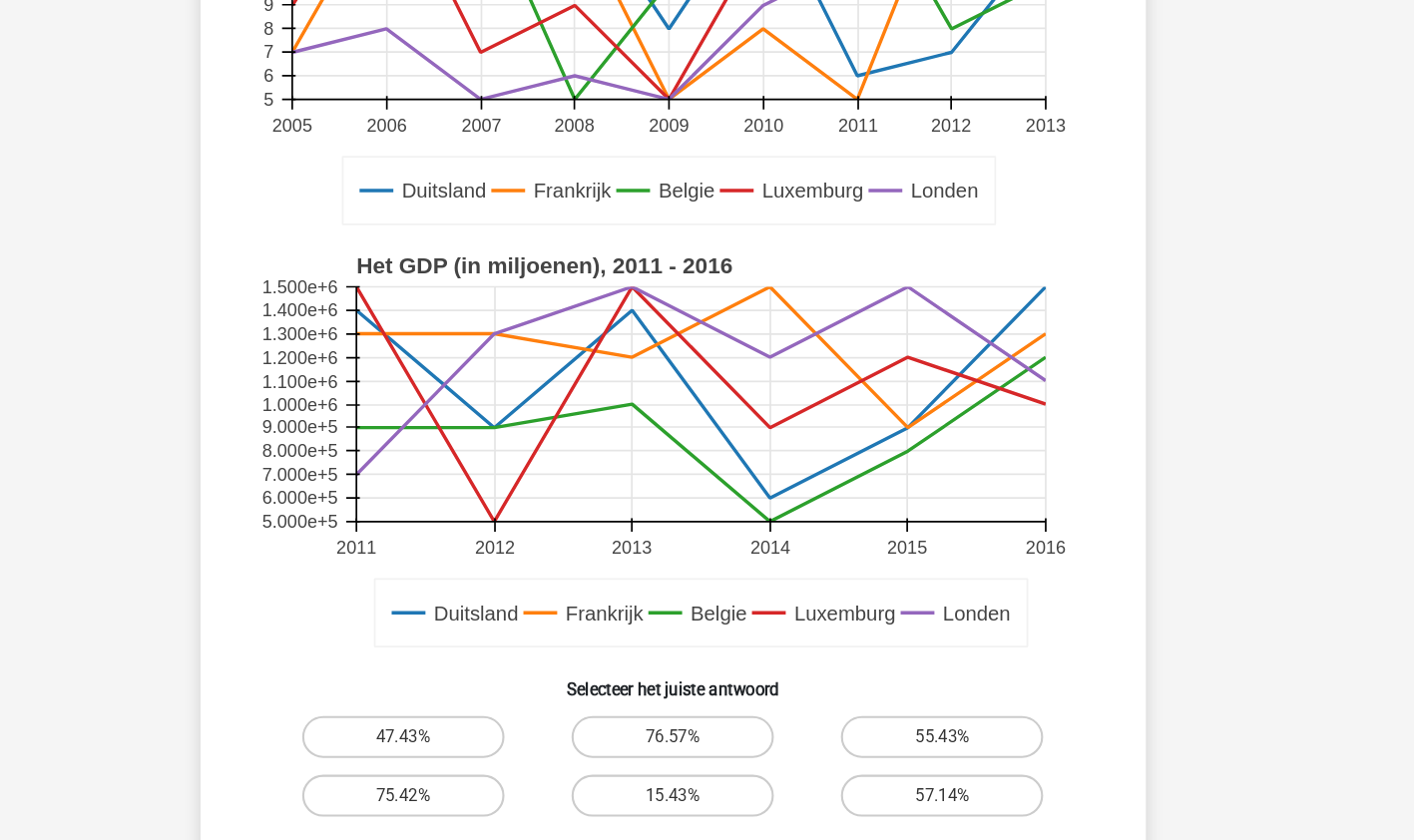 click 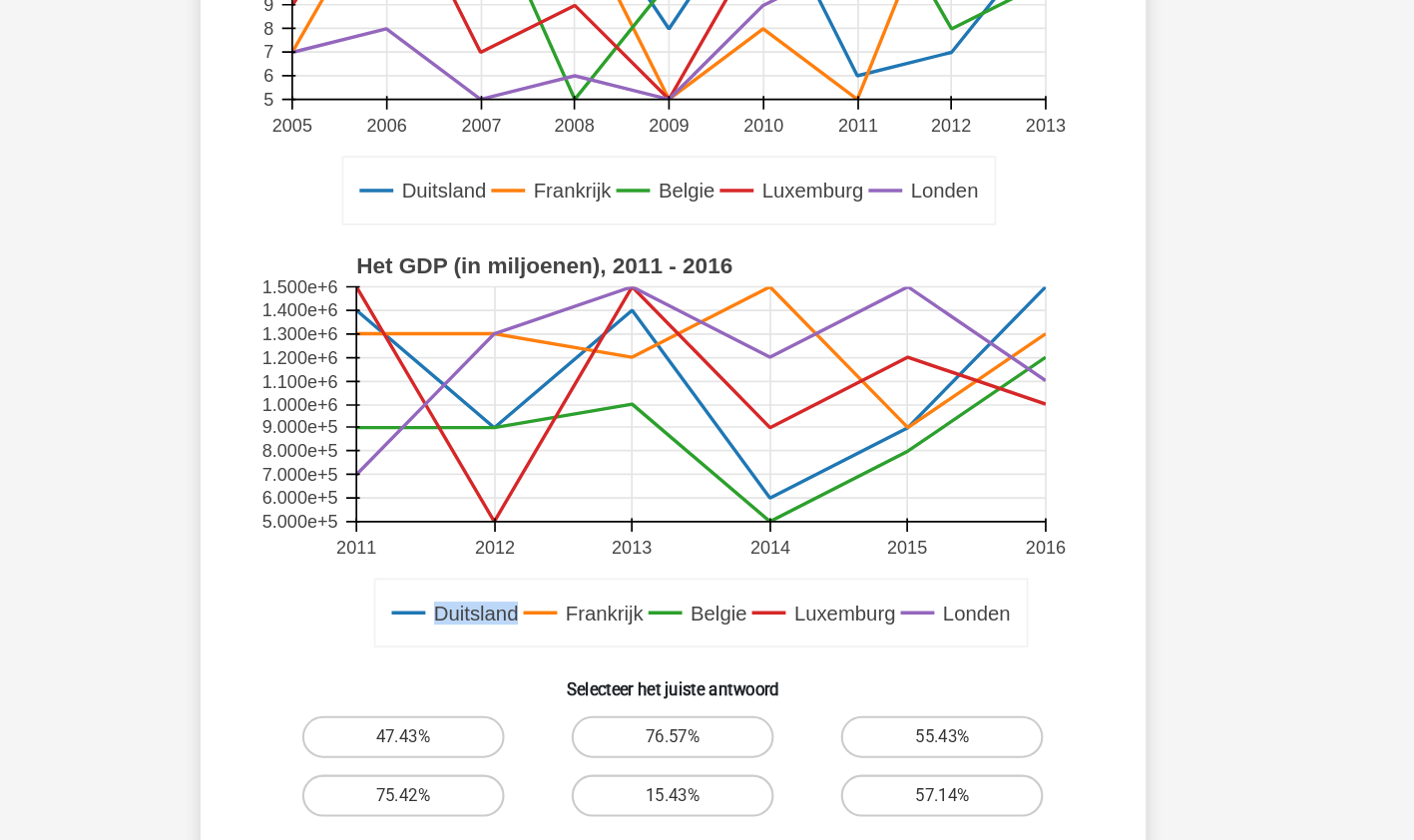 scroll, scrollTop: 364, scrollLeft: 0, axis: vertical 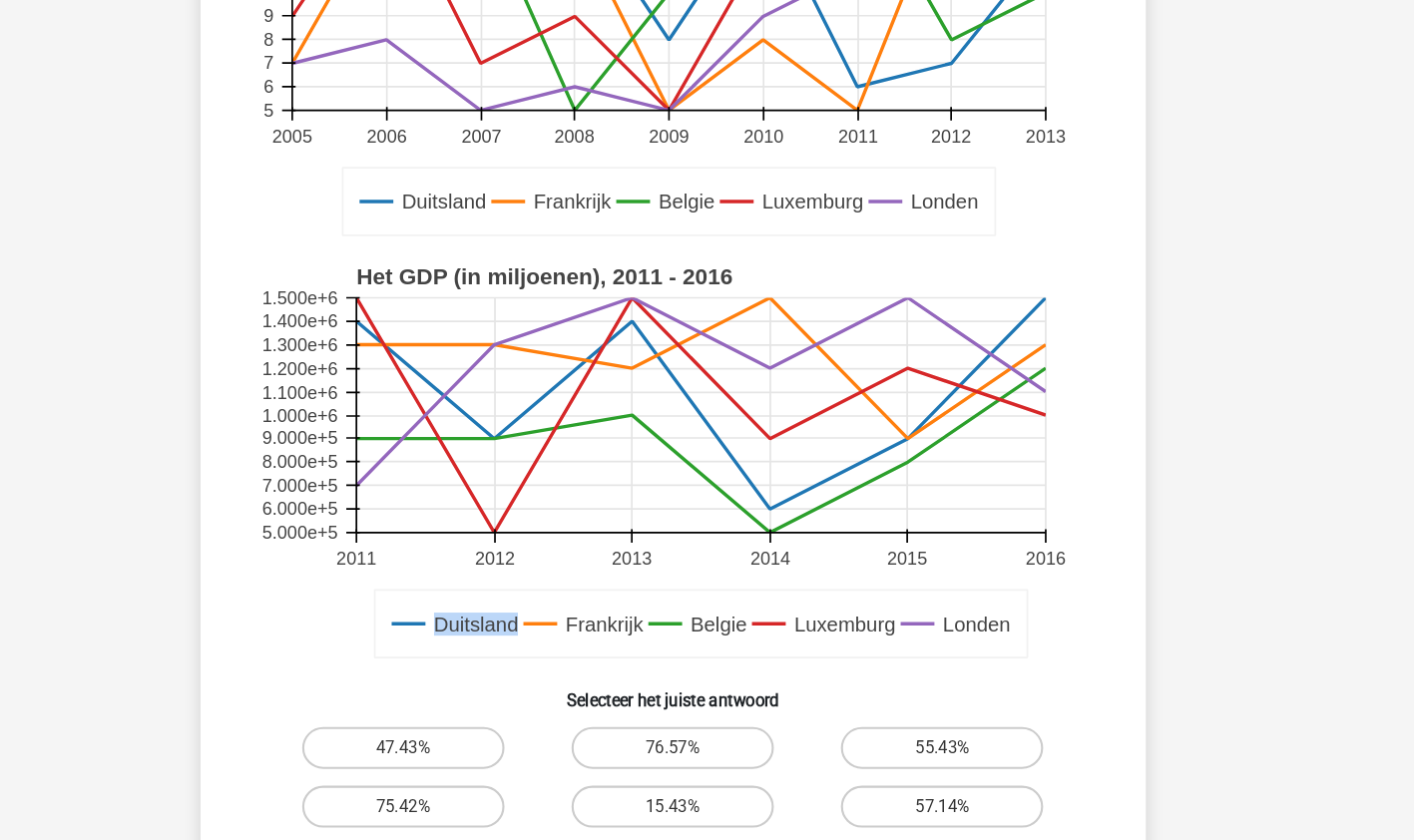 click 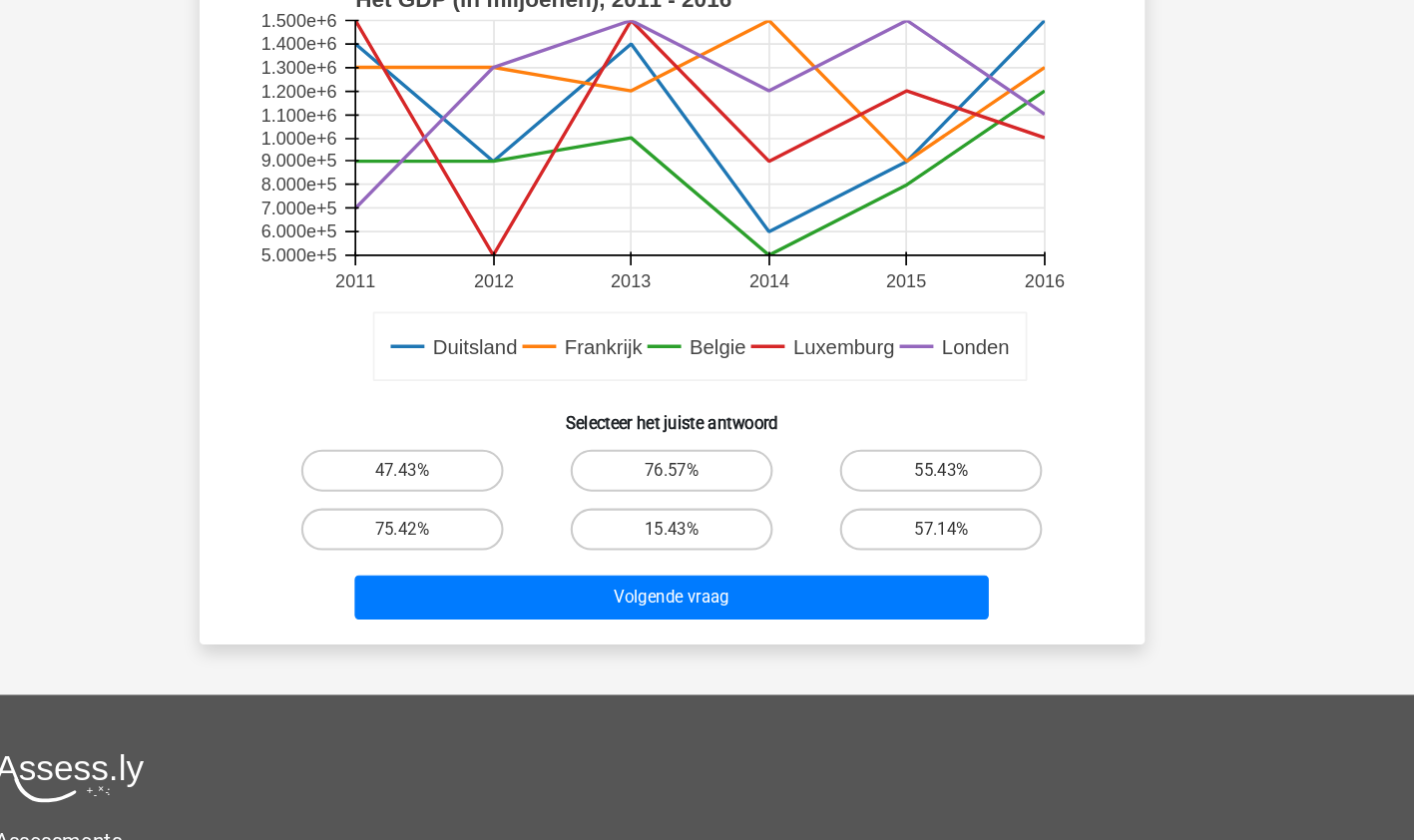 scroll, scrollTop: 611, scrollLeft: 0, axis: vertical 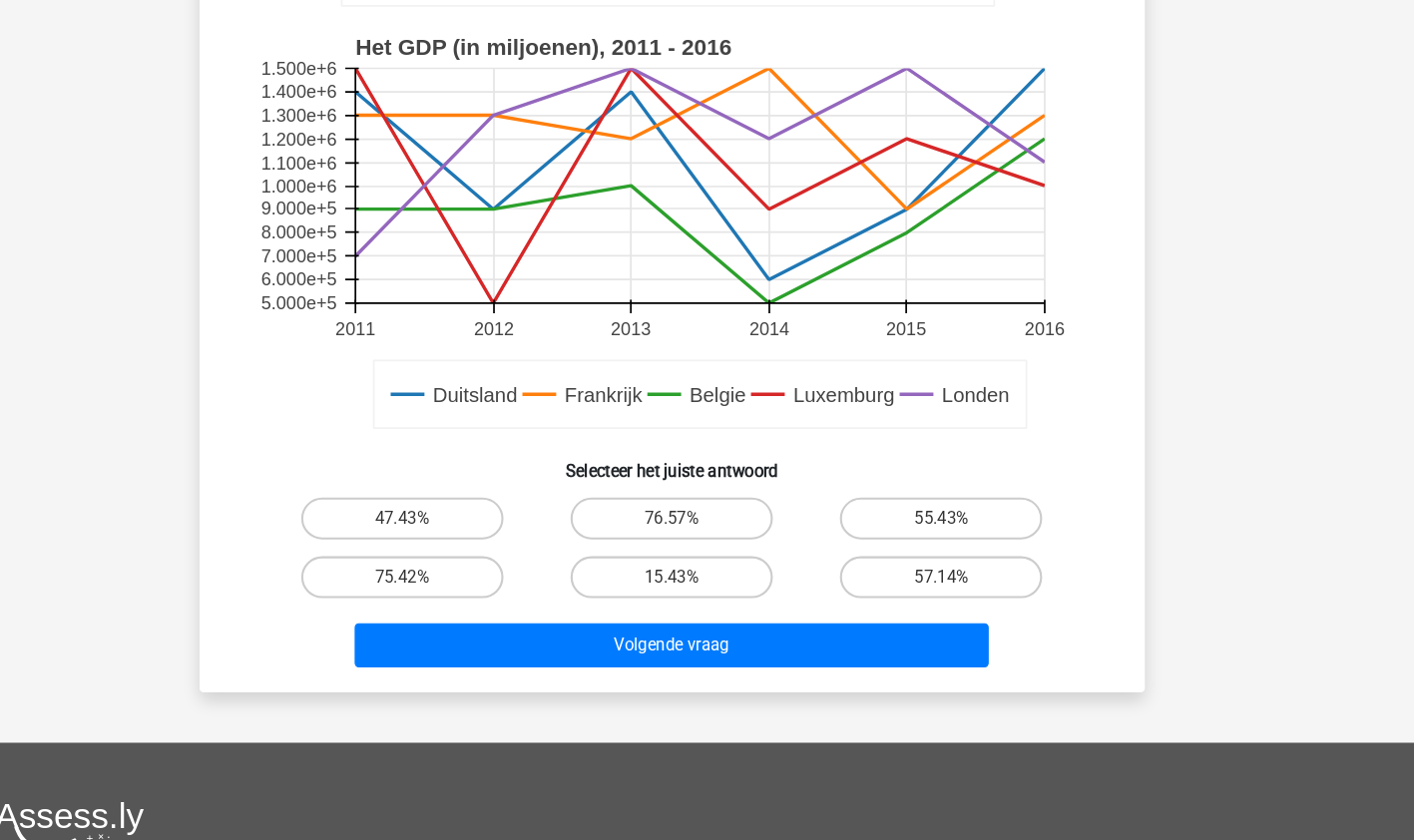 click on "47.43%" at bounding box center [450, 496] 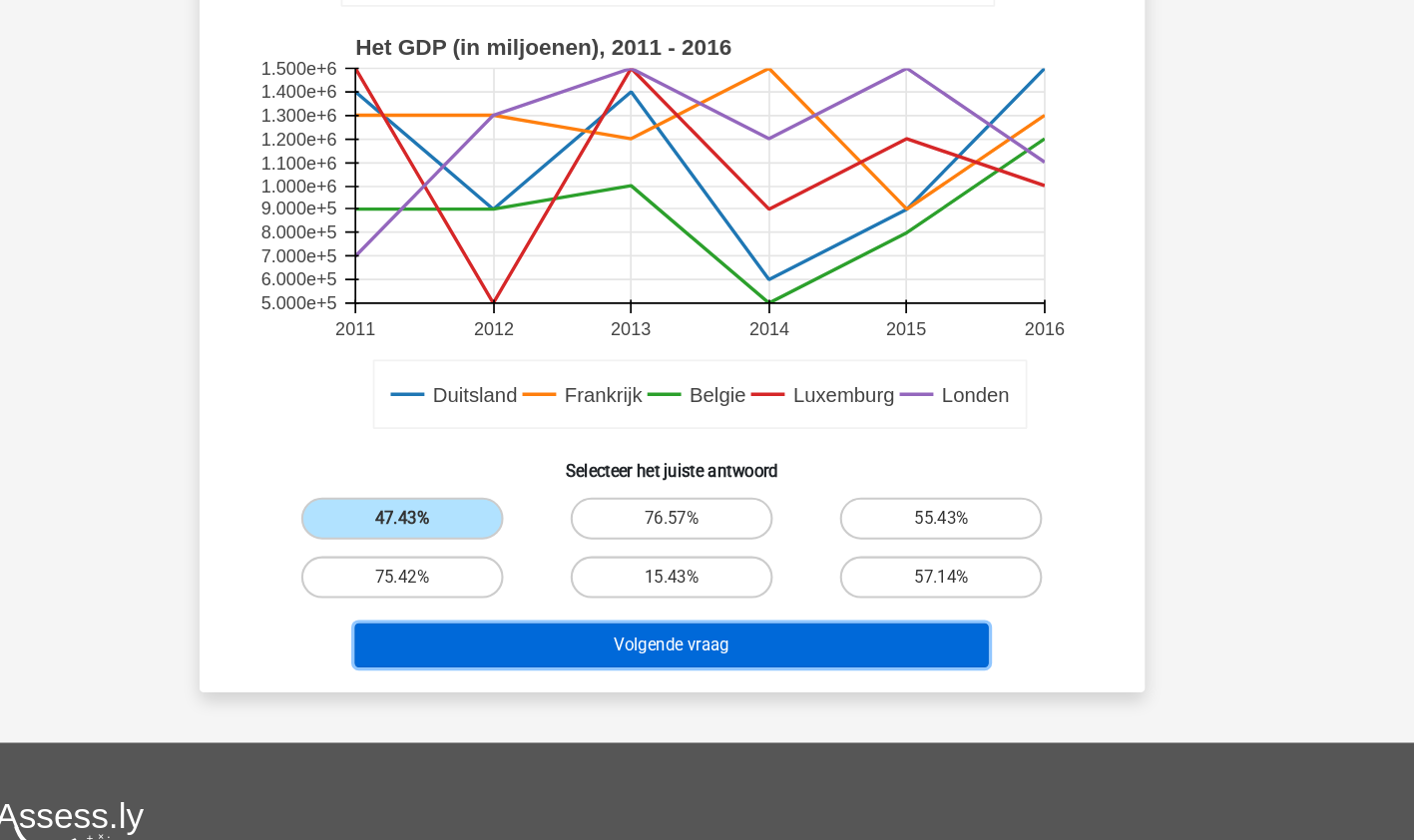 click on "Volgende vraag" at bounding box center (707, 617) 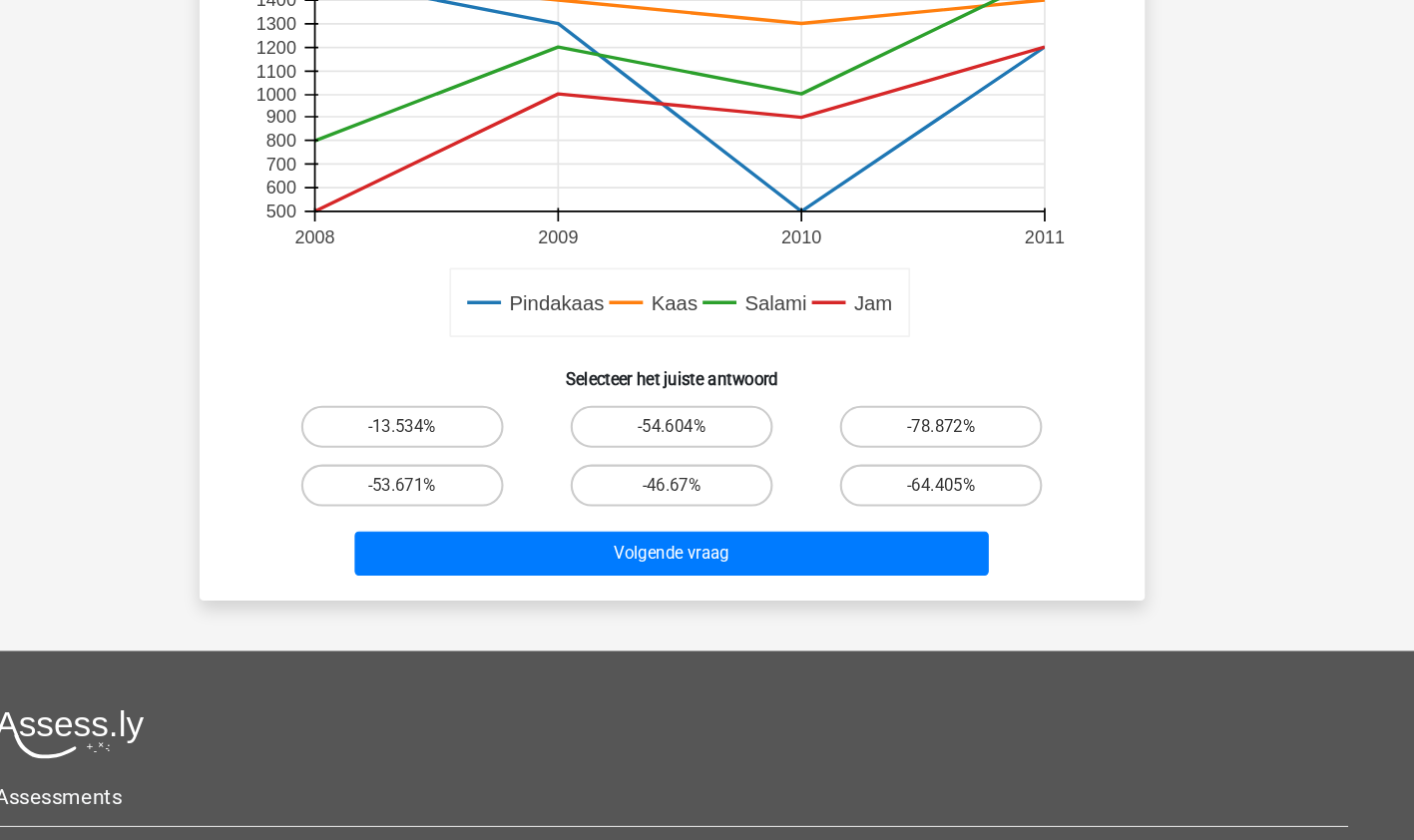 scroll, scrollTop: 661, scrollLeft: 0, axis: vertical 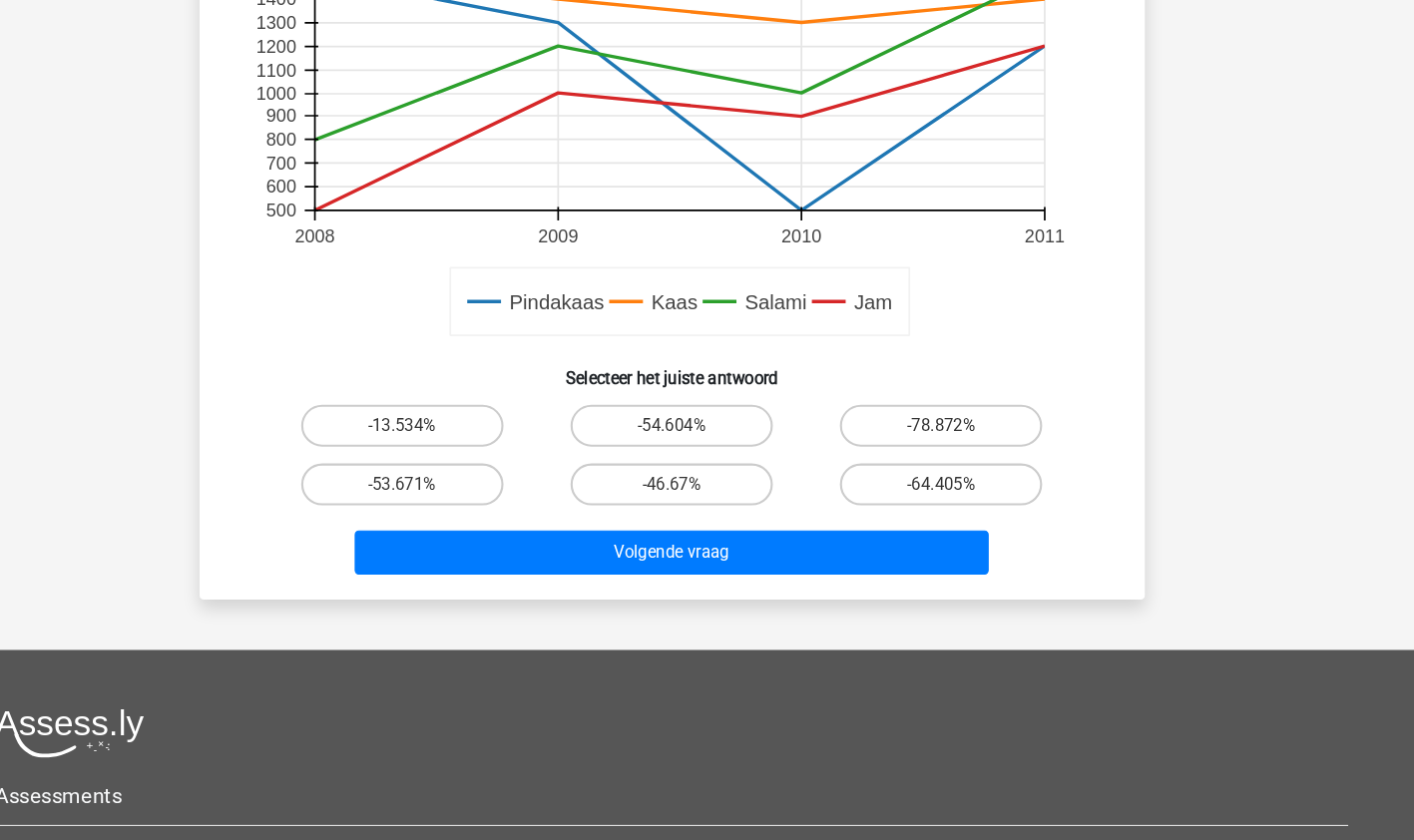 click on "-46.67%" at bounding box center (707, 501) 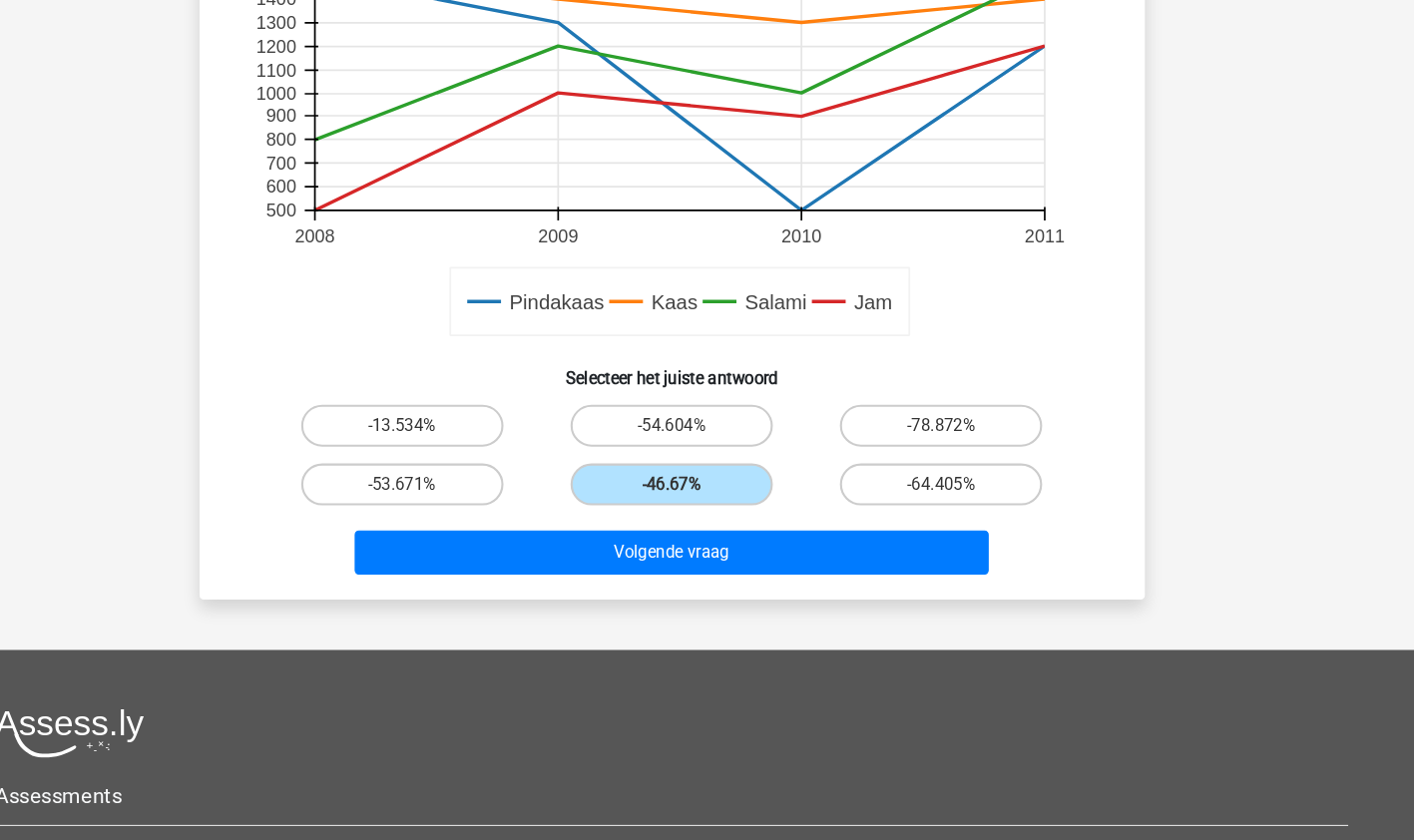 click on "Wat is het procentuele verschil tussen de omzet per product door verkoop van Pindakaas en de omzet per product door verkoop van Salami in 2008?
Pindakaas Kaas Salami Jam De toegevoegde winst (in €) per euro omzet, 2005 - 2010 2005 2006 2007 2008 2009 2010 0.05 0.06 0.07 0.08 0.09 0.1 0.11 0.12 0.13 0.14 0.15
Pindakaas Kaas Salami Jam De omzet per product (in duizenden), 2008 - 2011 2008 2009 2010 2011 500 600 700 800 900 1000 1100 1200 1300 1400 1500
Selecteer het juiste antwoord" at bounding box center [707, 44] 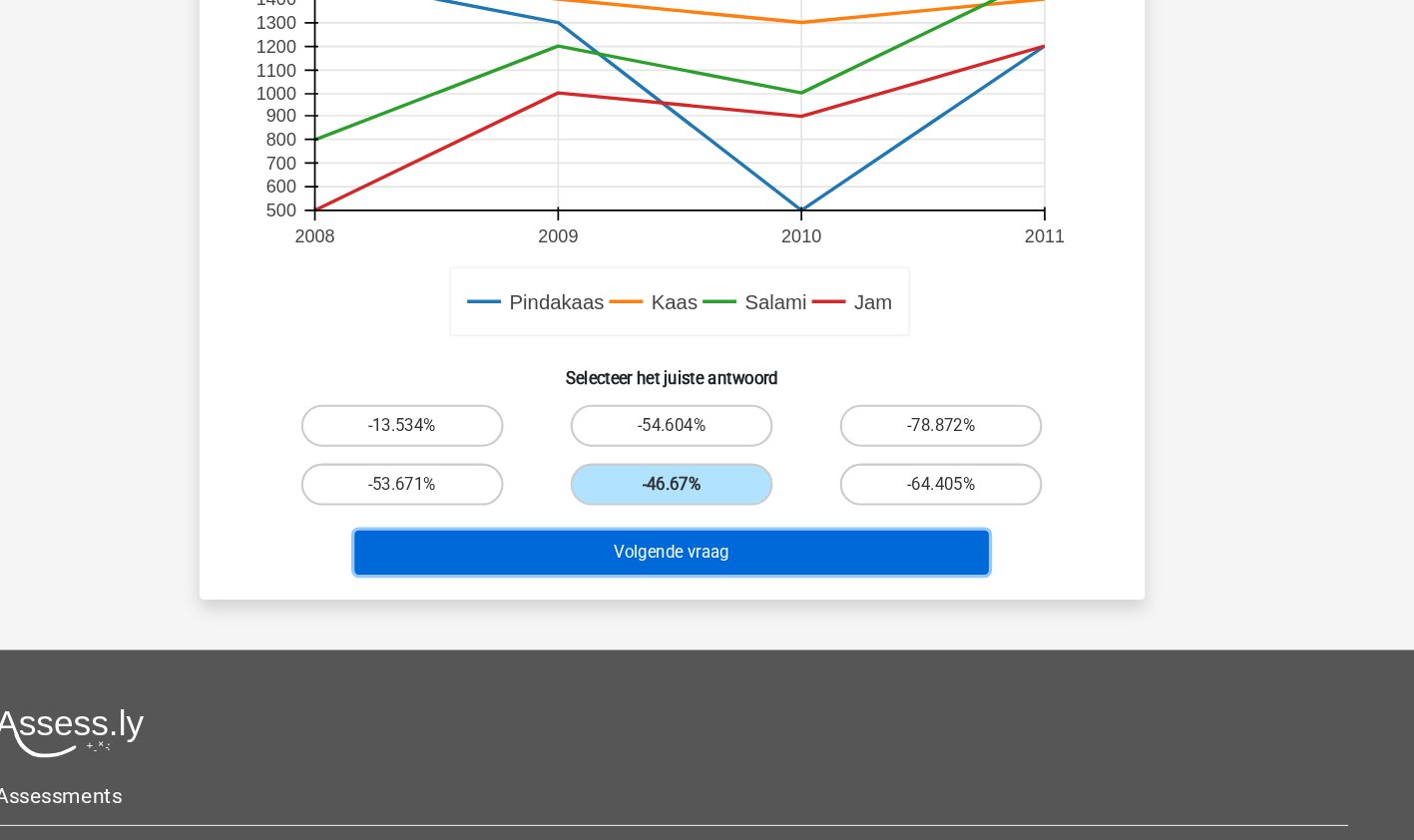 click on "Volgende vraag" at bounding box center (707, 566) 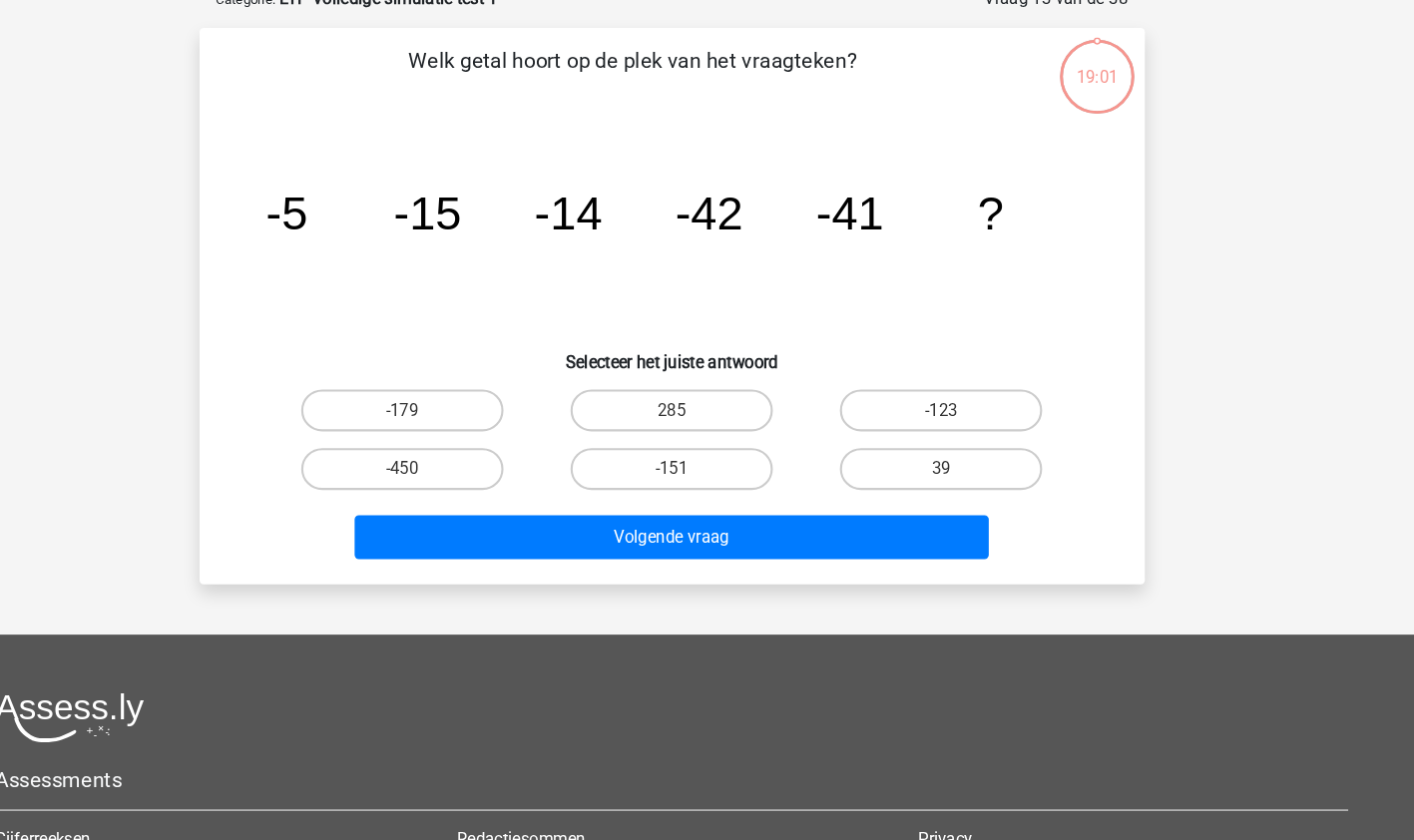 scroll, scrollTop: 100, scrollLeft: 0, axis: vertical 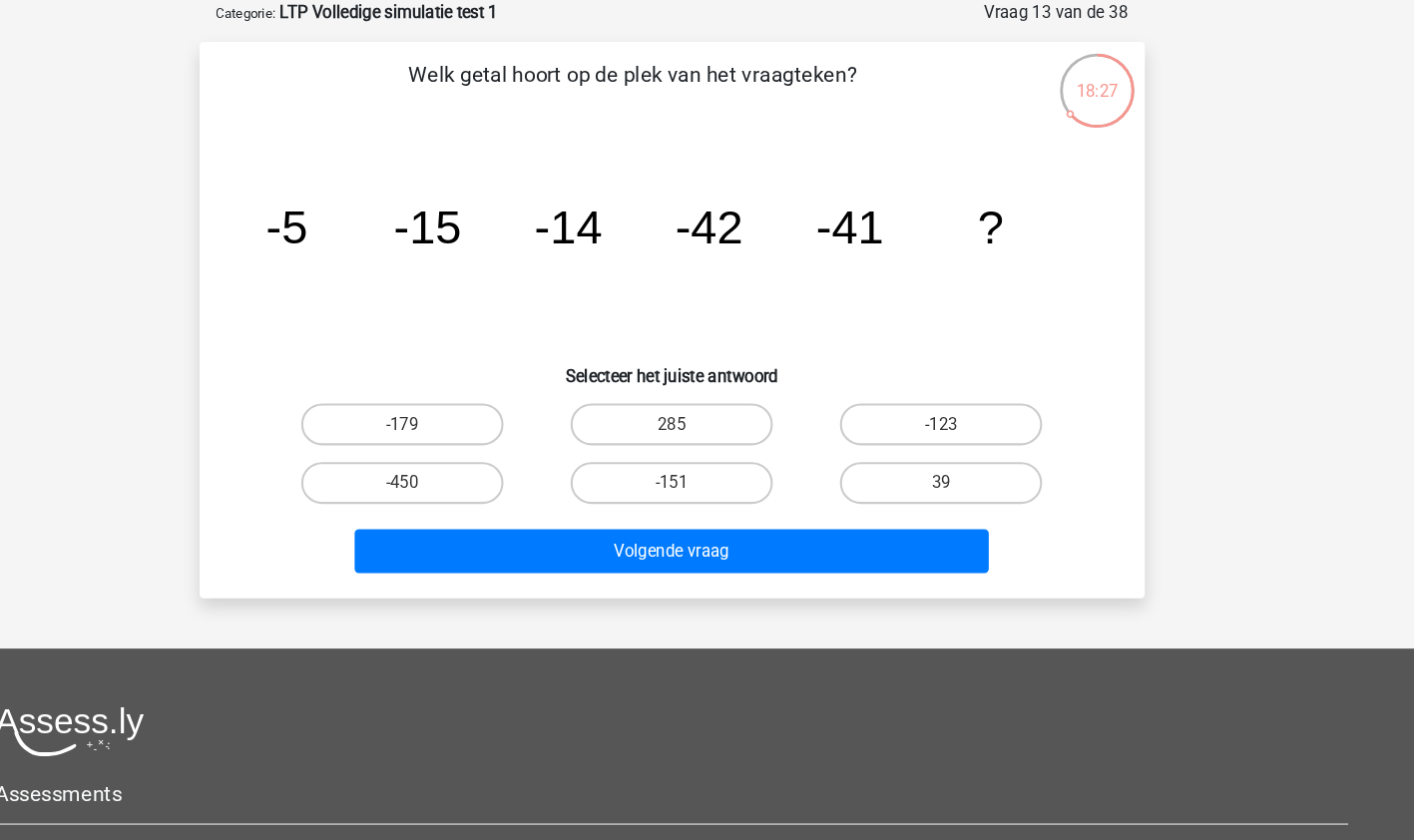 click on "-123" at bounding box center (963, 404) 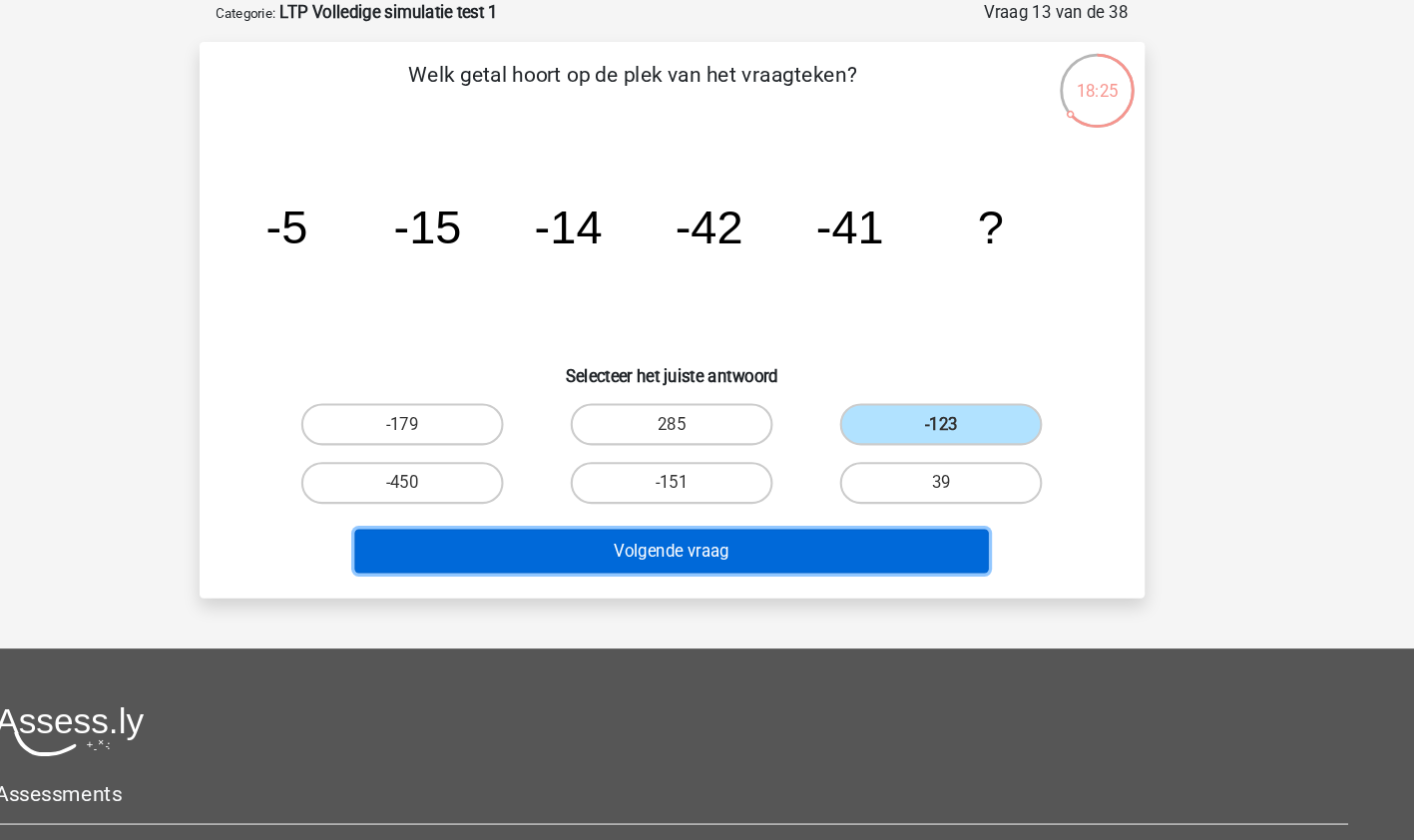click on "Volgende vraag" at bounding box center (707, 525) 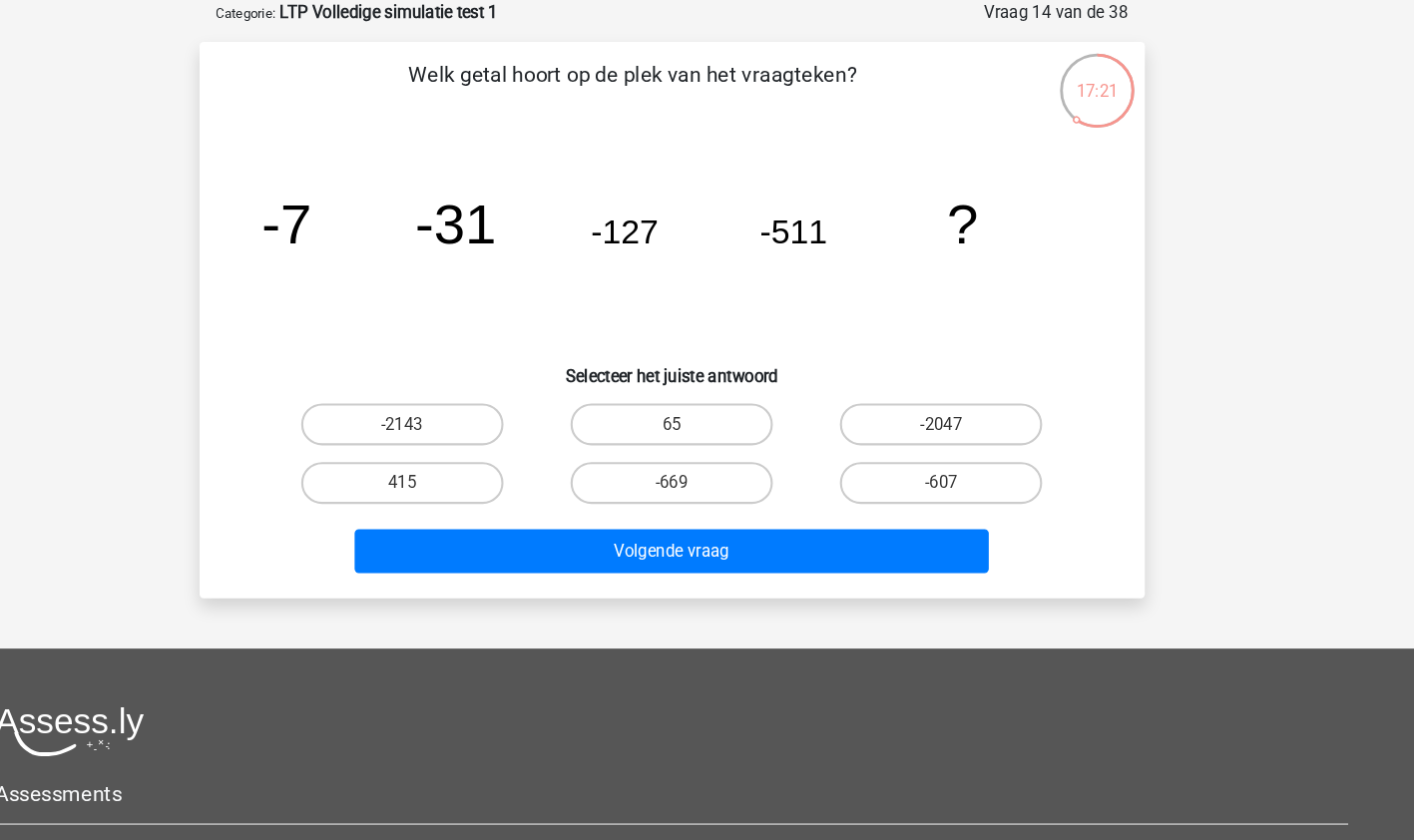 click on "-2047" at bounding box center (963, 404) 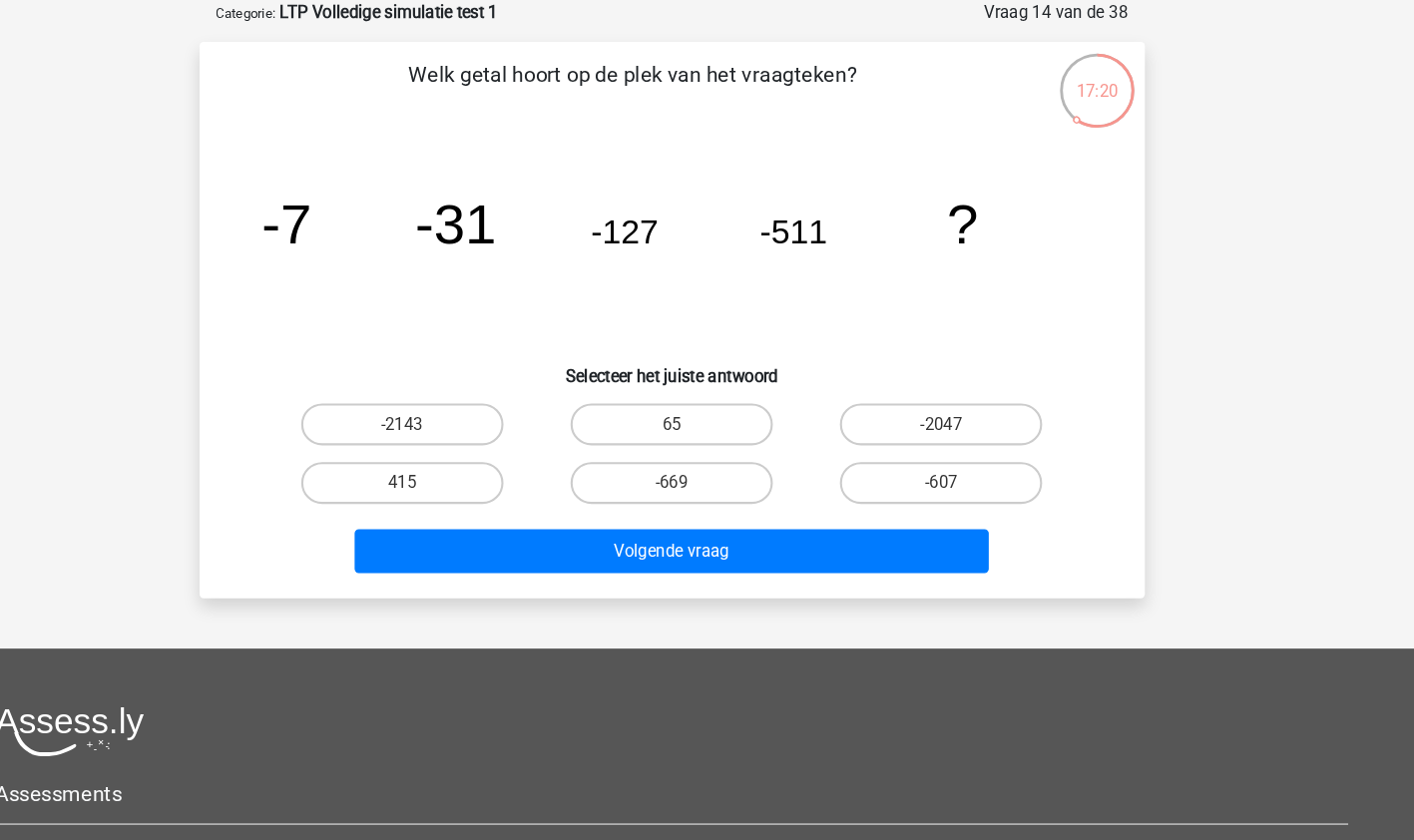 click on "-2047" at bounding box center (963, 404) 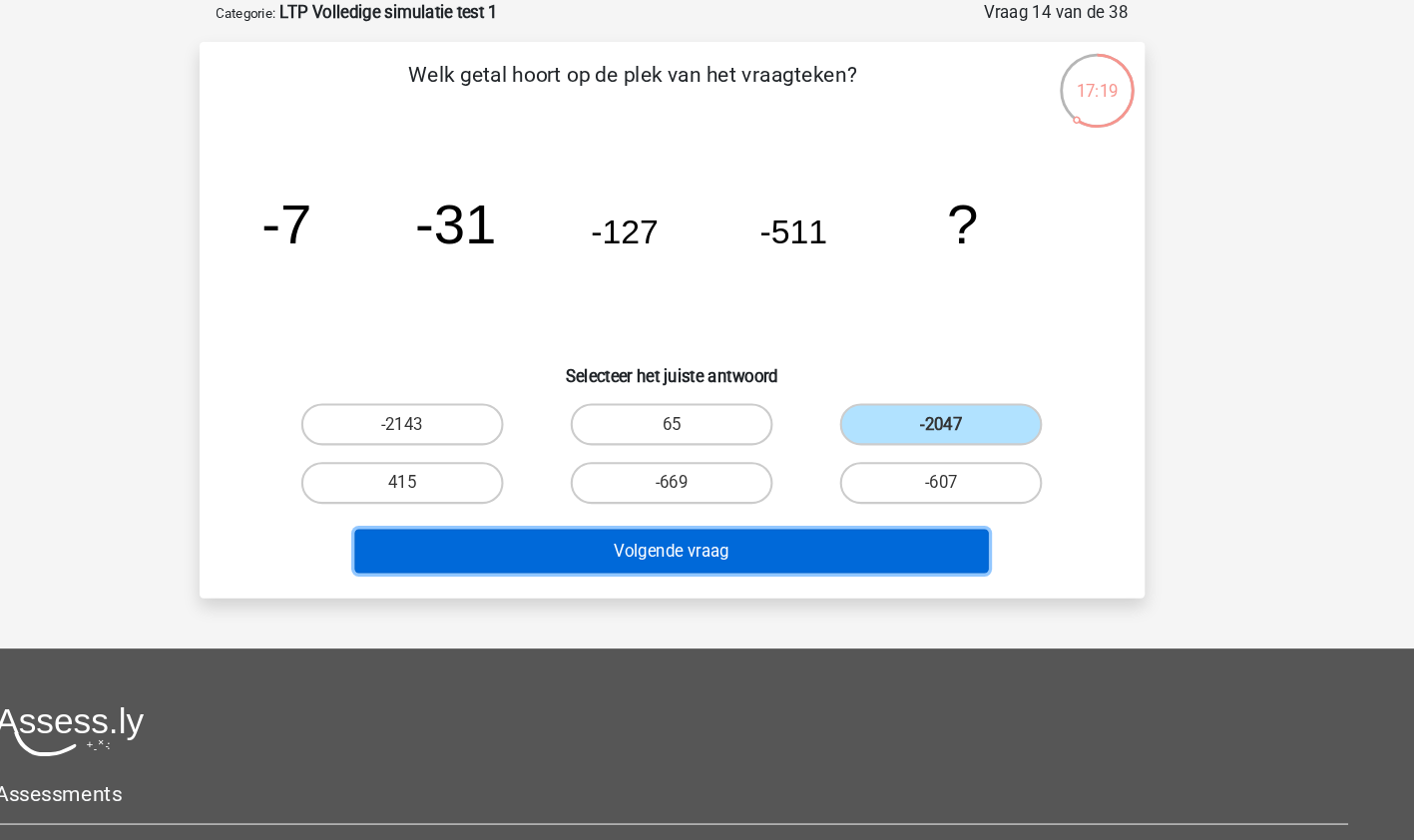 click on "Volgende vraag" at bounding box center [707, 525] 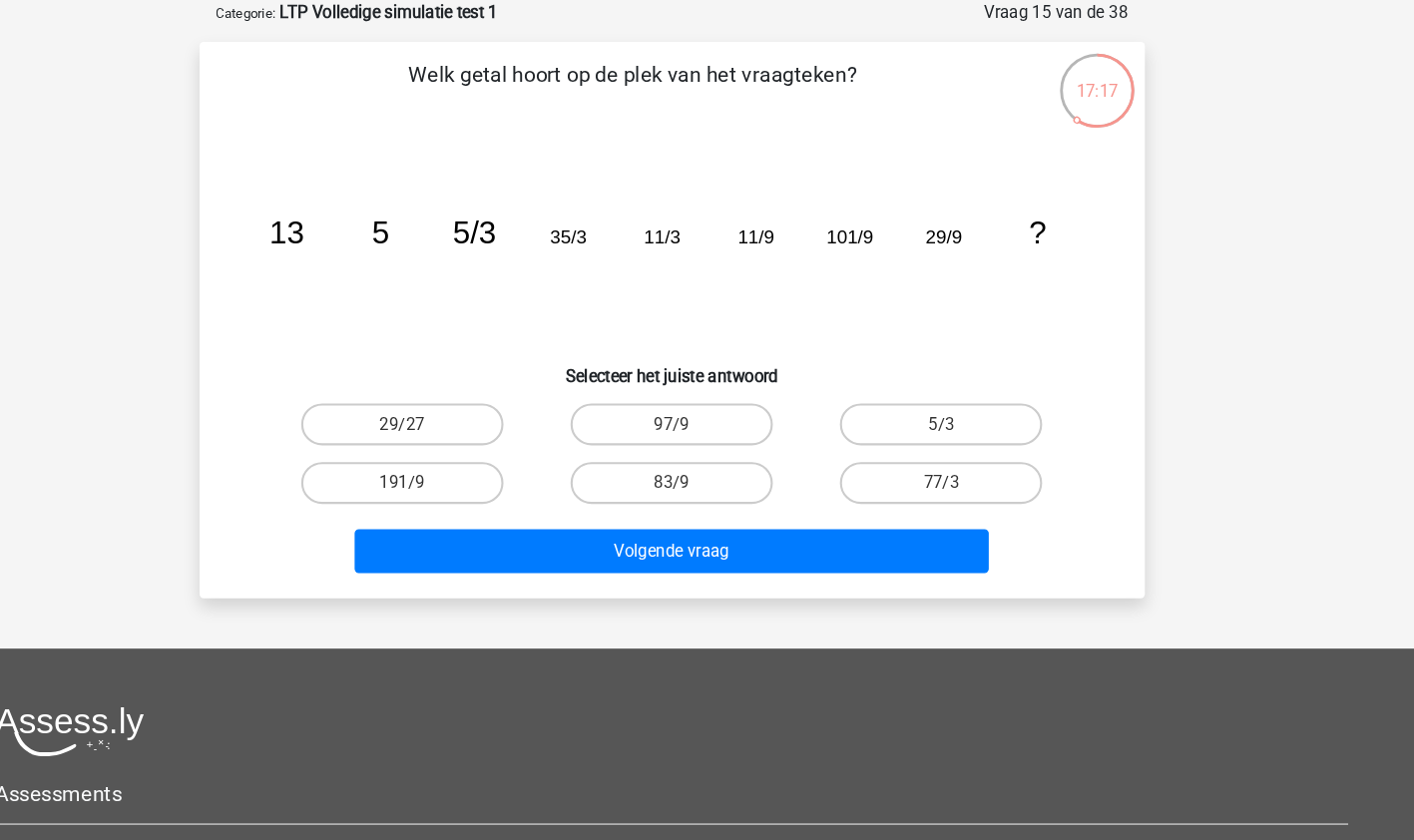 click on "image/svg+xml
13
5
5/3
35/3
11/3
11/9
101/9
29/9
?" 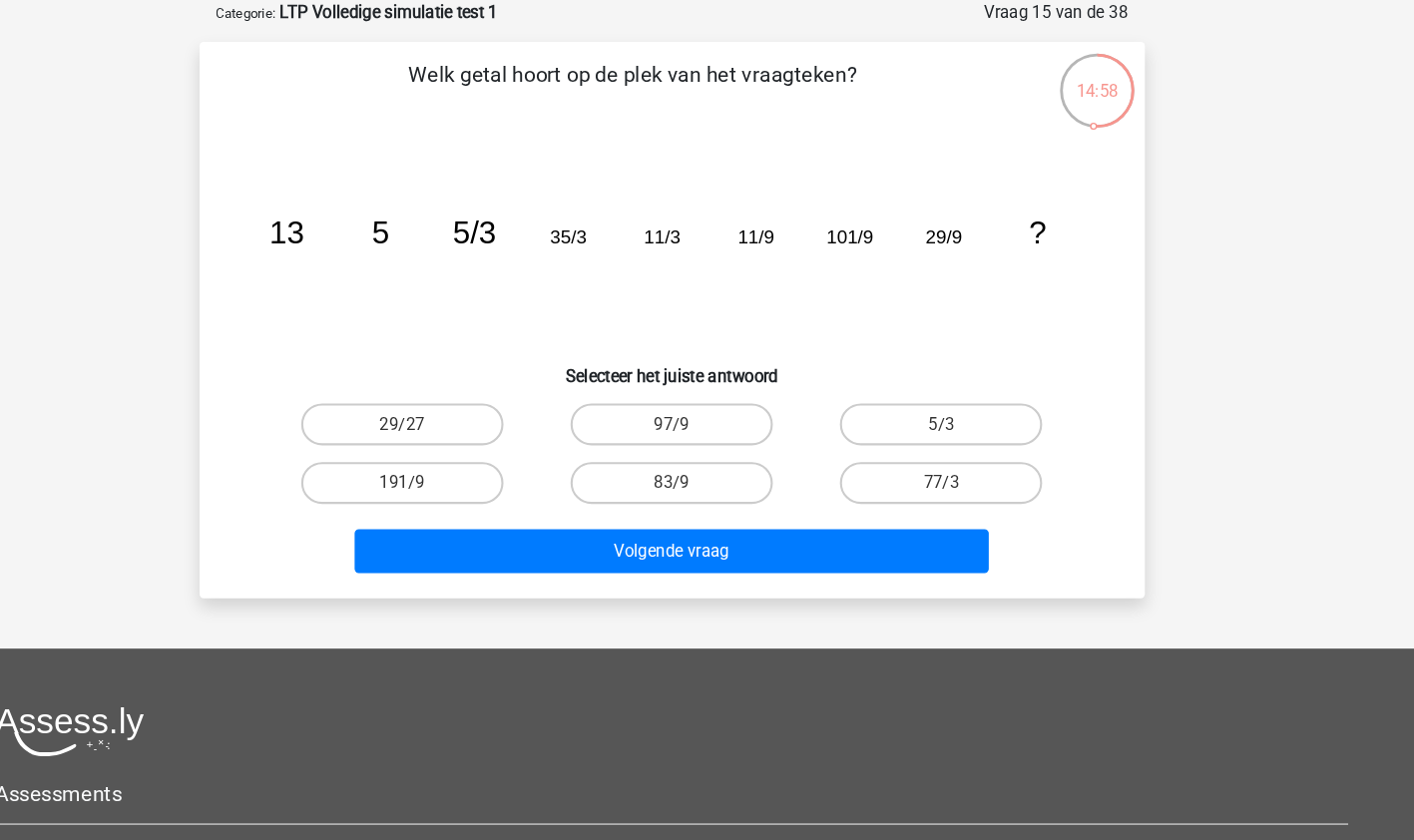click on "97/9" at bounding box center (707, 404) 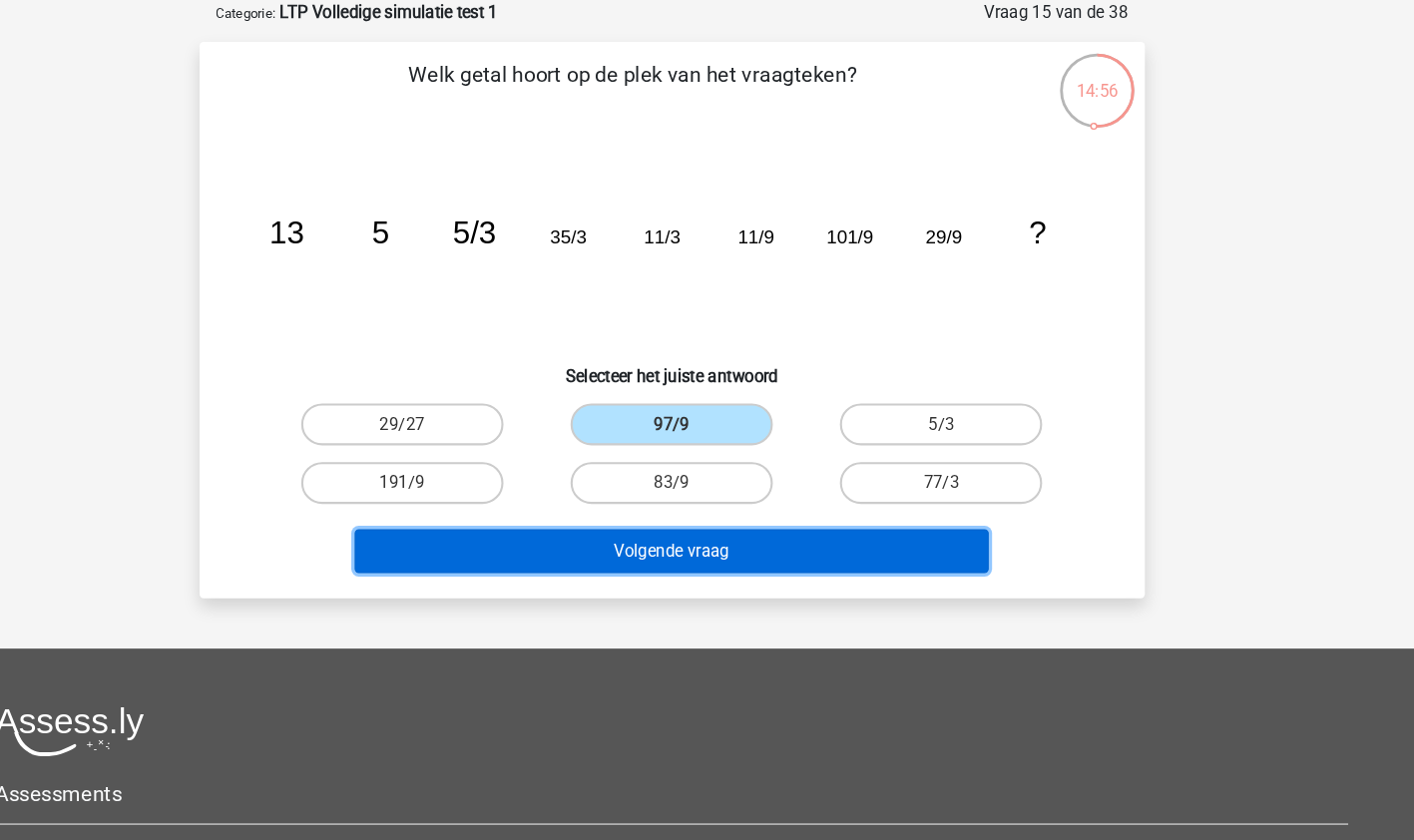 click on "Volgende vraag" at bounding box center (707, 525) 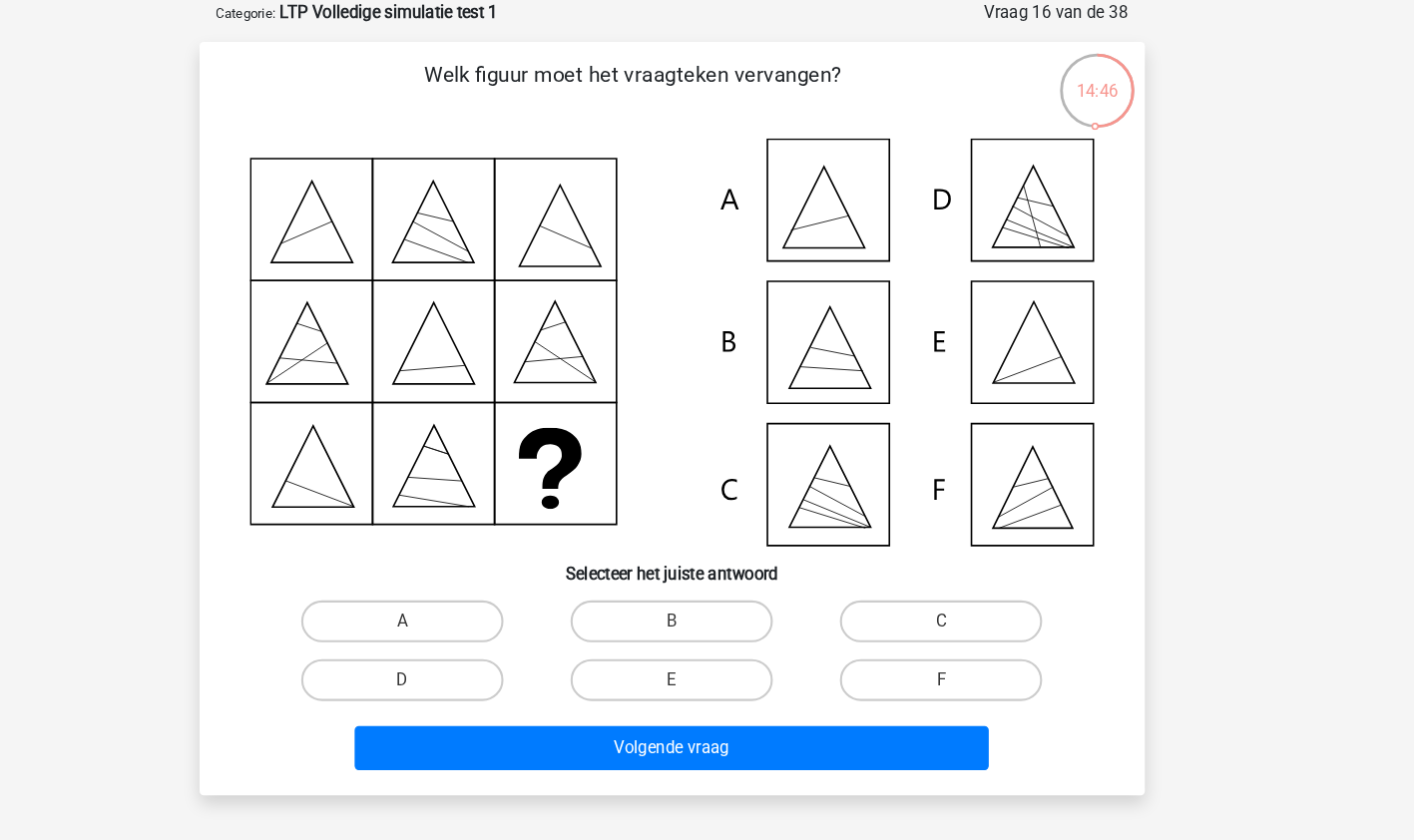 click on "E" at bounding box center (707, 647) 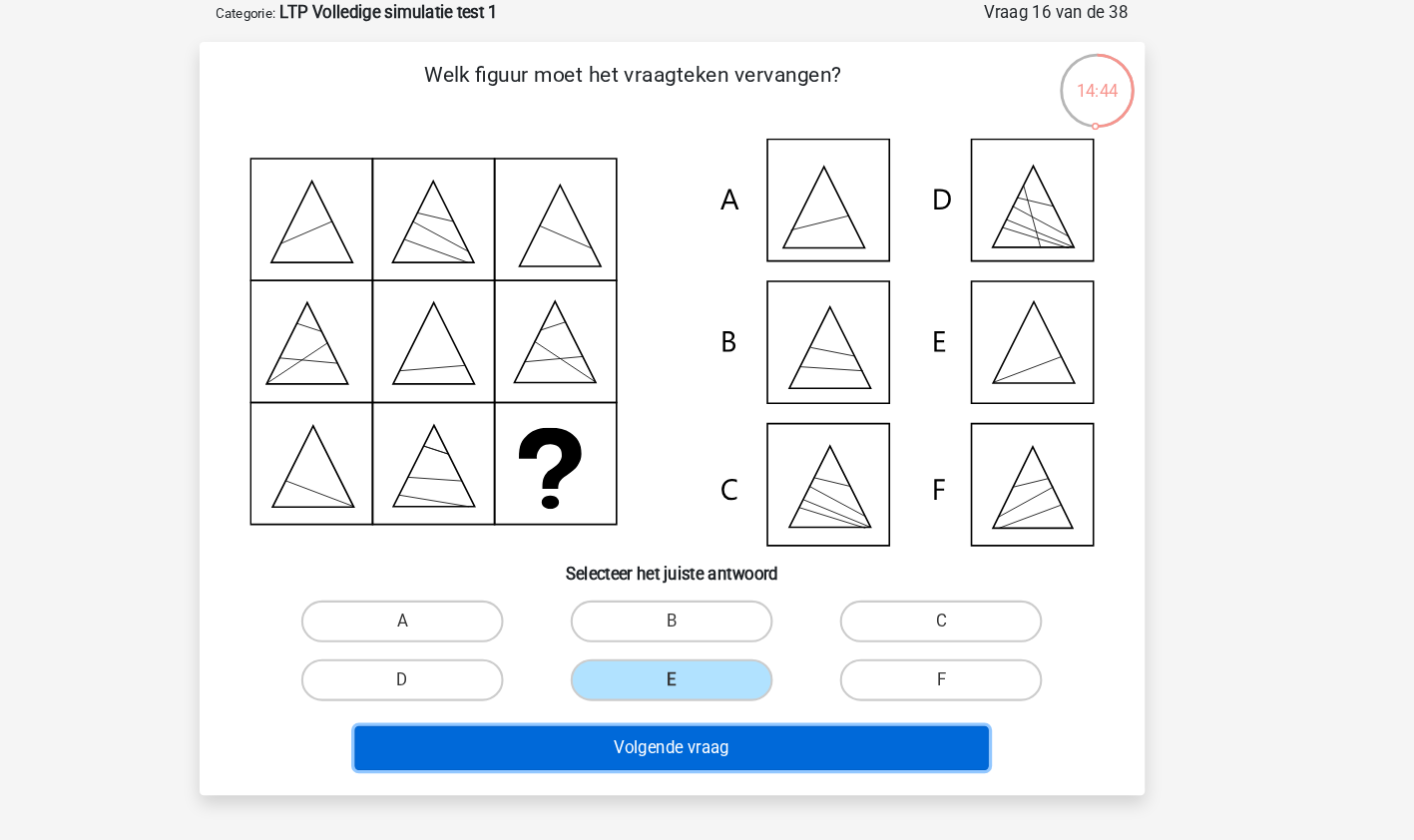 click on "Volgende vraag" at bounding box center [707, 712] 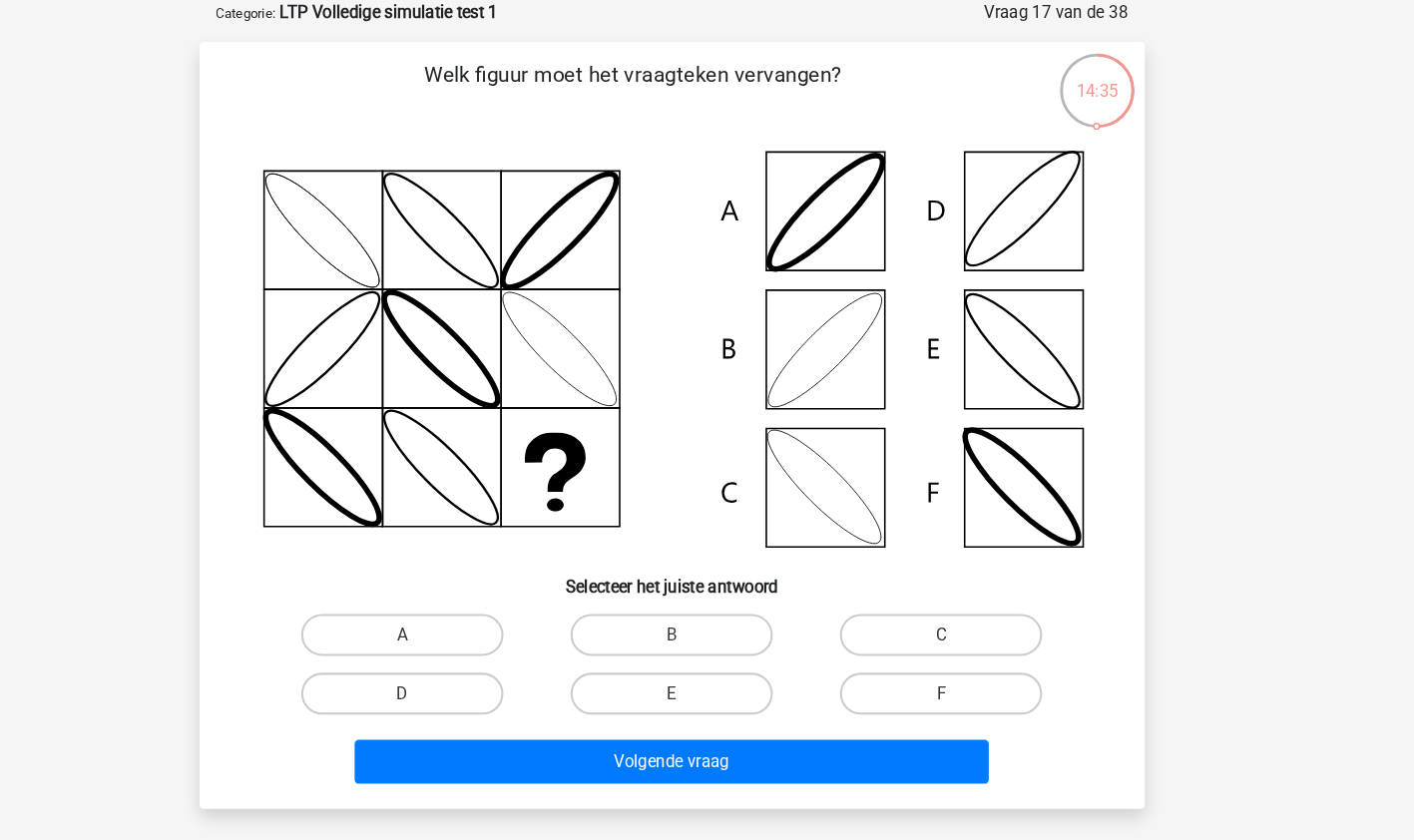 click on "B" at bounding box center [707, 605] 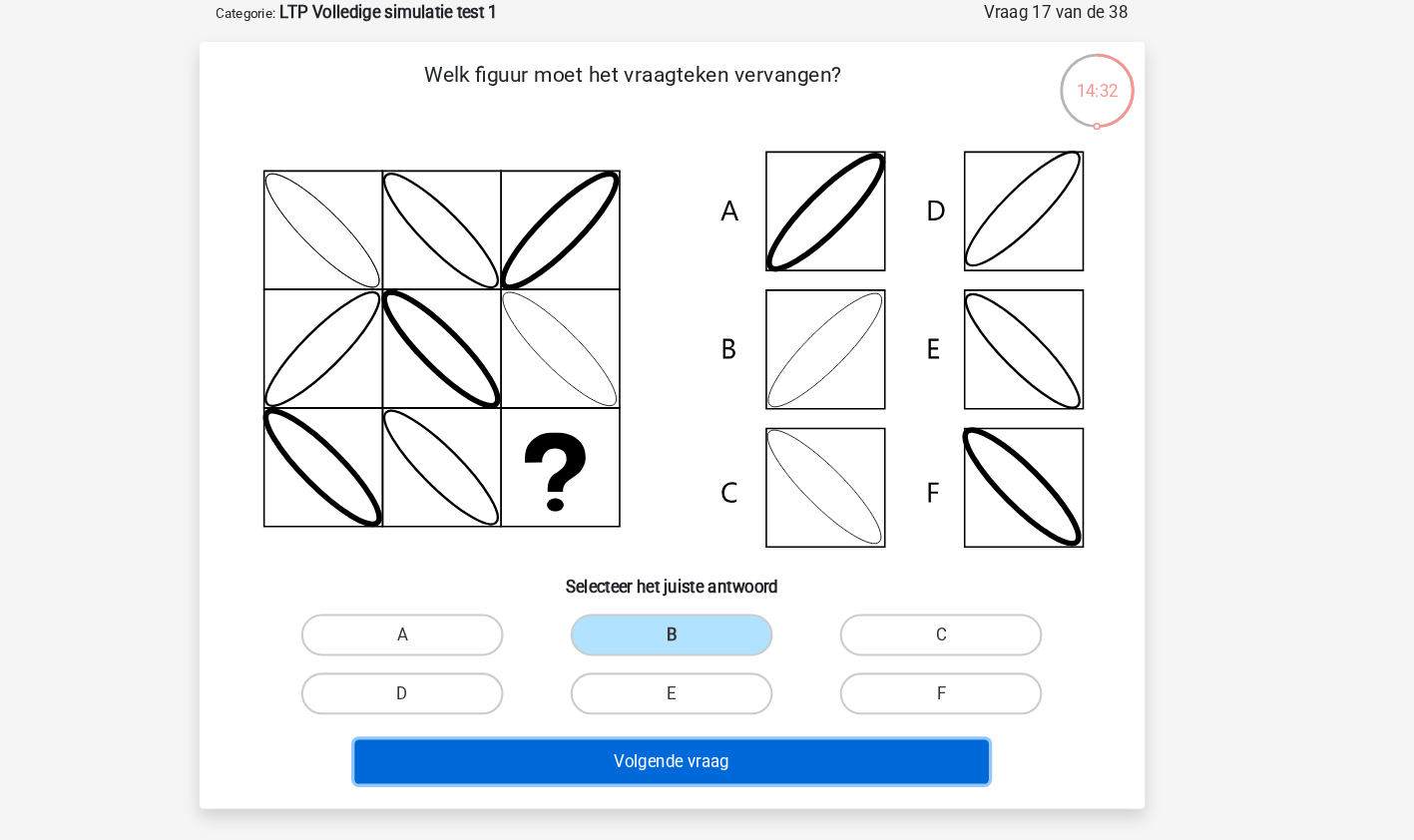 click on "Volgende vraag" at bounding box center (707, 725) 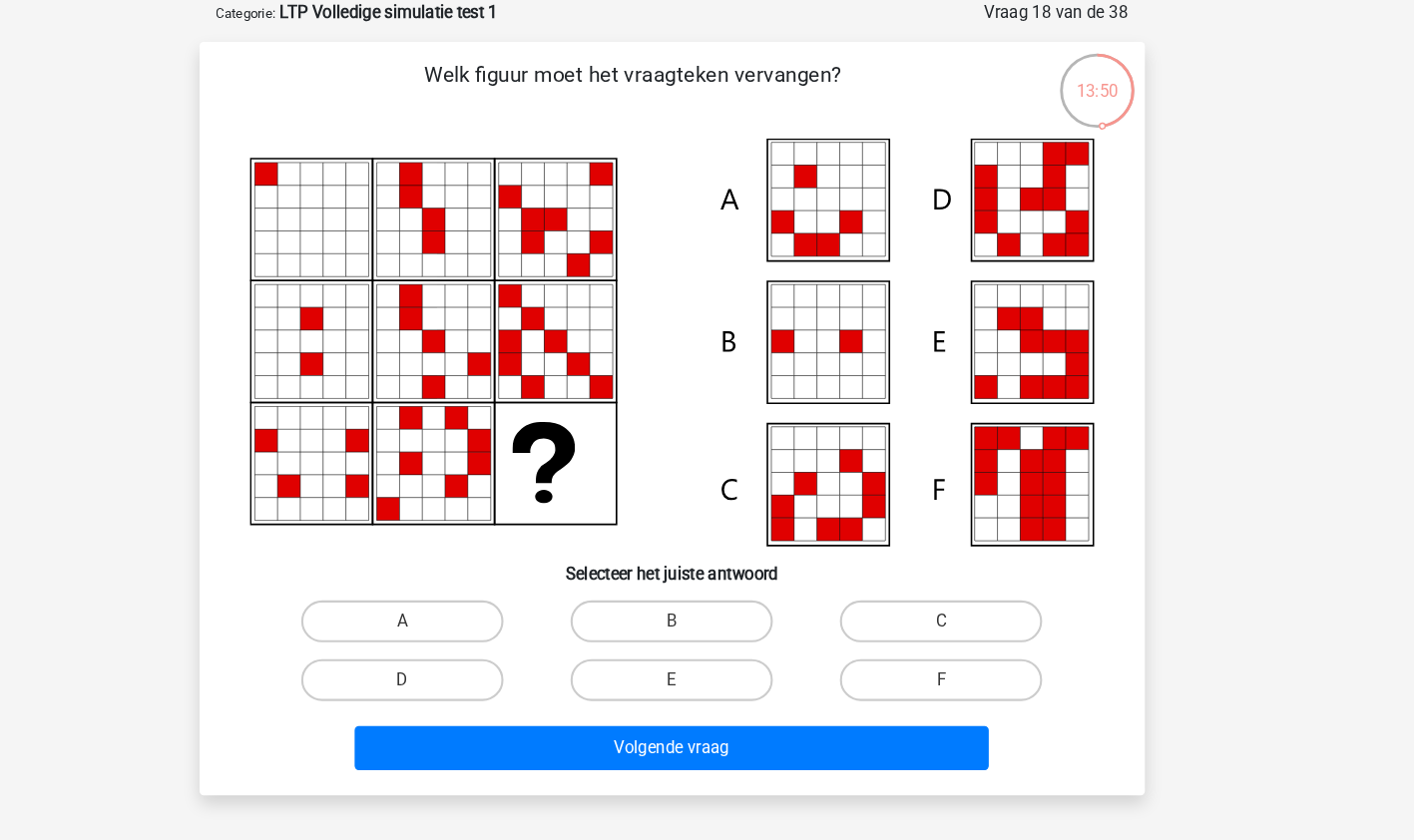 click on "E" at bounding box center (712, 653) 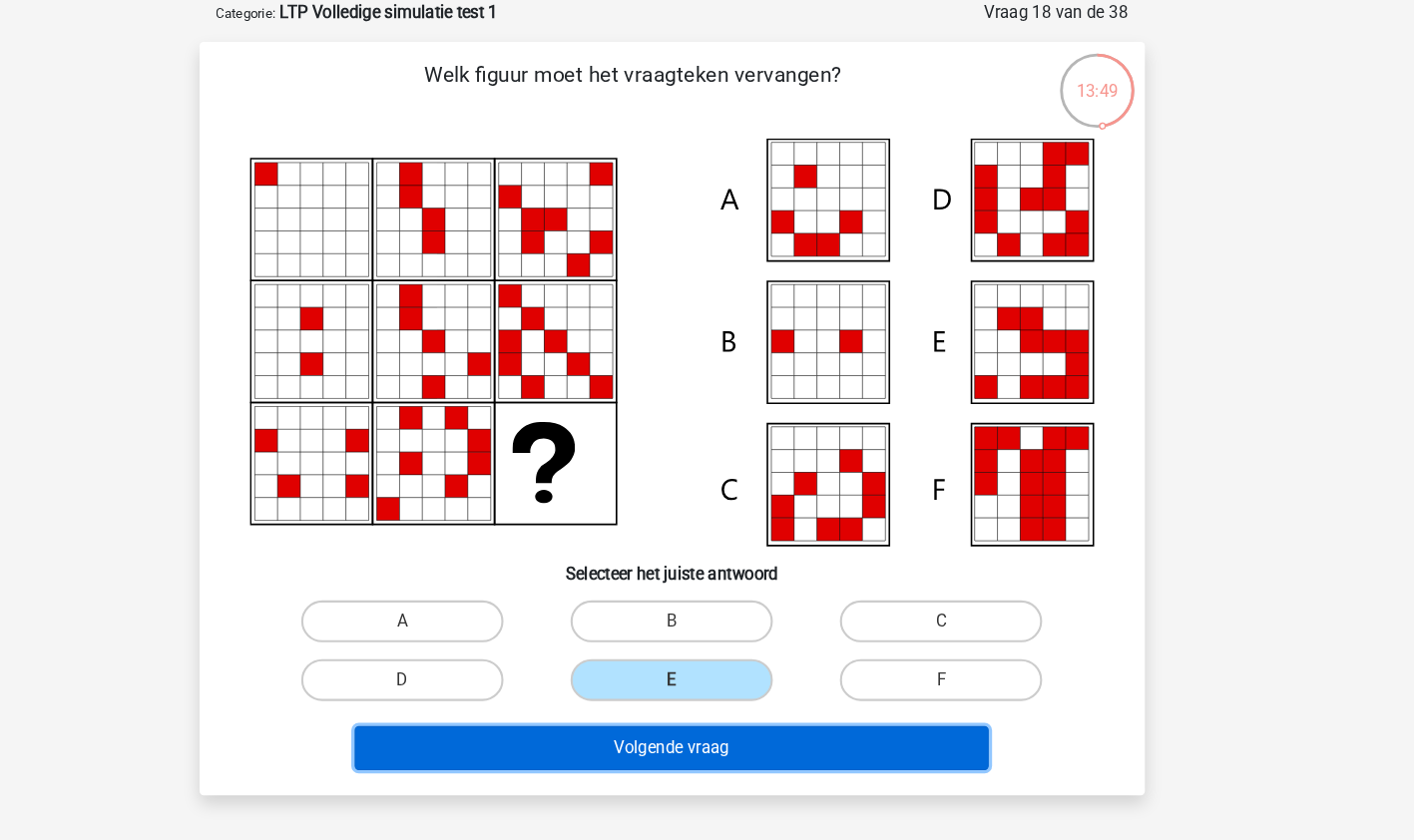 click on "Volgende vraag" at bounding box center (707, 712) 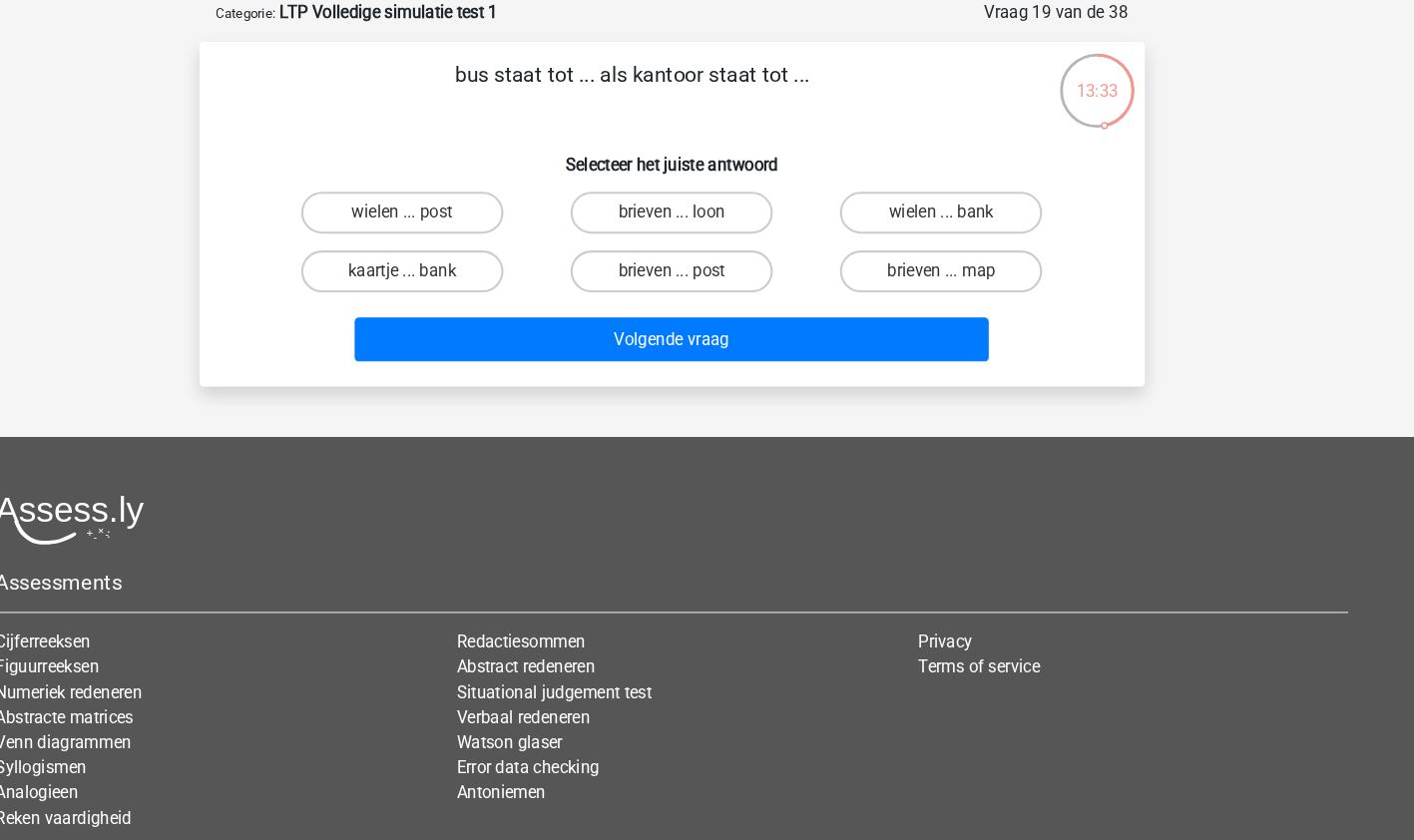 click on "brieven ... post" at bounding box center (707, 258) 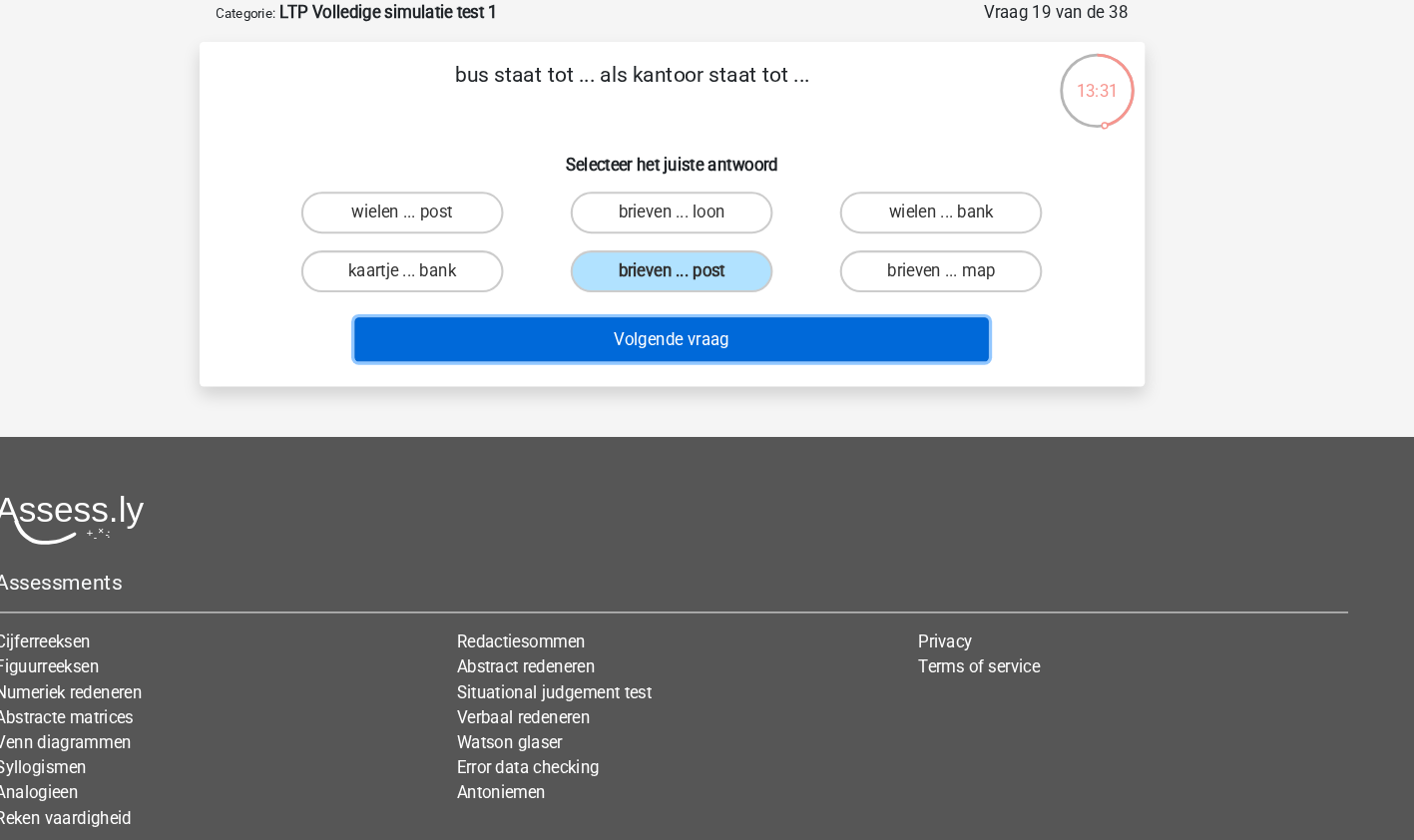 click on "Volgende vraag" at bounding box center [707, 323] 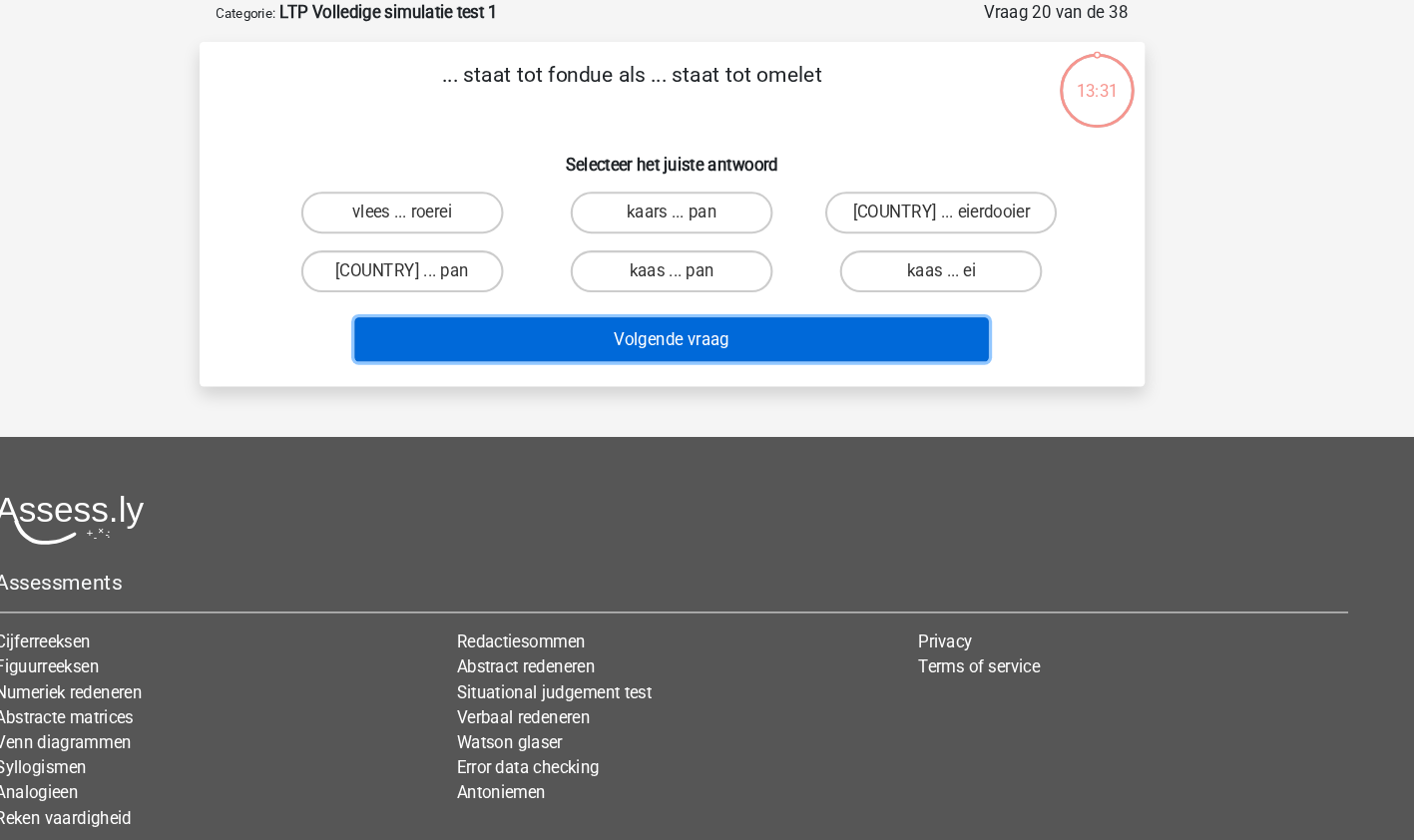 click on "Volgende vraag" at bounding box center (707, 323) 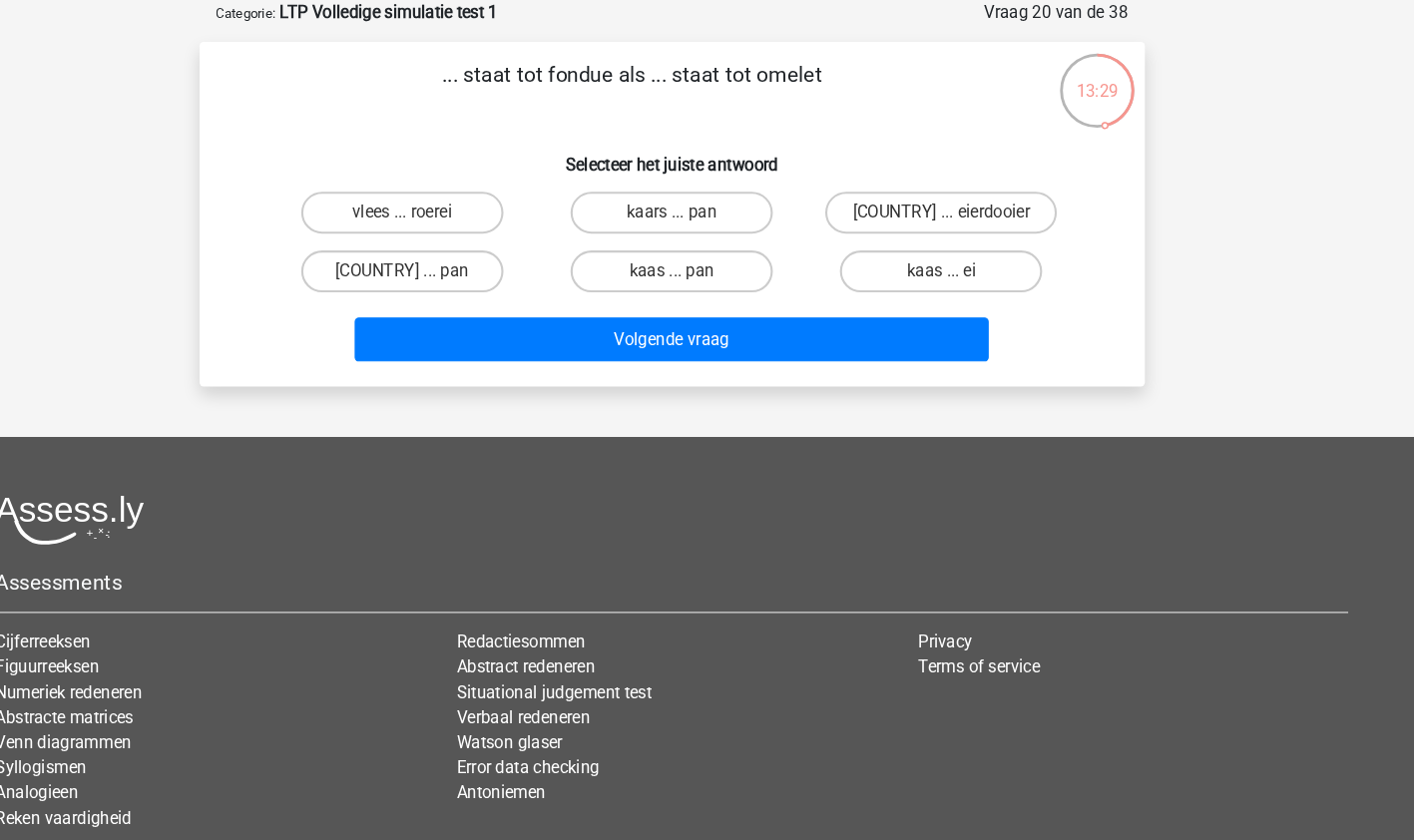 click on "Selecteer het juiste antwoord" at bounding box center [707, 149] 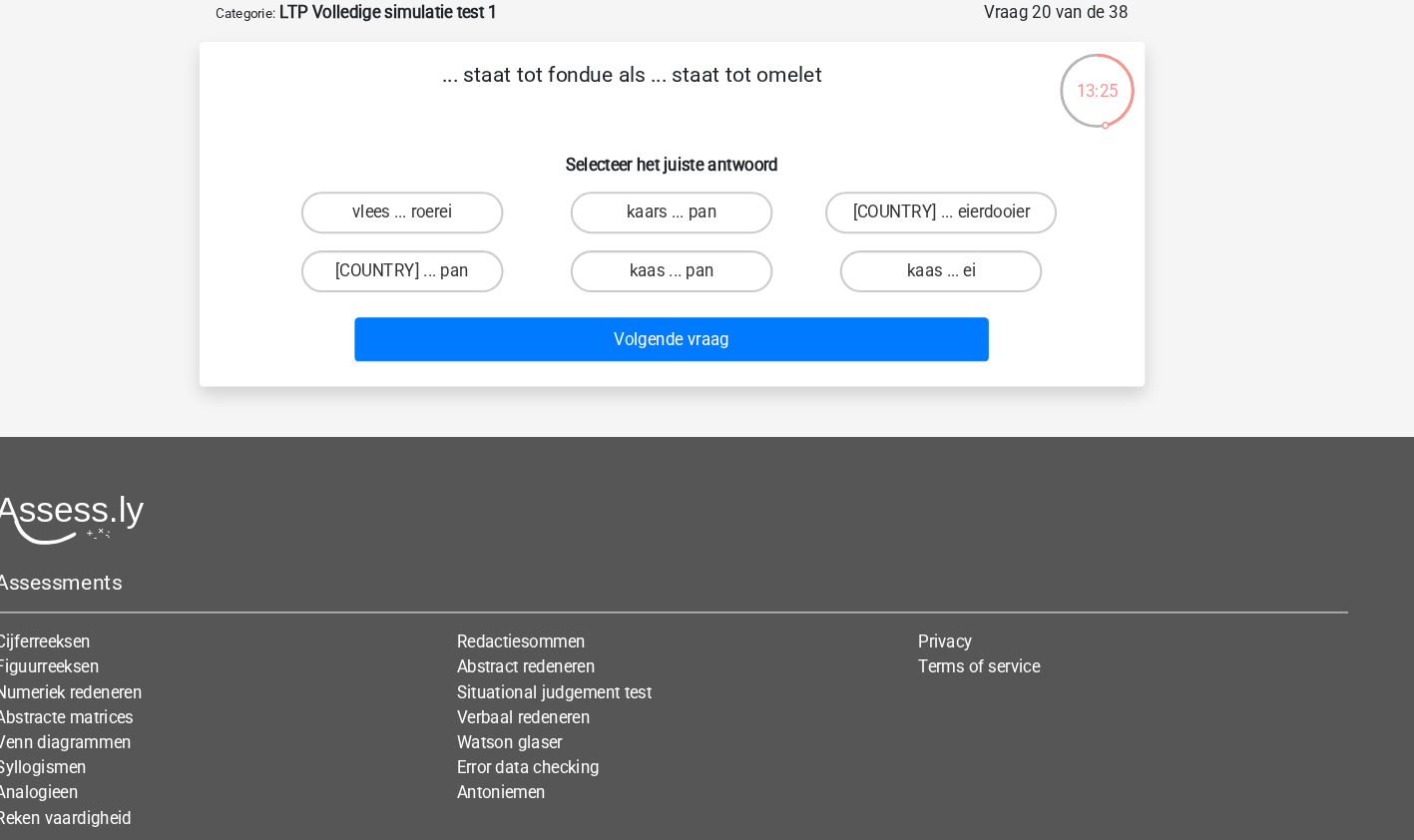 click on "kaas ... ei" at bounding box center [963, 258] 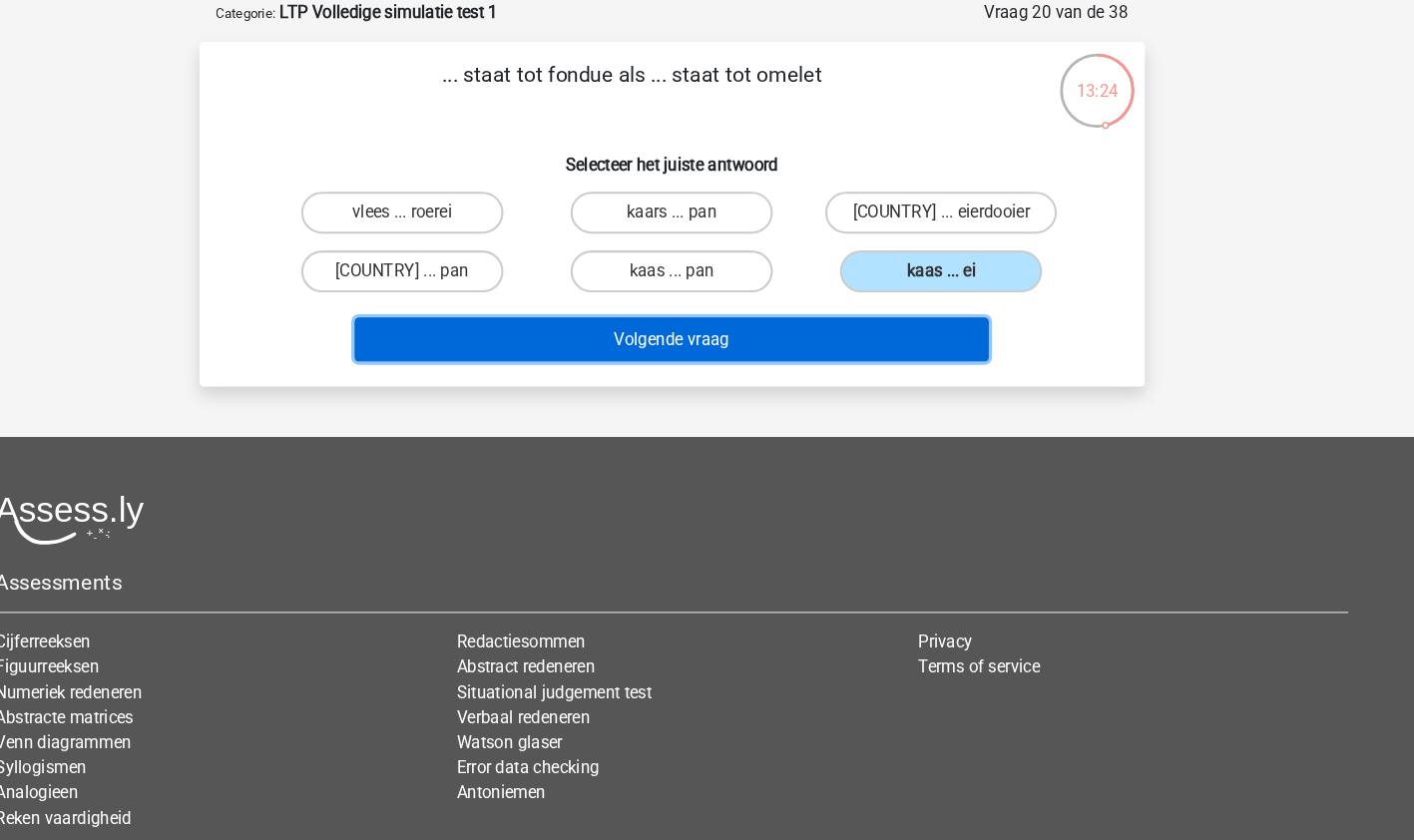 click on "Volgende vraag" at bounding box center [707, 323] 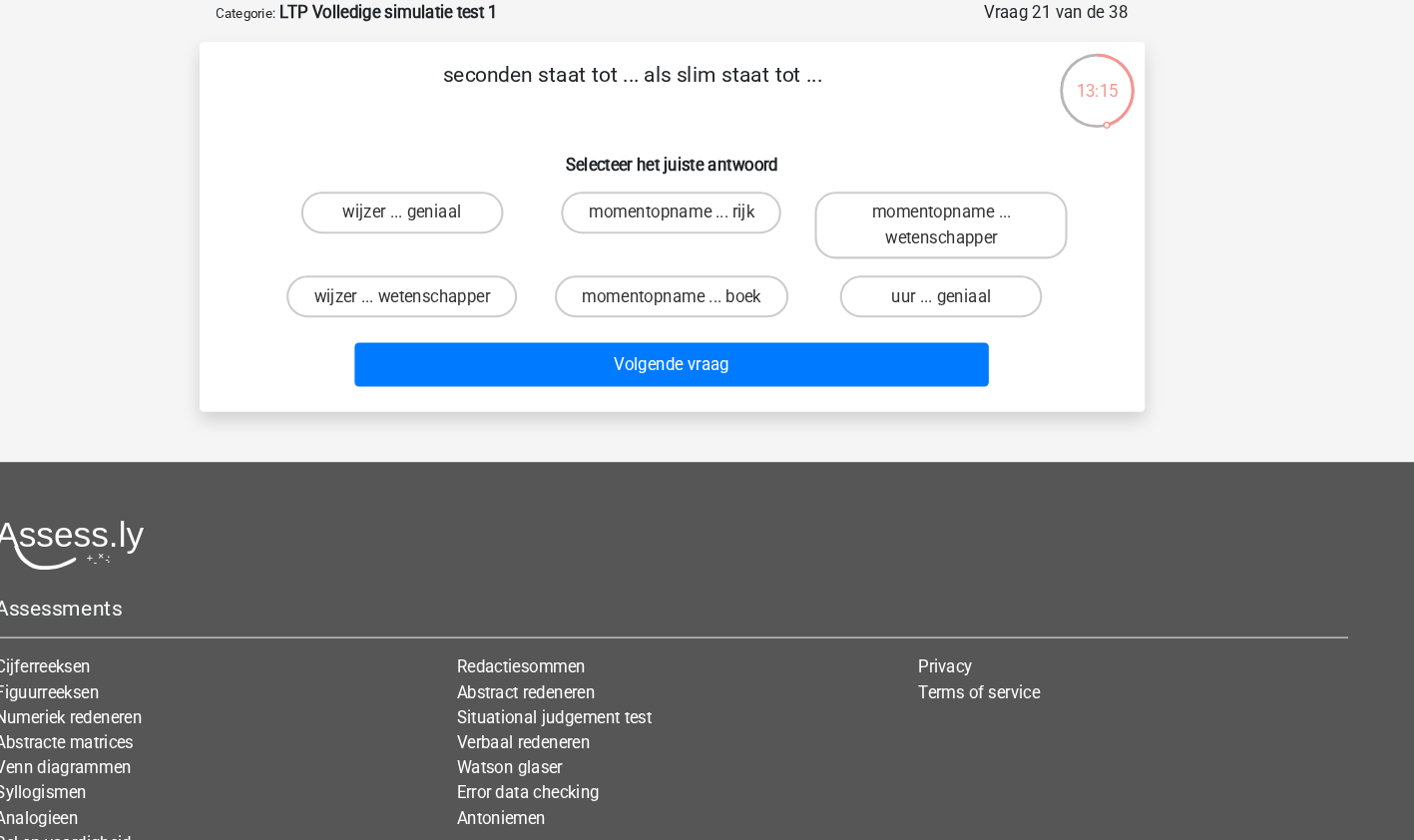 click on "uur ... geniaal" at bounding box center [963, 282] 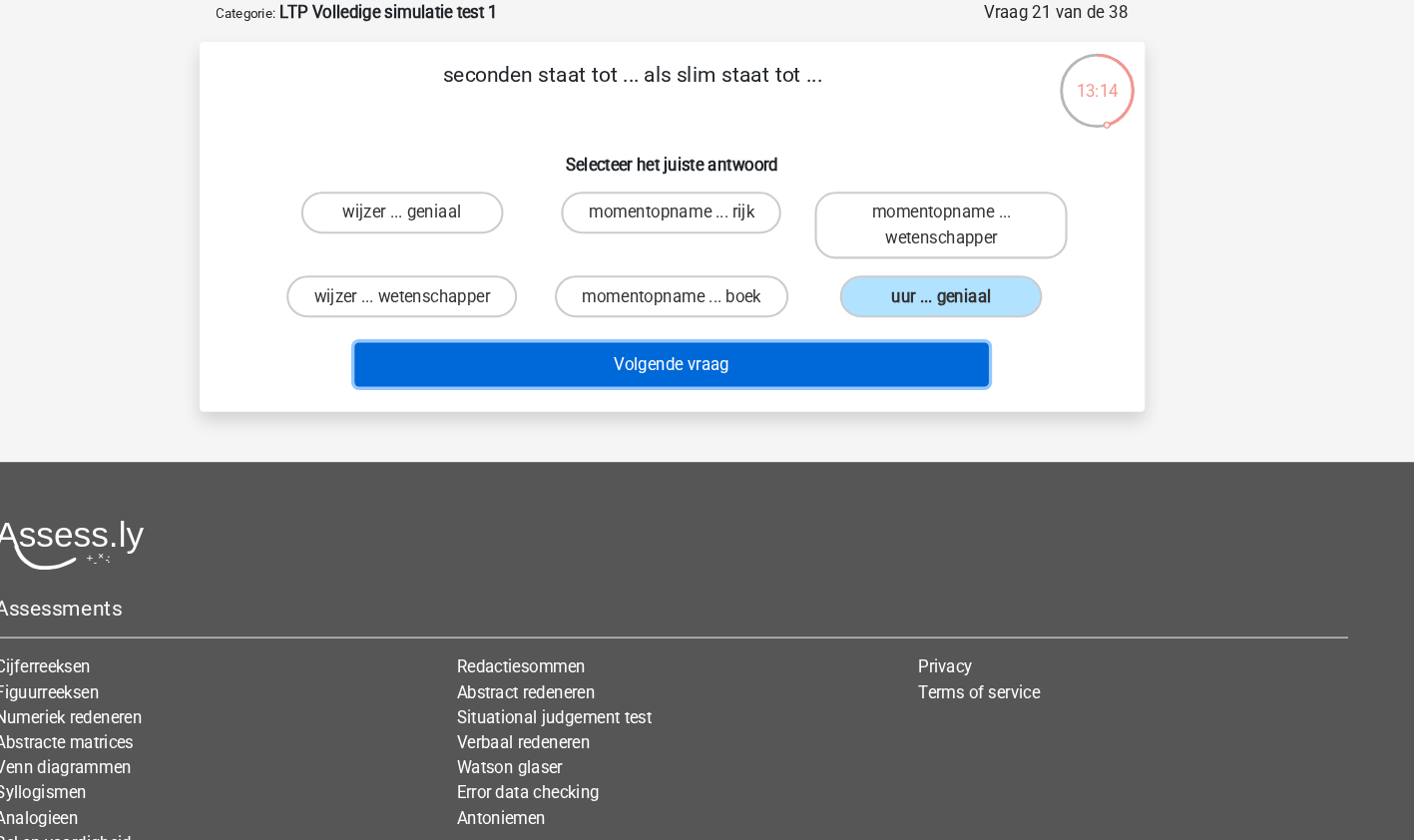 click on "Volgende vraag" at bounding box center [707, 347] 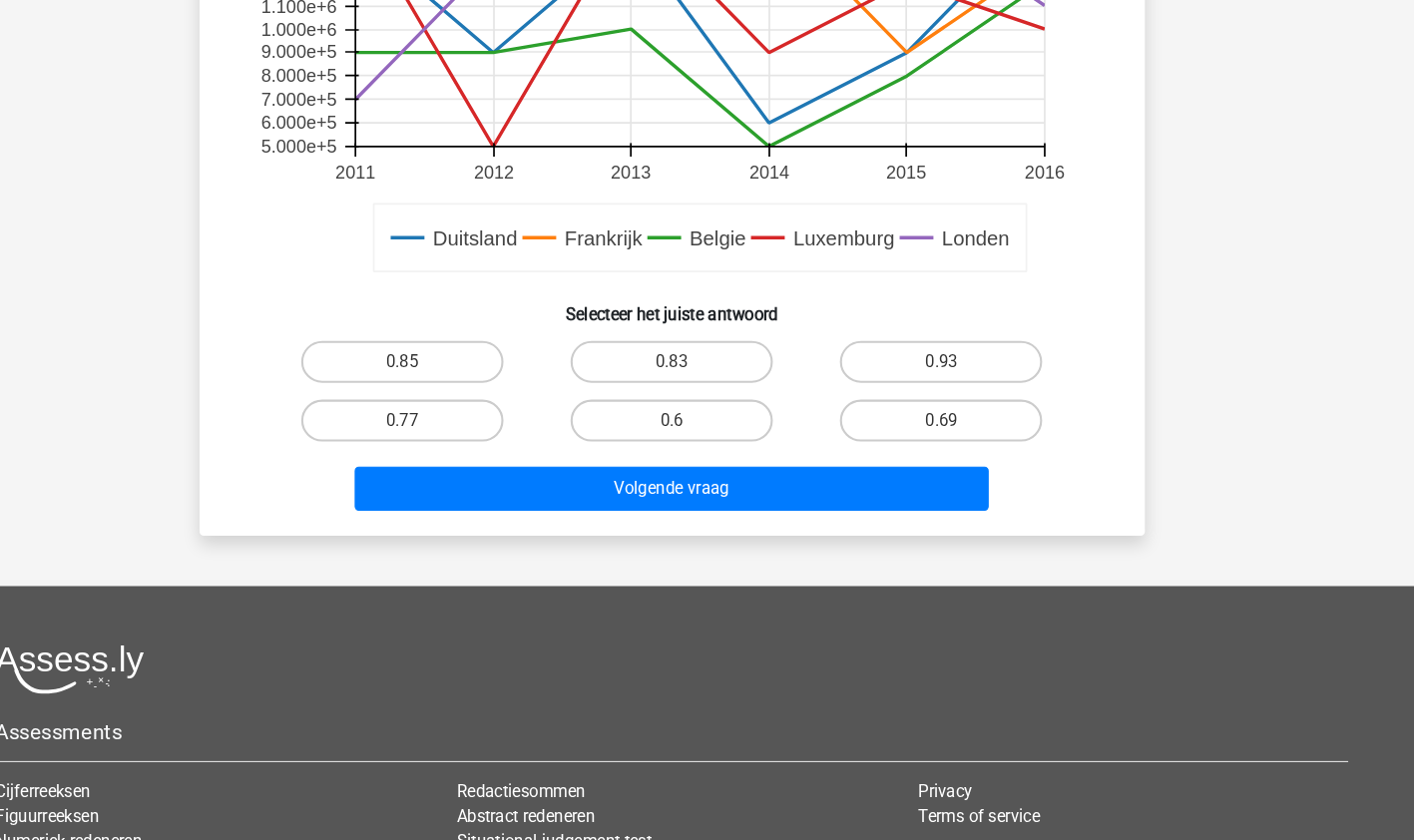 scroll, scrollTop: 742, scrollLeft: 0, axis: vertical 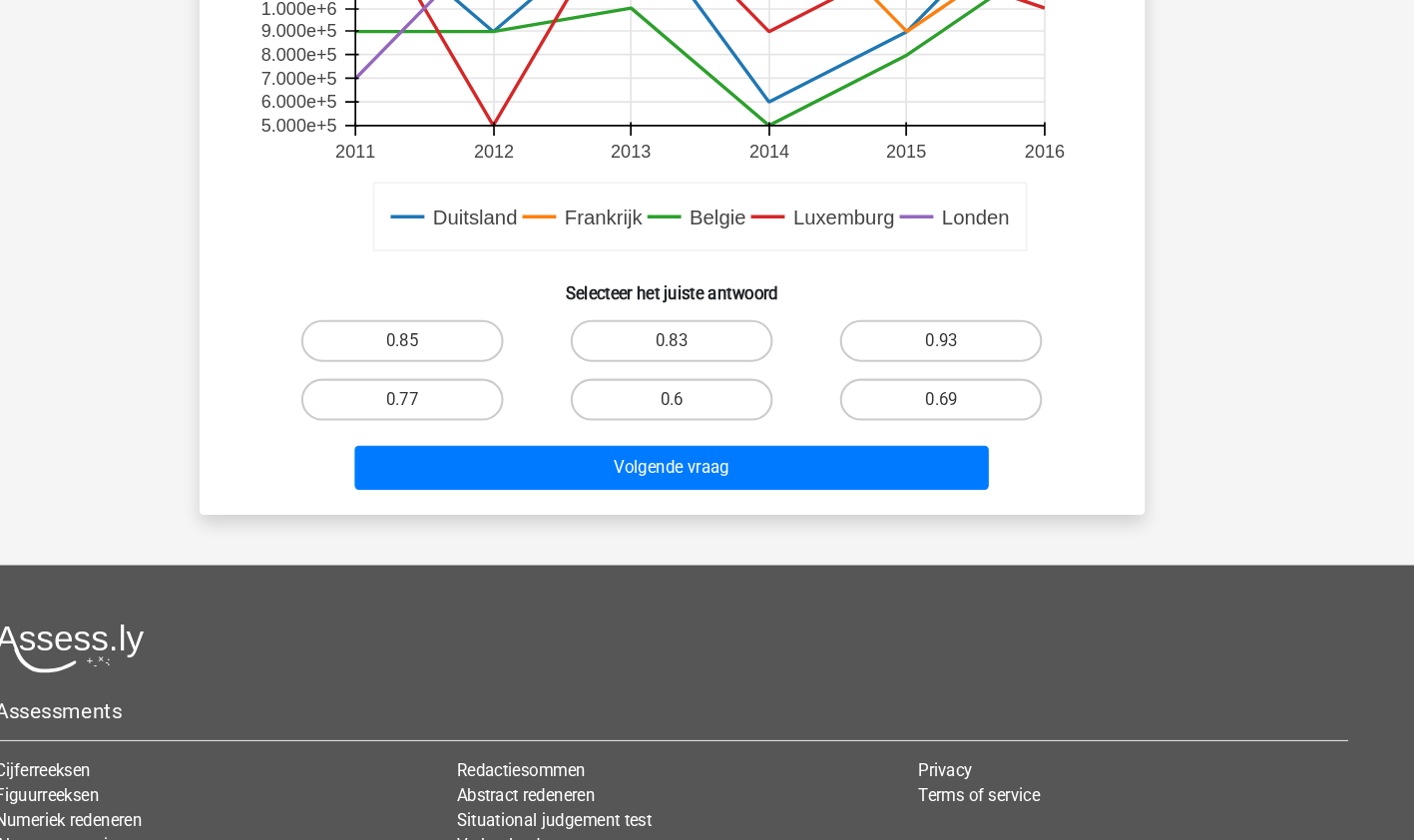 click on "0.83" at bounding box center [707, 364] 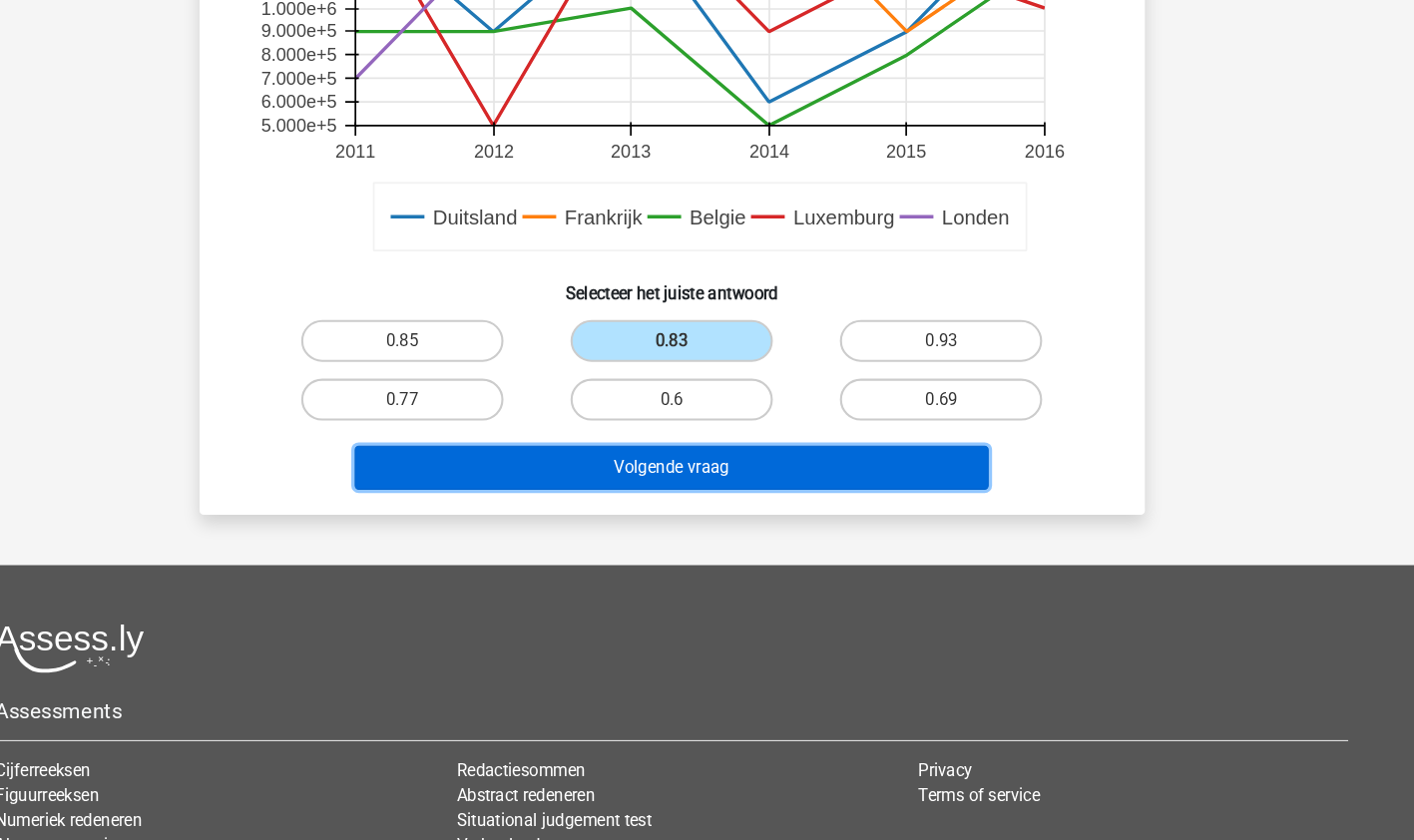 click on "Volgende vraag" at bounding box center (707, 485) 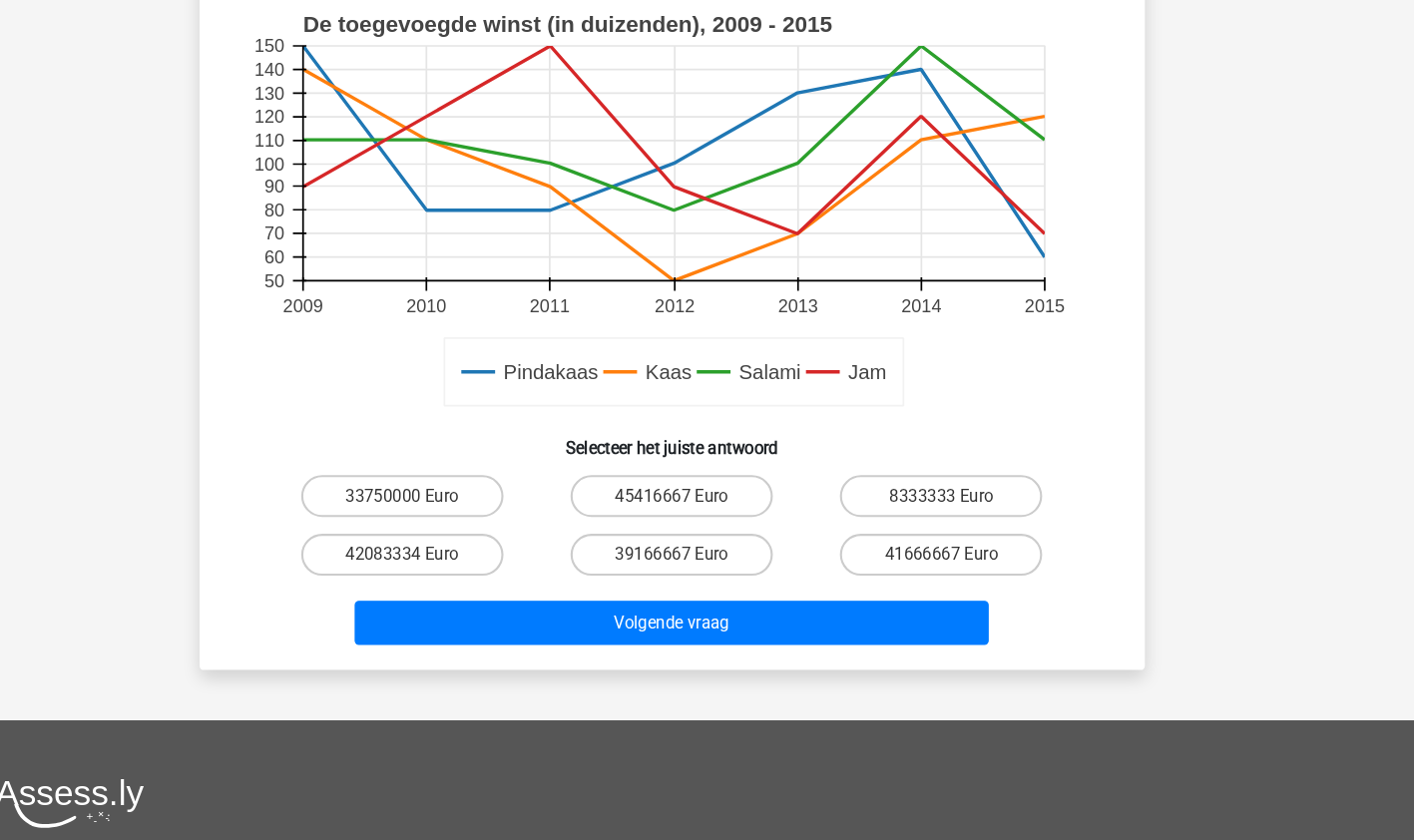 scroll, scrollTop: 706, scrollLeft: 0, axis: vertical 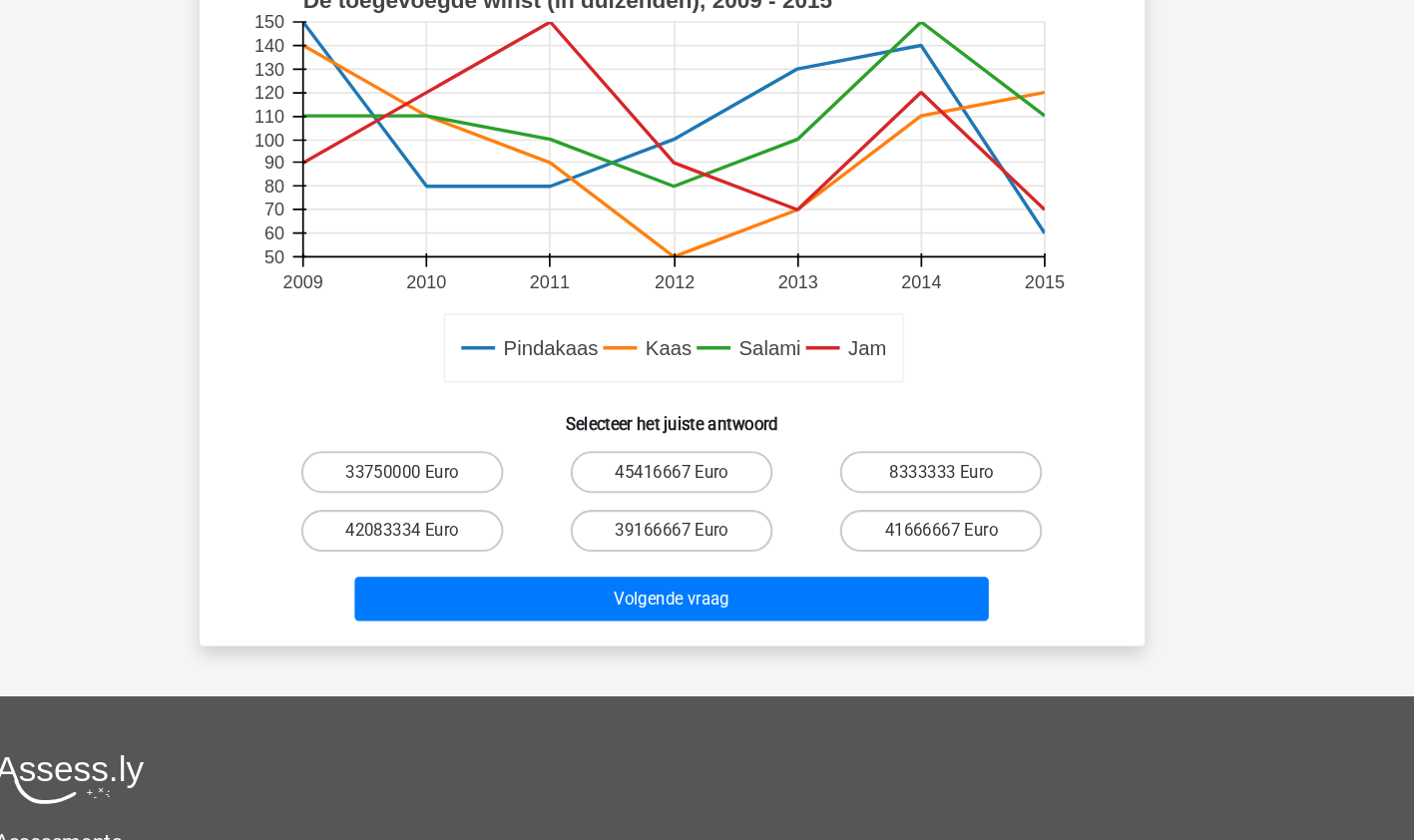 click on "42083334 Euro" at bounding box center (450, 546) 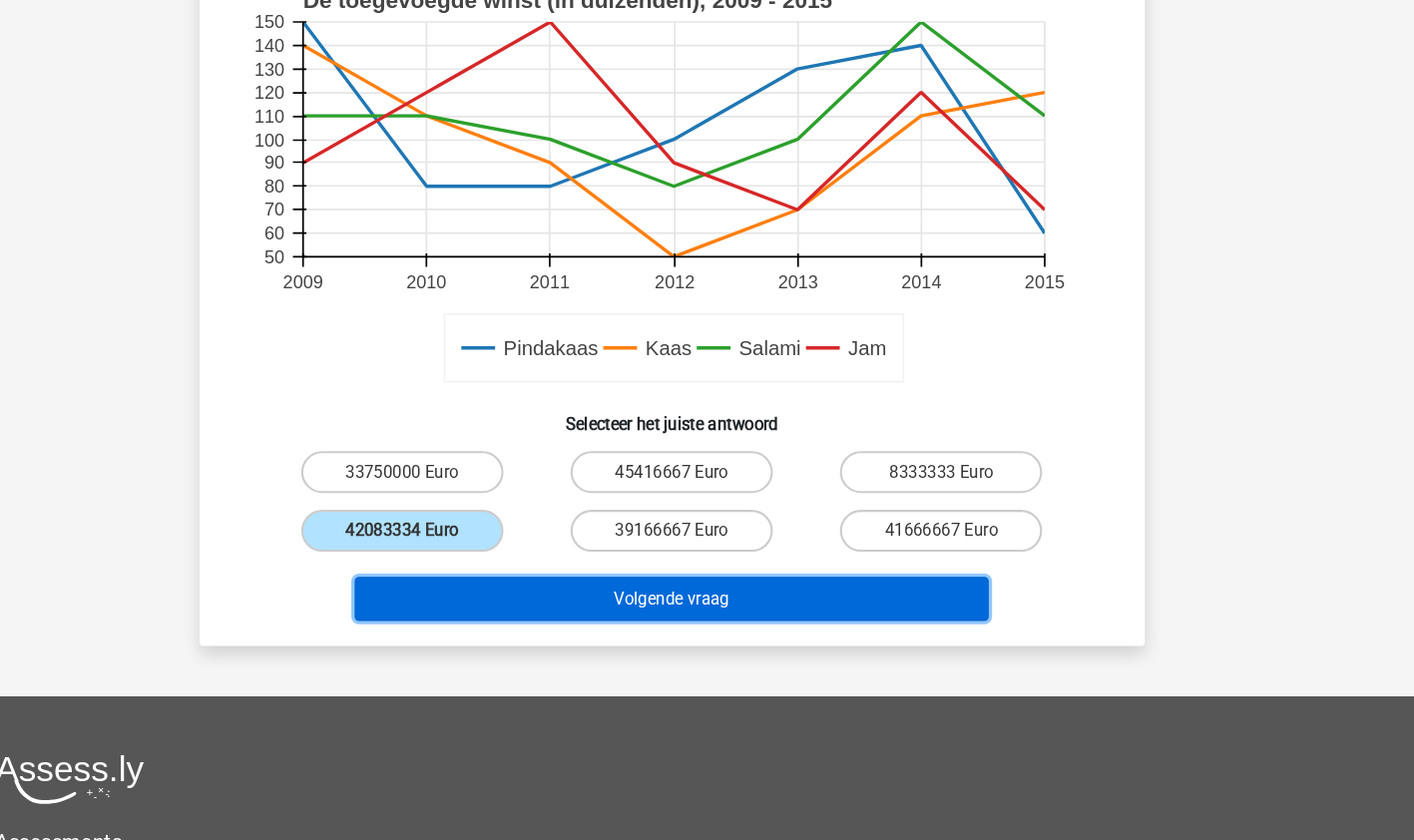 click on "Volgende vraag" at bounding box center [707, 611] 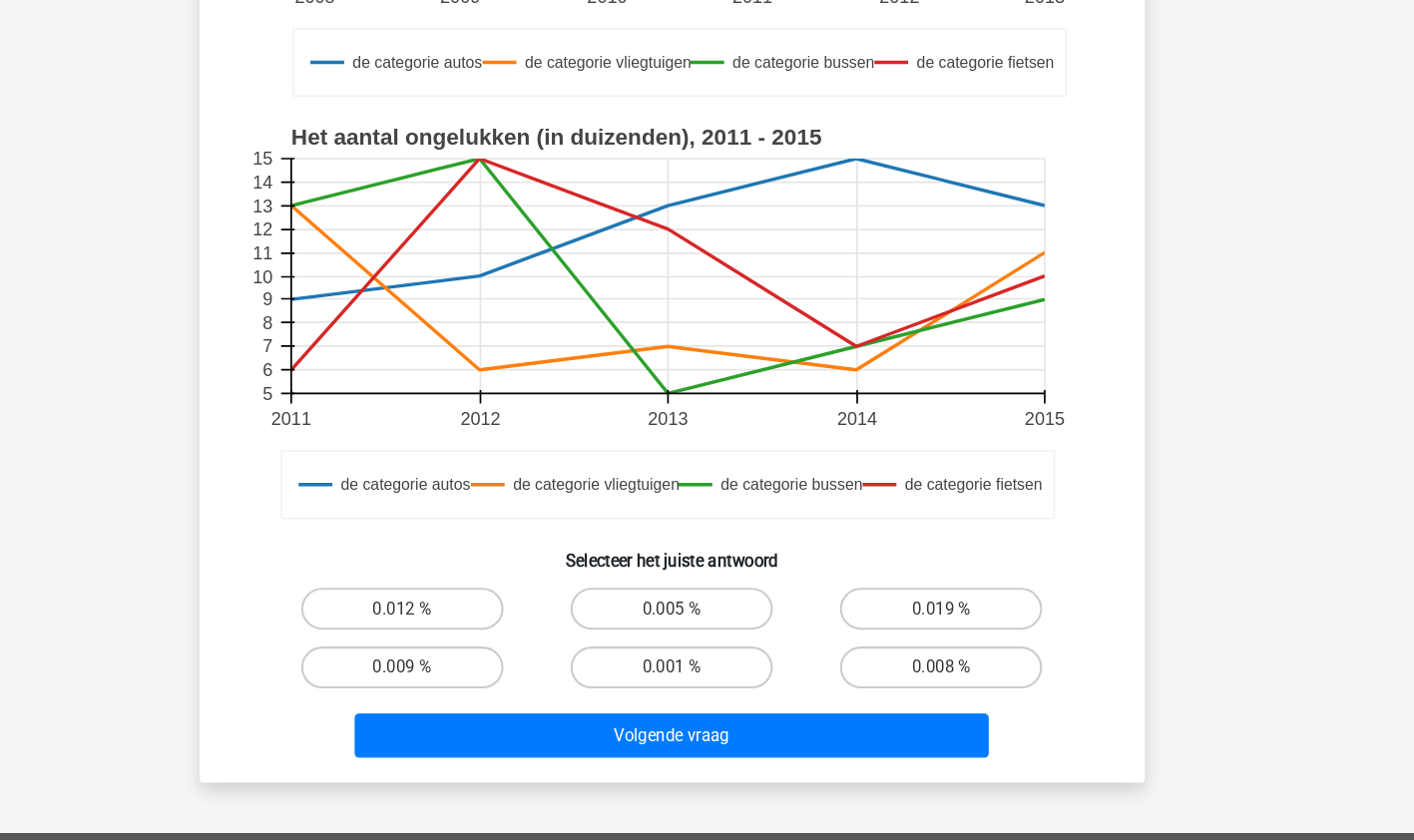 scroll, scrollTop: 534, scrollLeft: 0, axis: vertical 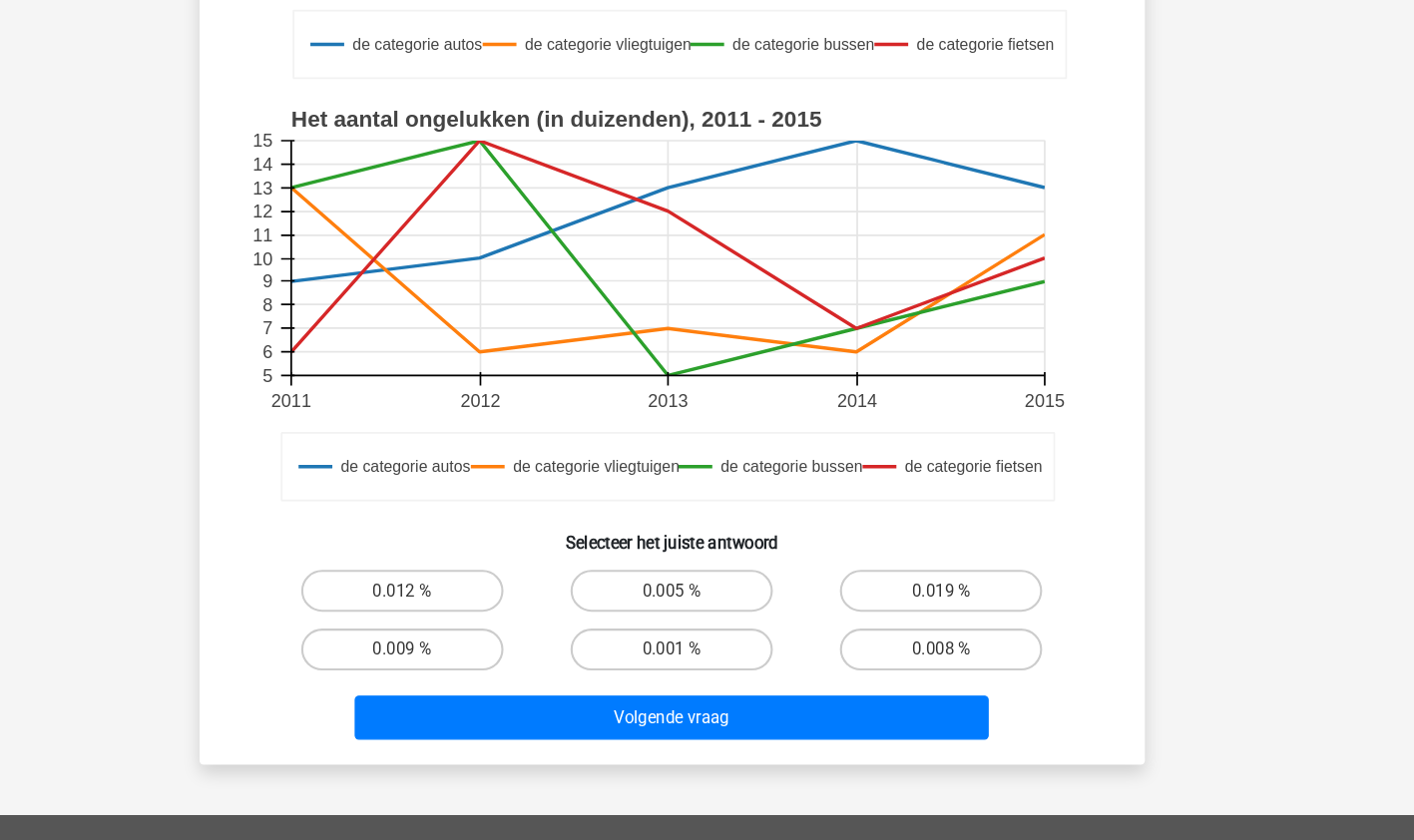 click on "0.008 %" at bounding box center (970, 664) 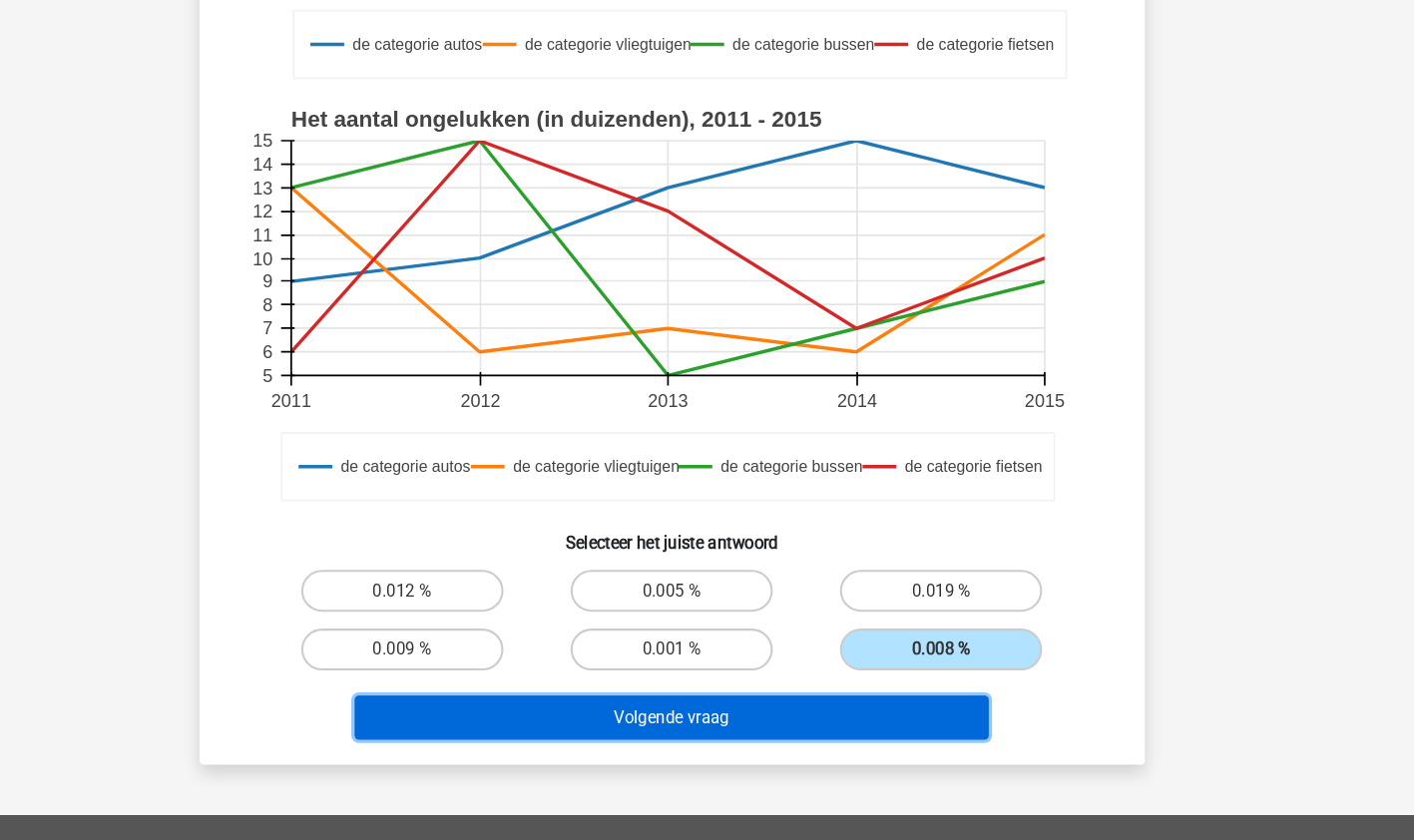 click on "Volgende vraag" at bounding box center [707, 723] 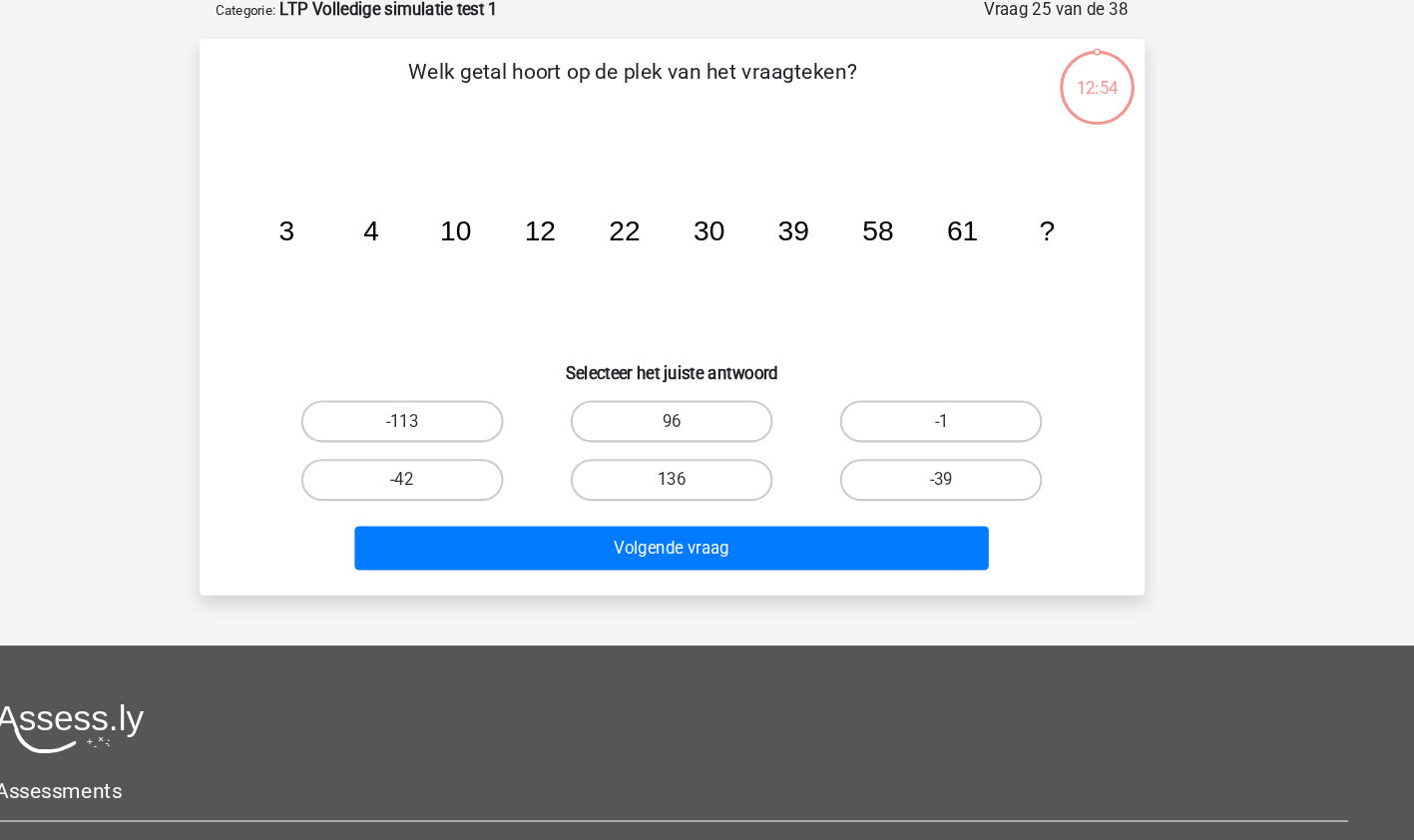scroll, scrollTop: 100, scrollLeft: 0, axis: vertical 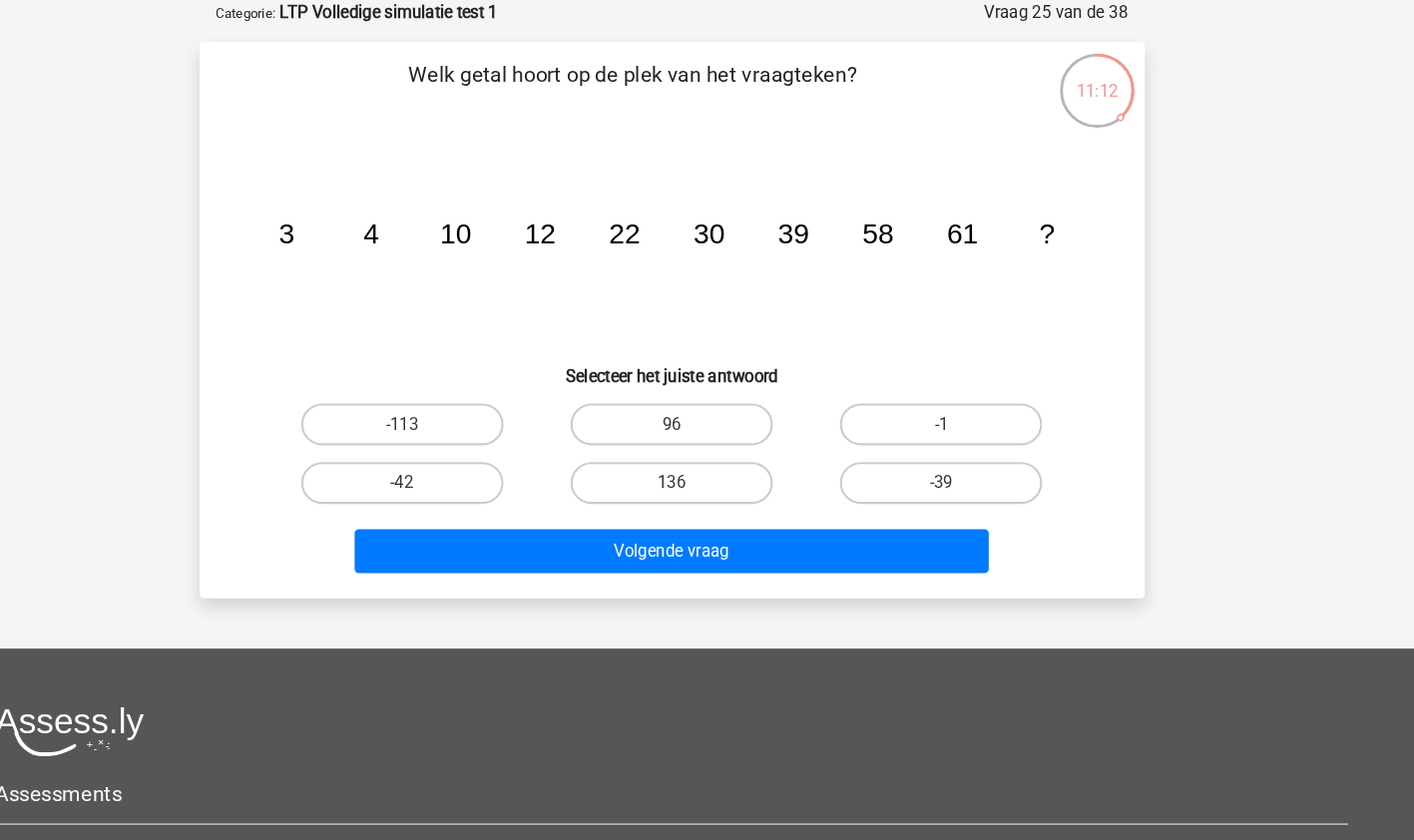 click on "96" at bounding box center (707, 404) 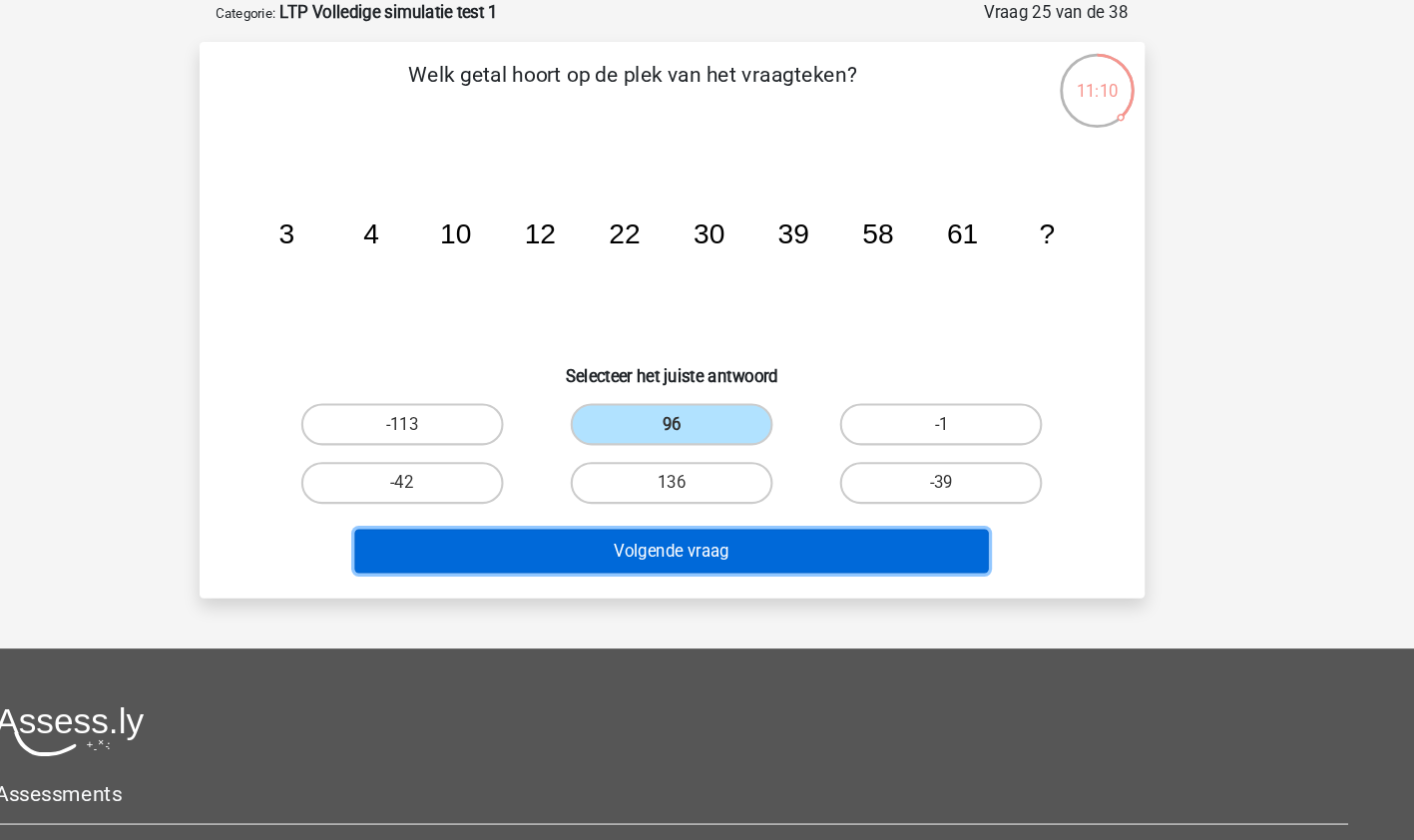 click on "Volgende vraag" at bounding box center [707, 525] 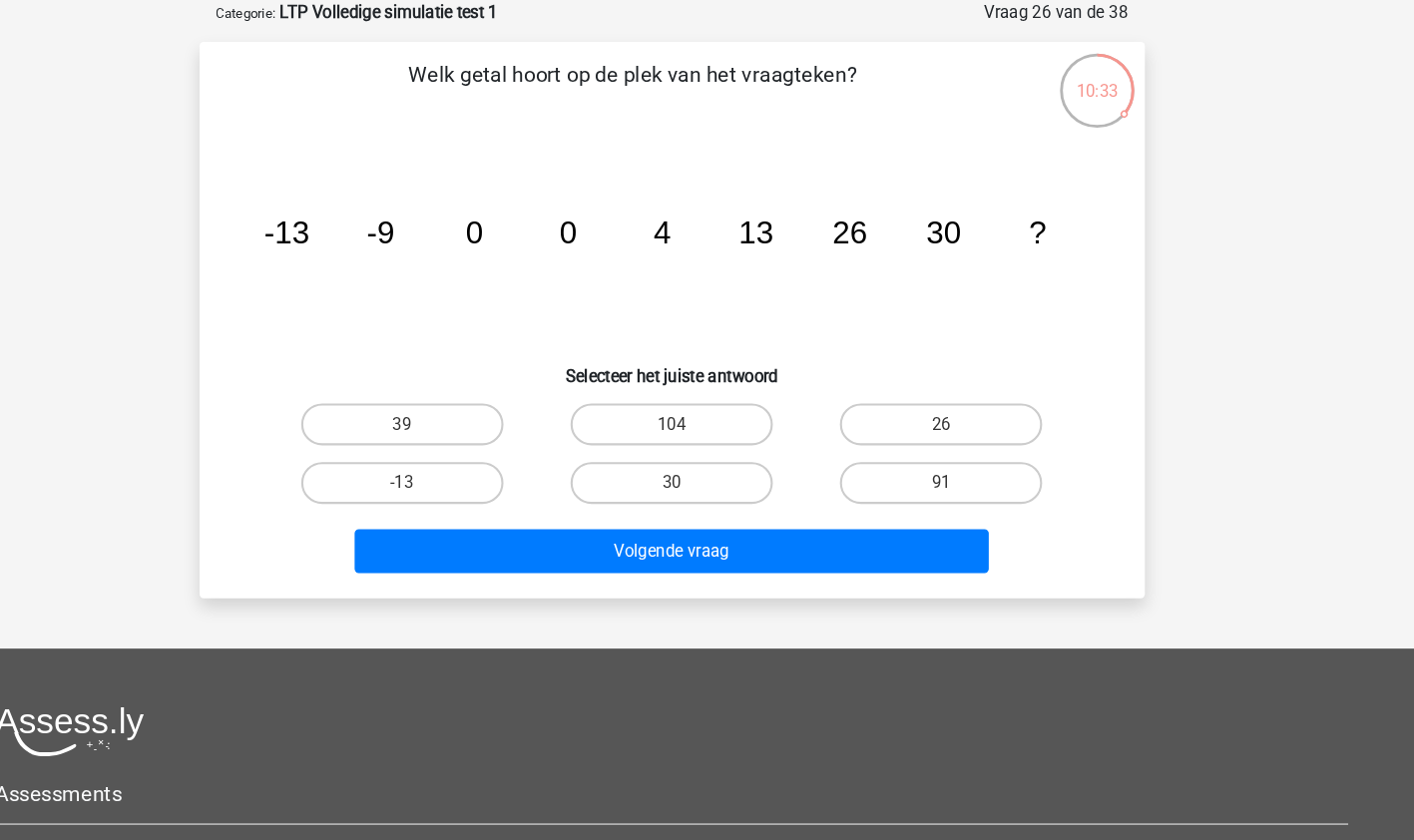 click on "39" at bounding box center (450, 404) 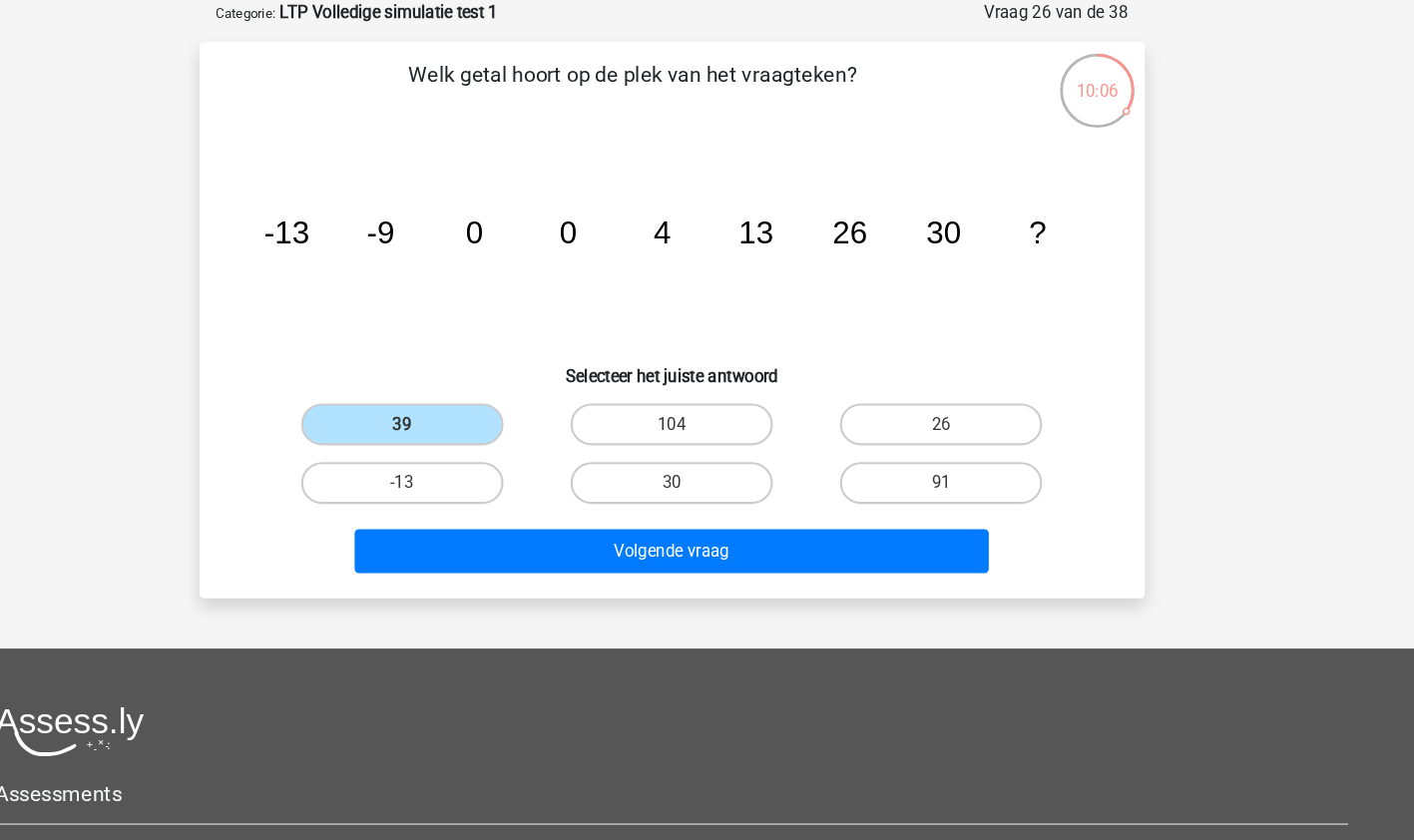 click on "39" at bounding box center (450, 404) 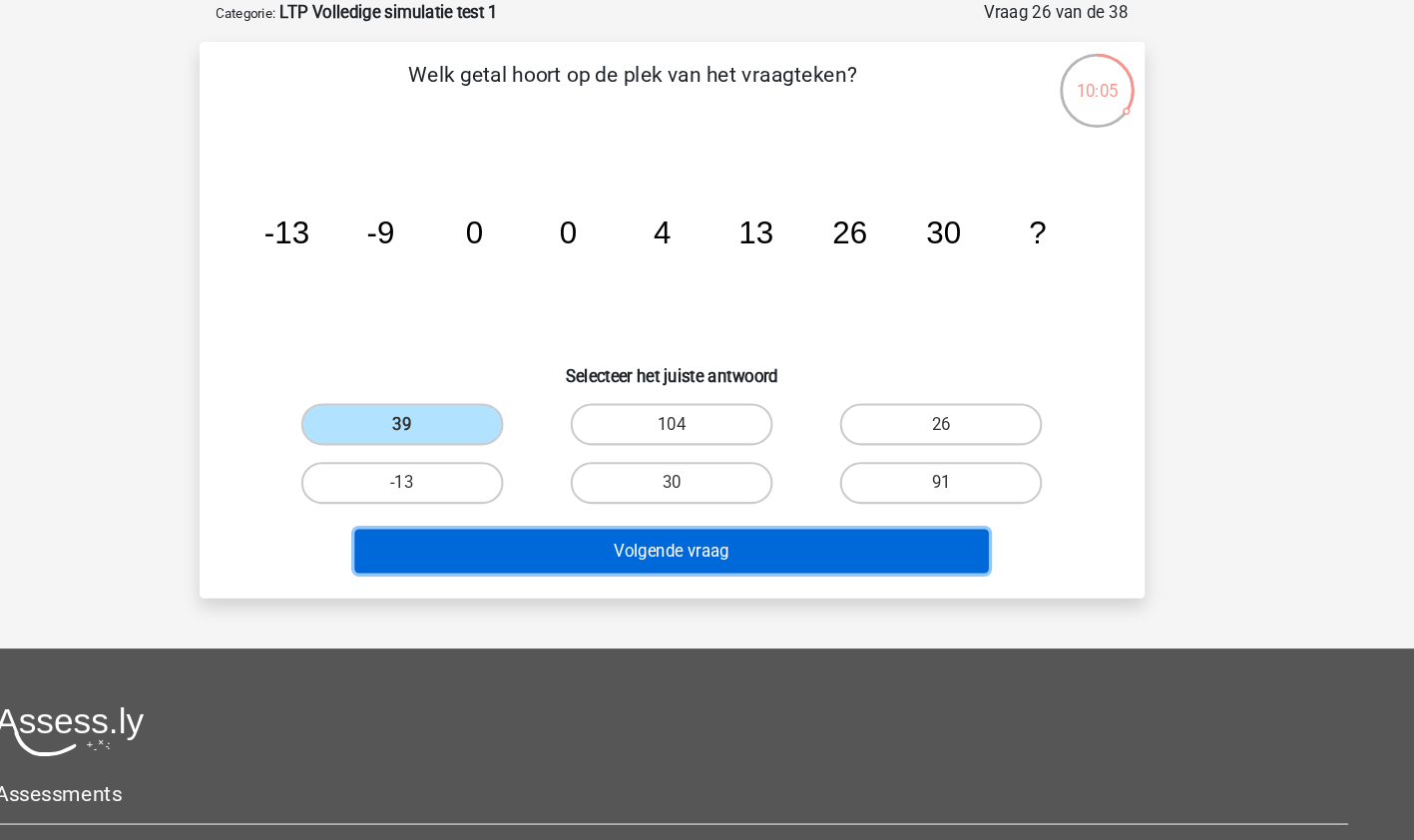 click on "Volgende vraag" at bounding box center [707, 525] 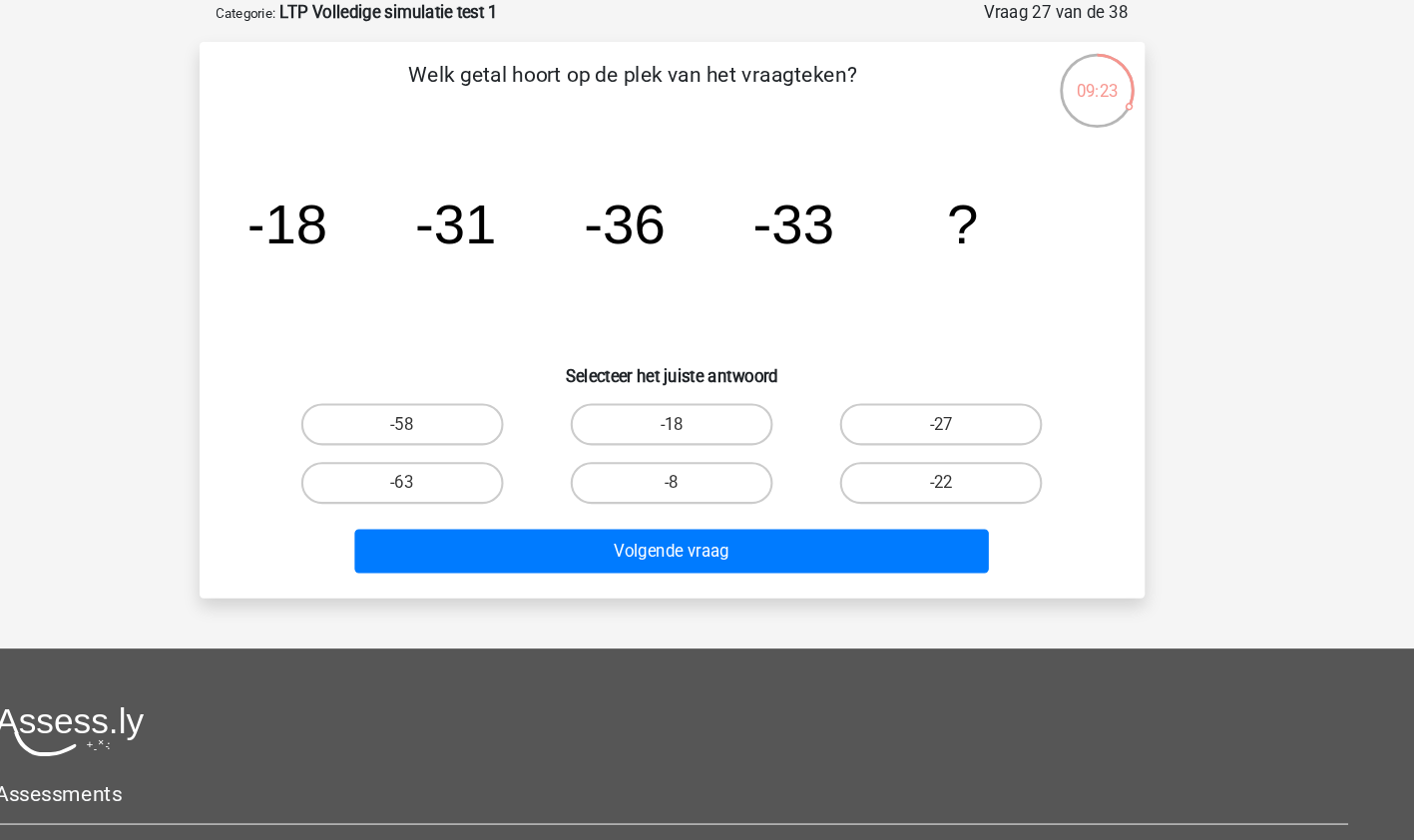 click on "-22" at bounding box center [963, 460] 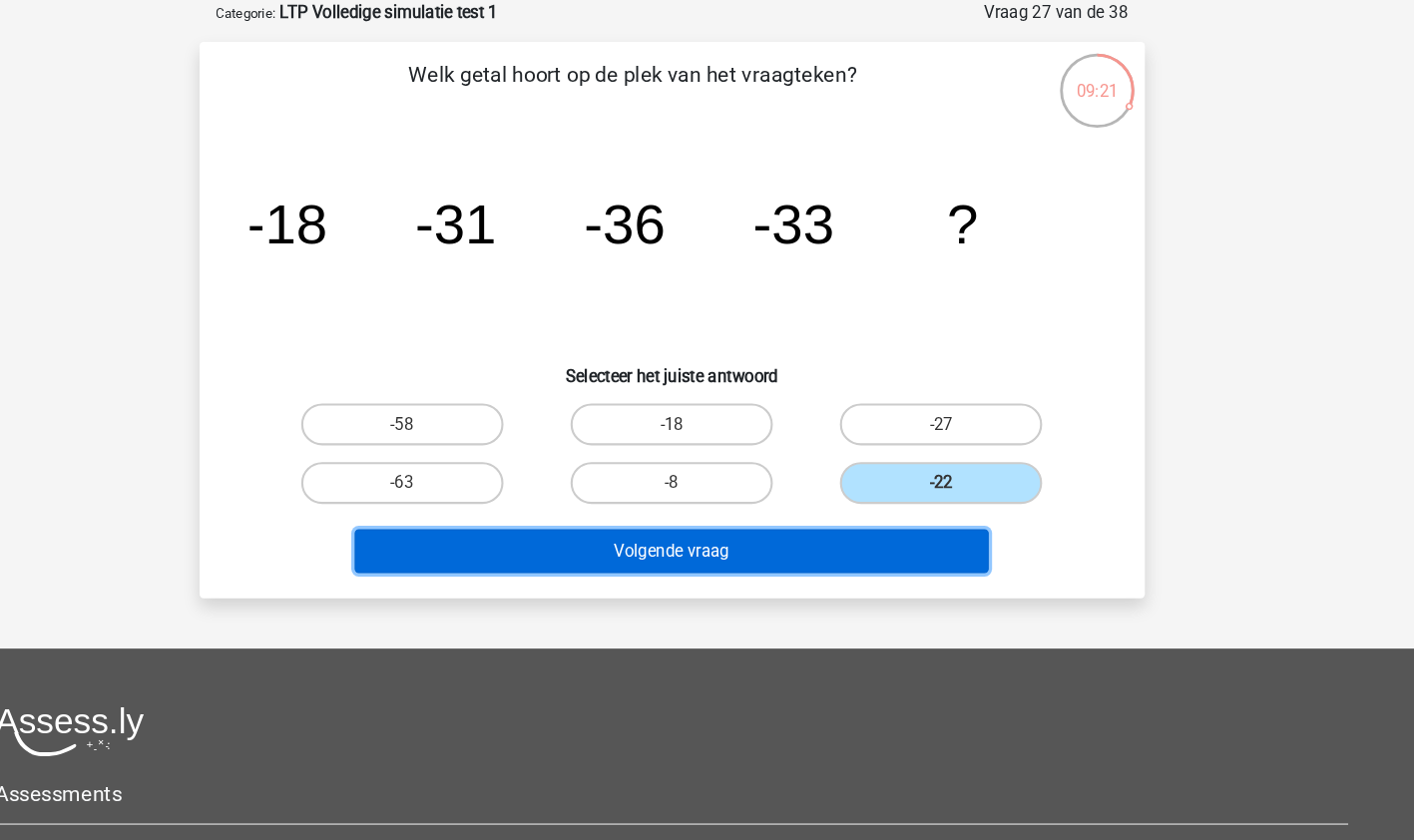 click on "Volgende vraag" at bounding box center (707, 525) 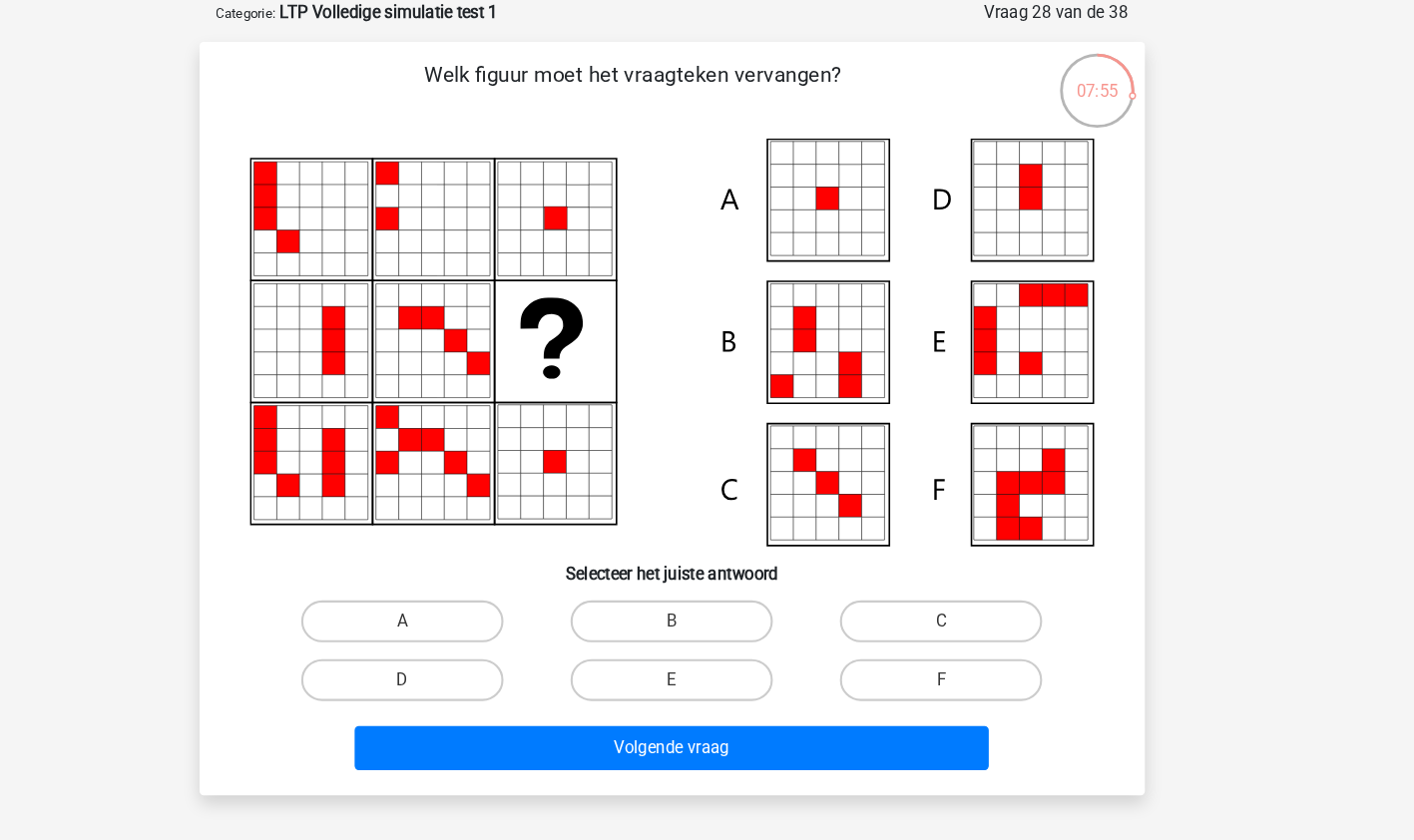 click on "D" at bounding box center [450, 647] 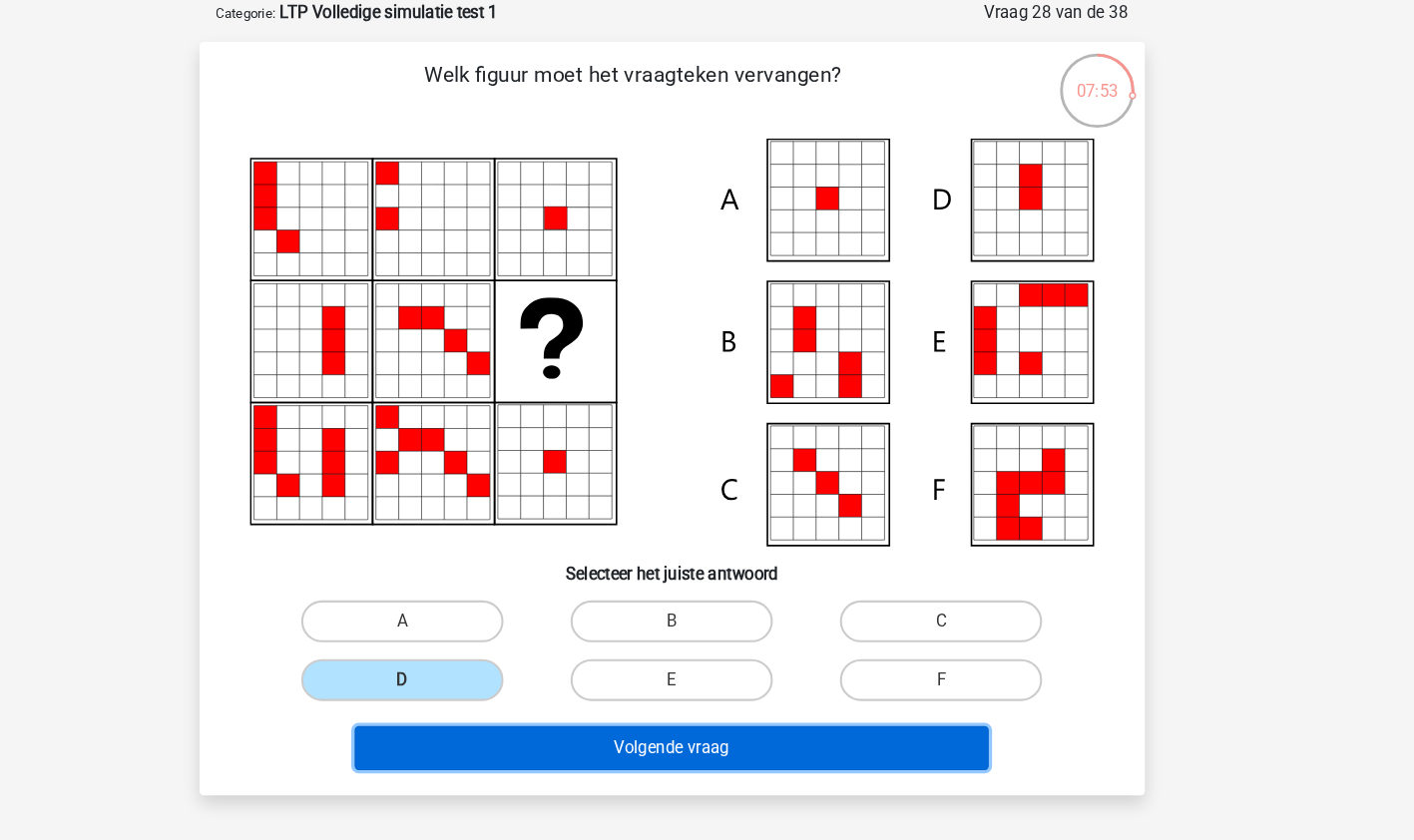 click on "Volgende vraag" at bounding box center [707, 712] 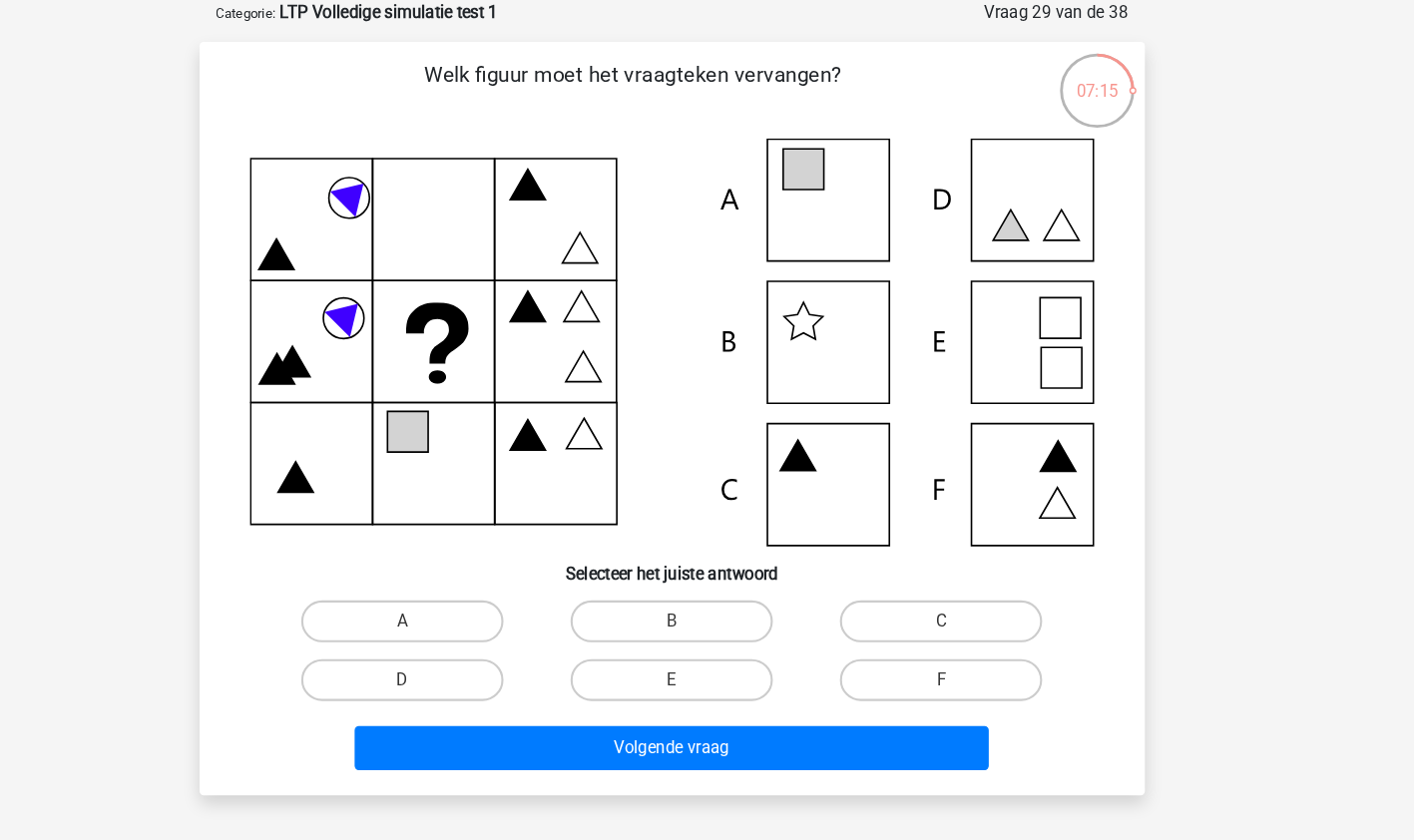 click on "B" at bounding box center [707, 592] 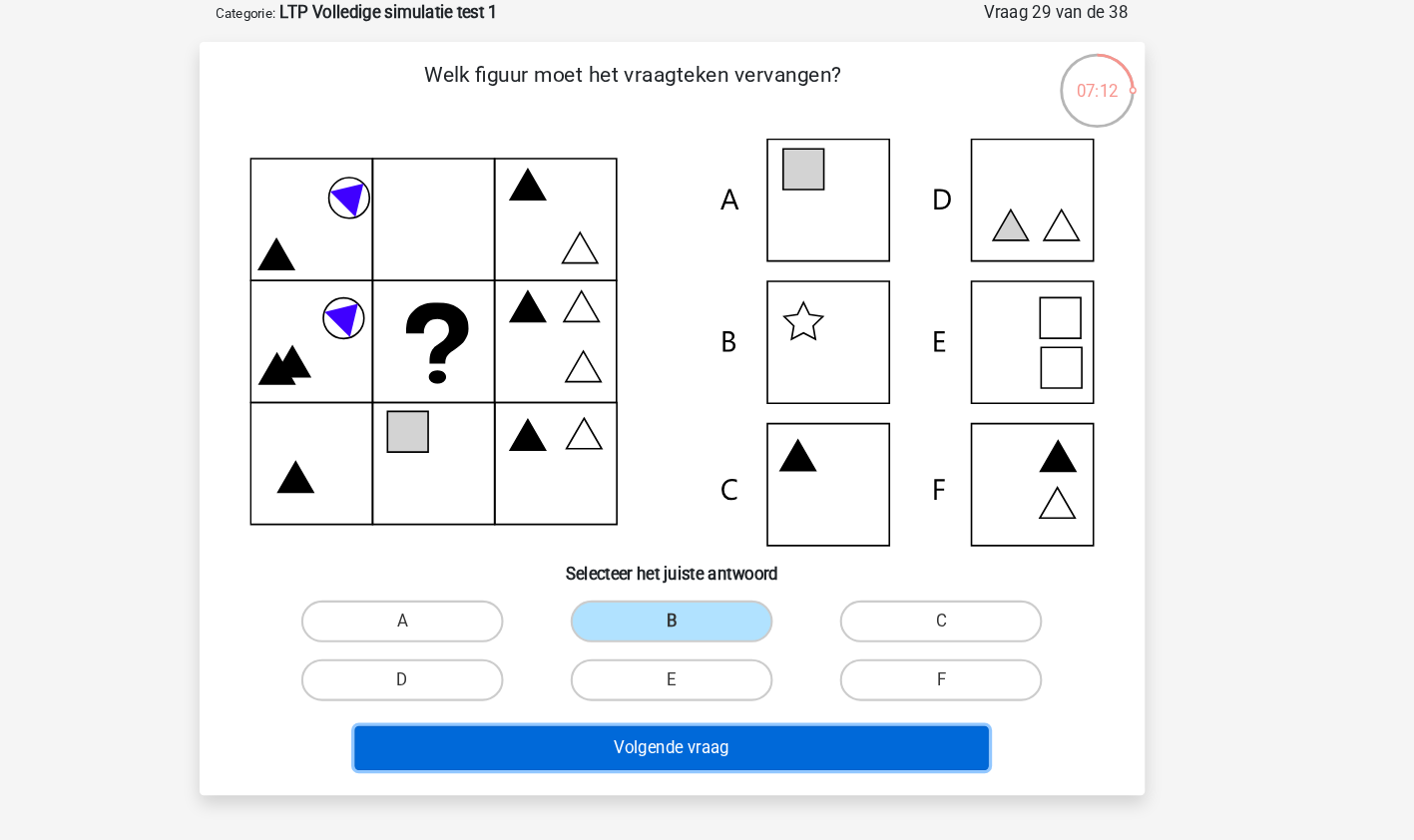 click on "Volgende vraag" at bounding box center (707, 712) 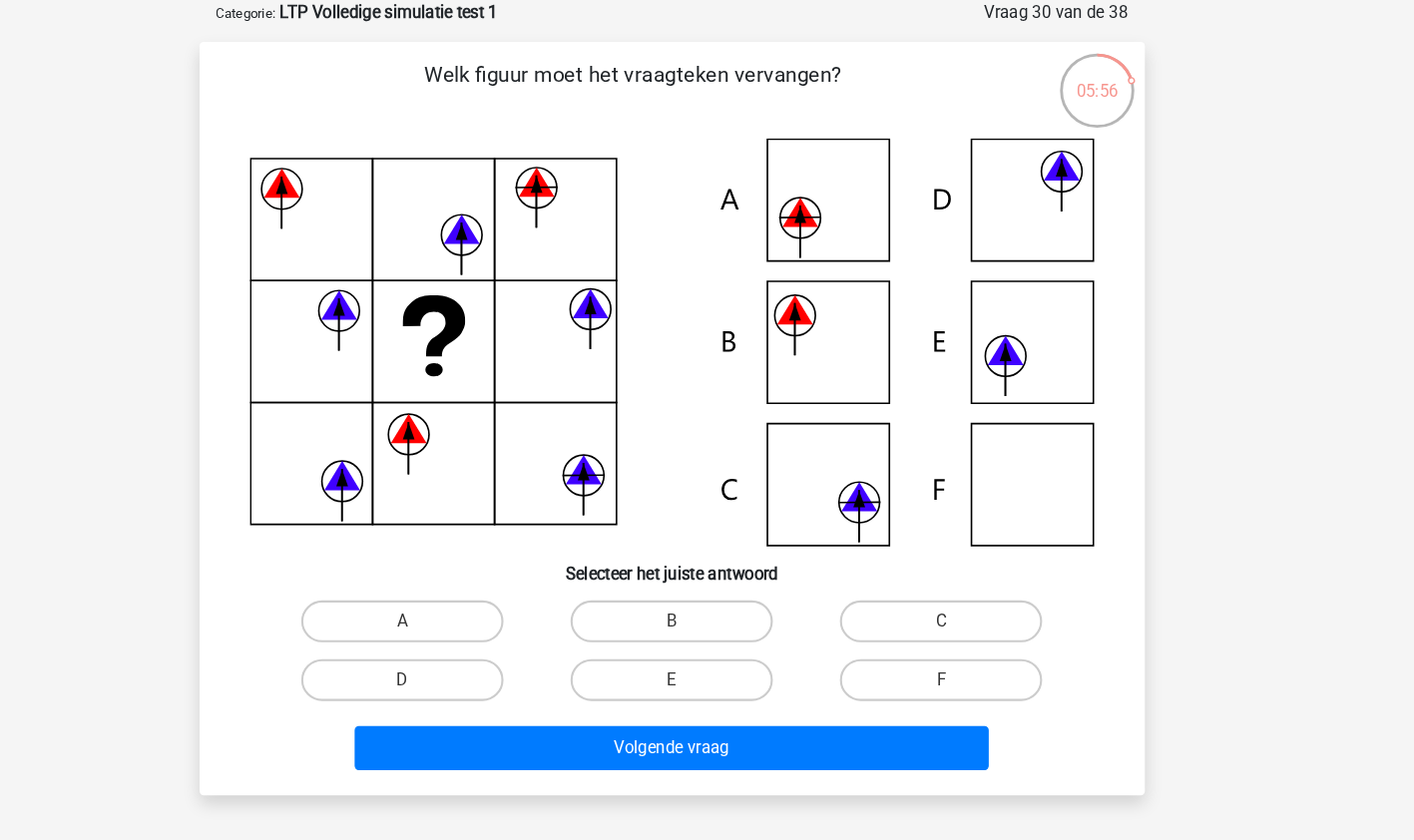 click on "B" at bounding box center [707, 592] 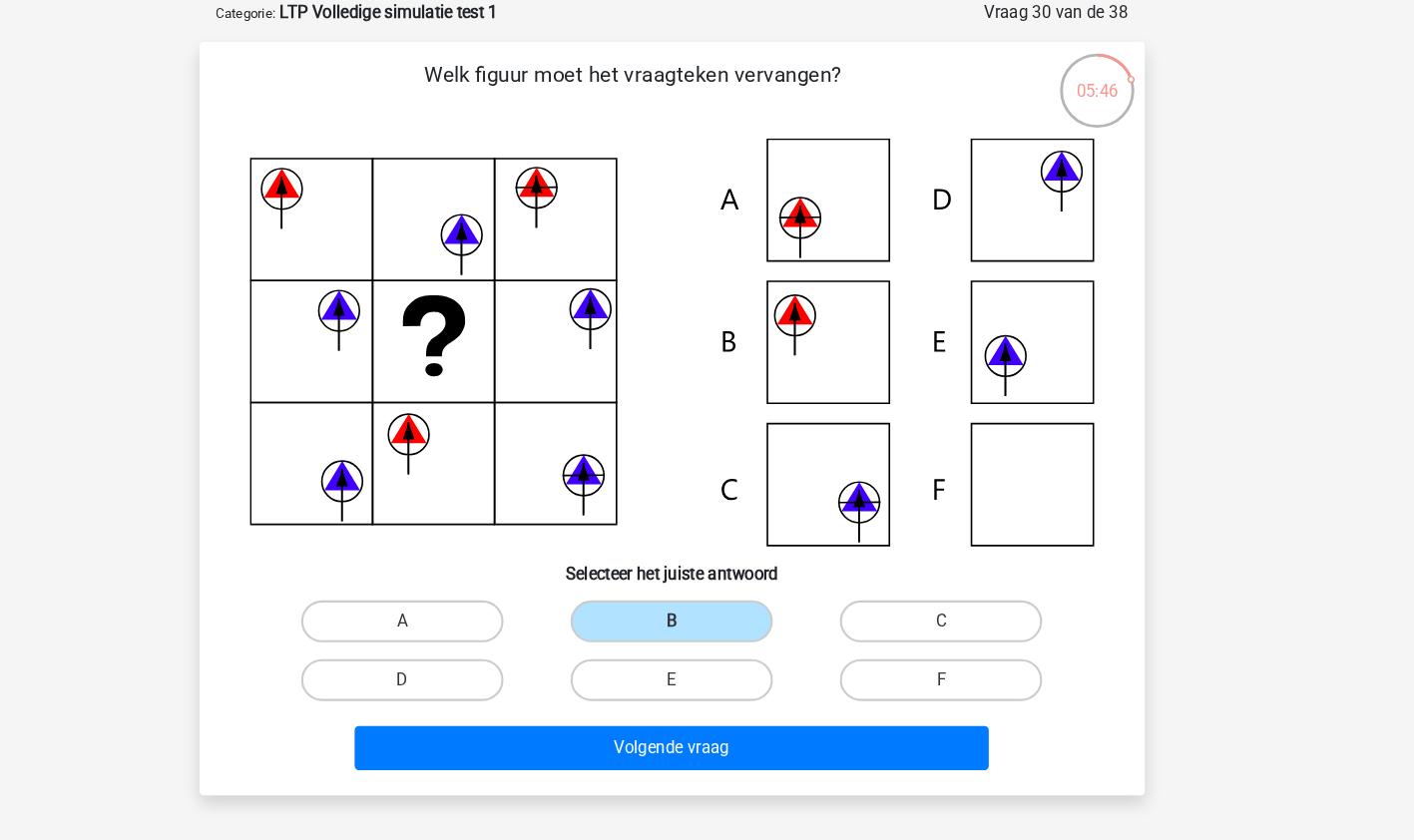 click on "A" at bounding box center (450, 592) 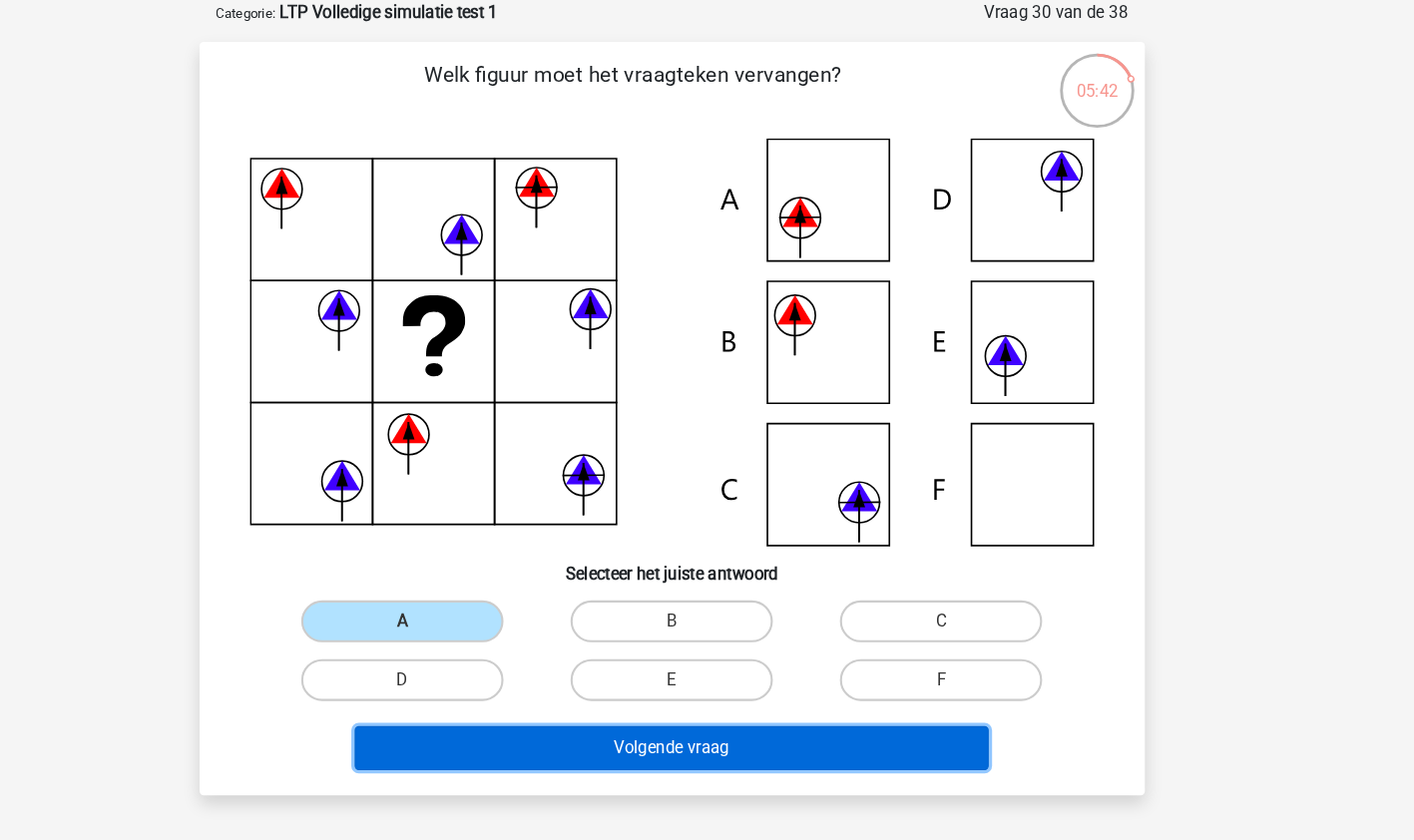 click on "Volgende vraag" at bounding box center (707, 712) 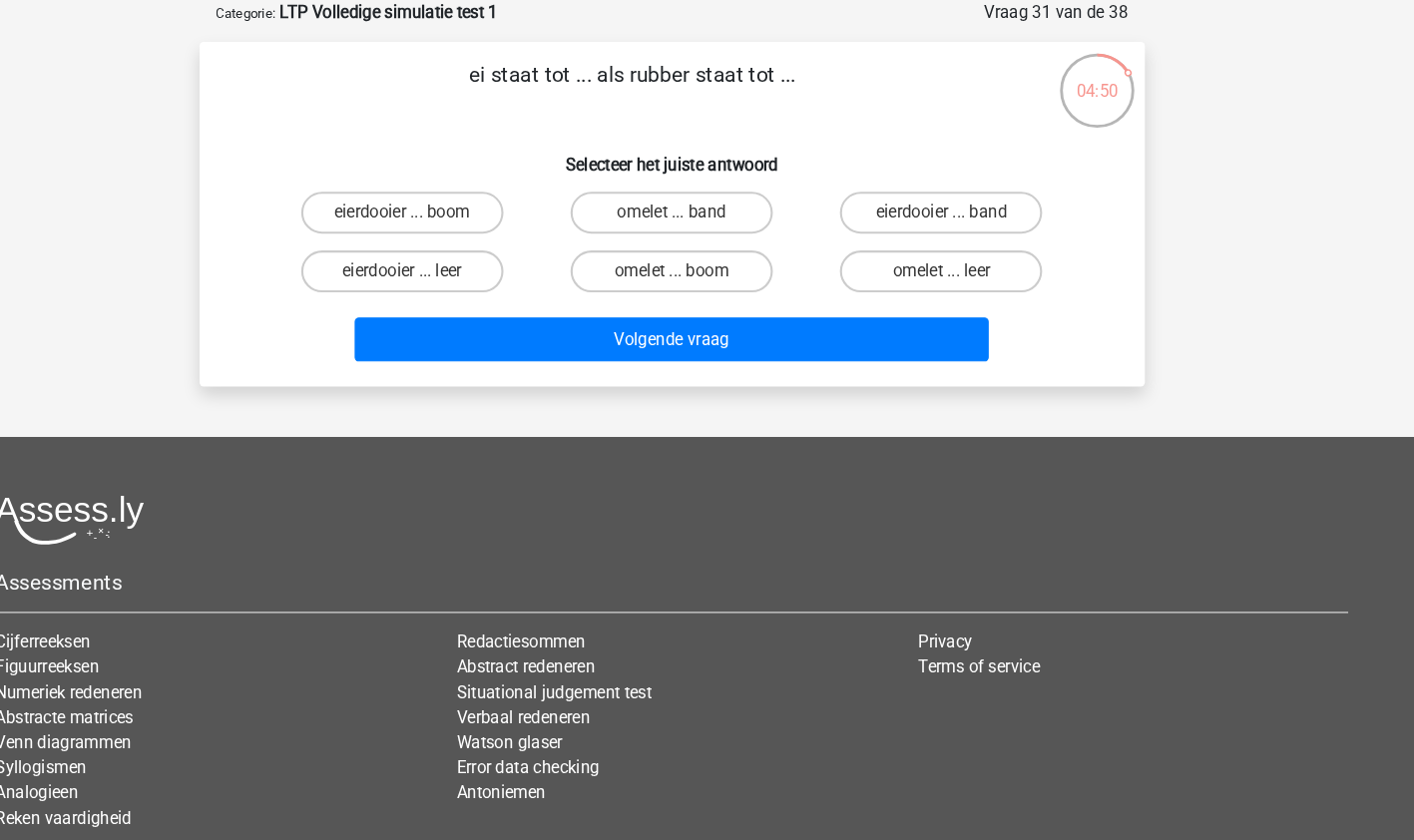 click on "eierdooier ... boom" at bounding box center (450, 203) 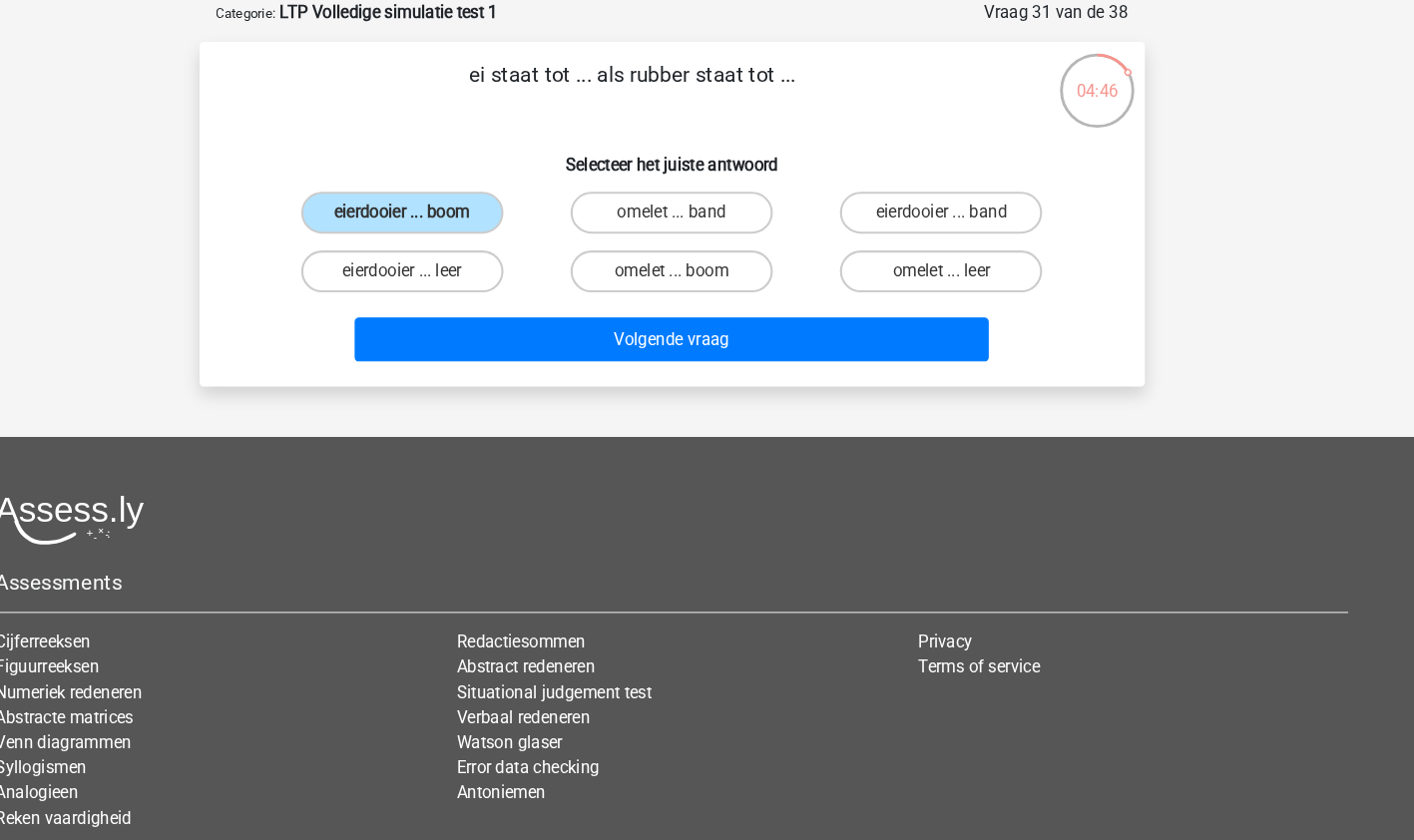 click on "omelet ... band" at bounding box center [712, 209] 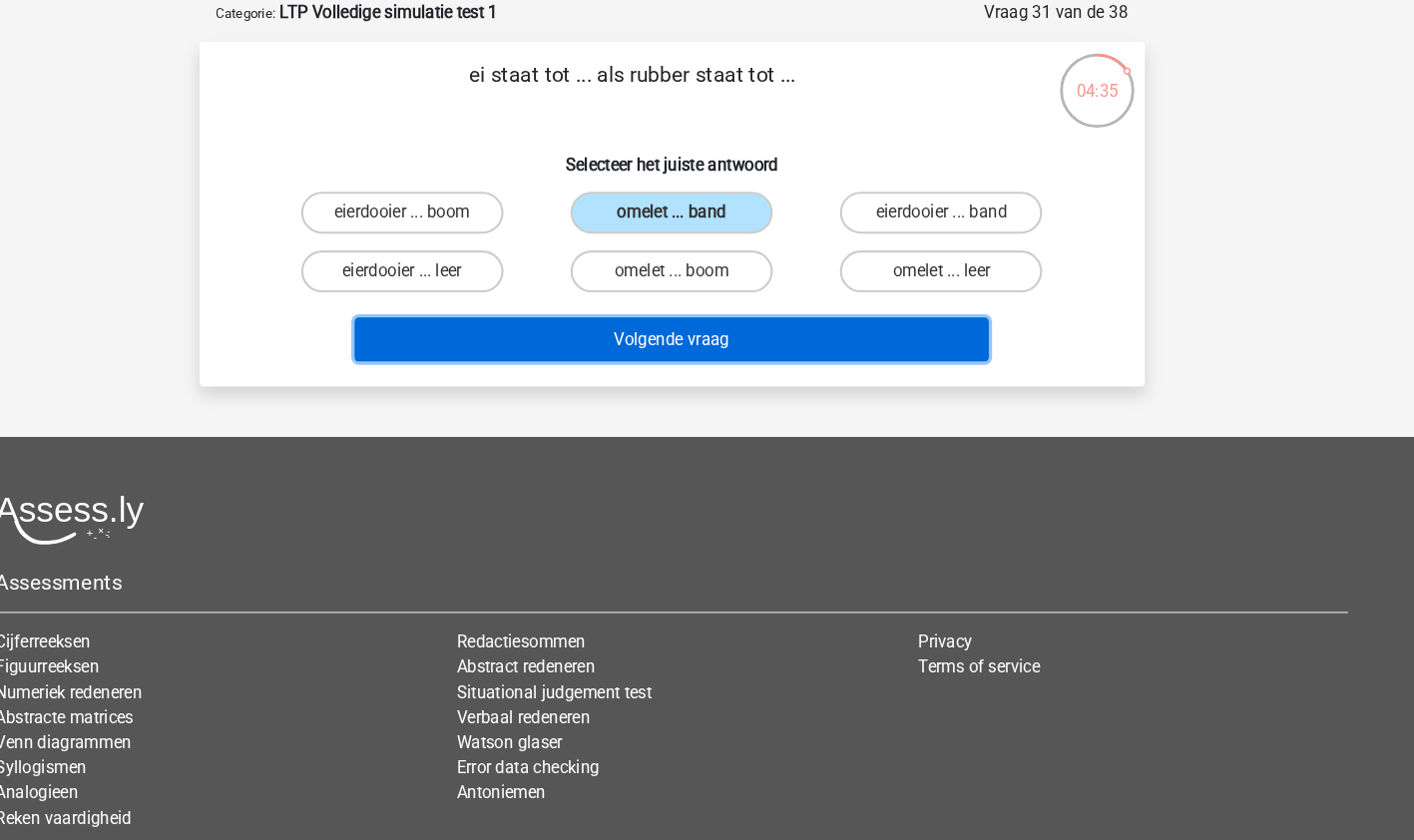 click on "Volgende vraag" at bounding box center [707, 323] 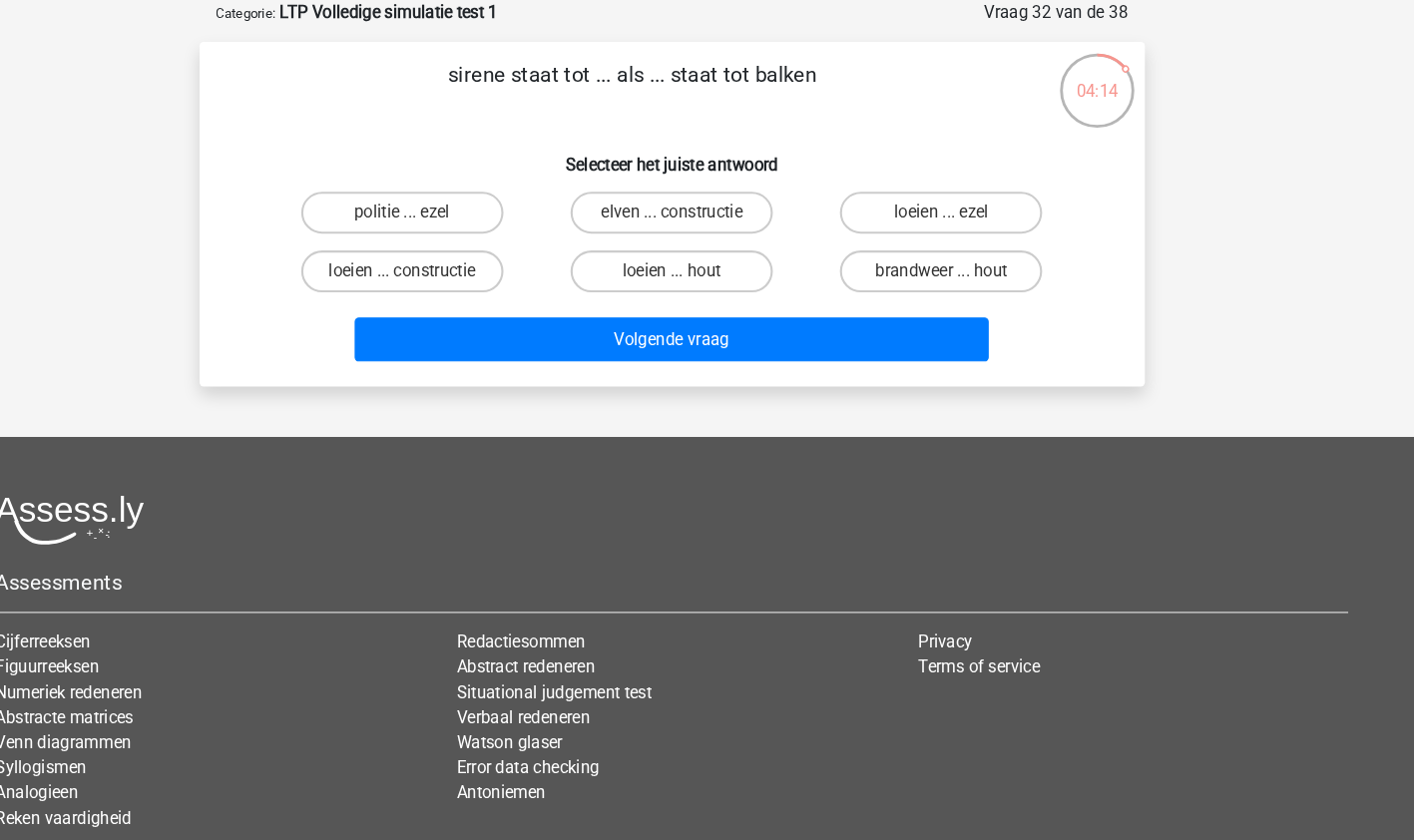 click on "loeien ... ezel" at bounding box center [963, 203] 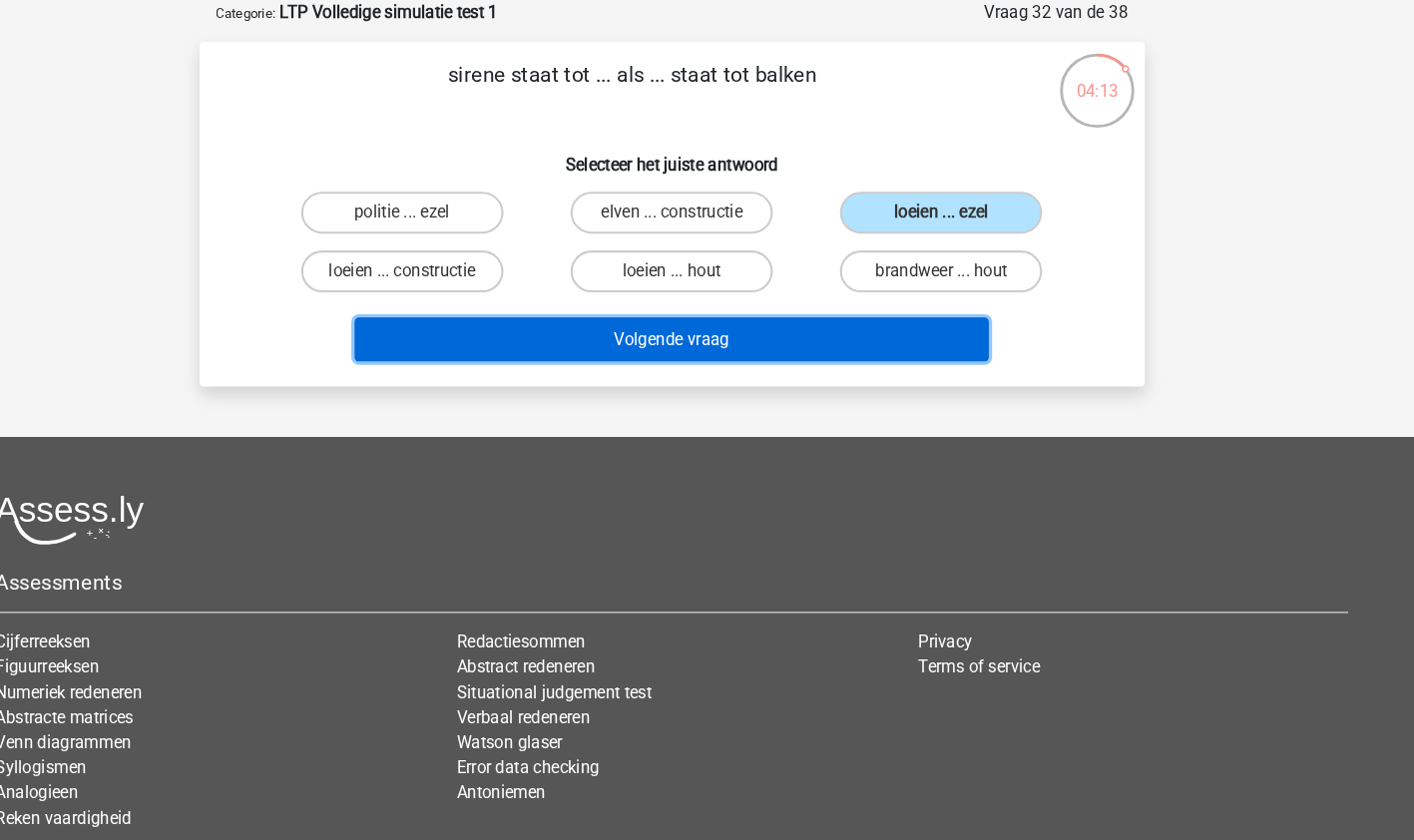 click on "Volgende vraag" at bounding box center (707, 323) 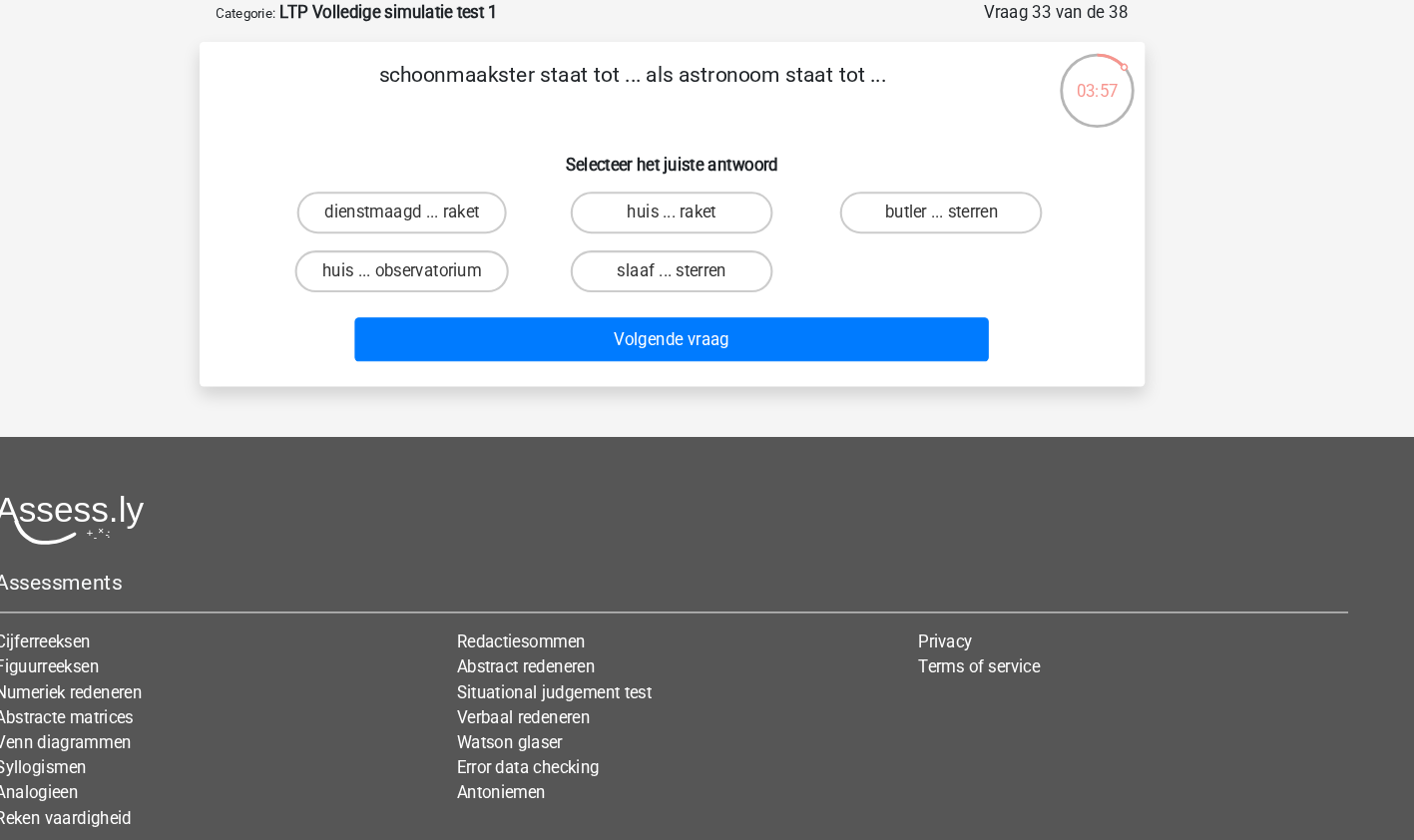 click on "huis ... observatorium" at bounding box center [450, 258] 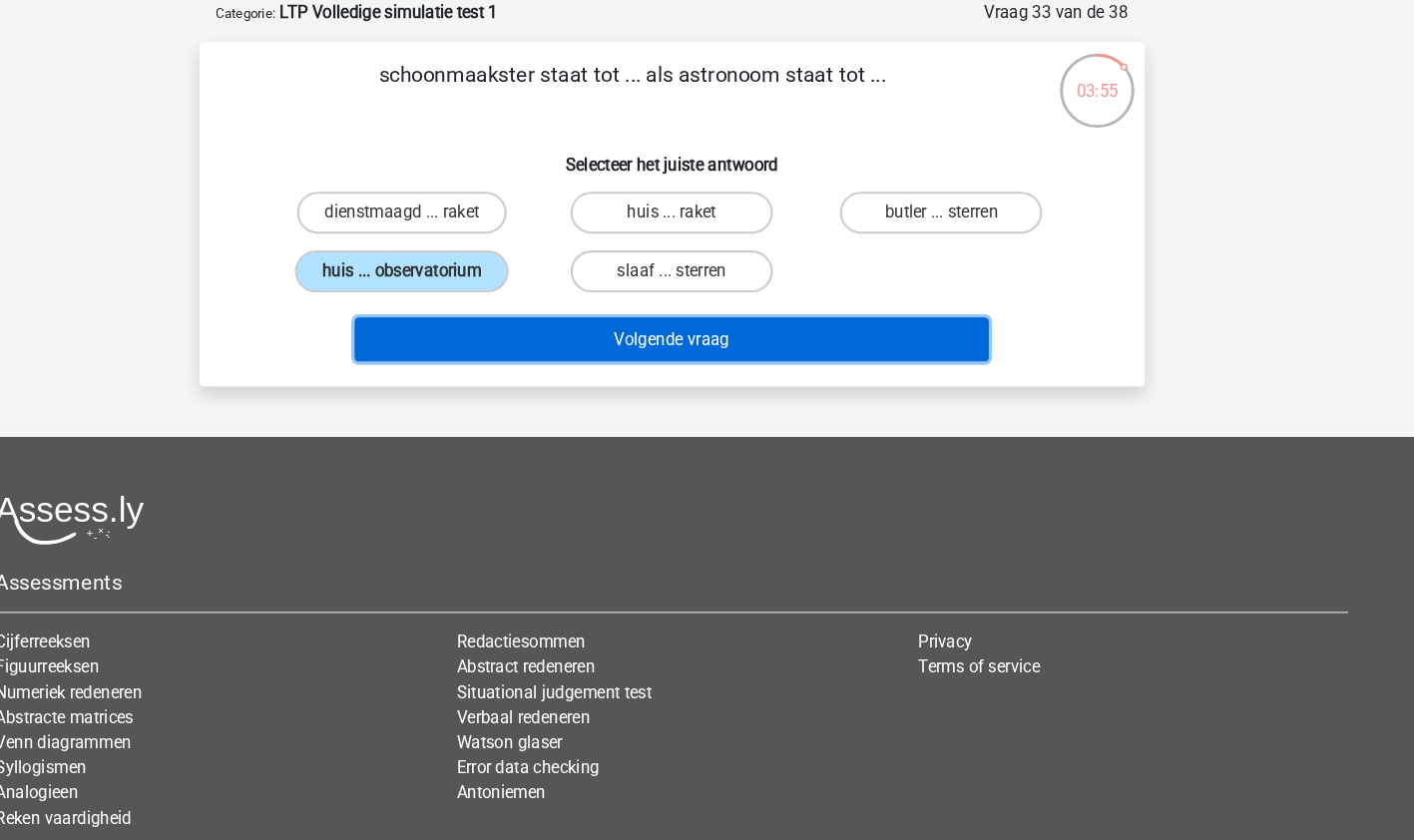 click on "Volgende vraag" at bounding box center (707, 323) 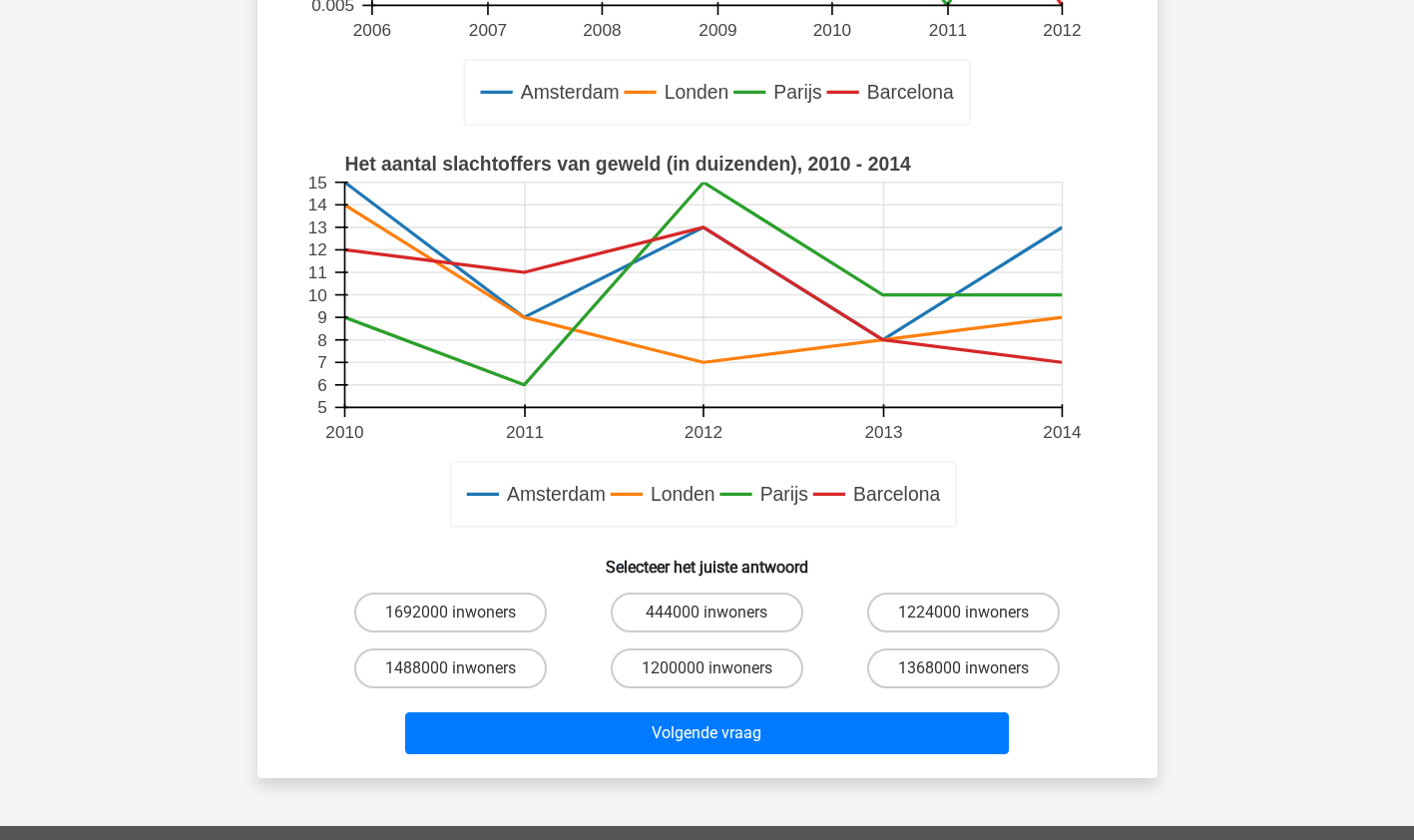 scroll, scrollTop: 495, scrollLeft: 0, axis: vertical 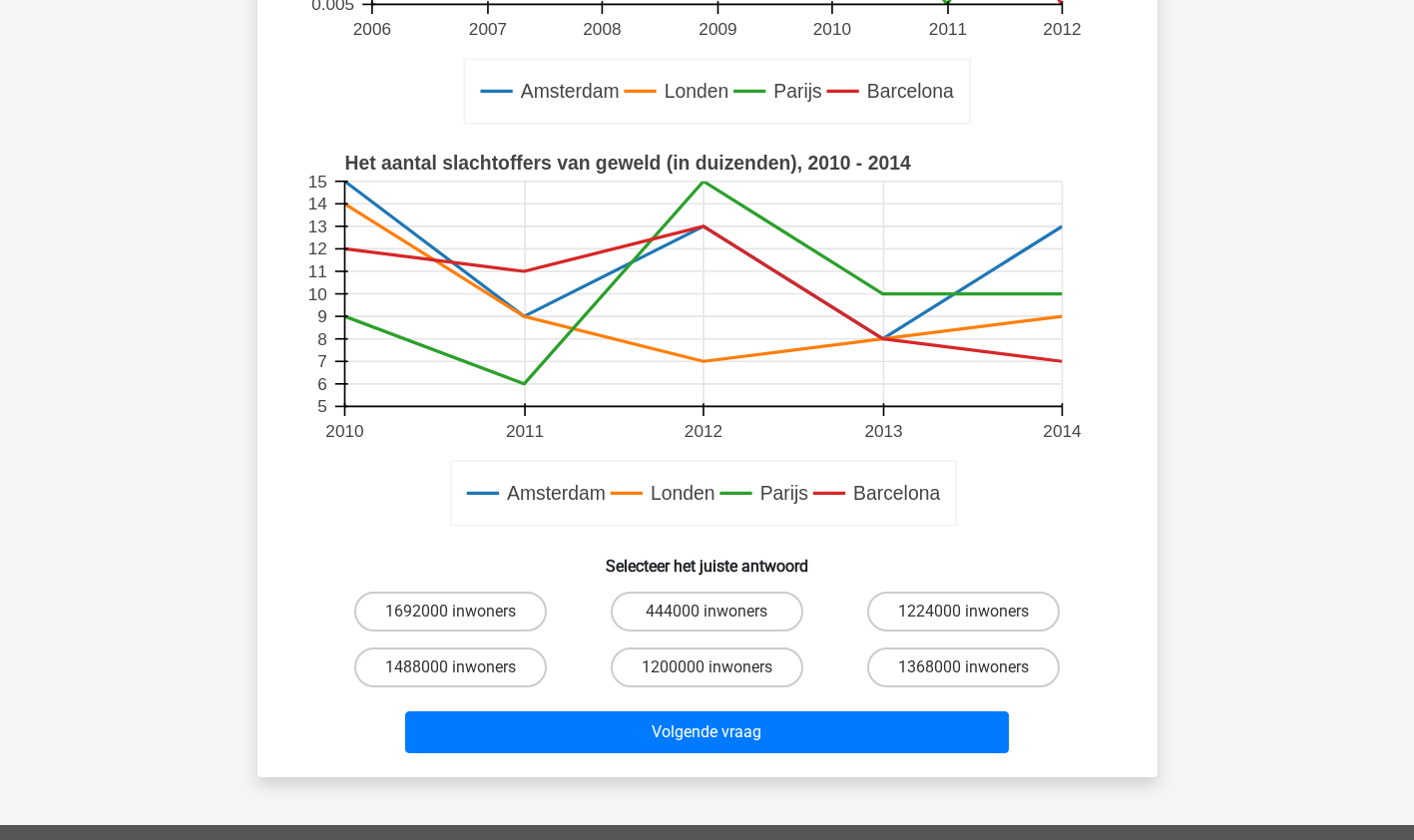 click on "02:11
Vraag 34
van de 38
Categorie:
LTP Volledige simulatie test 1
Wat is de populatie in Parijs in het jaar 2011?
Londen 5" at bounding box center [707, 191] 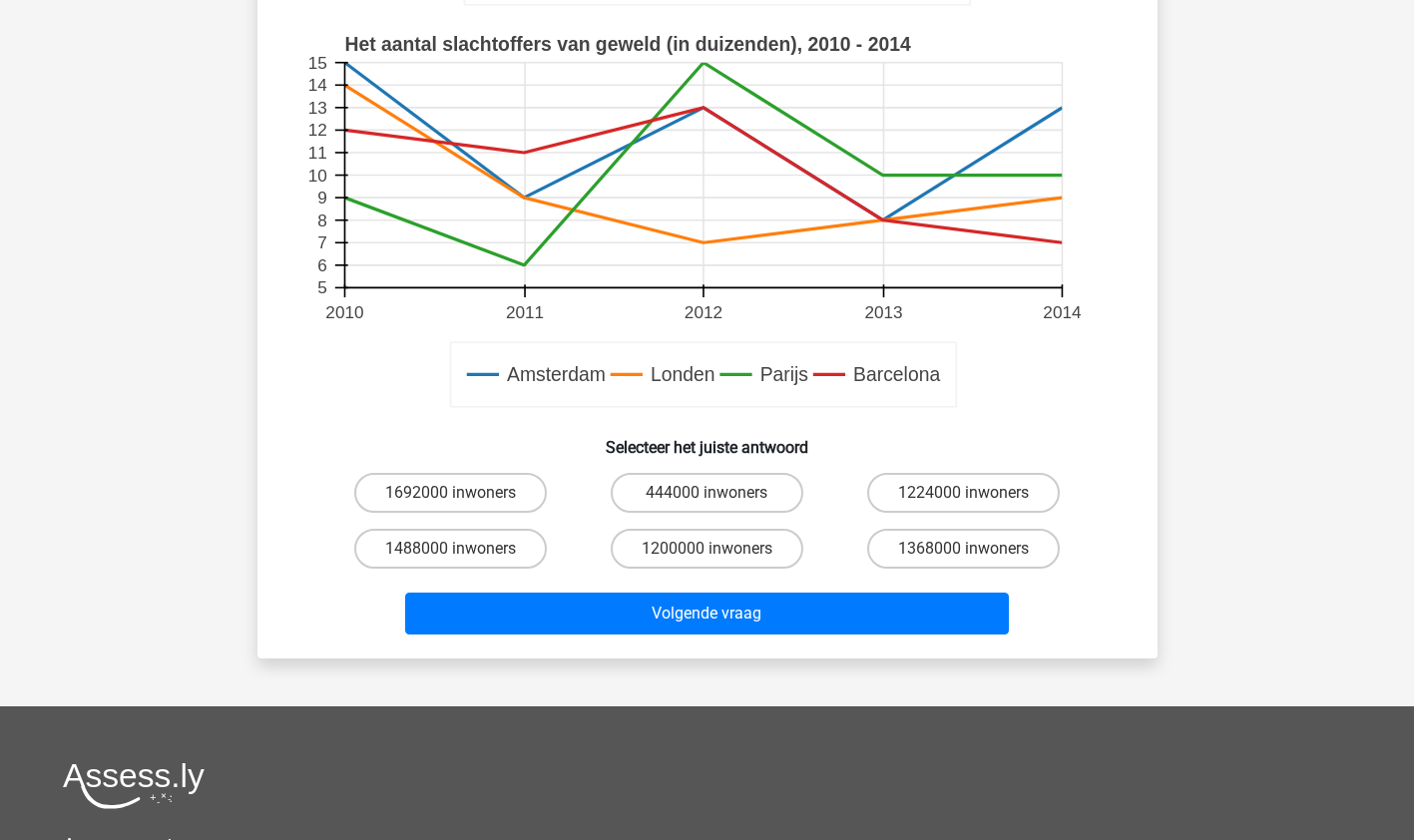 scroll, scrollTop: 619, scrollLeft: 0, axis: vertical 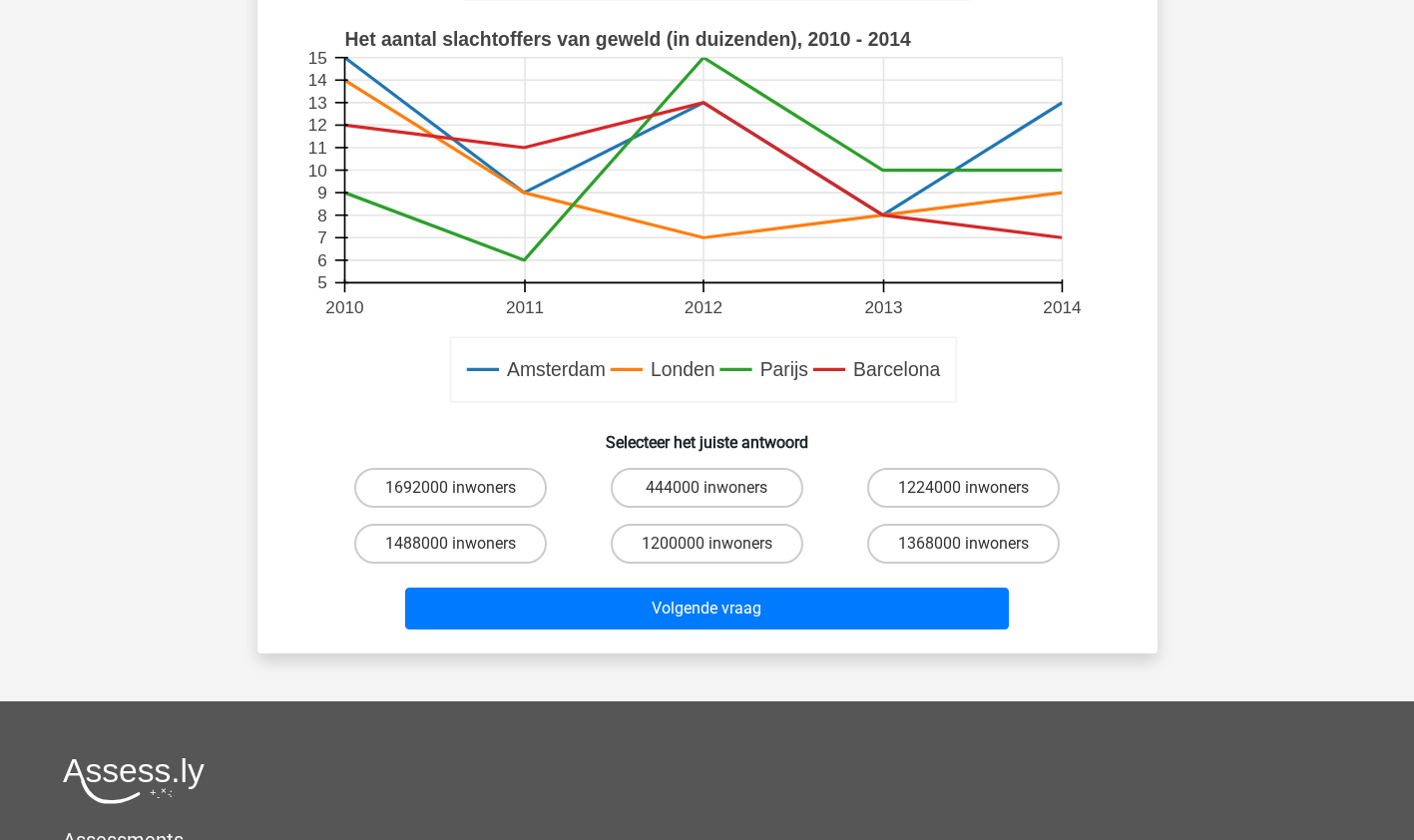 click on "1224000 inwoners" at bounding box center [963, 488] 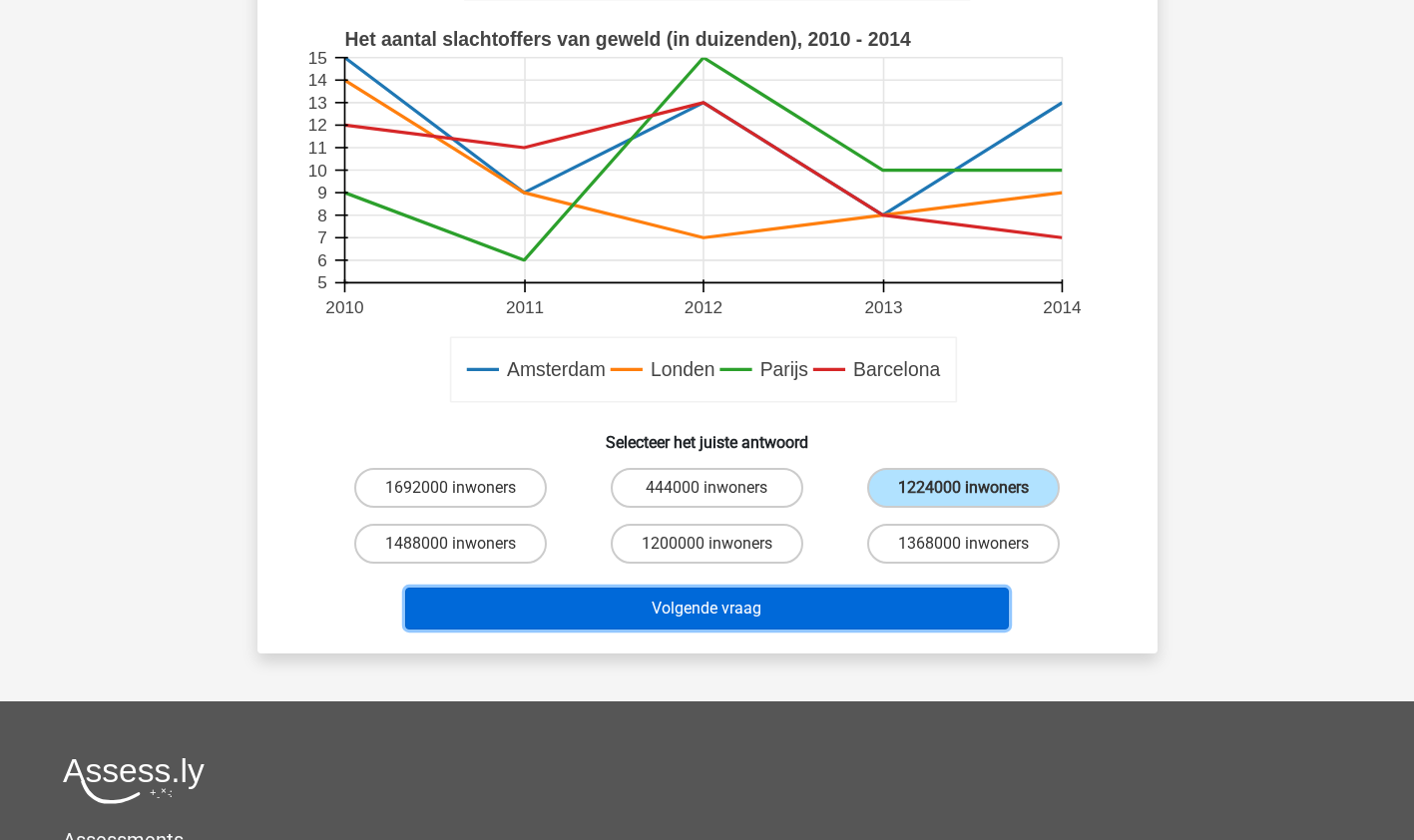 click on "Volgende vraag" at bounding box center [707, 609] 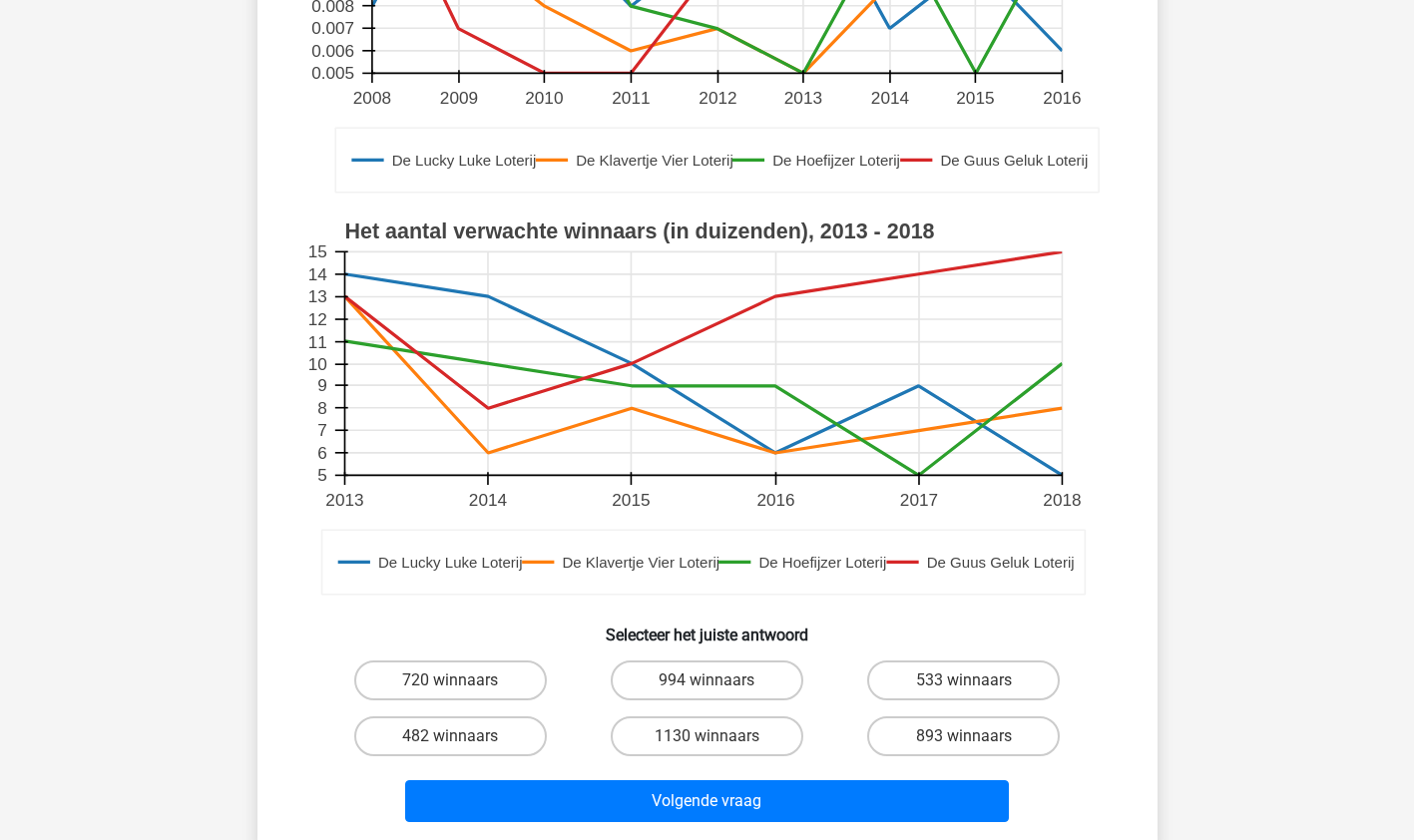 scroll, scrollTop: 501, scrollLeft: 0, axis: vertical 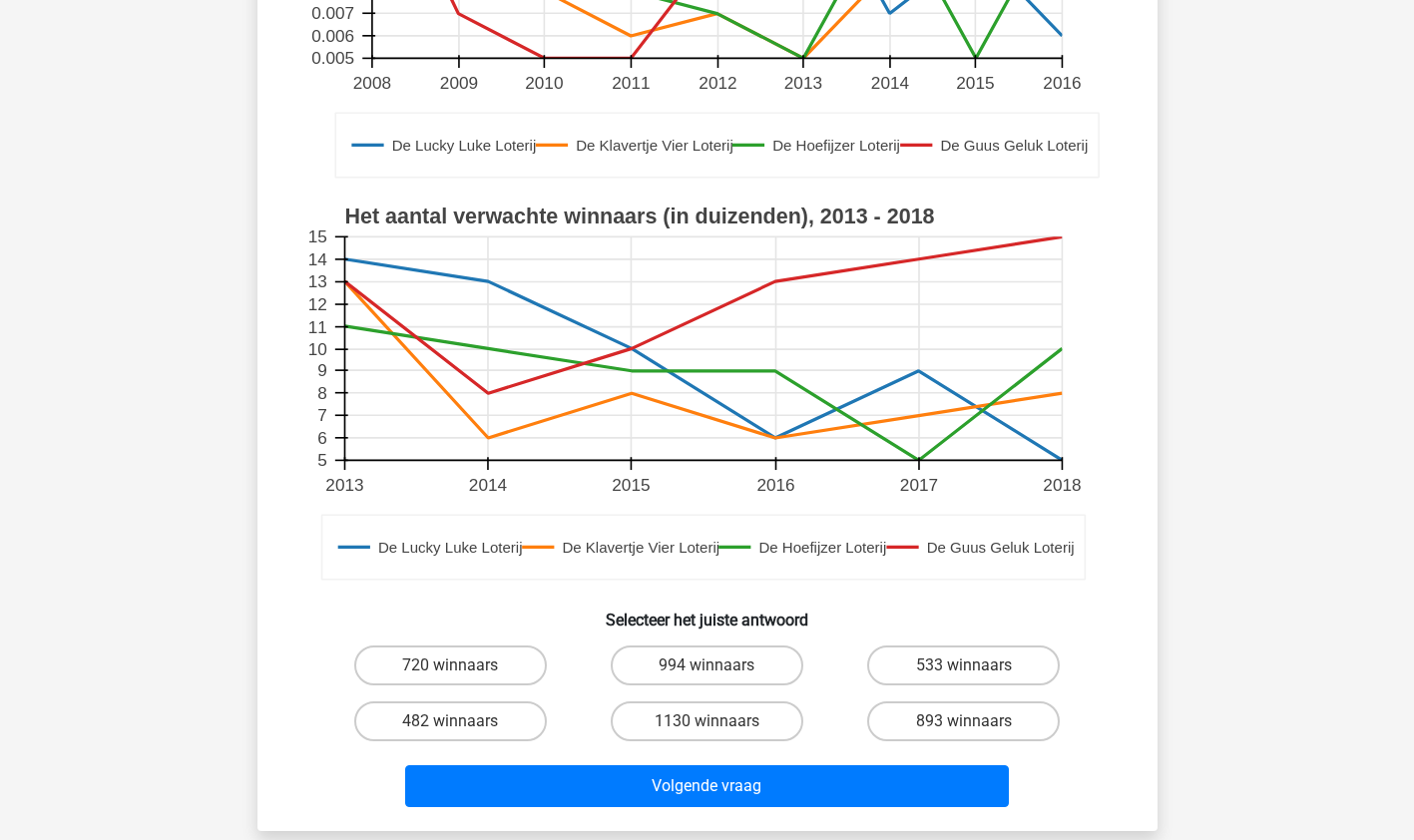 click on "720 winnaars" at bounding box center (450, 665) 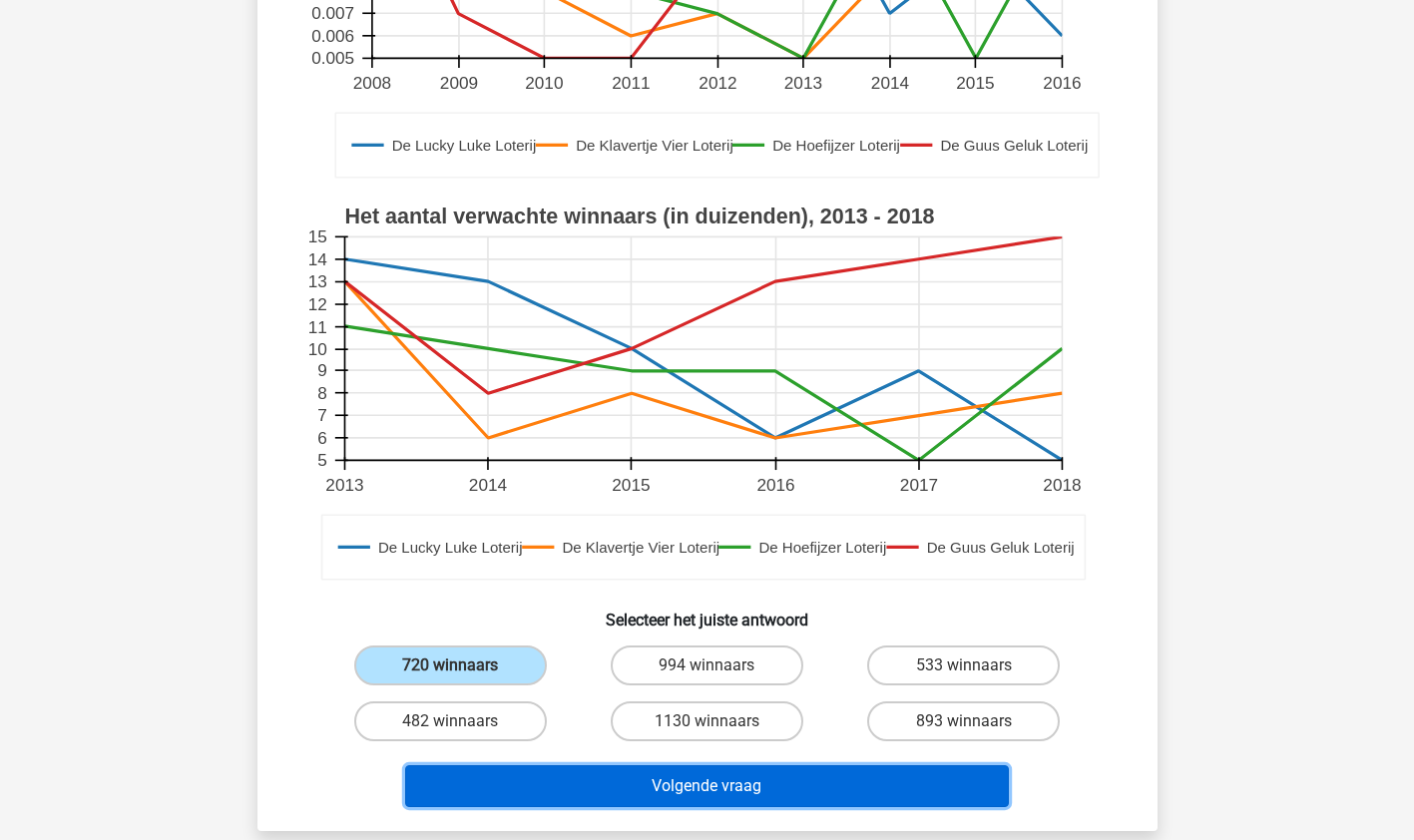 click on "Volgende vraag" at bounding box center (707, 786) 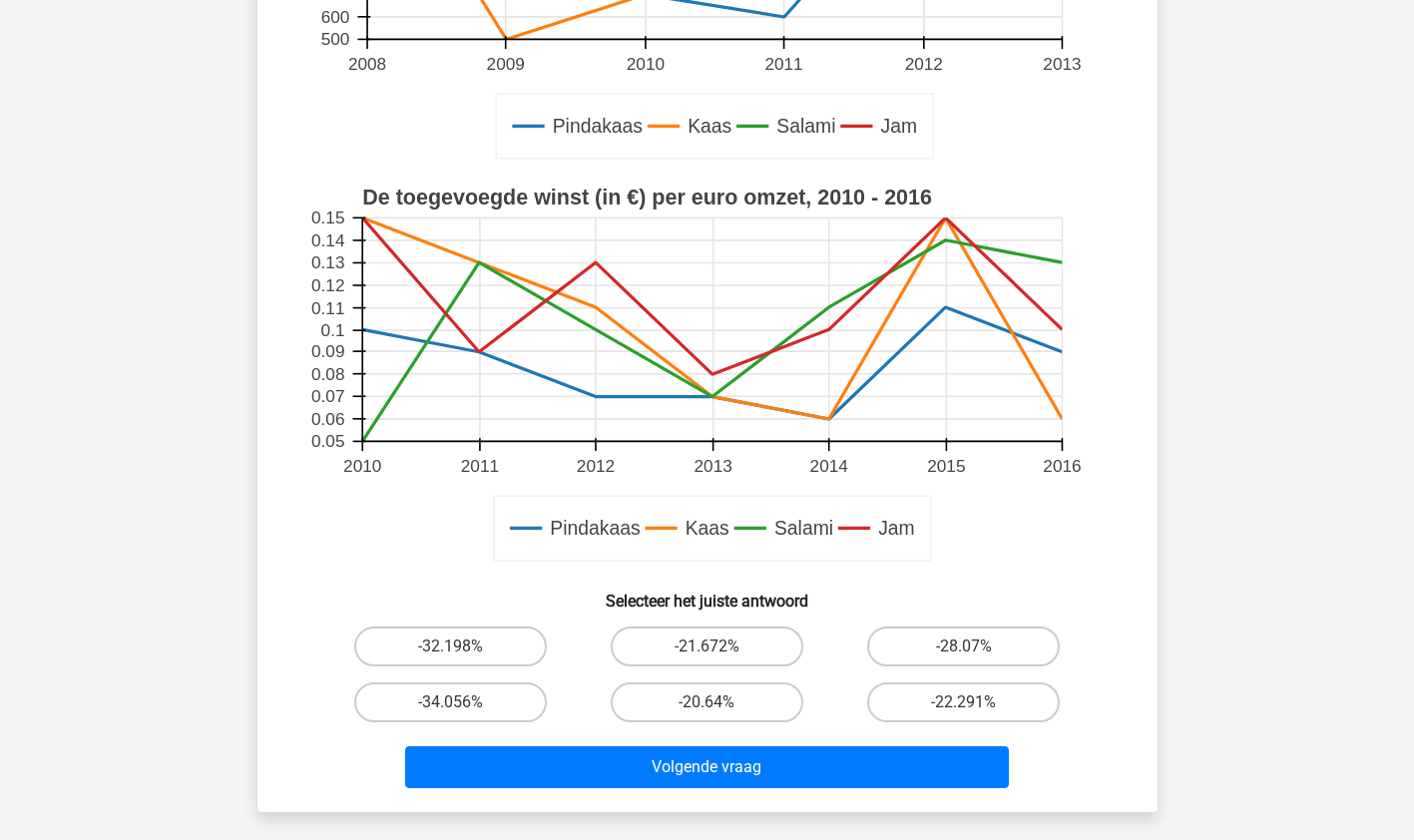 scroll, scrollTop: 559, scrollLeft: 0, axis: vertical 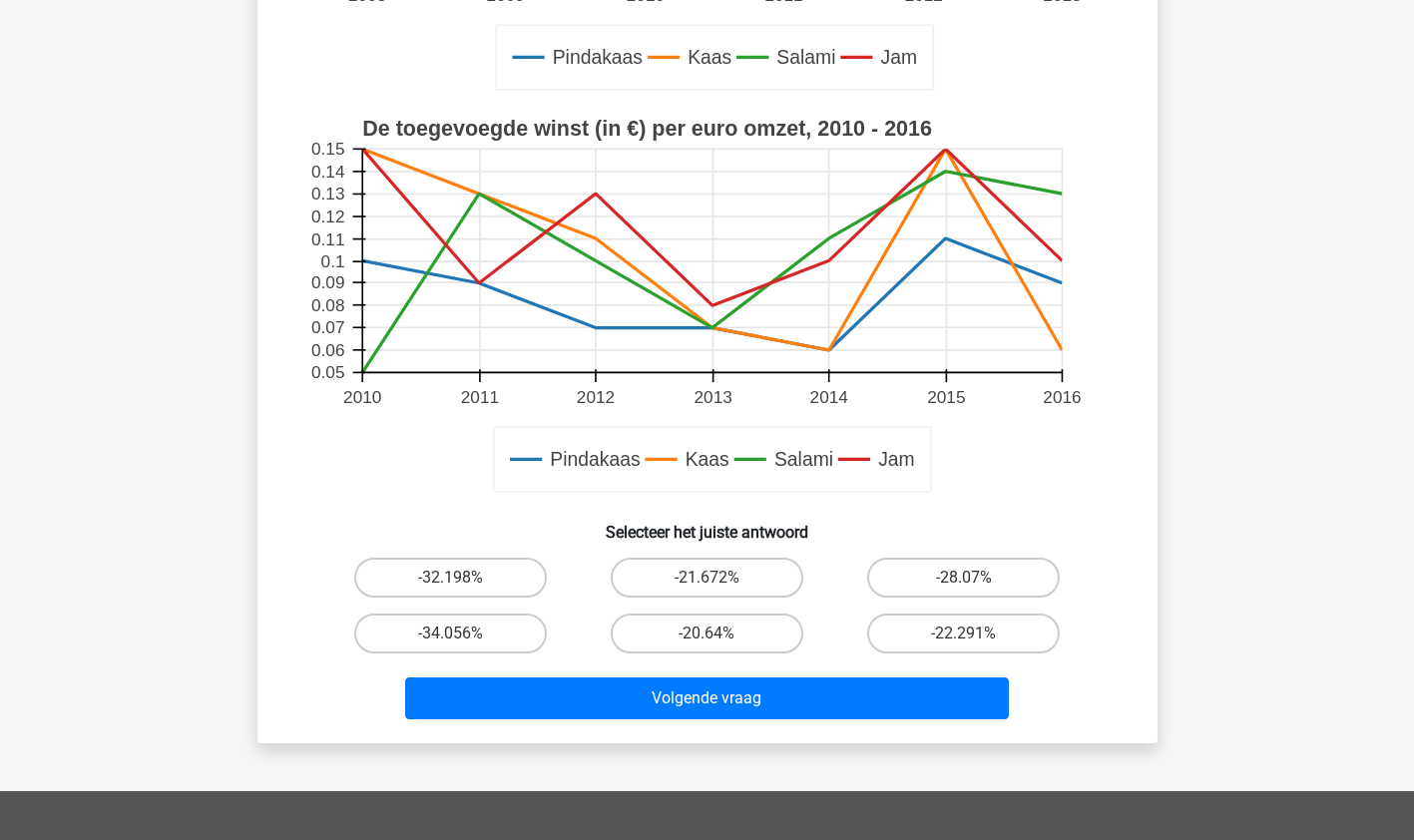 click on "-28.07%" at bounding box center (963, 578) 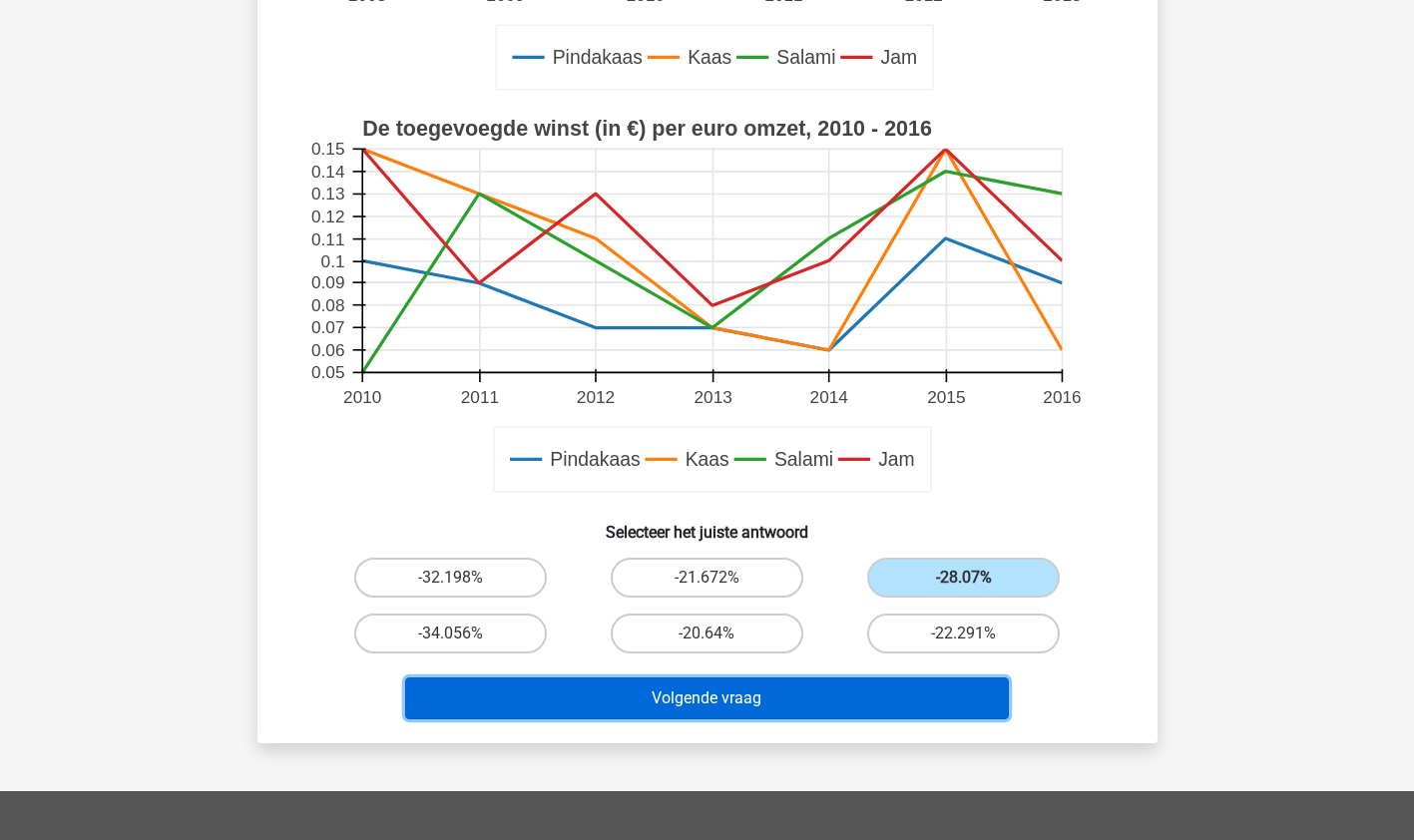 click on "Volgende vraag" at bounding box center [707, 698] 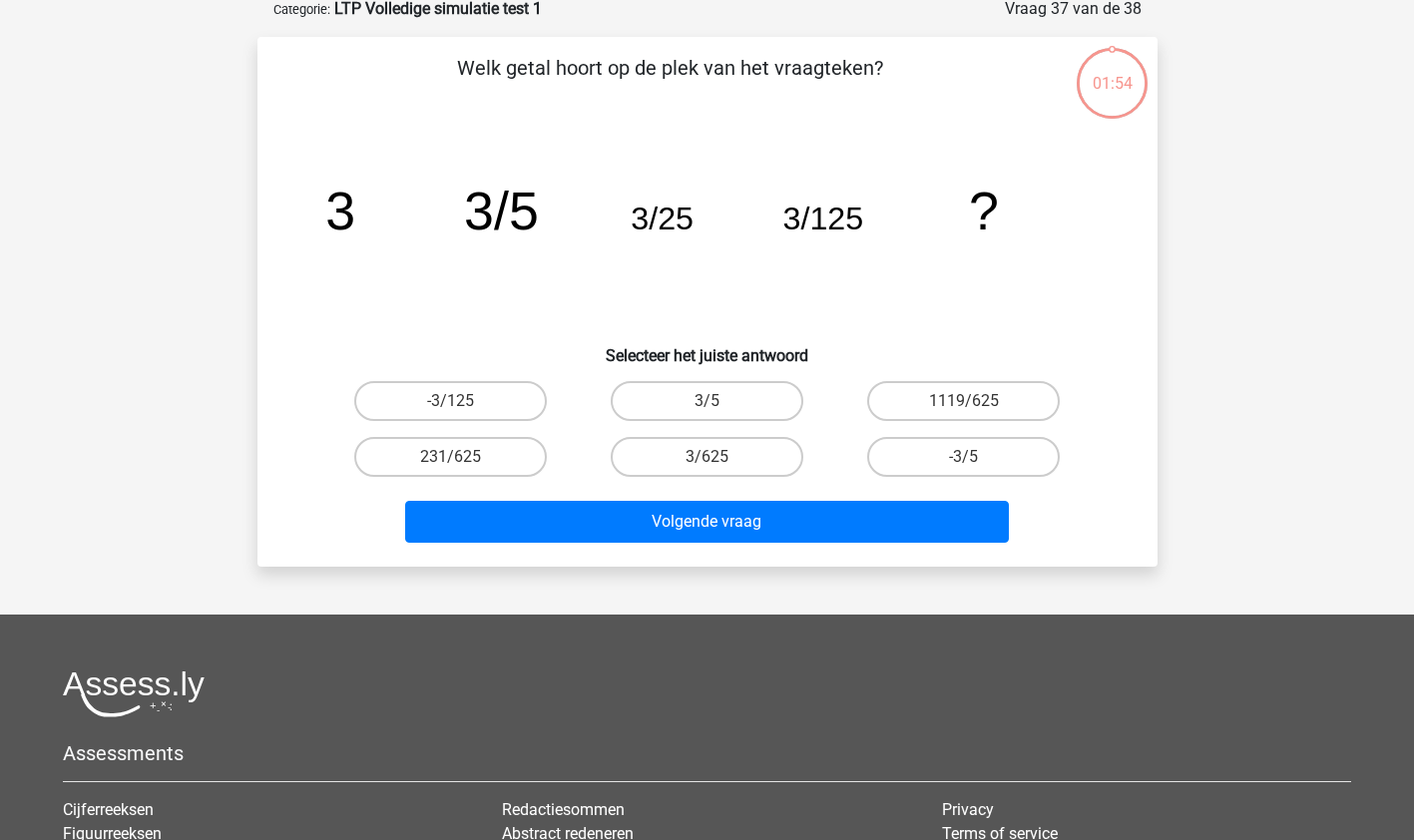 scroll, scrollTop: 100, scrollLeft: 0, axis: vertical 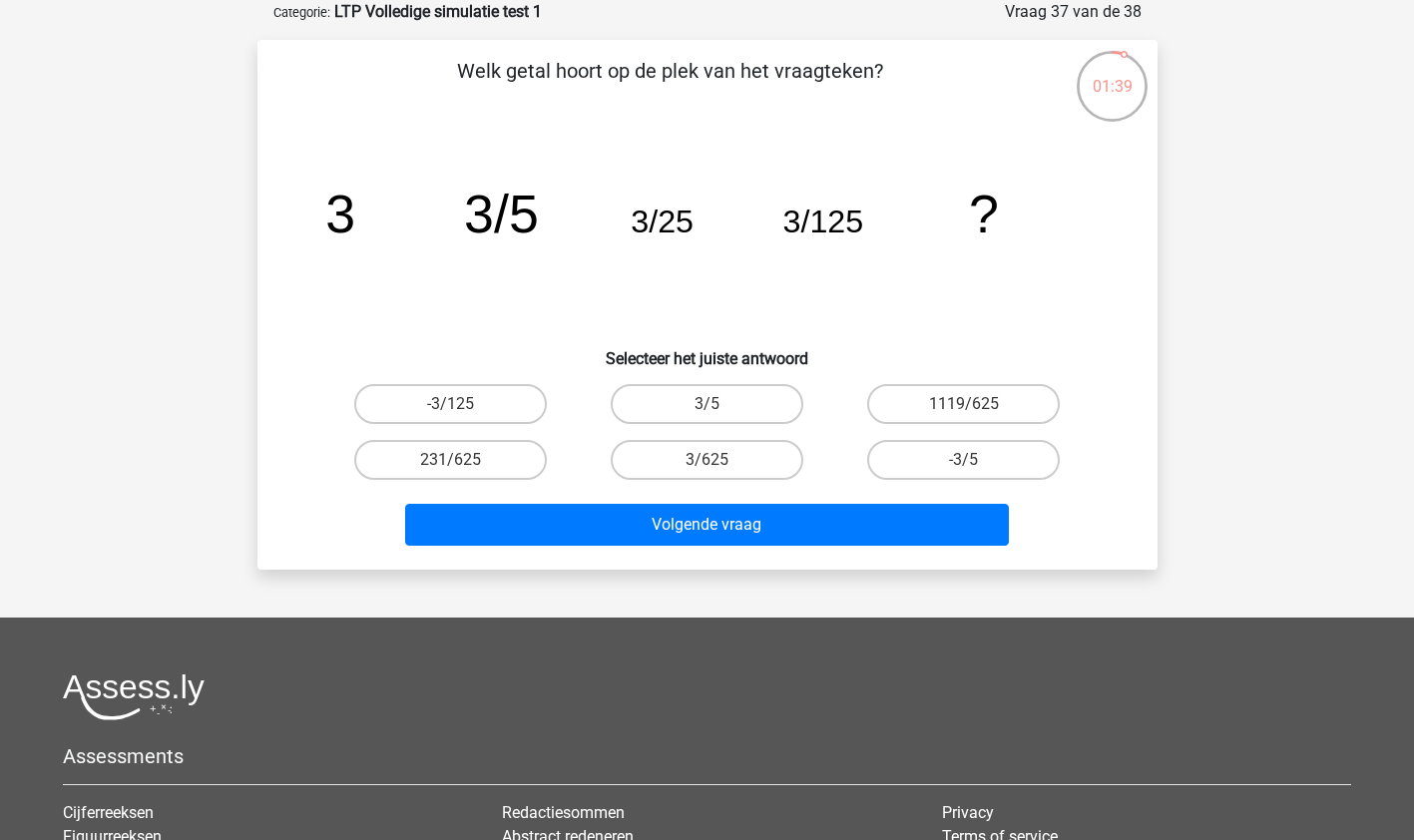 click on "3/625" at bounding box center (707, 460) 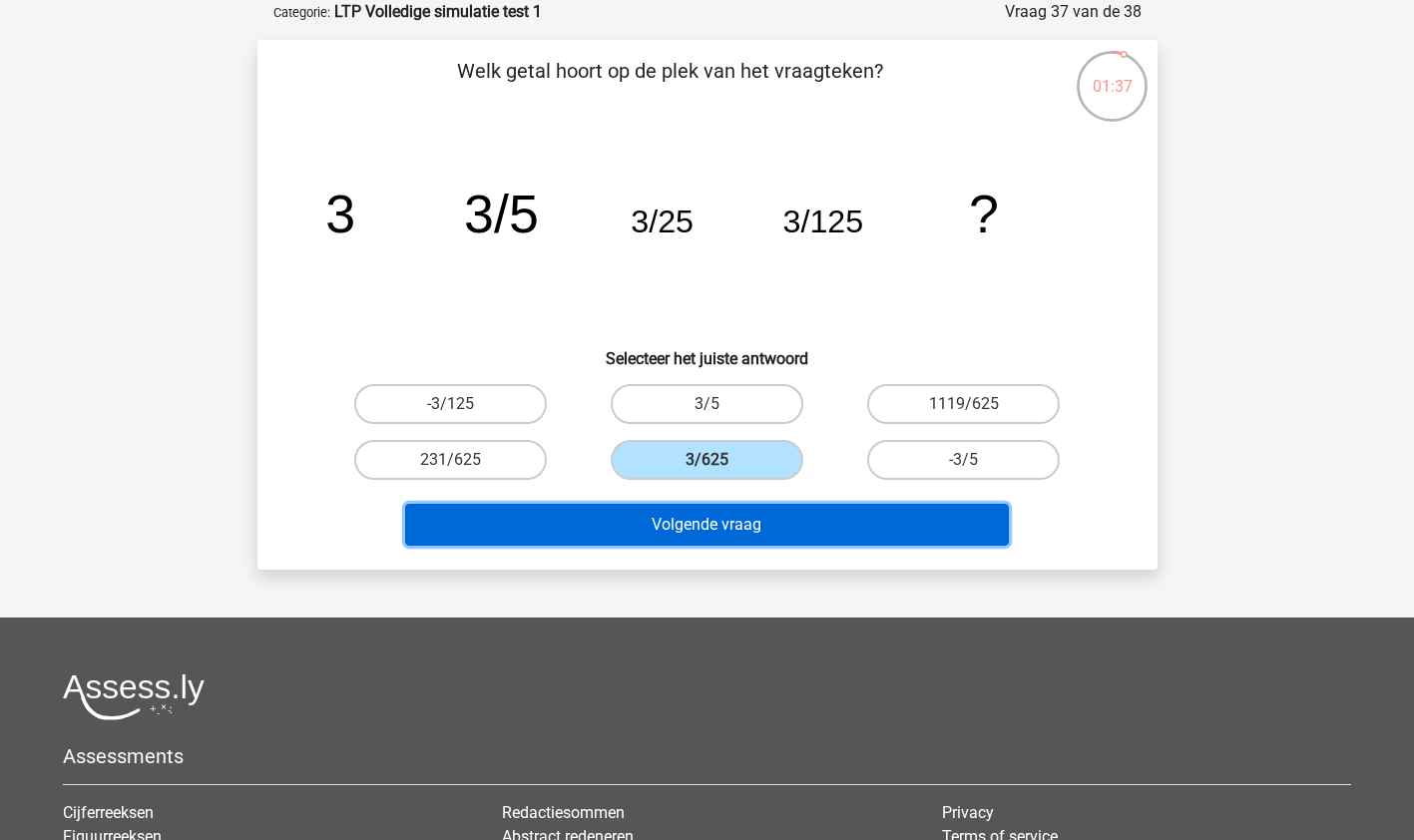 click on "Volgende vraag" at bounding box center [707, 525] 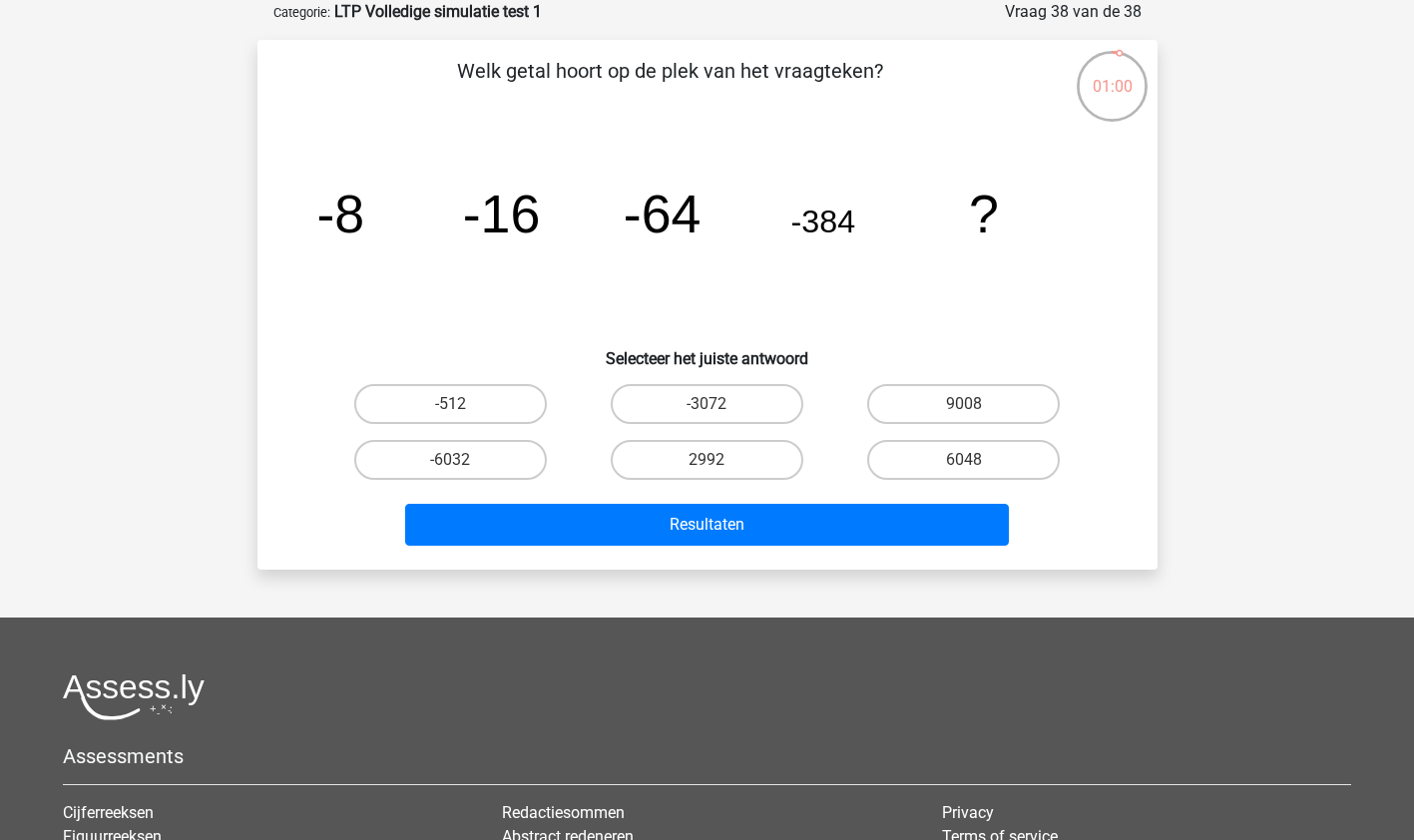 click on "-3072" at bounding box center [707, 404] 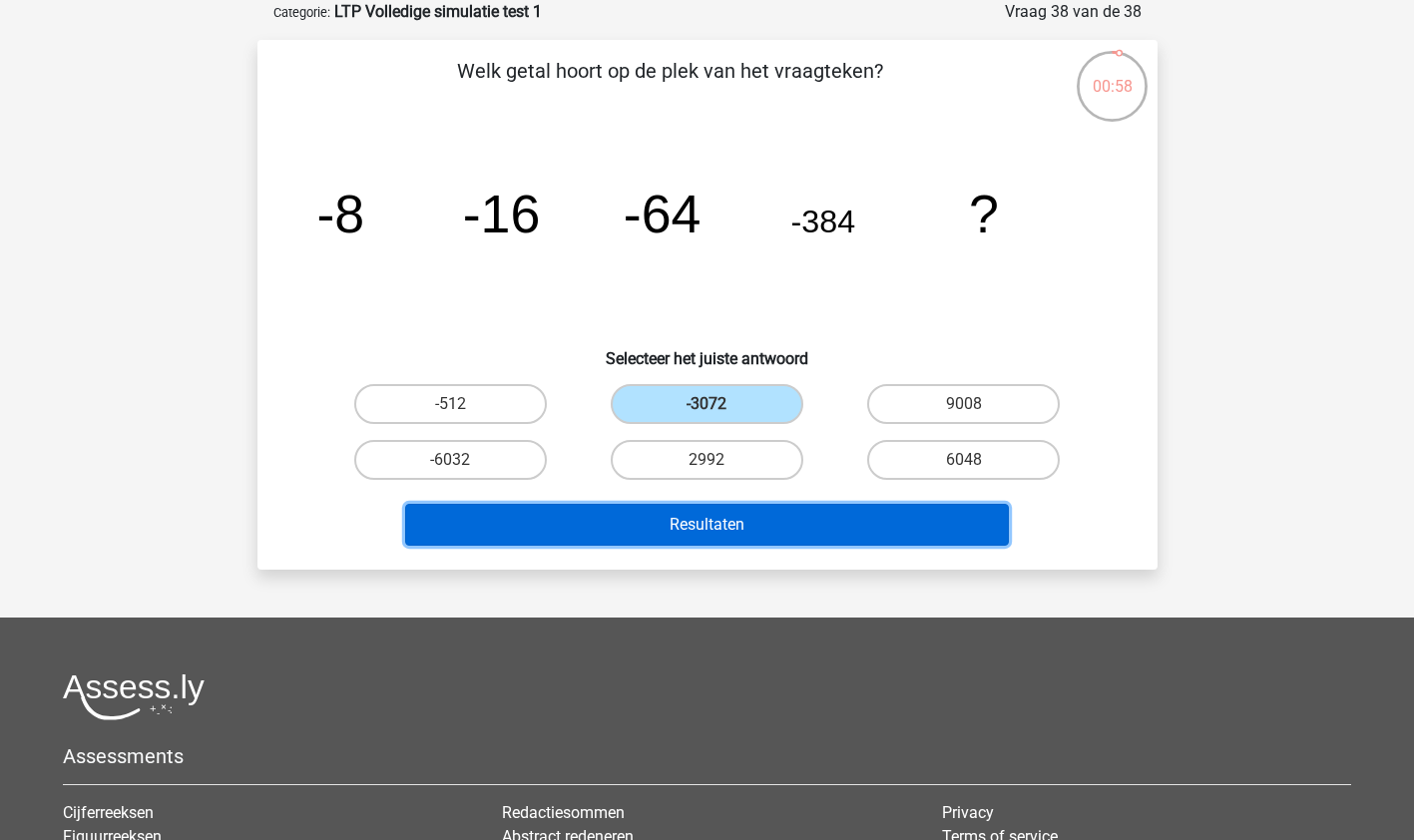 click on "Resultaten" at bounding box center [707, 525] 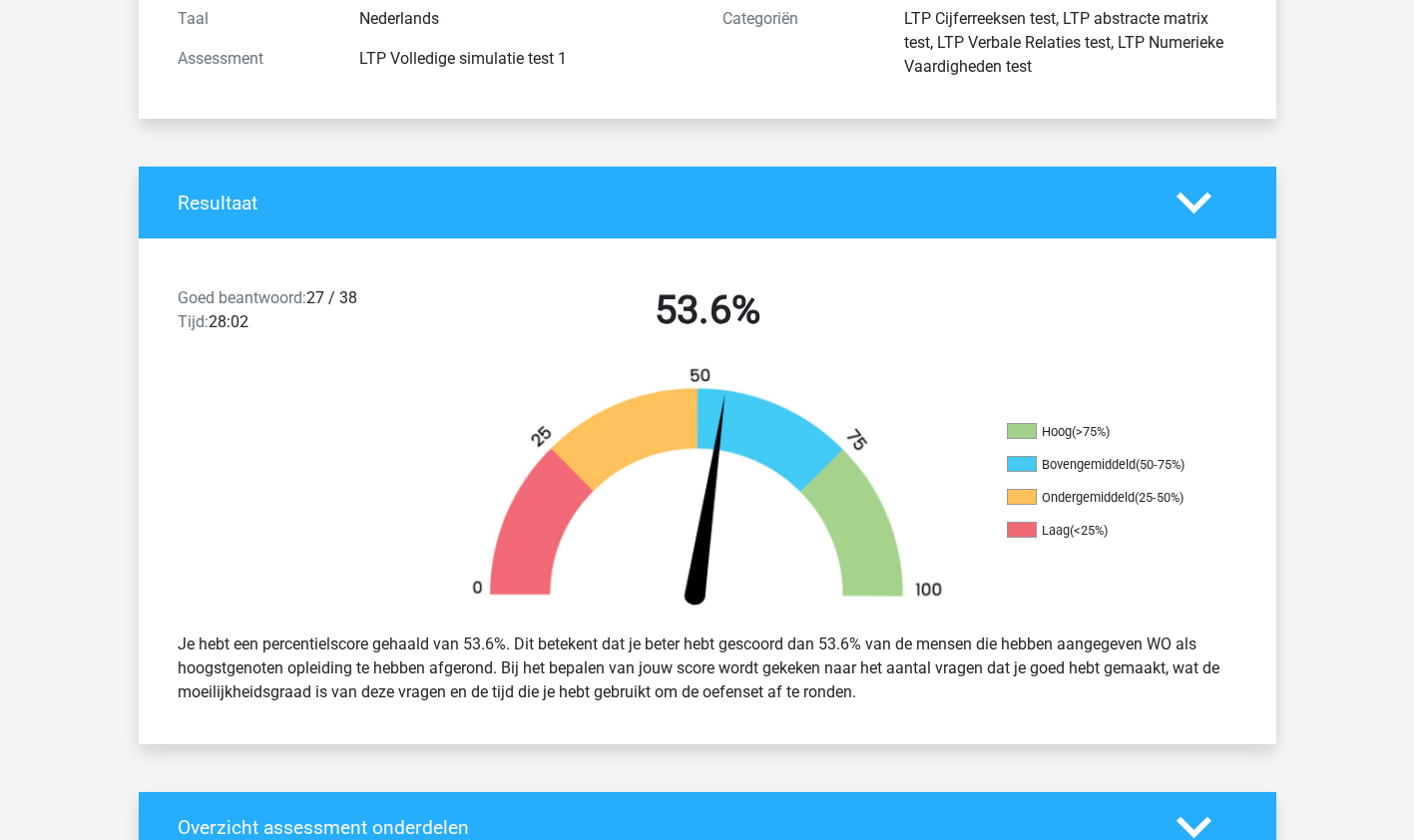 scroll, scrollTop: 281, scrollLeft: 0, axis: vertical 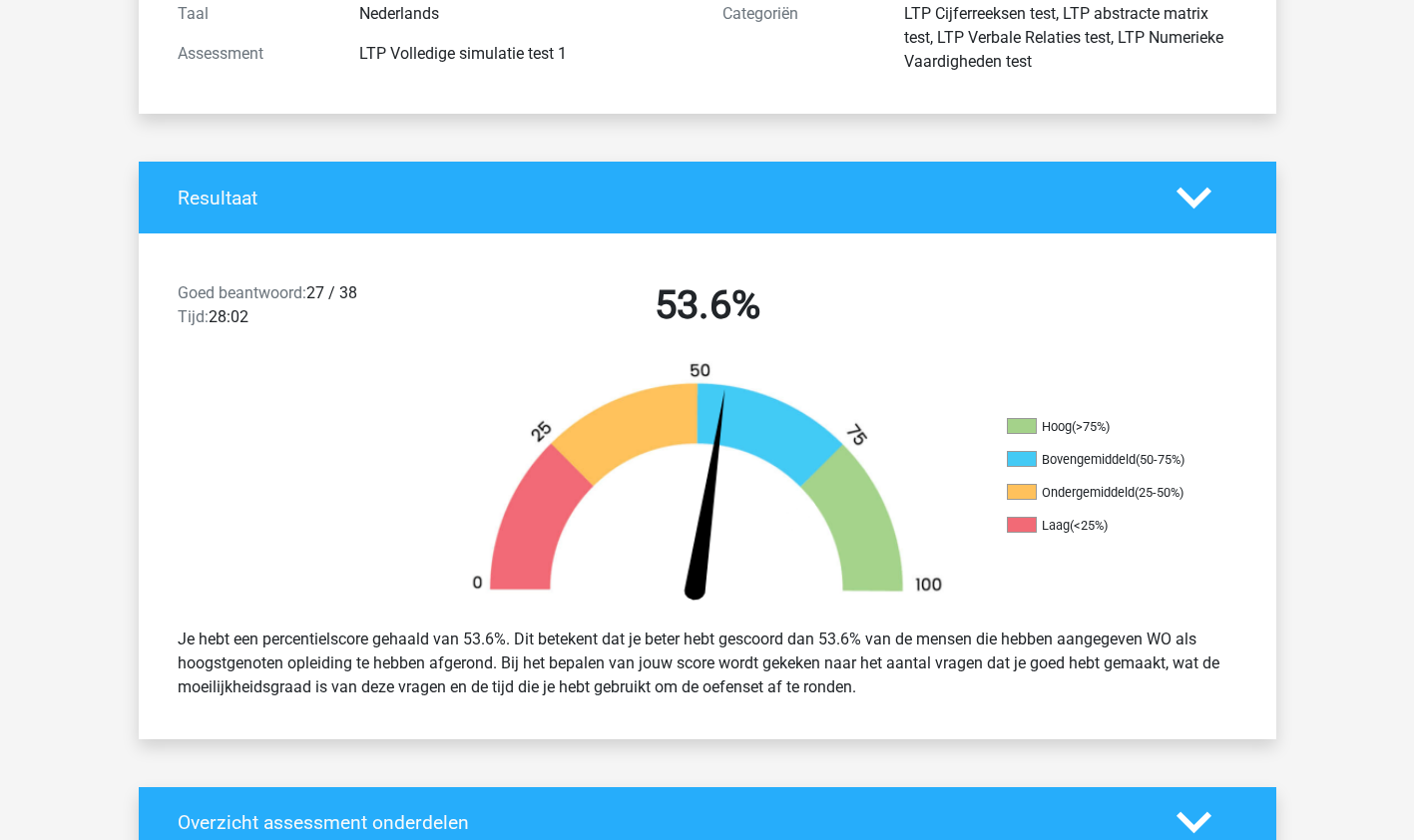 click on "Joost
j.bekink@leiden.nl" at bounding box center (707, 2577) 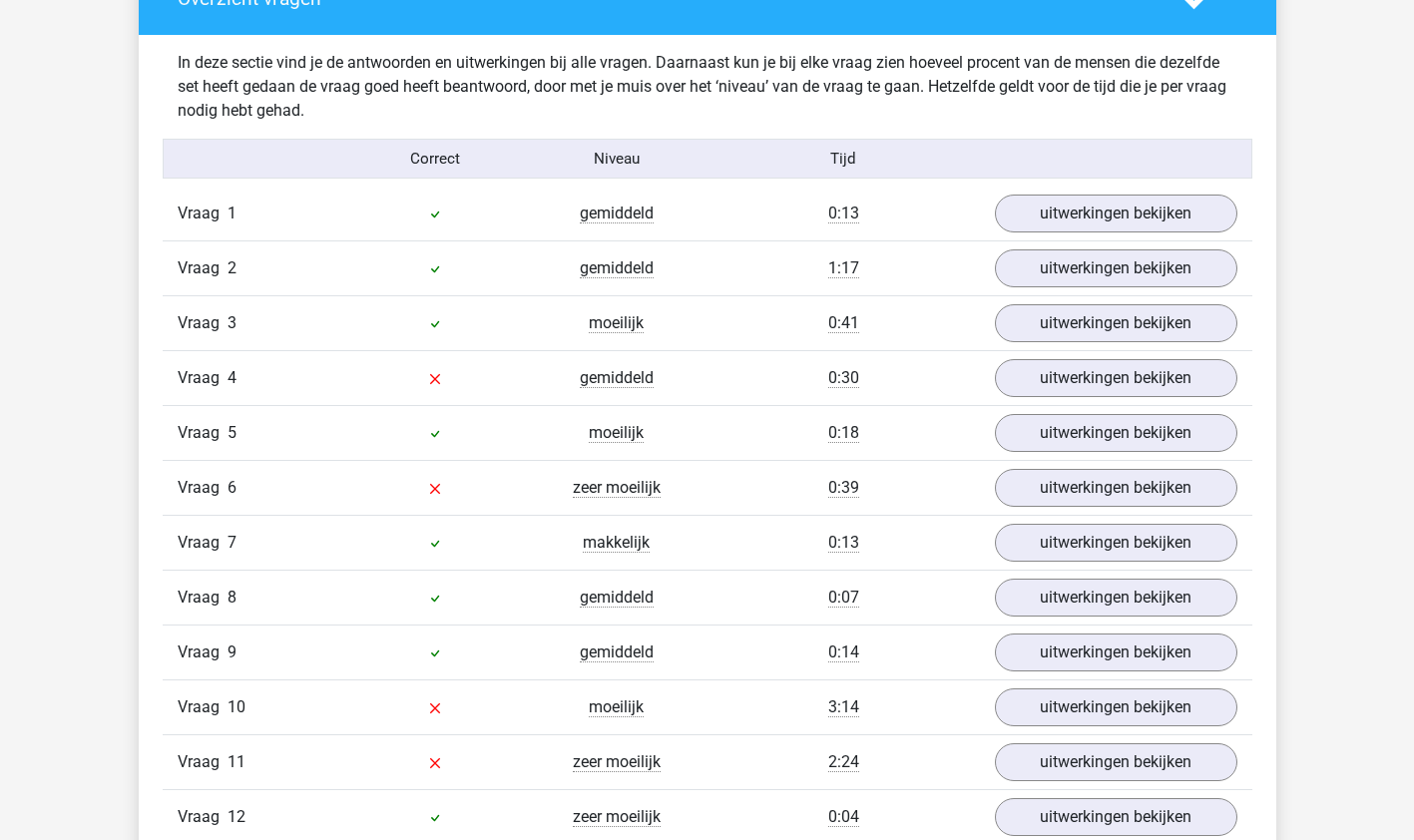 scroll, scrollTop: 1640, scrollLeft: 0, axis: vertical 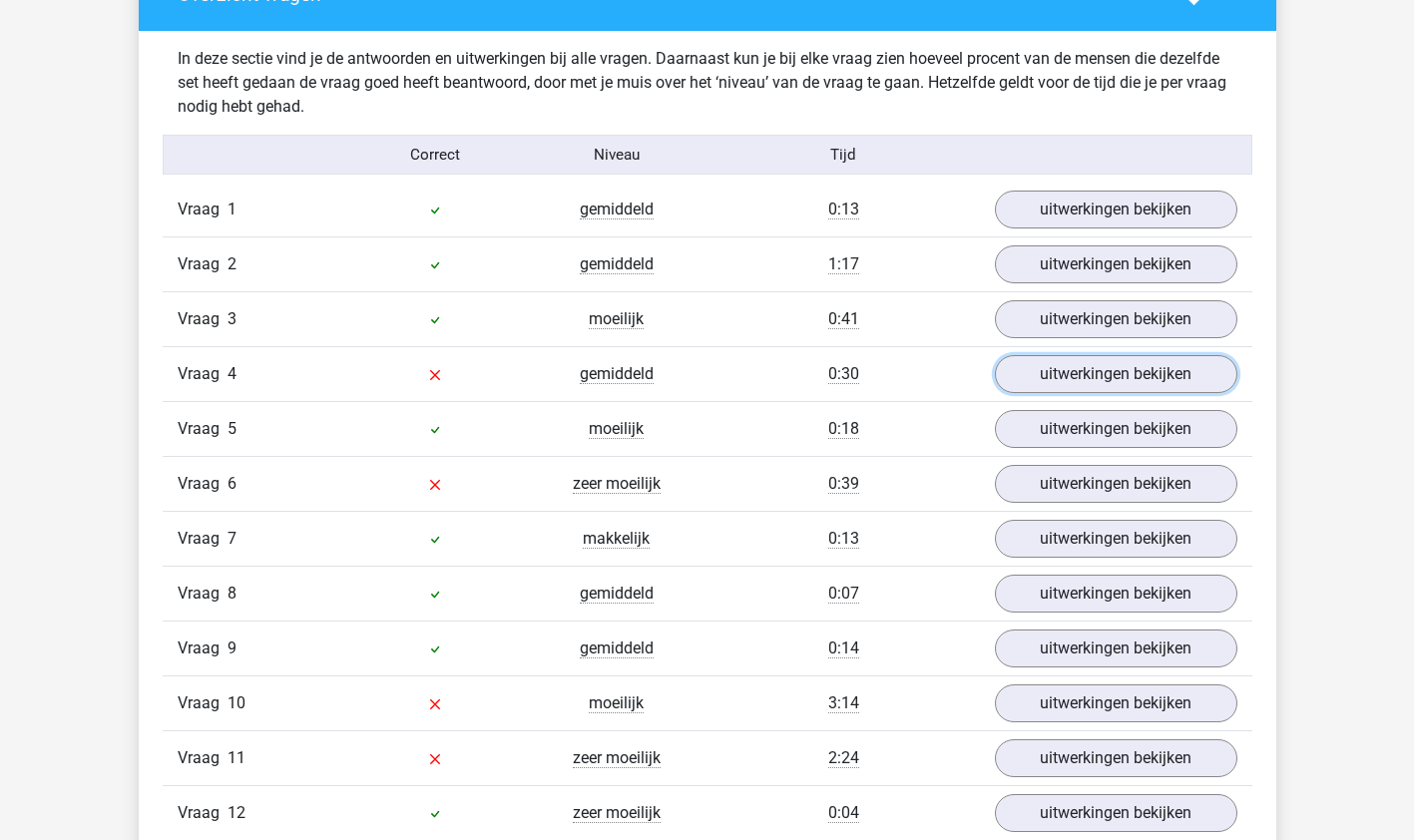 click on "uitwerkingen bekijken" at bounding box center [1116, 374] 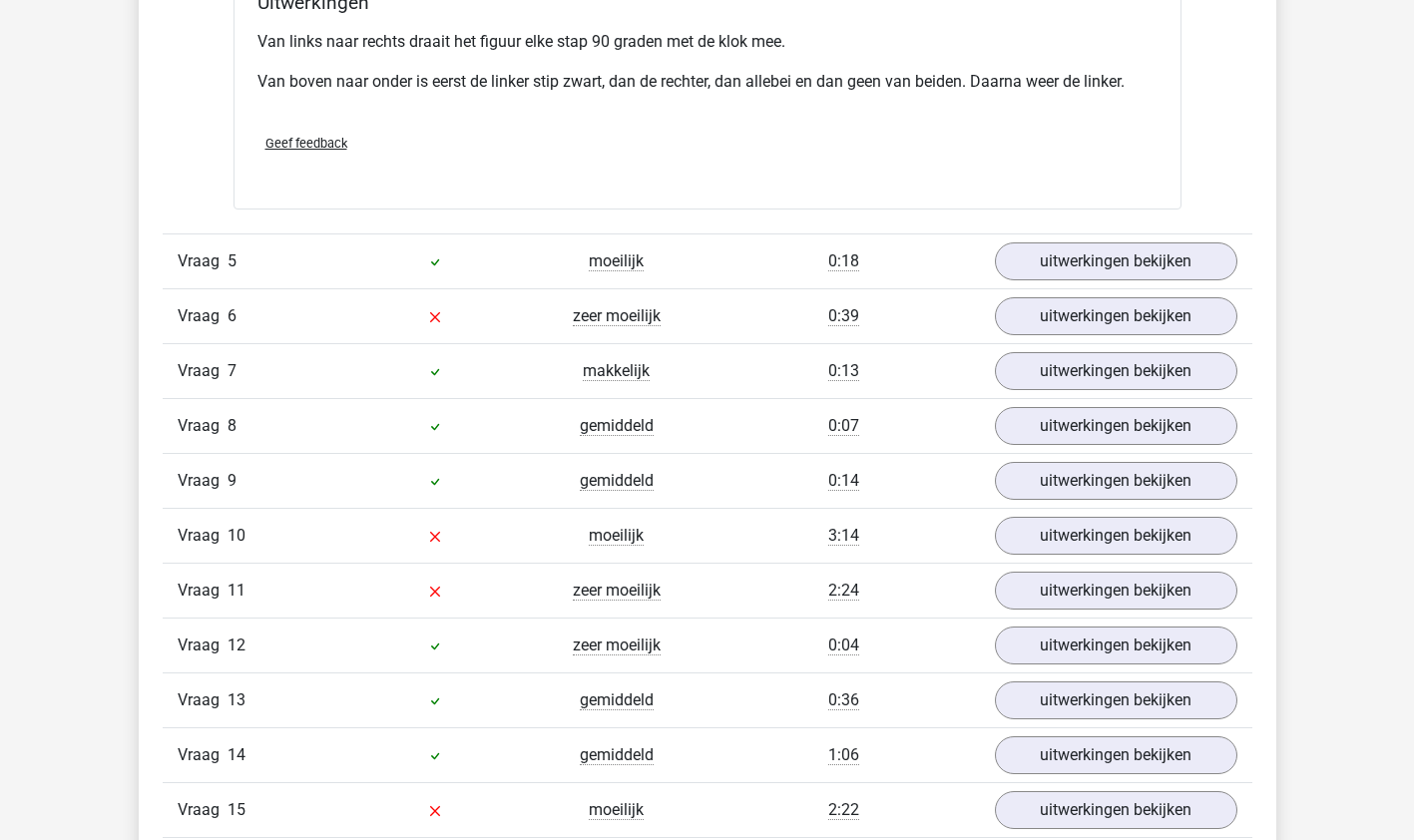 scroll, scrollTop: 2732, scrollLeft: 0, axis: vertical 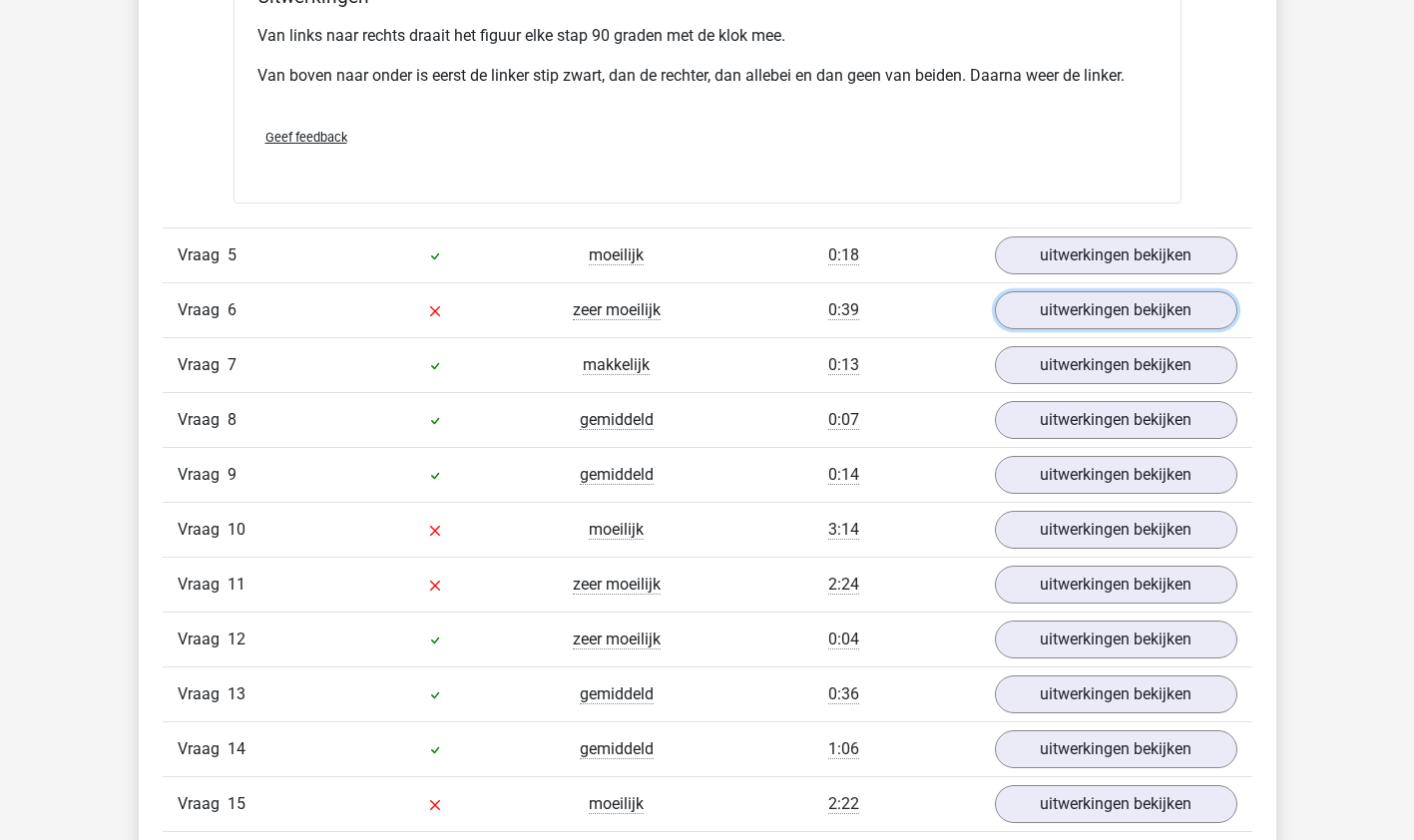 click on "uitwerkingen bekijken" at bounding box center (1116, 310) 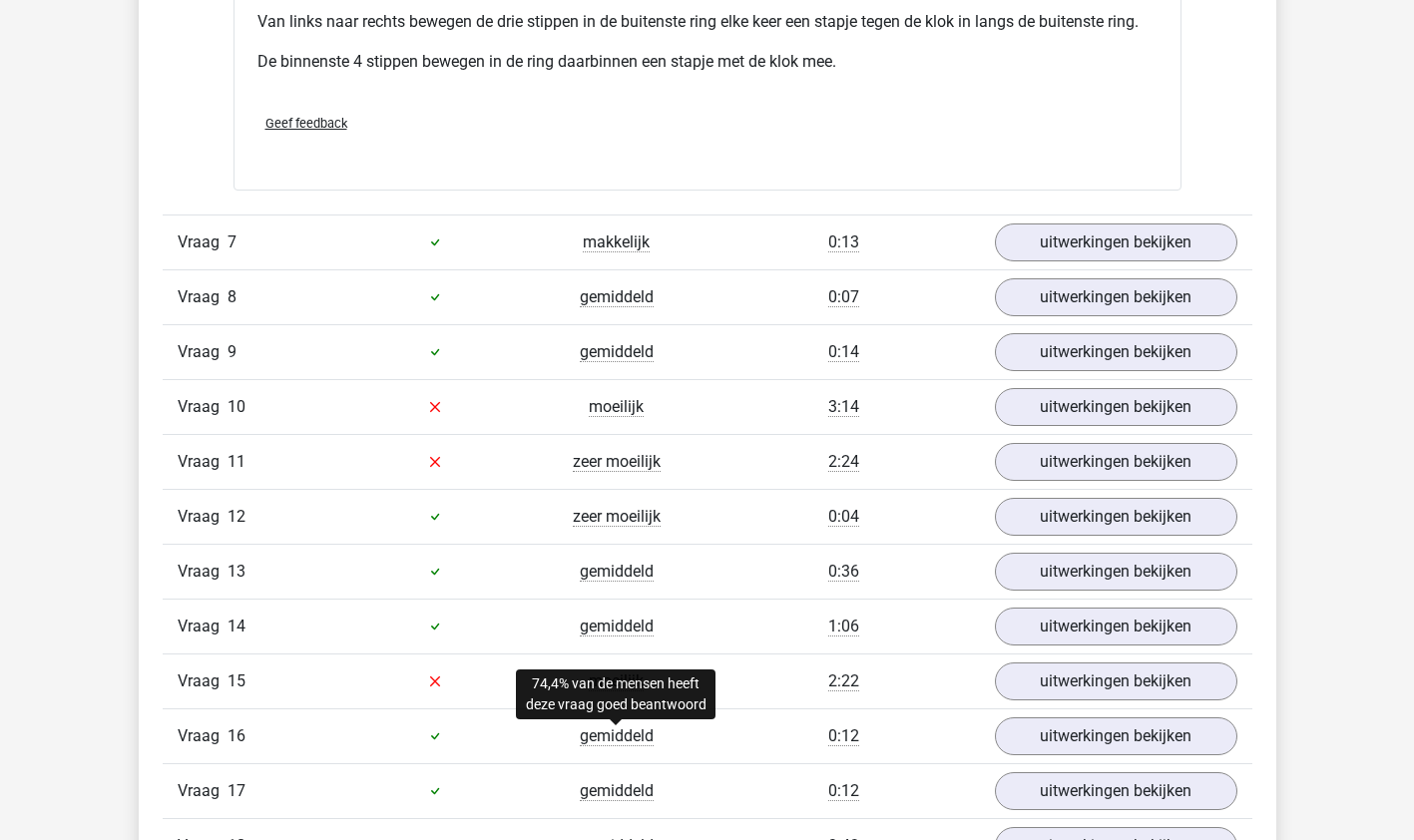 scroll, scrollTop: 3774, scrollLeft: 0, axis: vertical 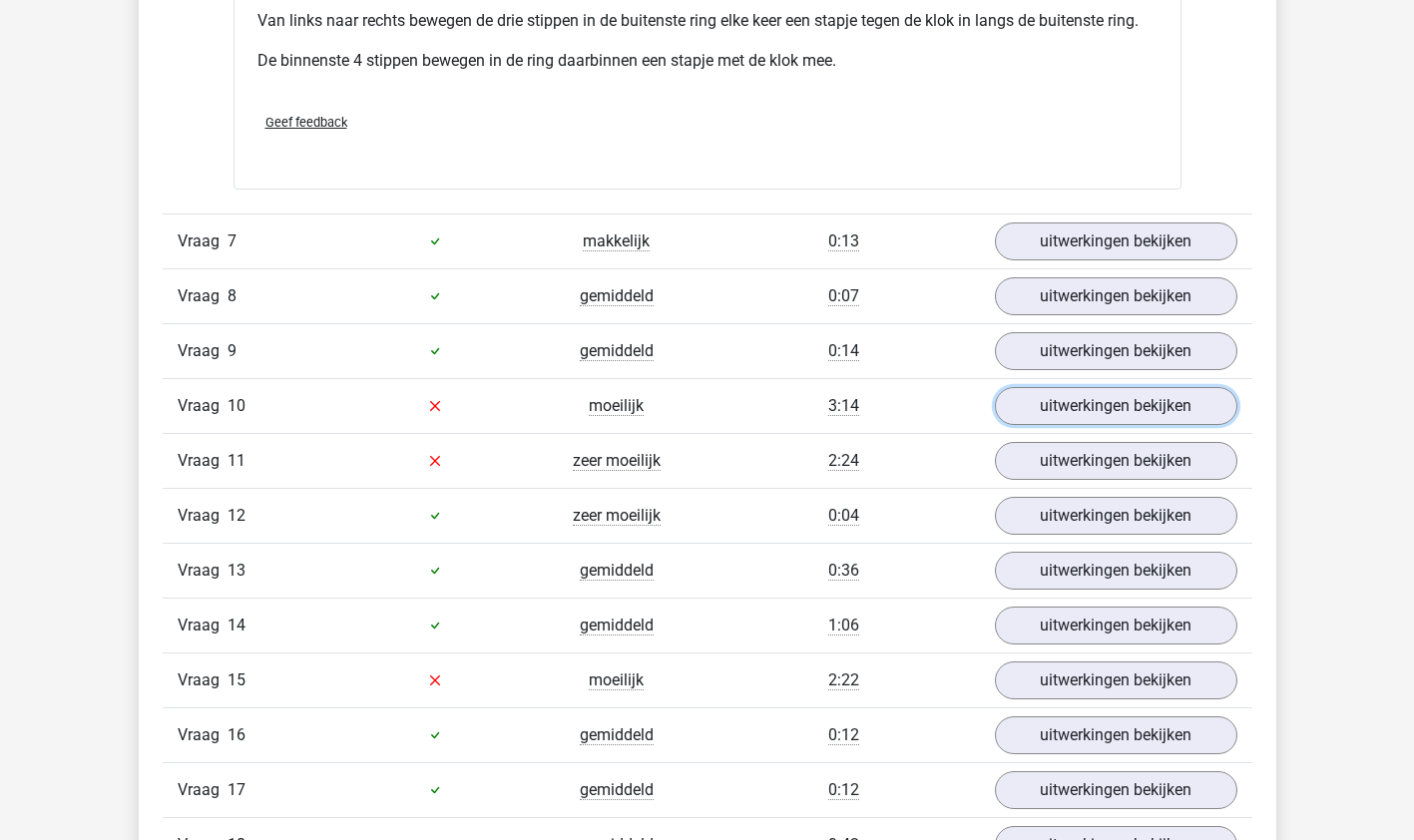 click on "uitwerkingen bekijken" at bounding box center [1116, 406] 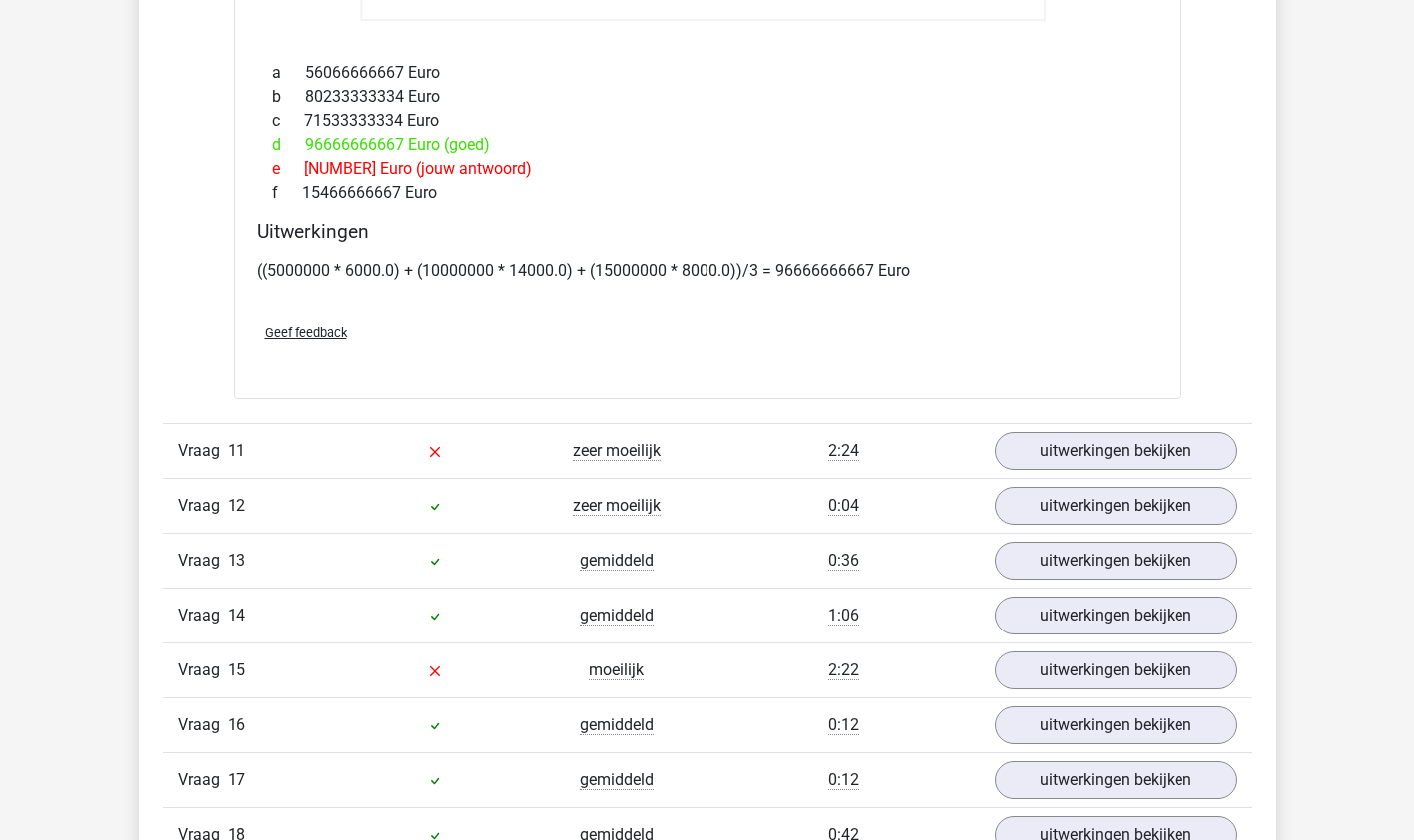 scroll, scrollTop: 5157, scrollLeft: 0, axis: vertical 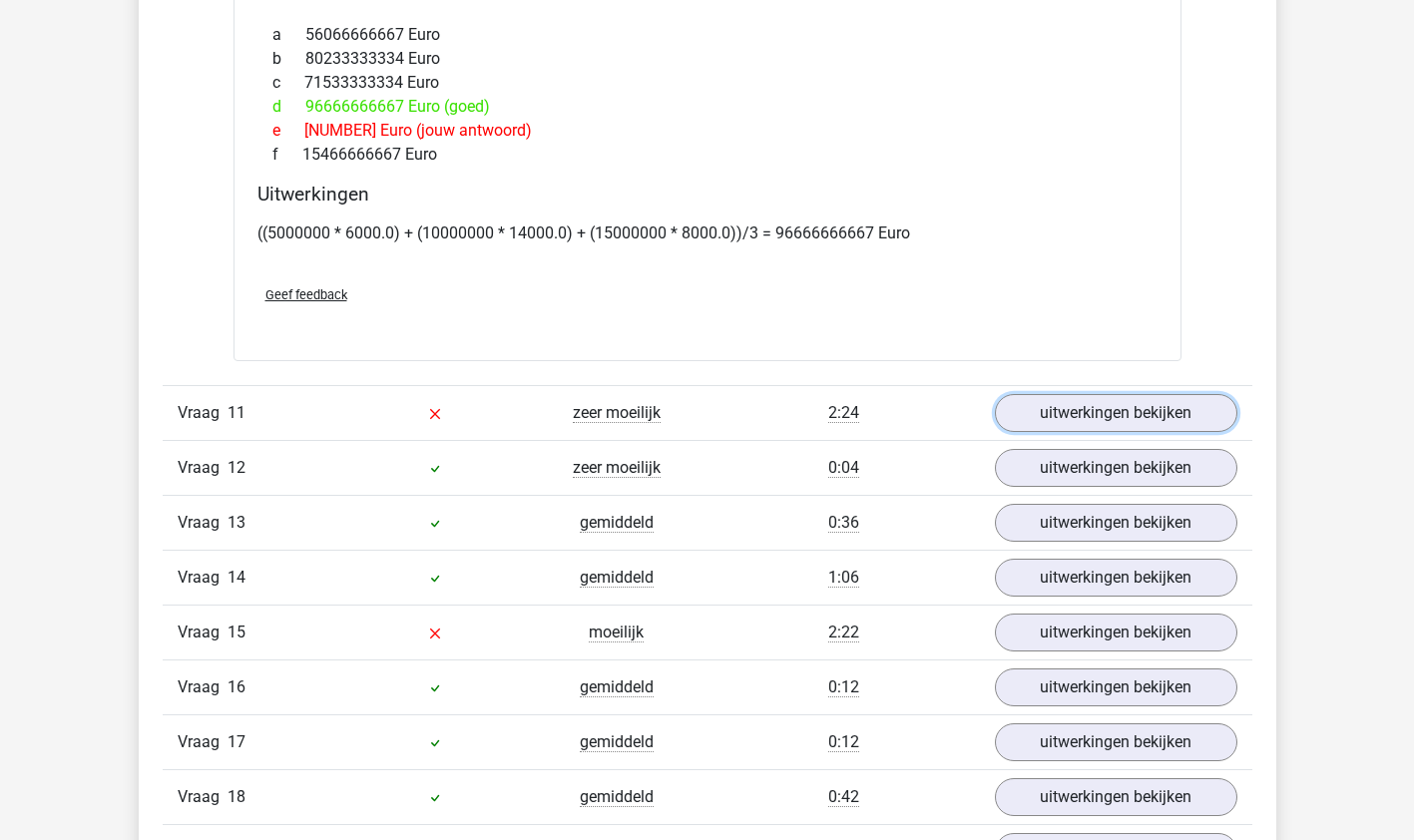 click on "uitwerkingen bekijken" at bounding box center (1116, 413) 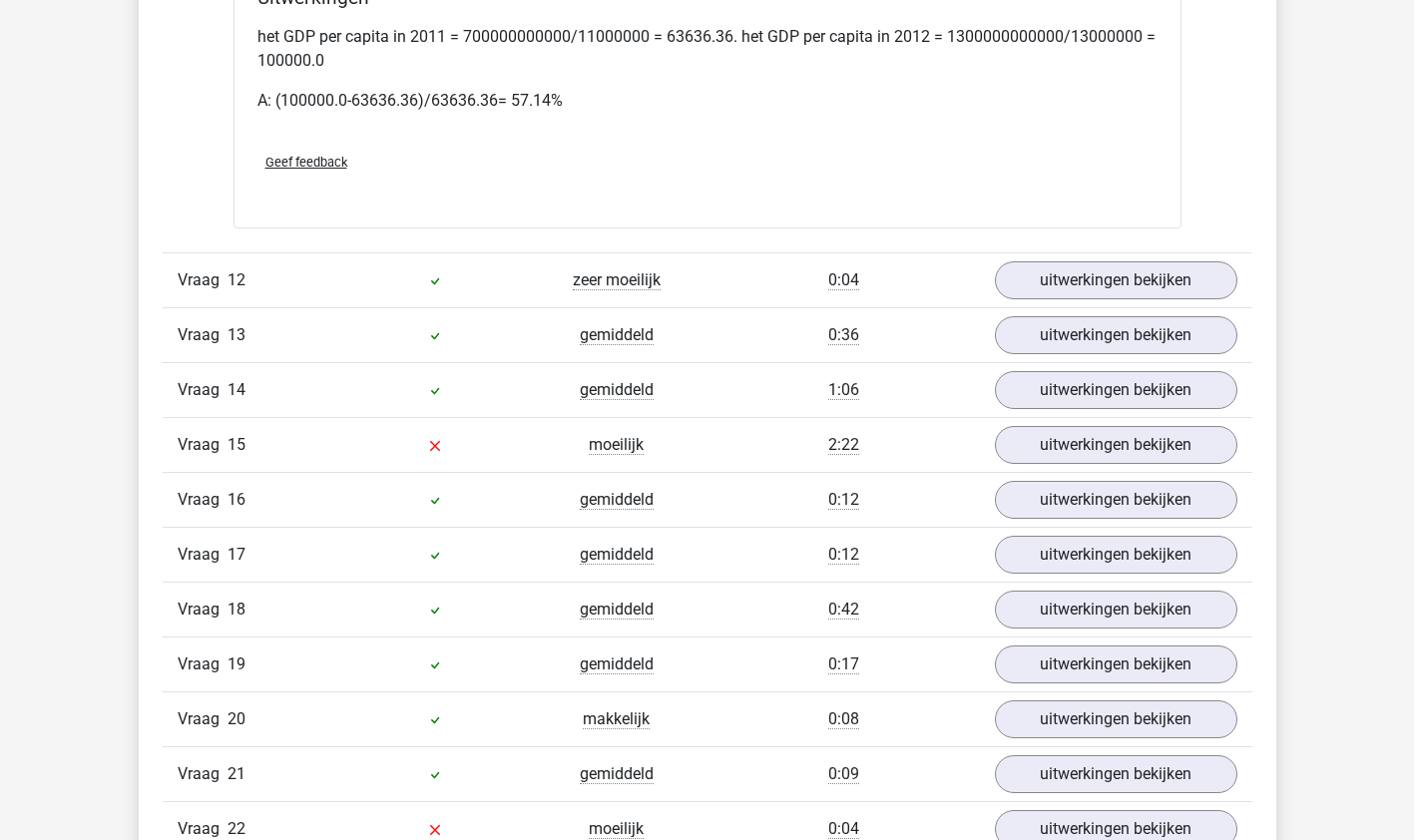 scroll, scrollTop: 6769, scrollLeft: 0, axis: vertical 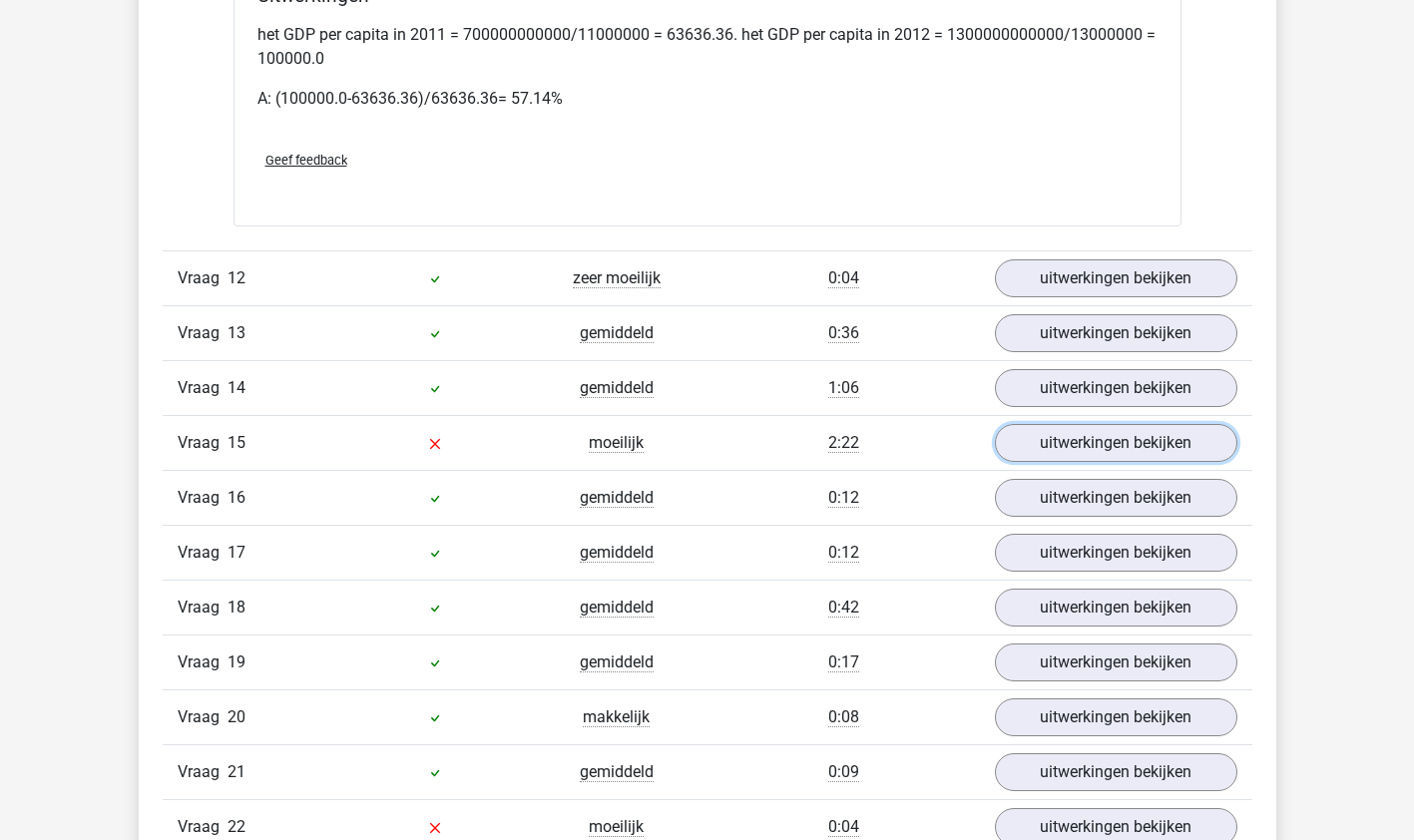 click on "uitwerkingen bekijken" at bounding box center [1116, 443] 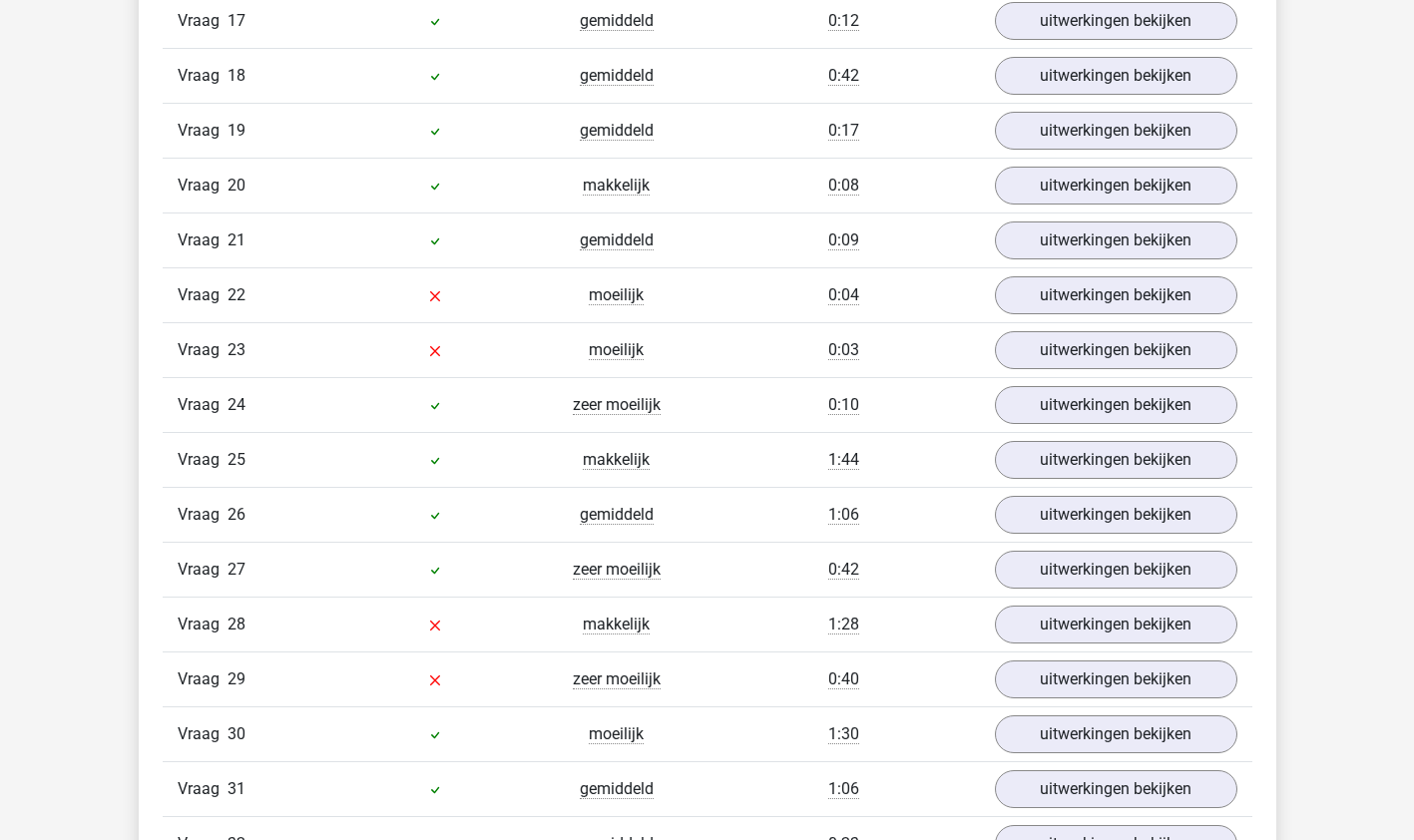 scroll, scrollTop: 8183, scrollLeft: 0, axis: vertical 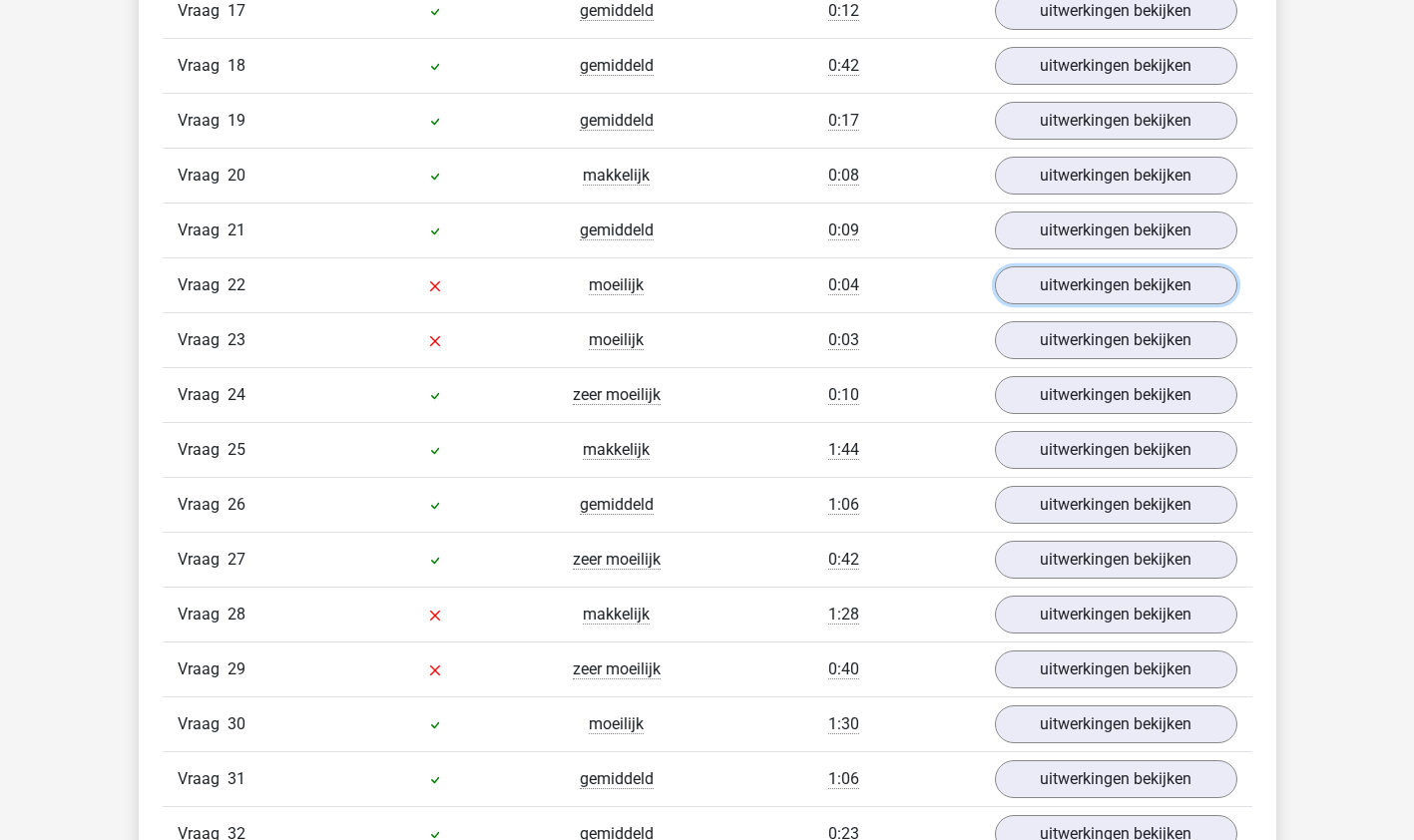 click on "uitwerkingen bekijken" at bounding box center (1116, 285) 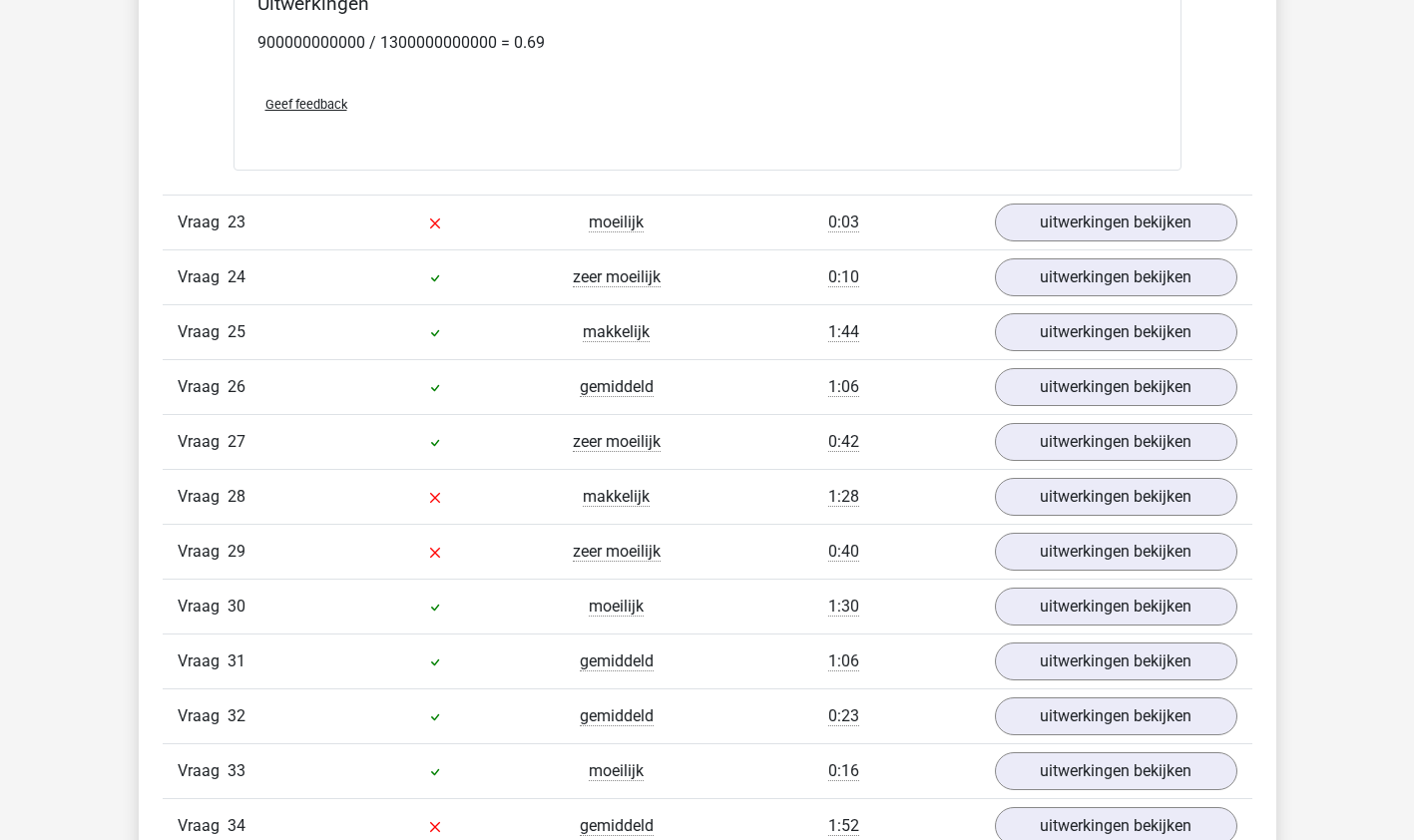scroll, scrollTop: 9644, scrollLeft: 0, axis: vertical 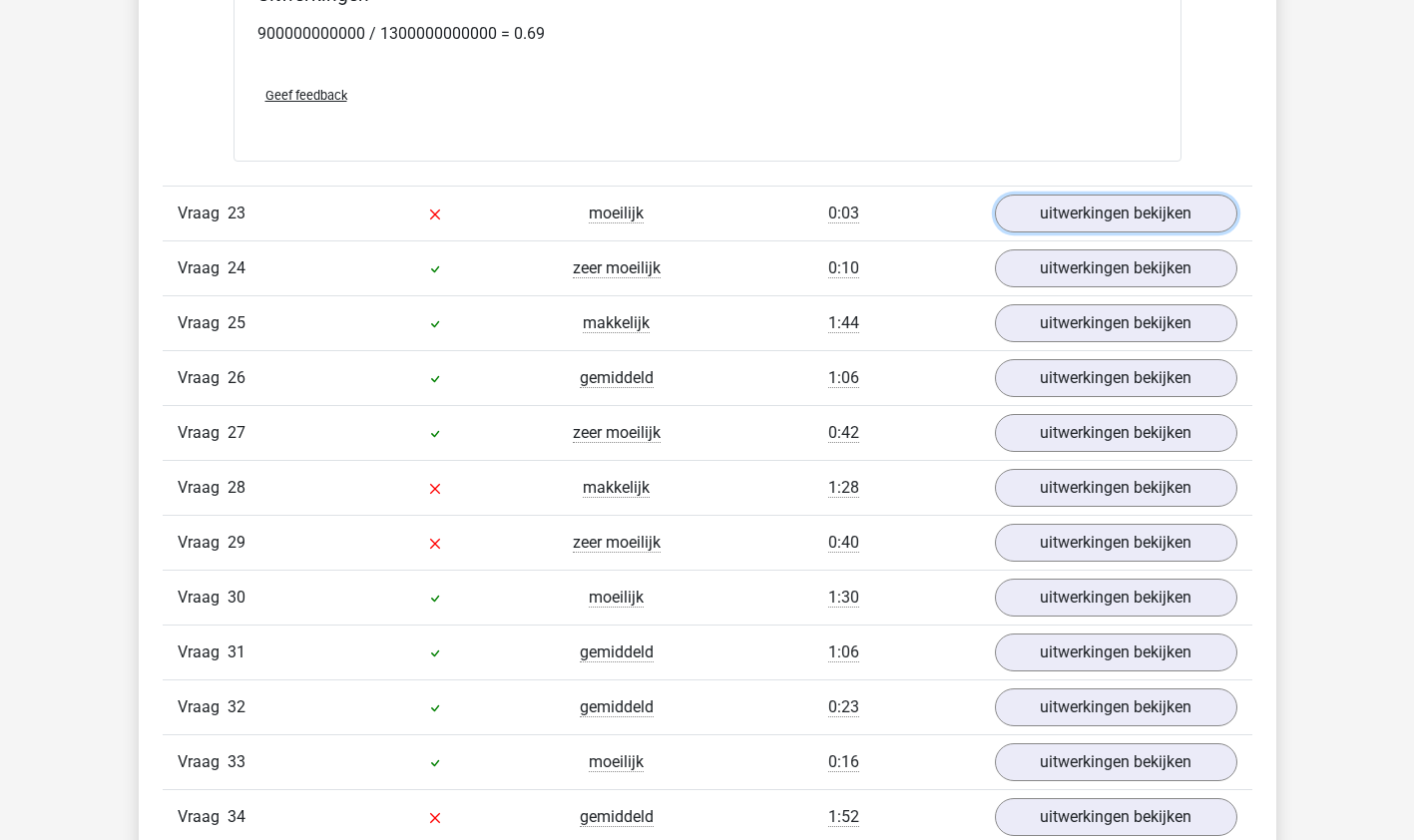 click on "uitwerkingen bekijken" at bounding box center [1116, 213] 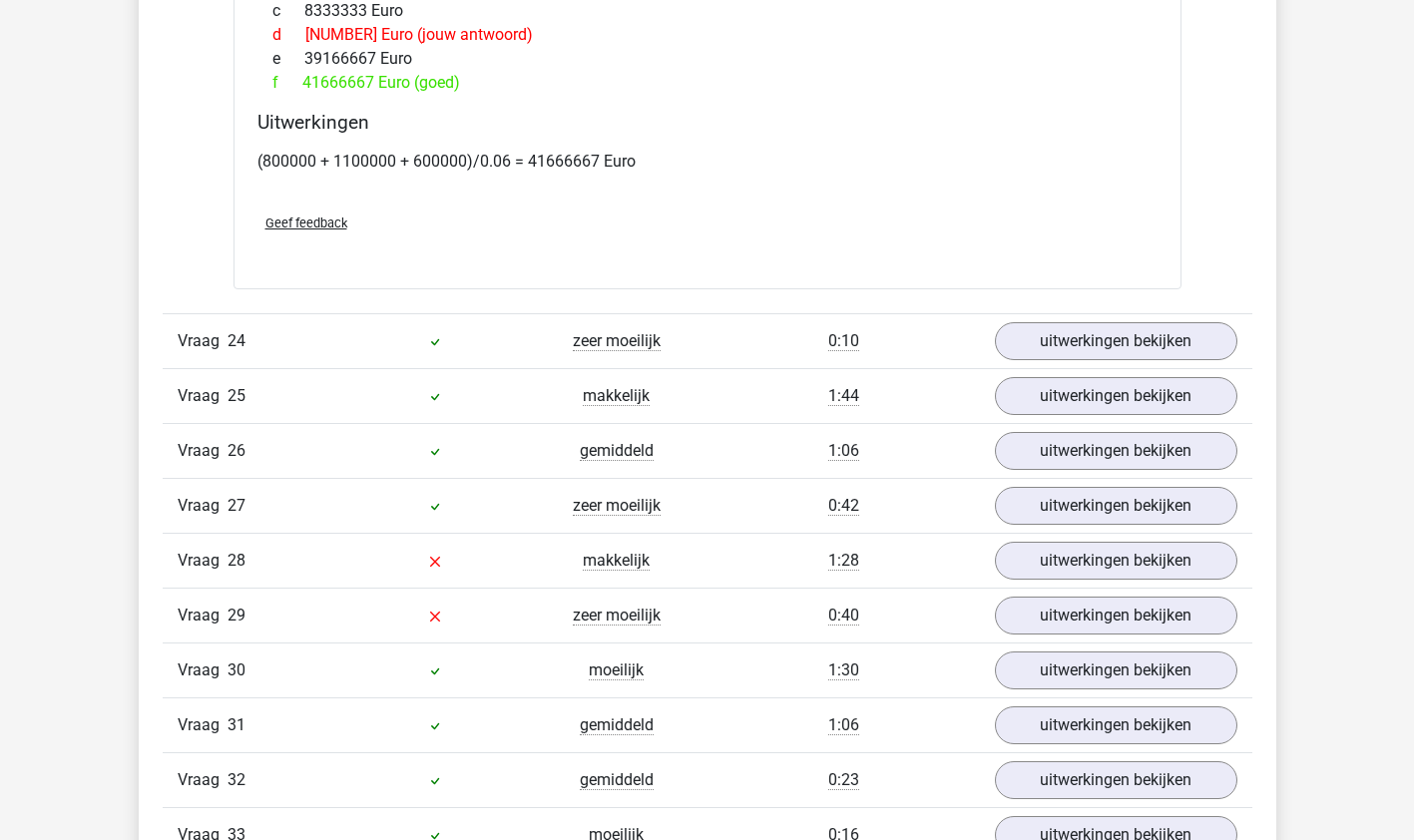 scroll, scrollTop: 10955, scrollLeft: 0, axis: vertical 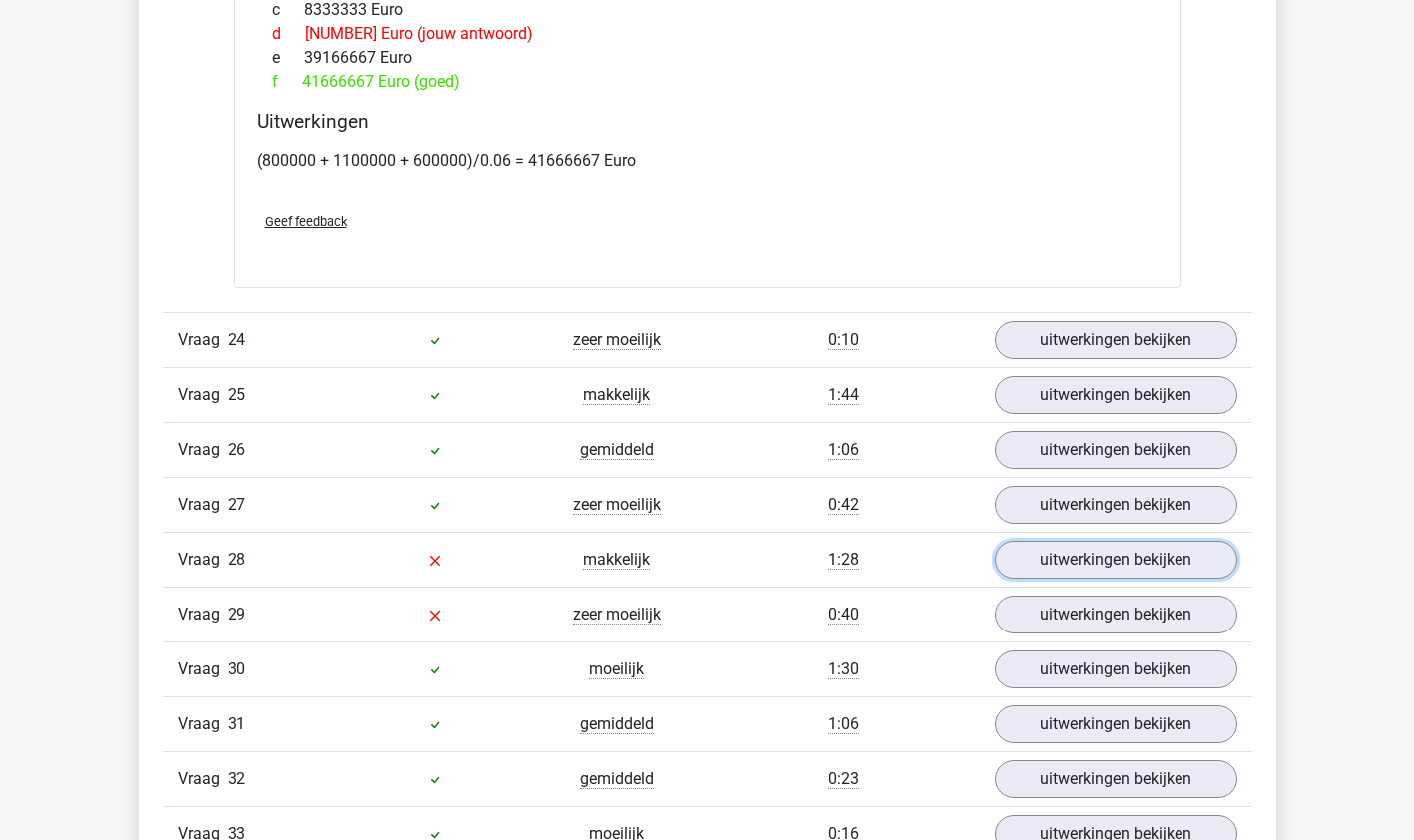 click on "uitwerkingen bekijken" at bounding box center (1116, 560) 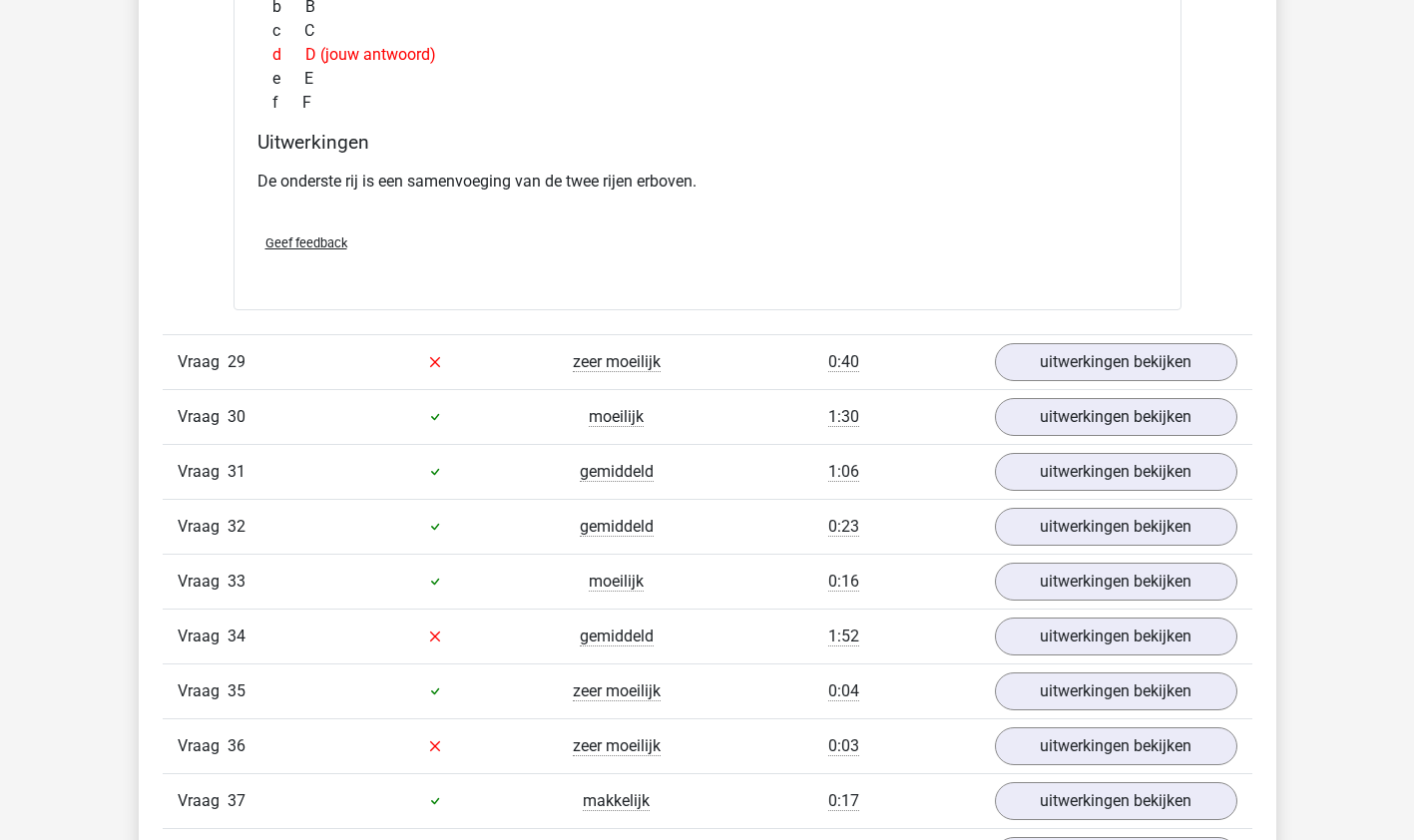 scroll, scrollTop: 12114, scrollLeft: 0, axis: vertical 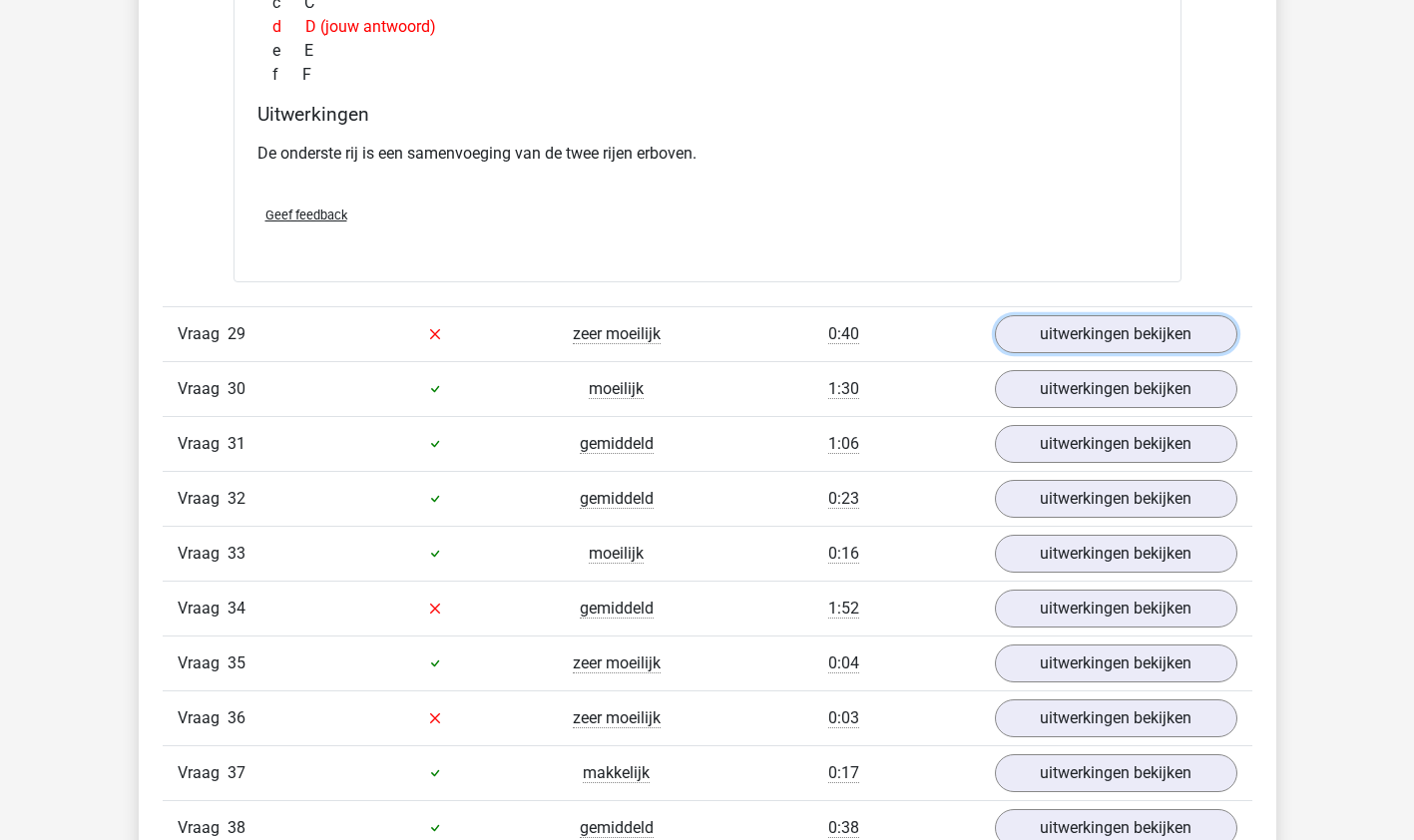 click on "uitwerkingen bekijken" at bounding box center [1116, 334] 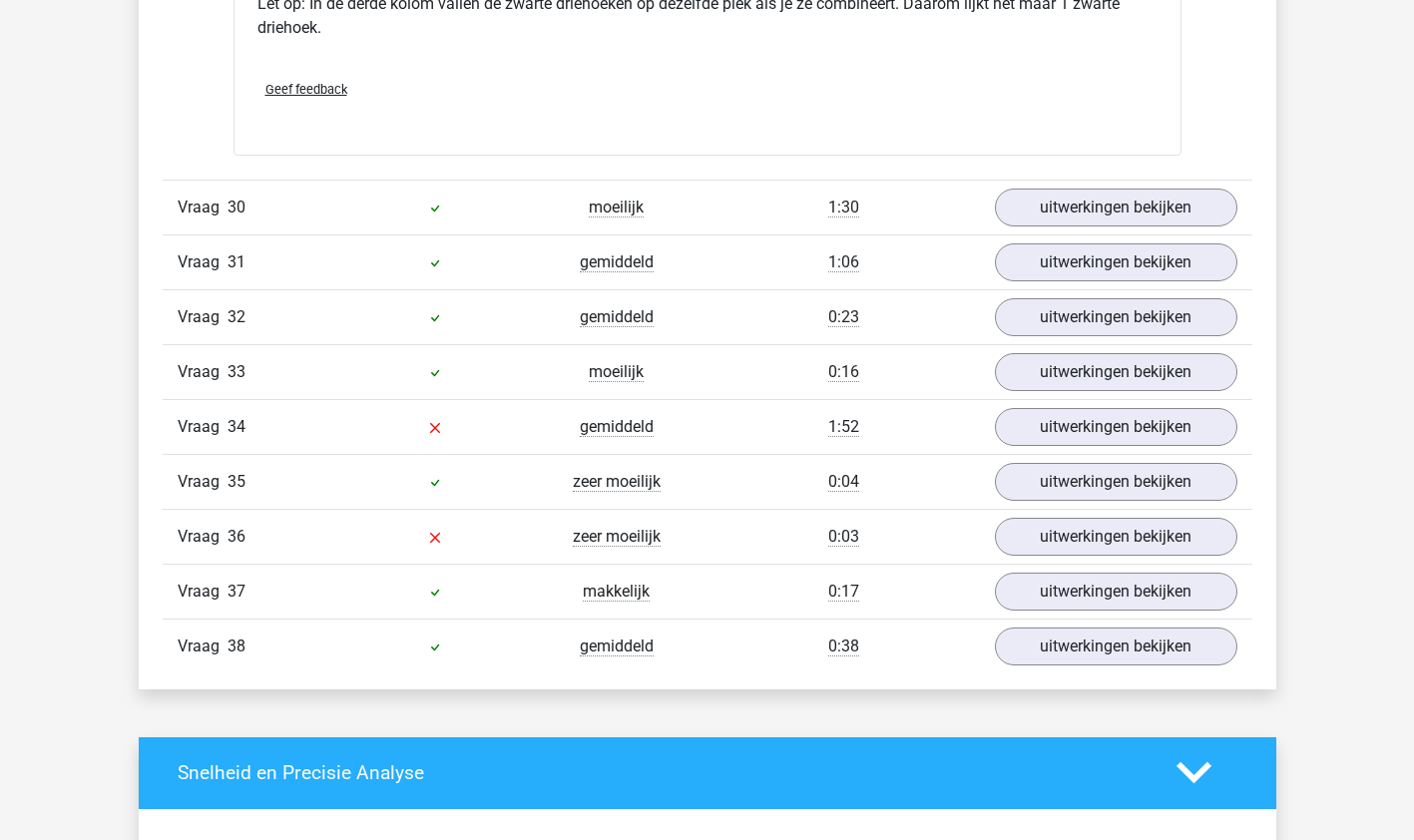 scroll, scrollTop: 13262, scrollLeft: 0, axis: vertical 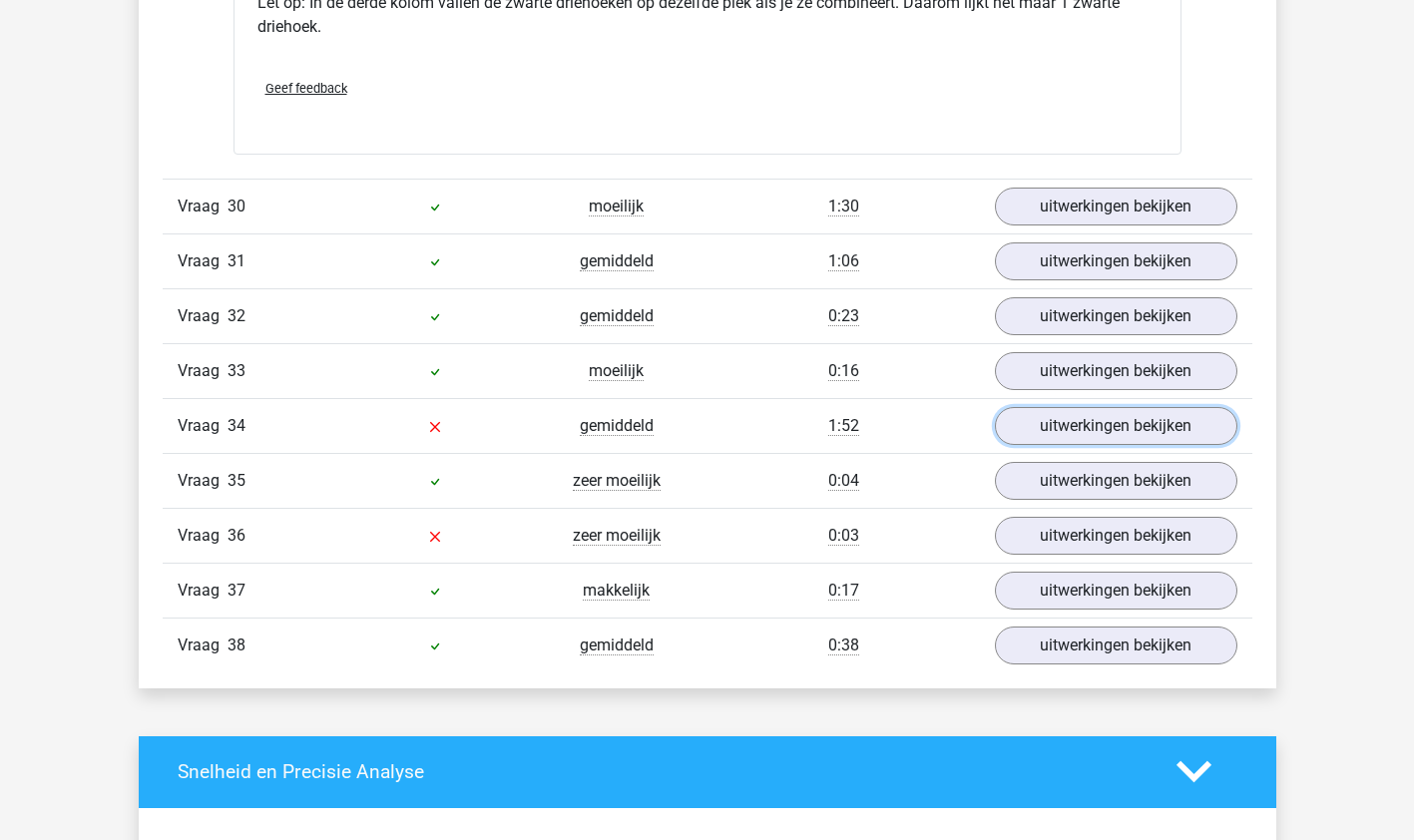 click on "uitwerkingen bekijken" at bounding box center (1116, 426) 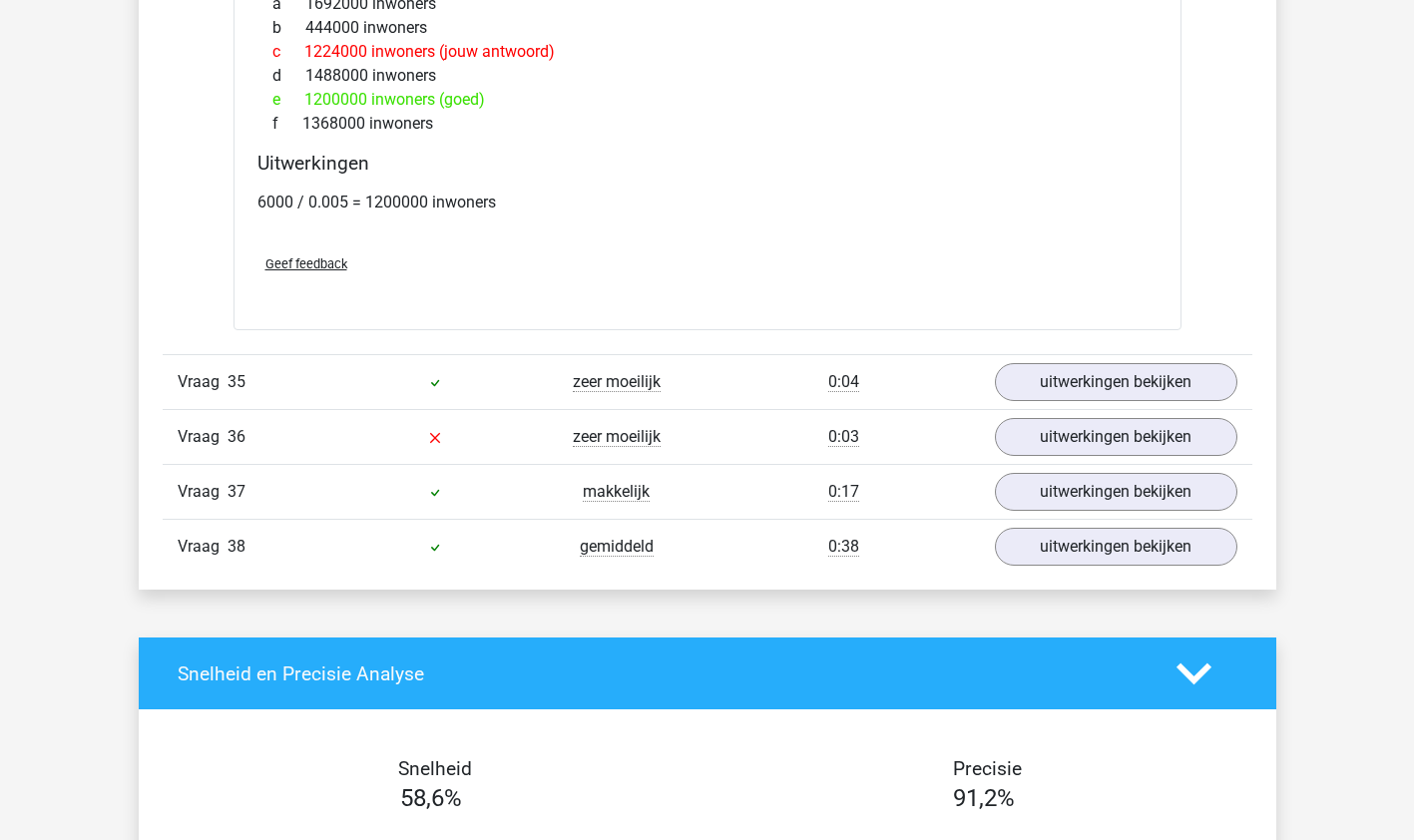scroll, scrollTop: 14697, scrollLeft: 0, axis: vertical 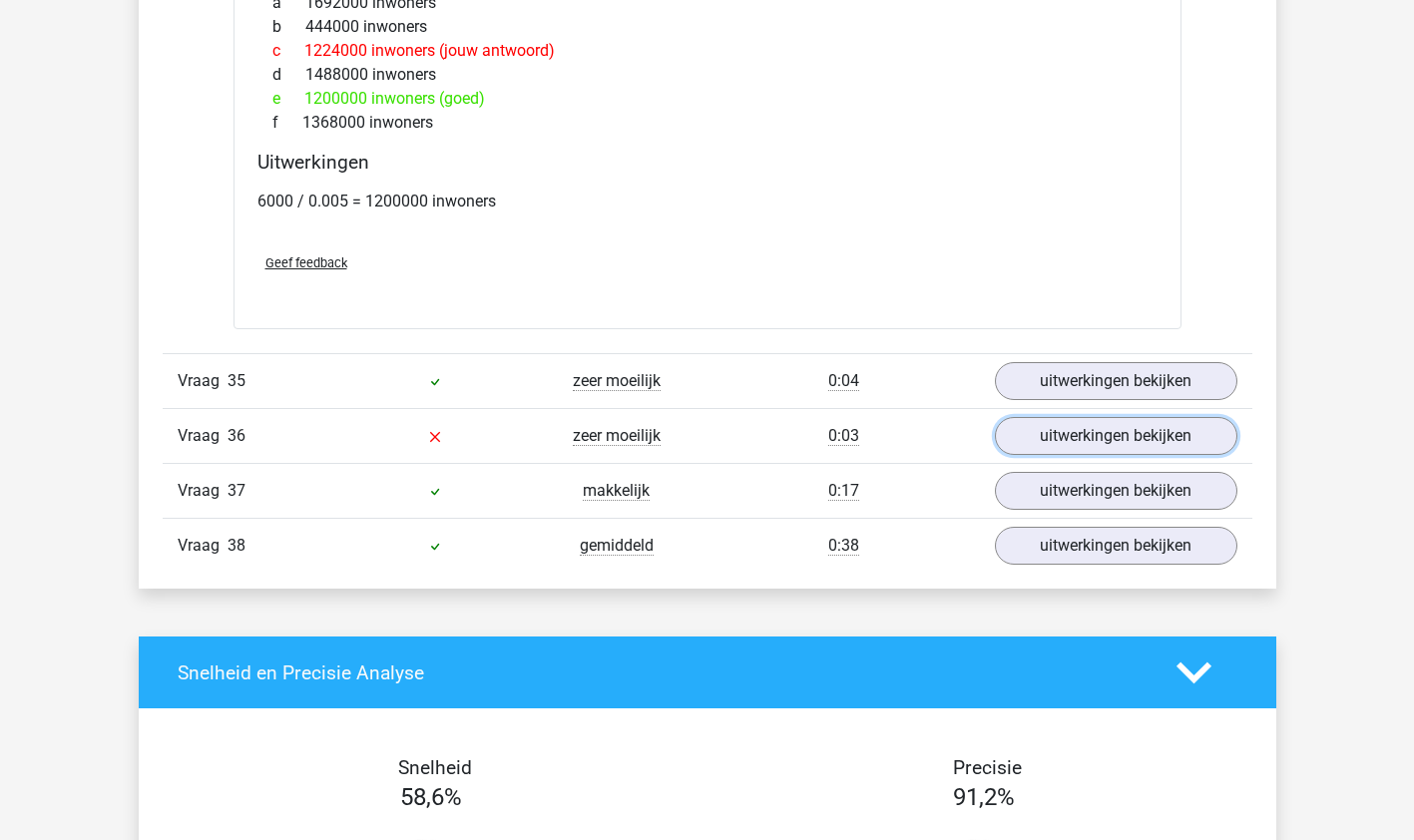 click on "uitwerkingen bekijken" at bounding box center (1116, 436) 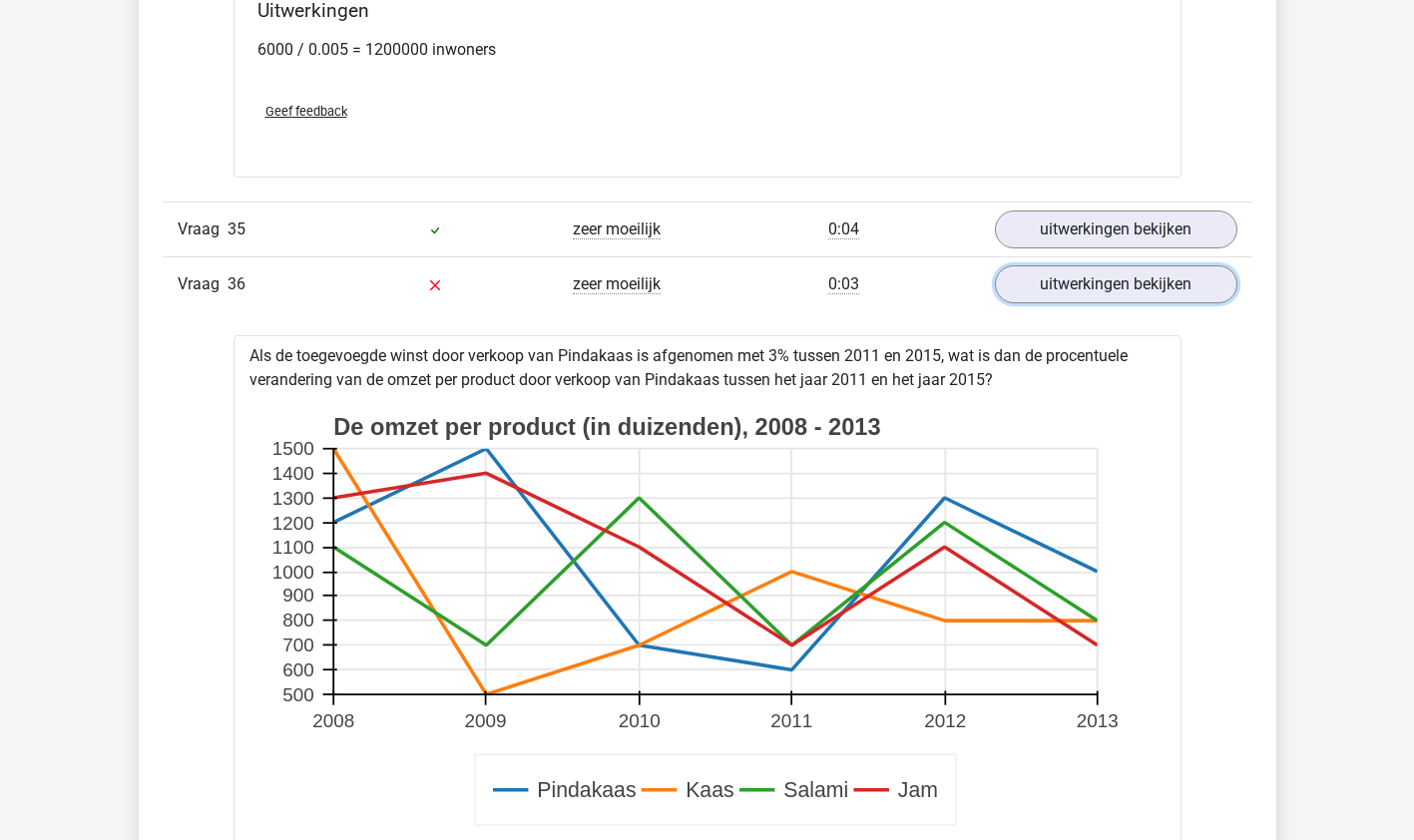 scroll, scrollTop: 14850, scrollLeft: 0, axis: vertical 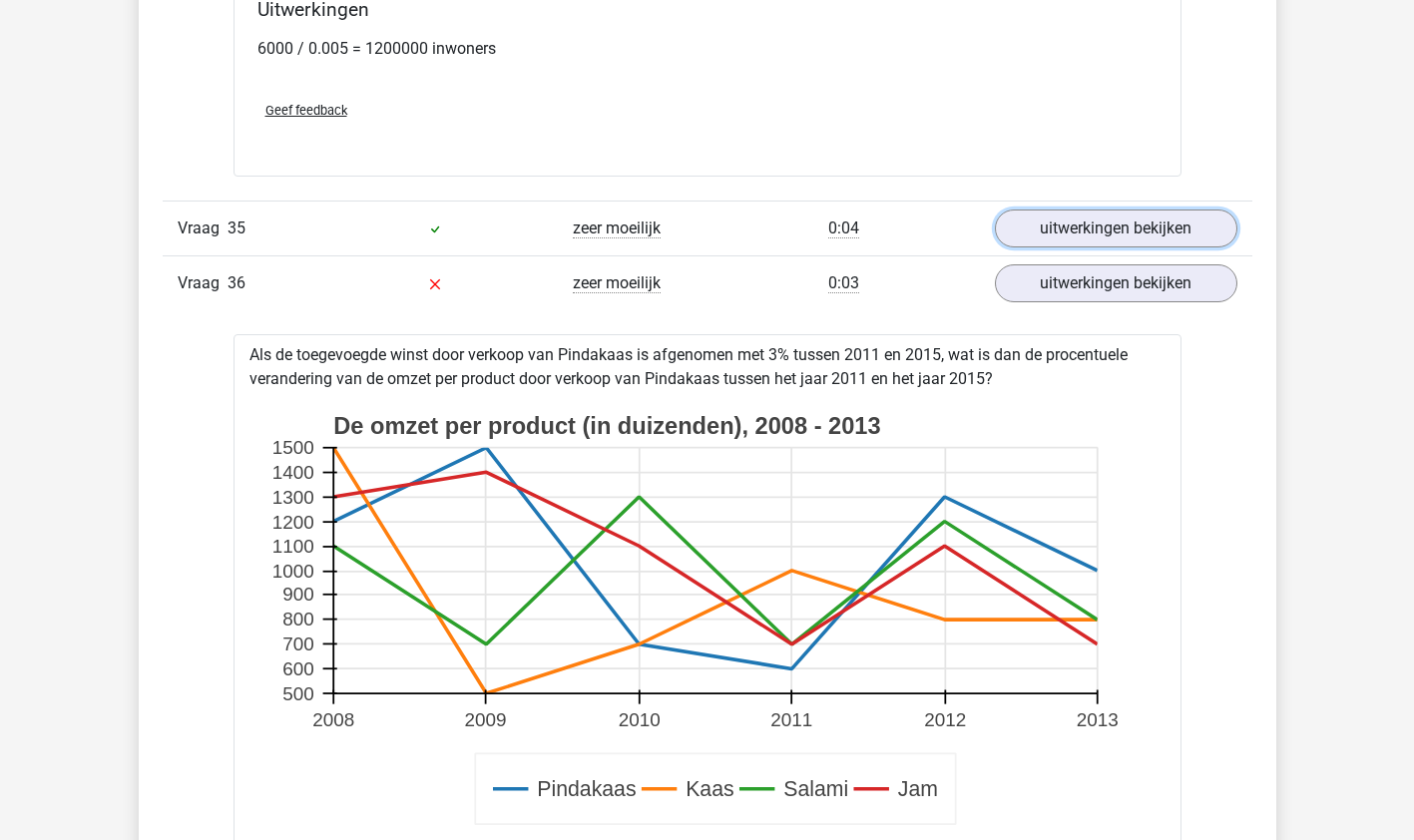 click on "uitwerkingen bekijken" at bounding box center (1116, 228) 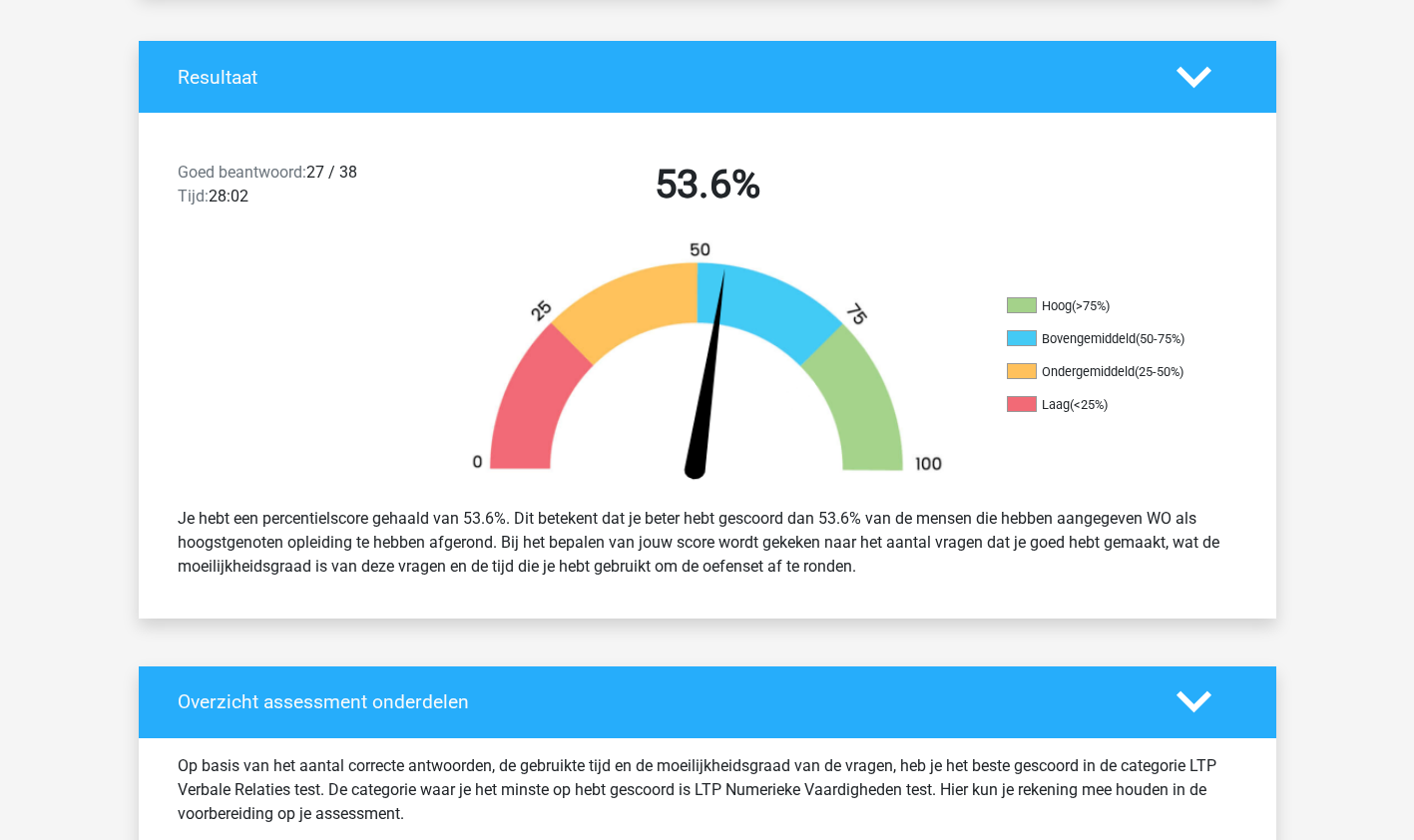 scroll, scrollTop: 403, scrollLeft: 0, axis: vertical 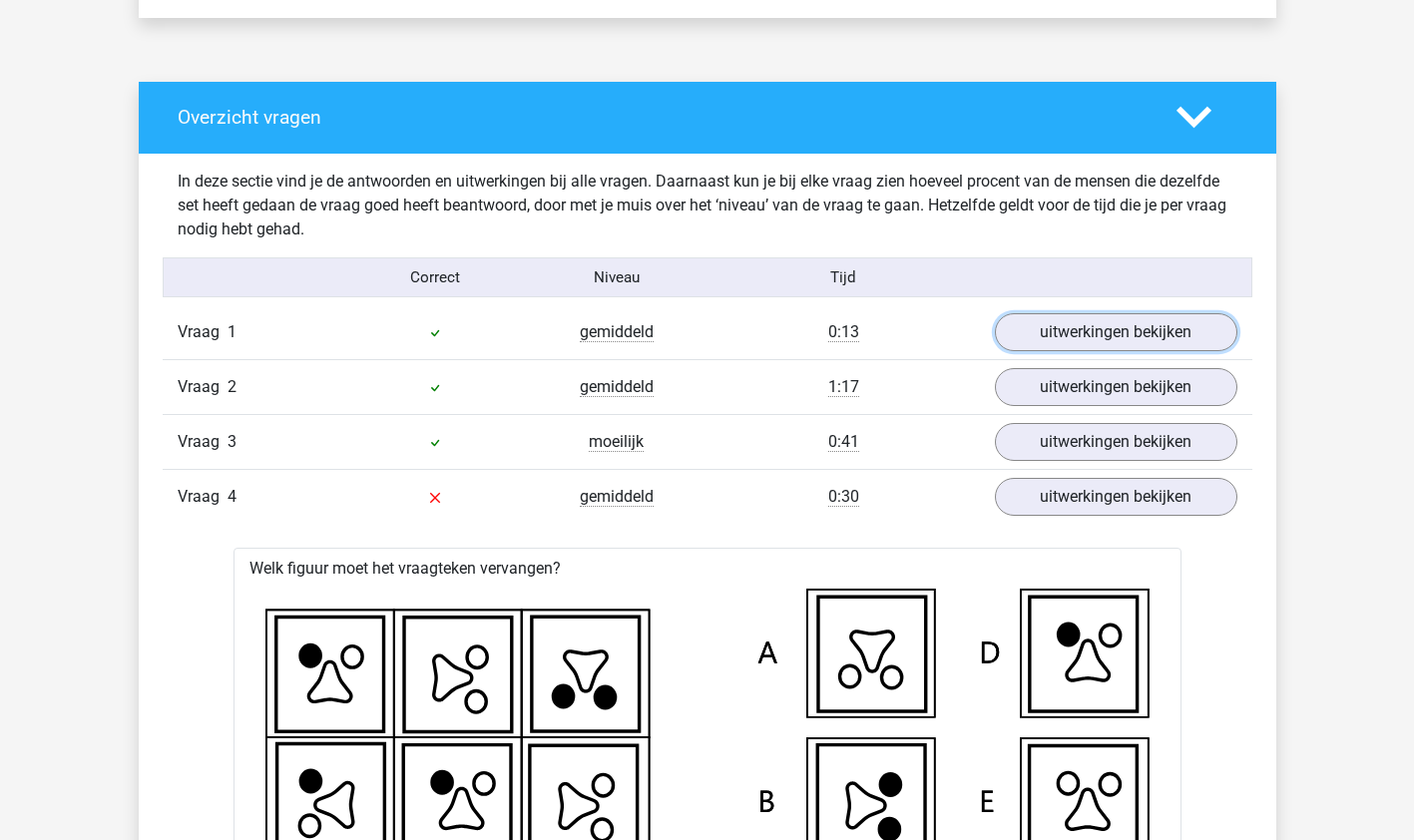 click on "uitwerkingen bekijken" at bounding box center [1116, 332] 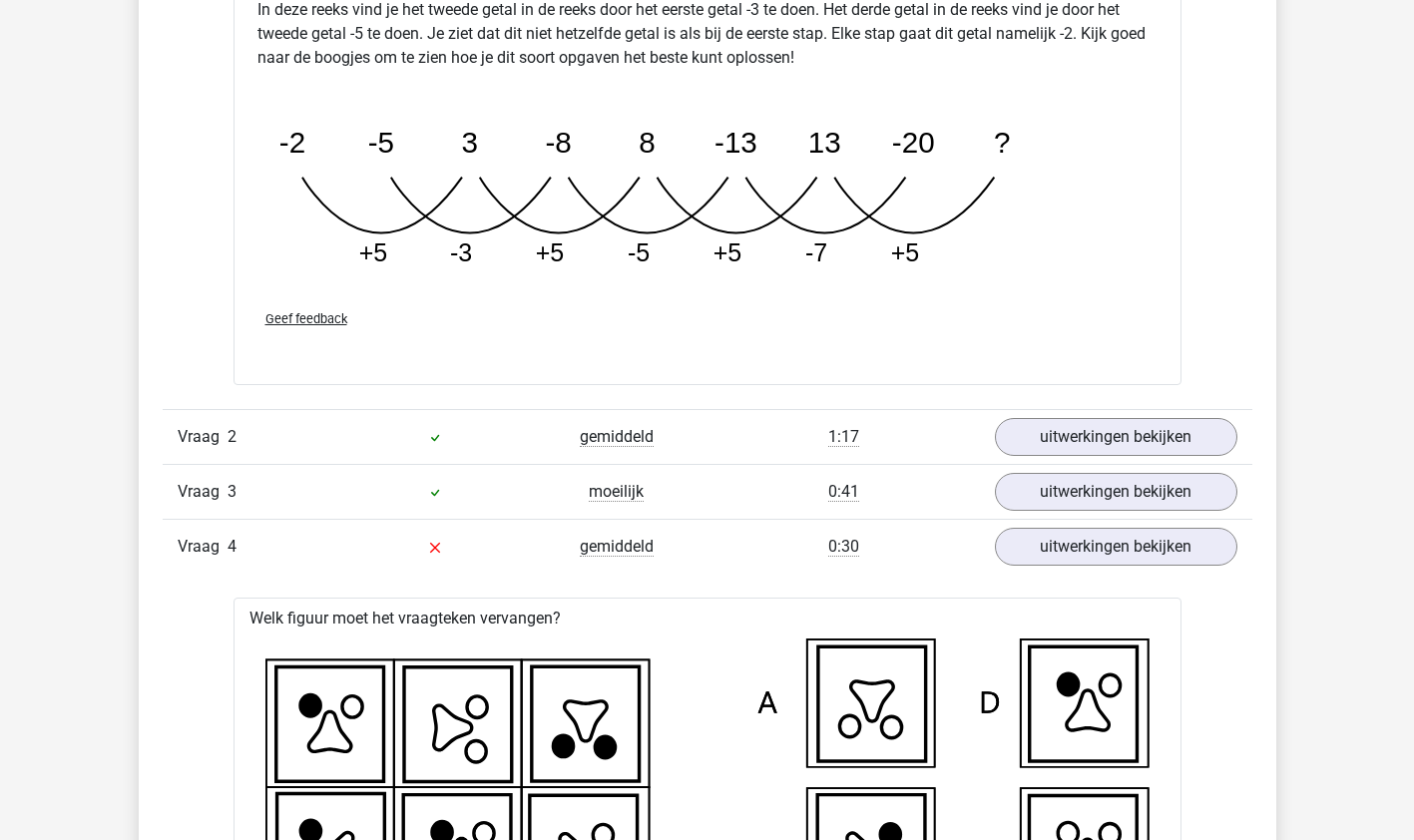scroll, scrollTop: 2486, scrollLeft: 0, axis: vertical 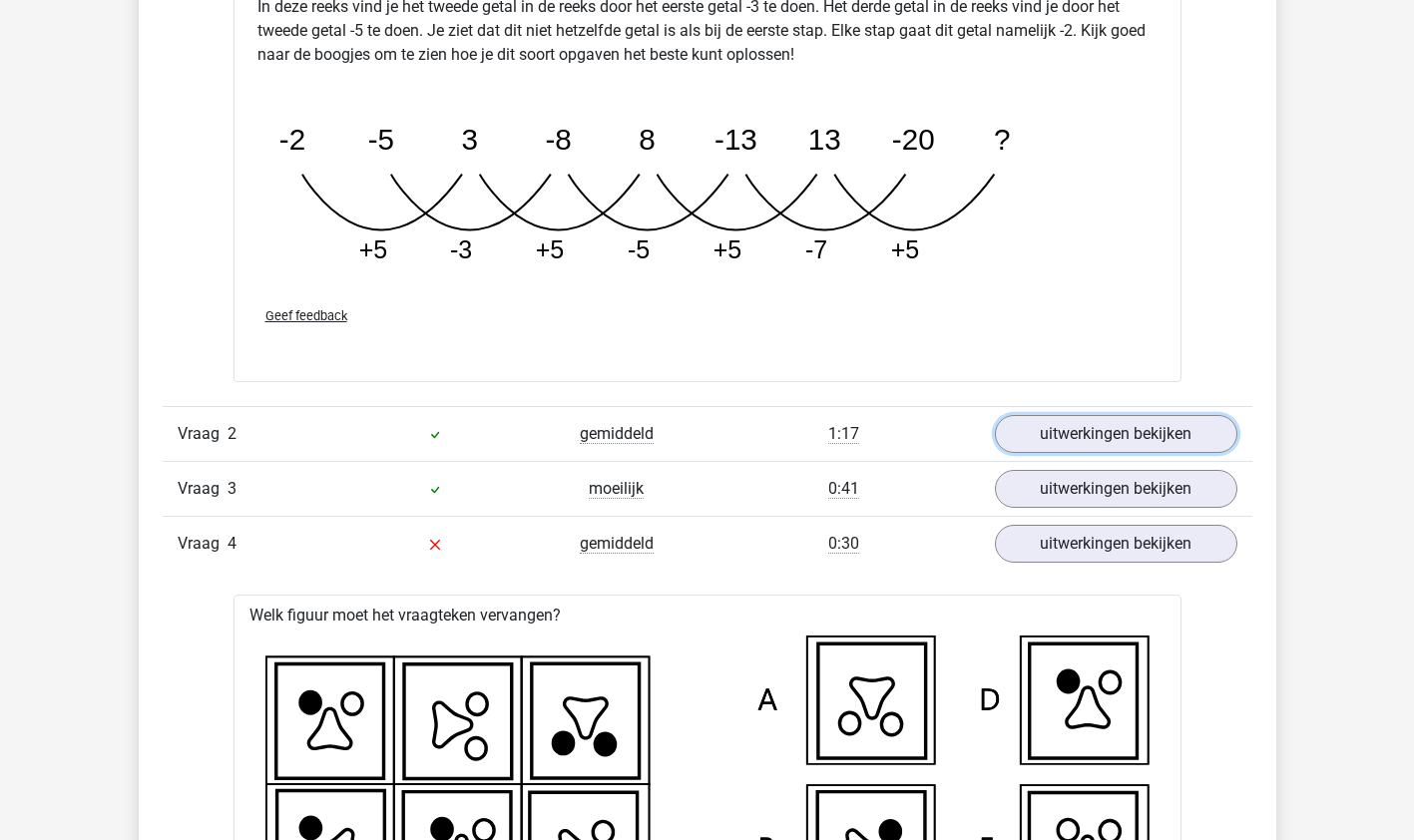 click on "uitwerkingen bekijken" at bounding box center (1116, 434) 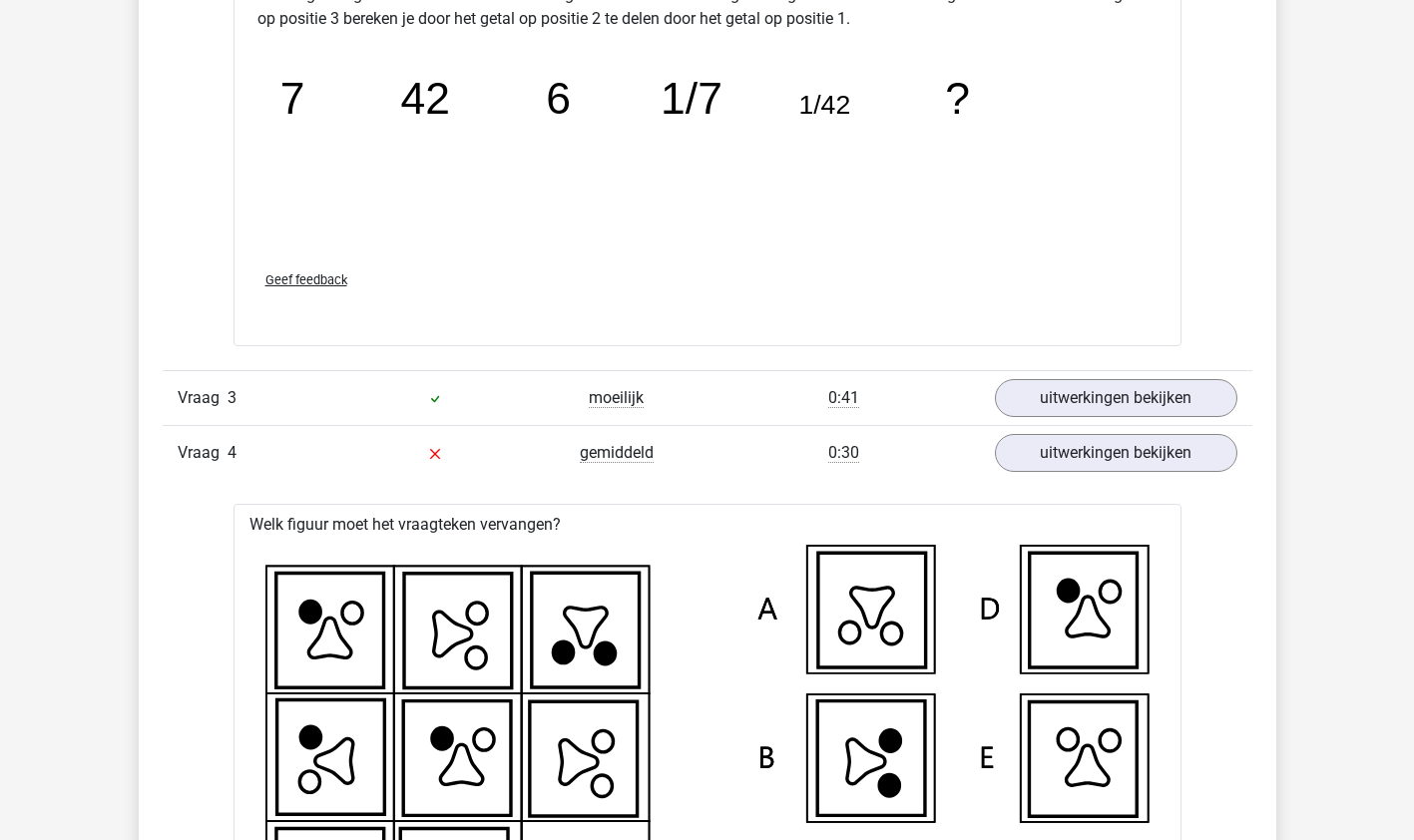 scroll, scrollTop: 3474, scrollLeft: 0, axis: vertical 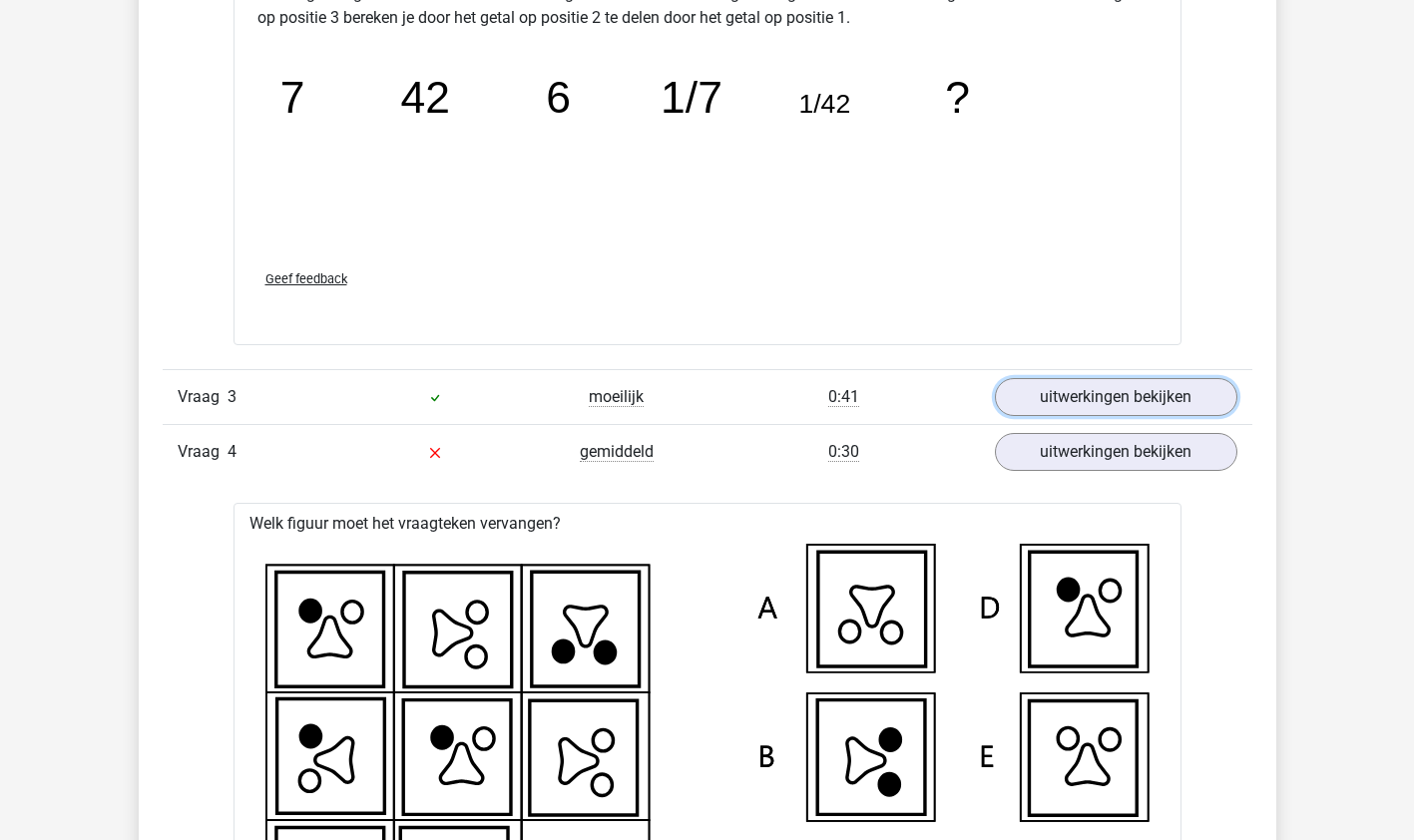 click on "uitwerkingen bekijken" at bounding box center (1116, 397) 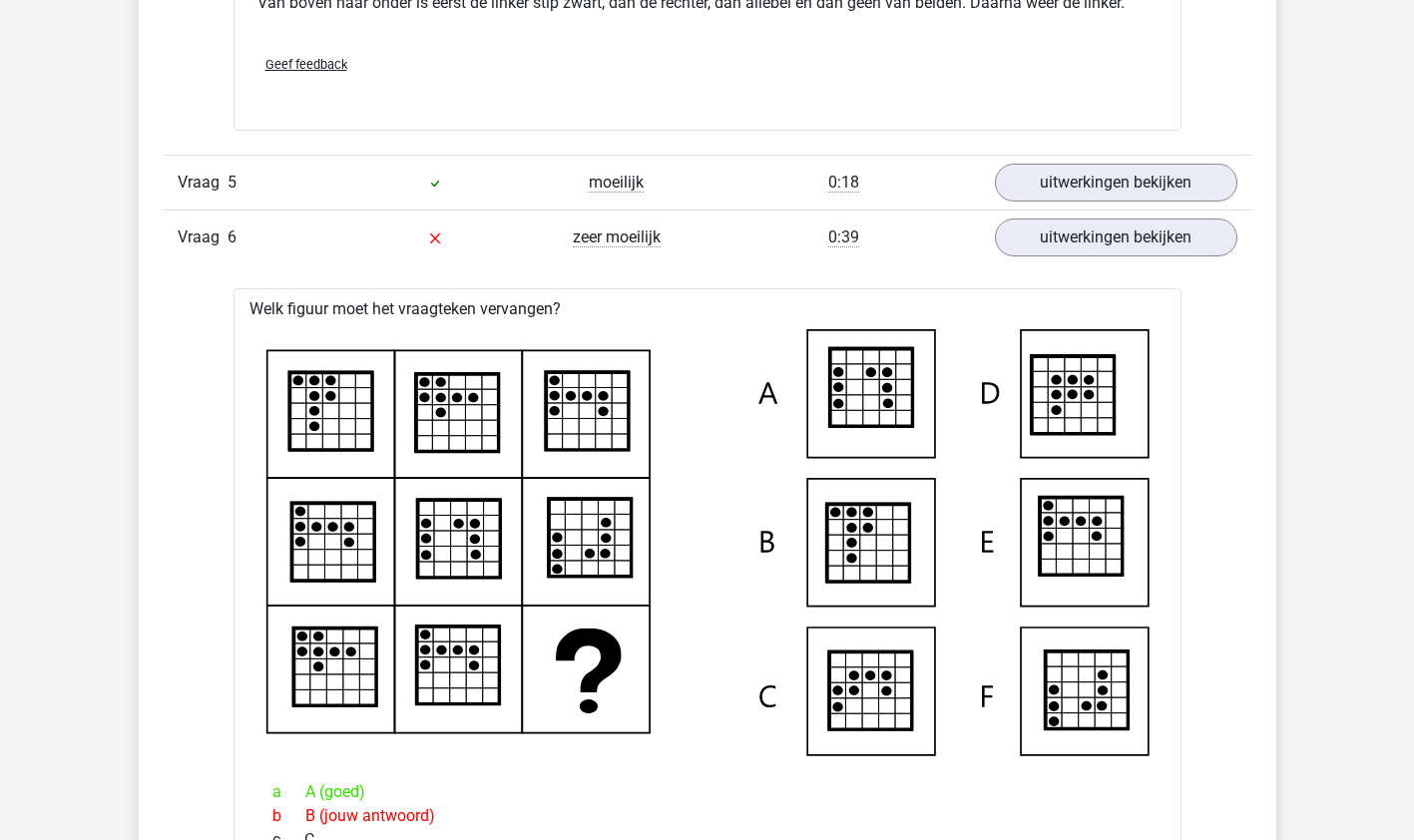 scroll, scrollTop: 5741, scrollLeft: 0, axis: vertical 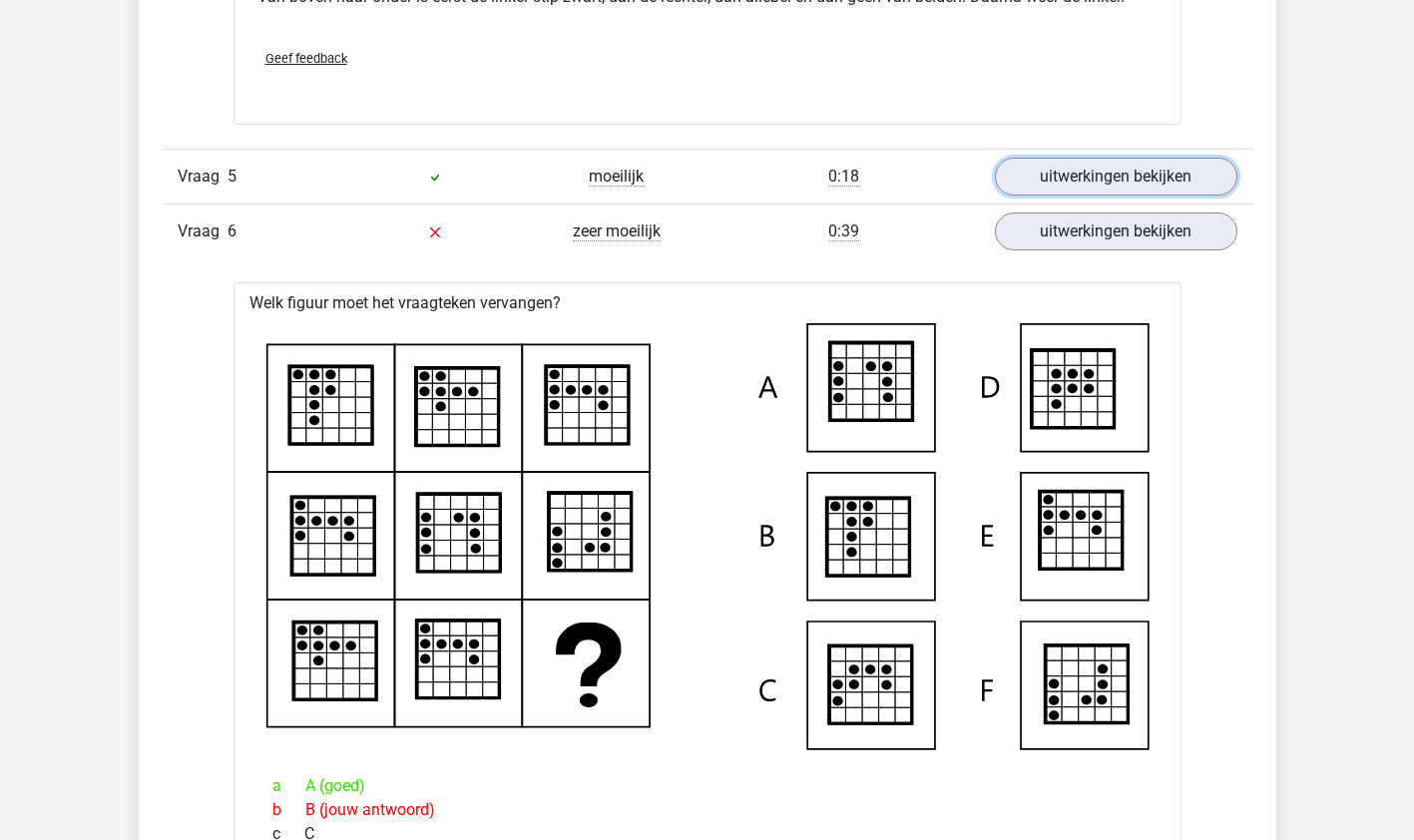 click on "uitwerkingen bekijken" at bounding box center (1116, 177) 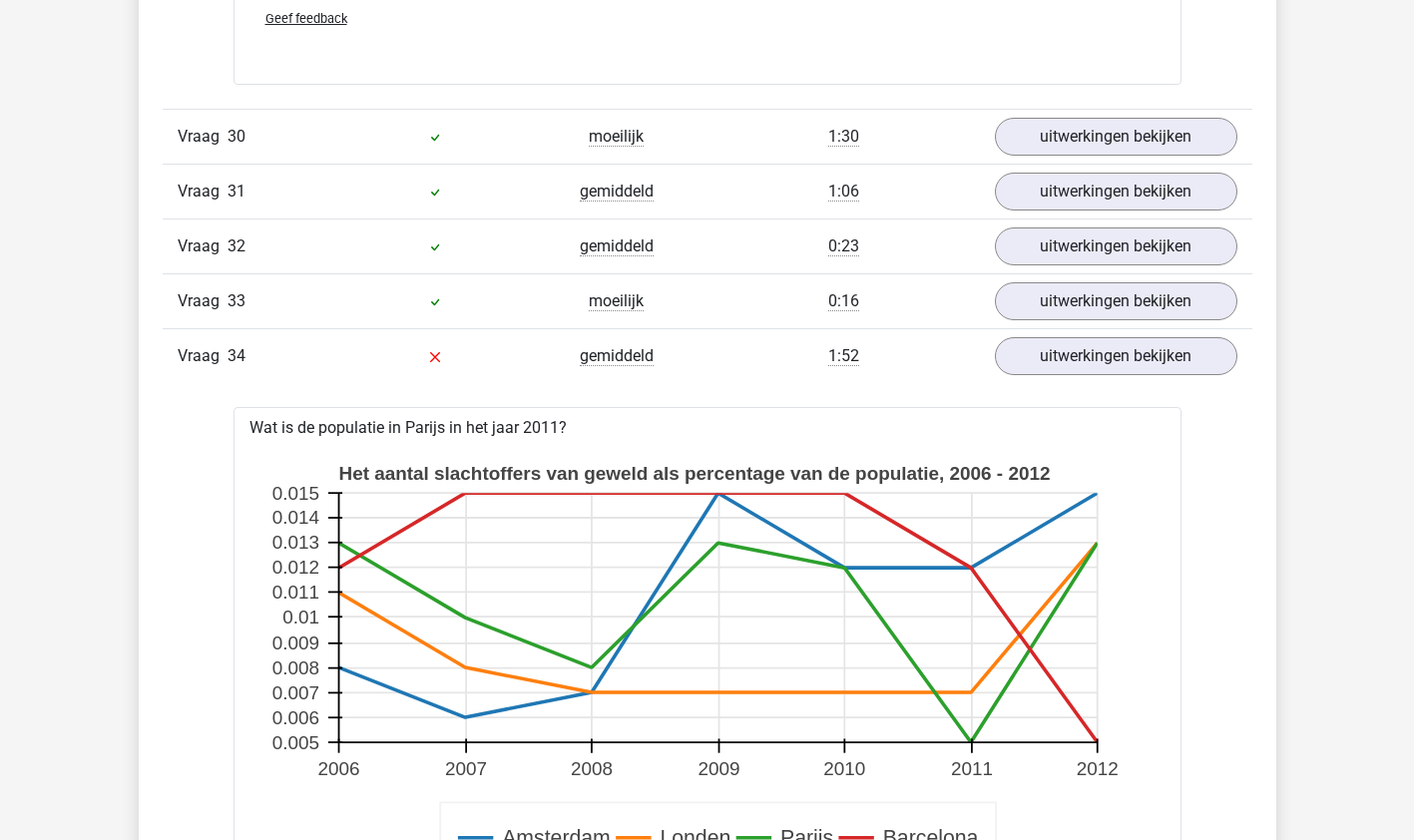 scroll, scrollTop: 17304, scrollLeft: 0, axis: vertical 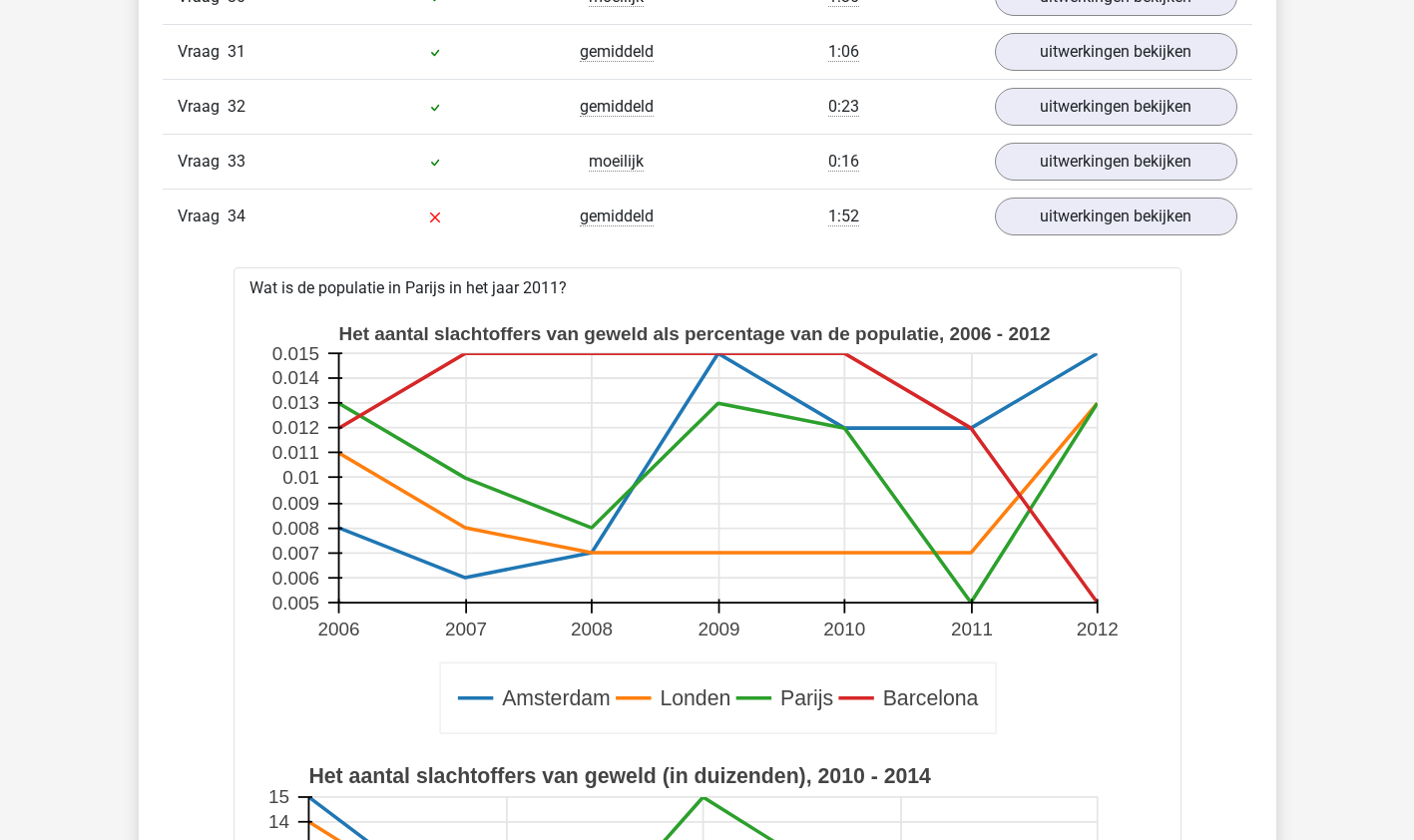 click 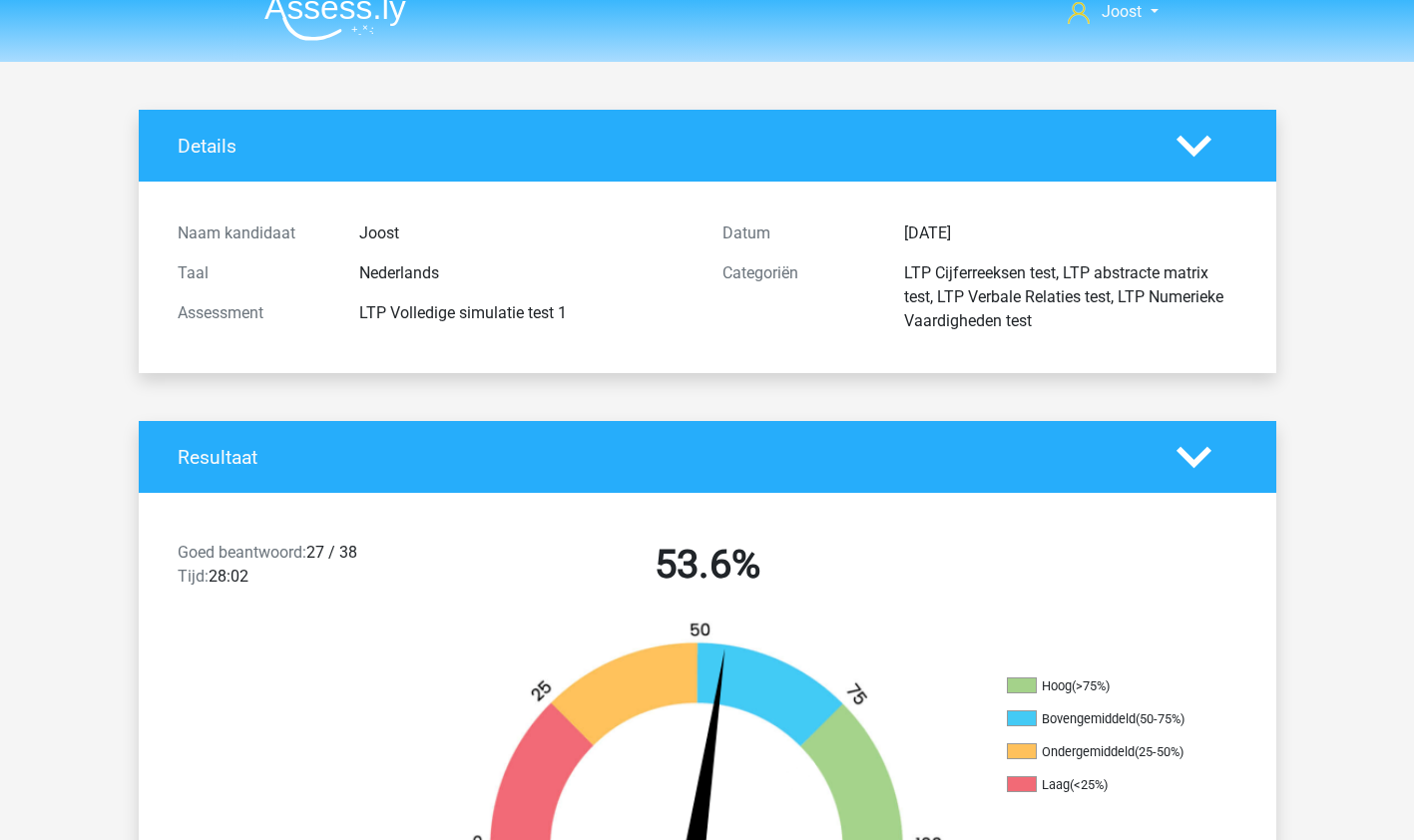scroll, scrollTop: 0, scrollLeft: 0, axis: both 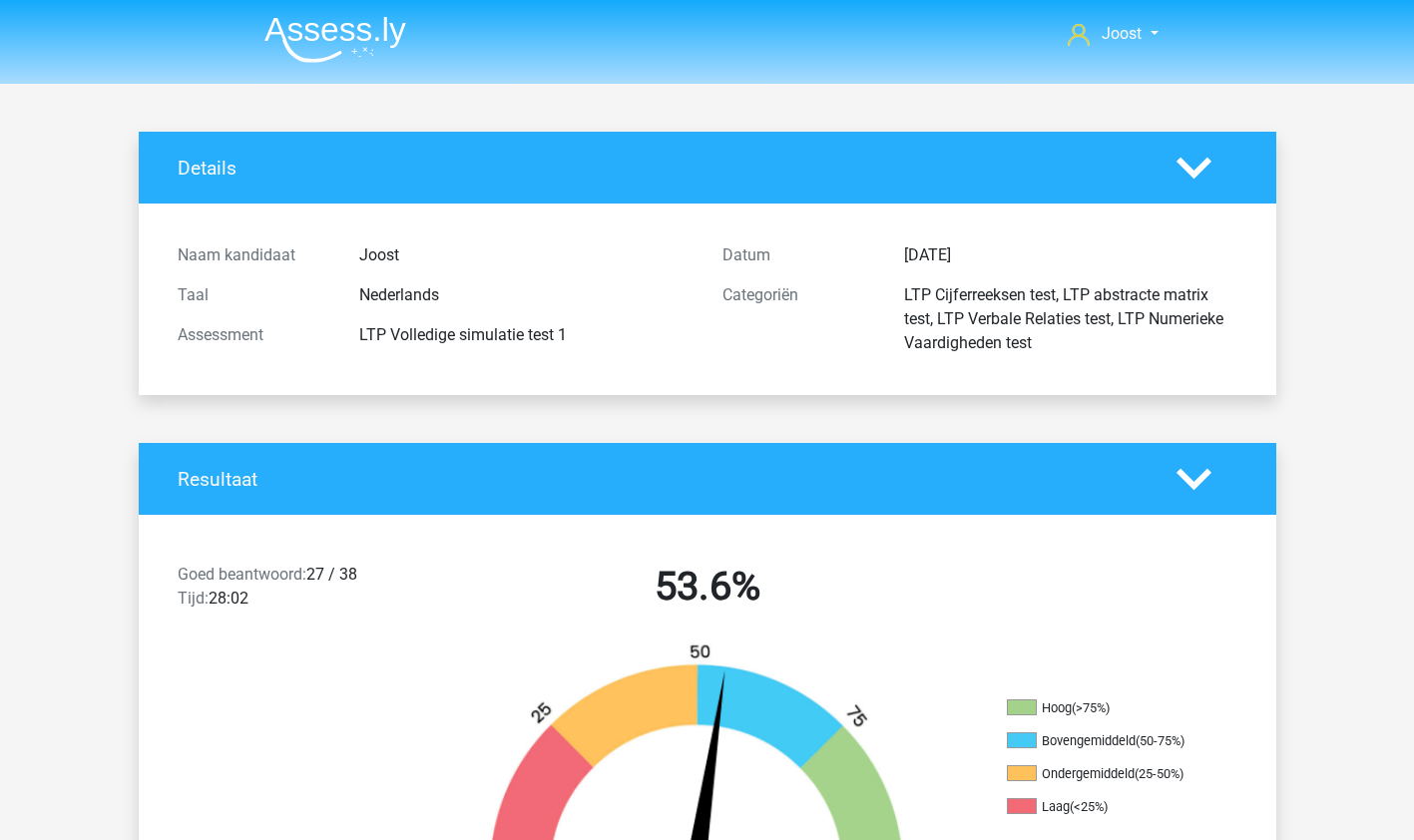 click at bounding box center (335, 39) 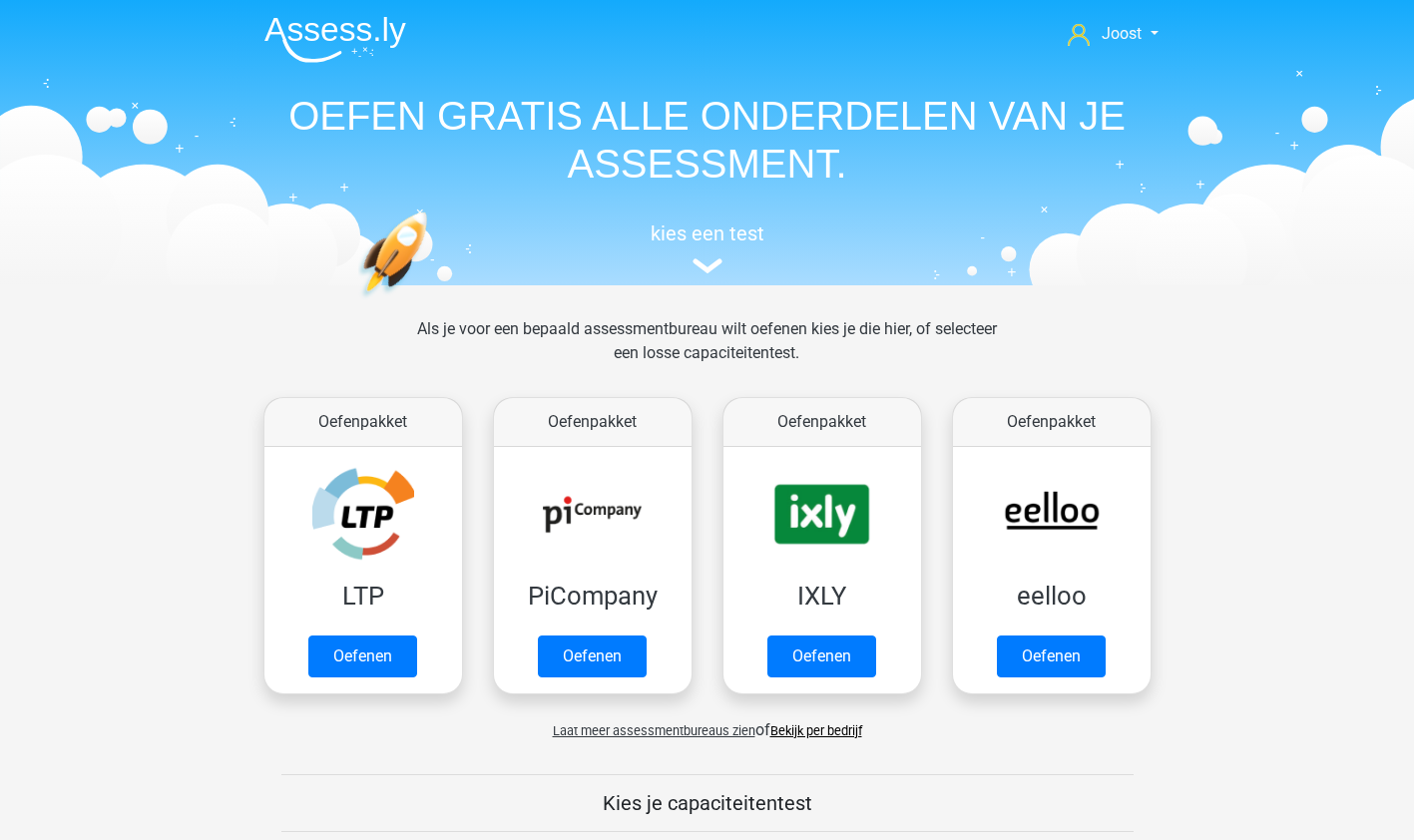 scroll, scrollTop: 0, scrollLeft: 0, axis: both 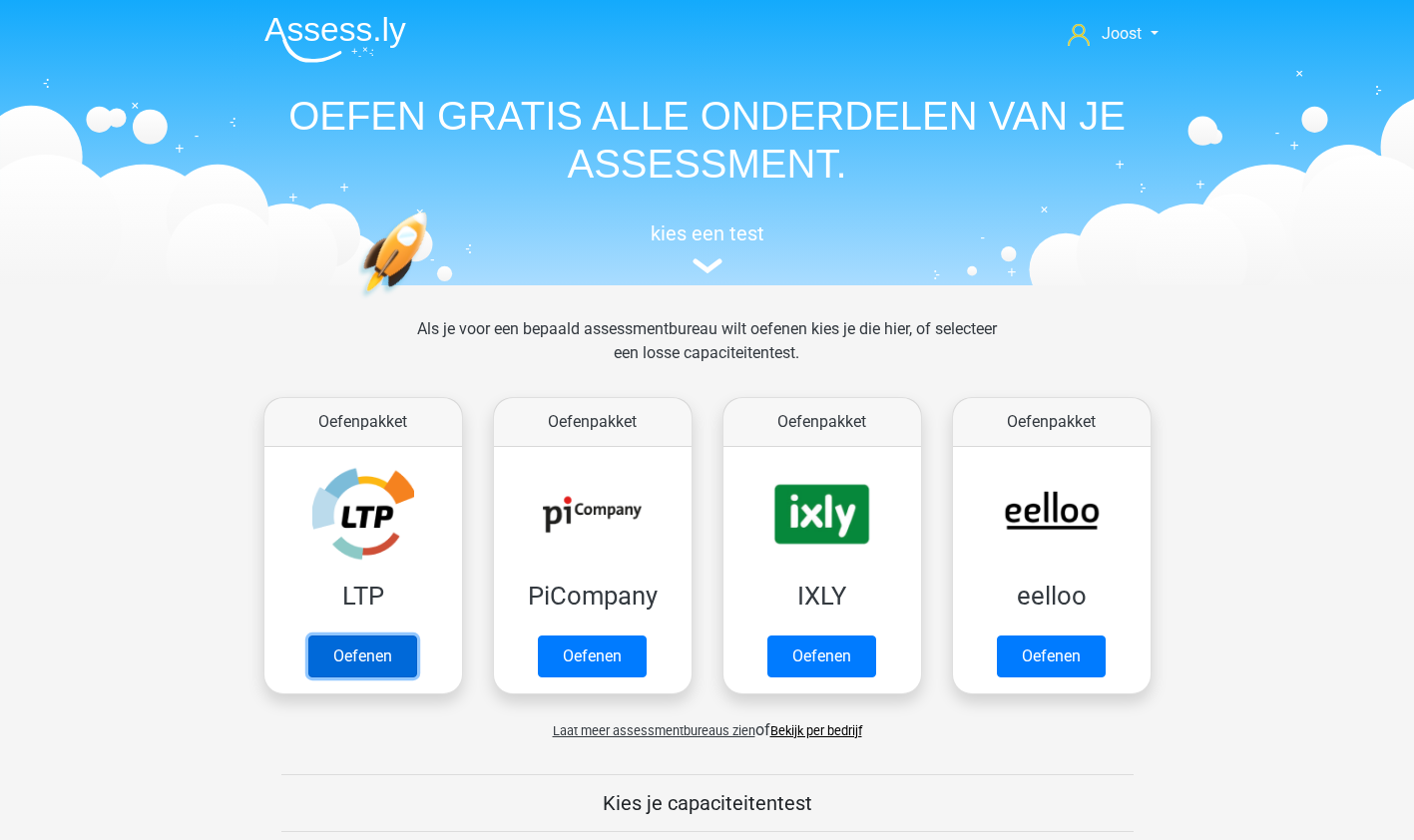 click on "Oefenen" at bounding box center (362, 656) 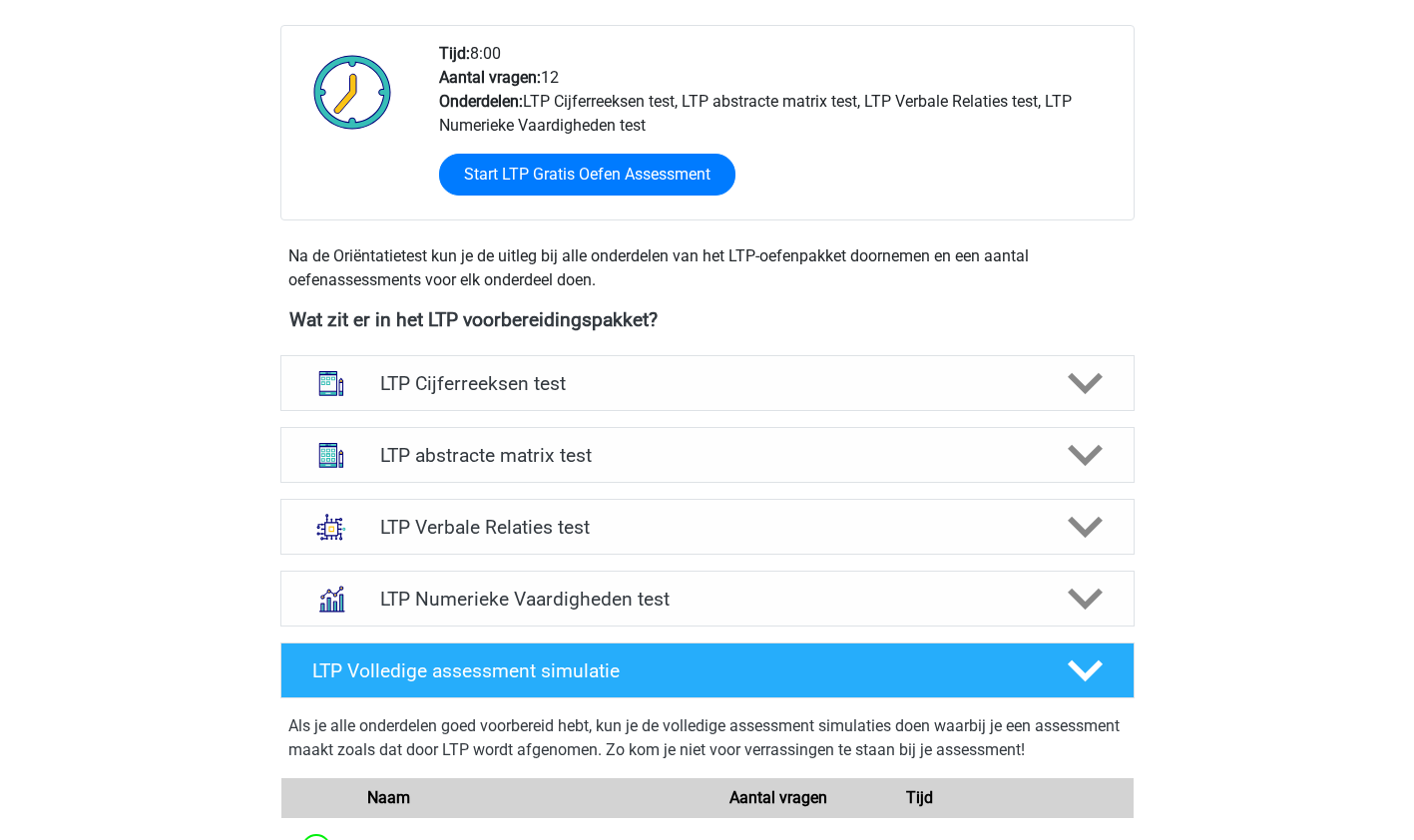 scroll, scrollTop: 497, scrollLeft: 0, axis: vertical 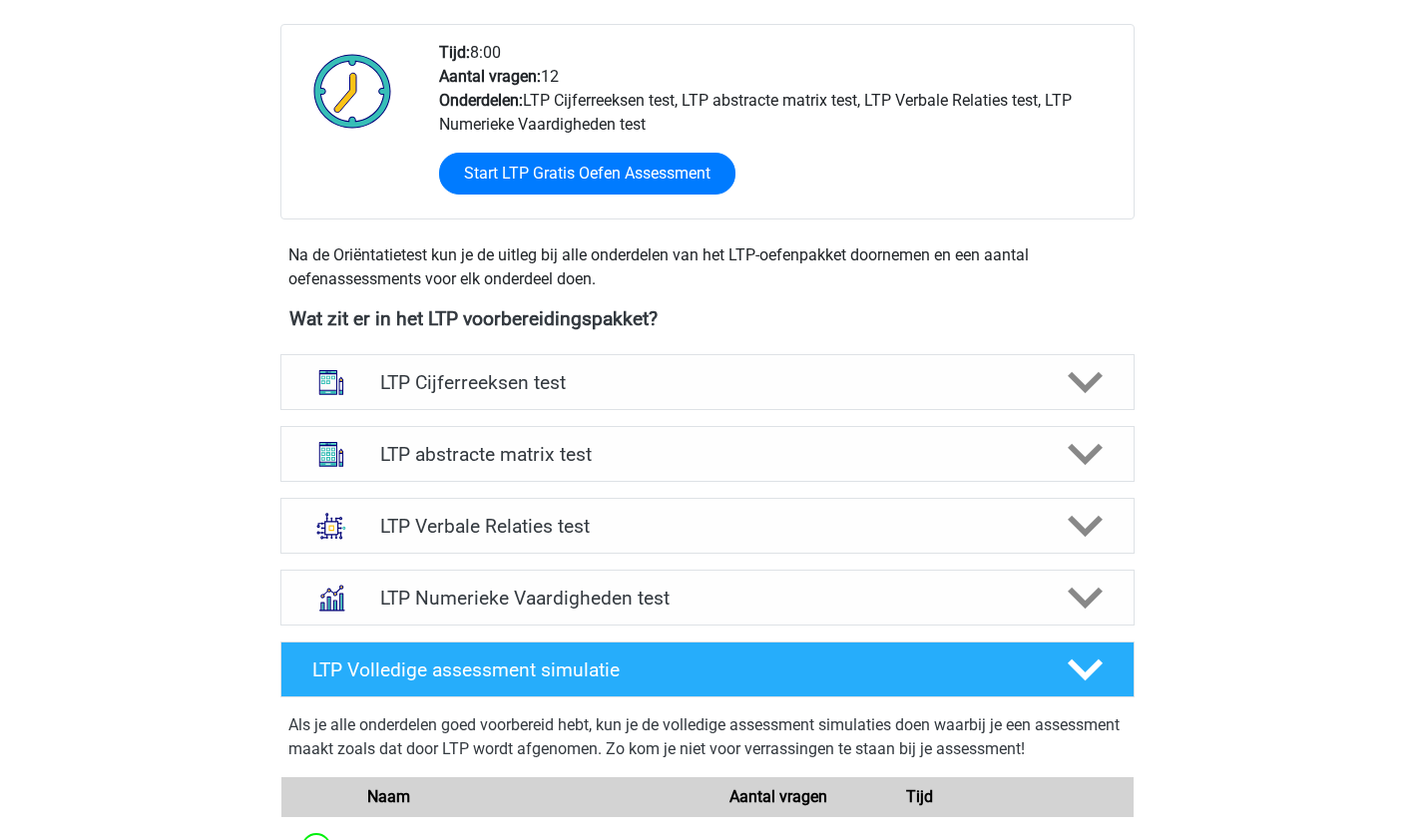 click 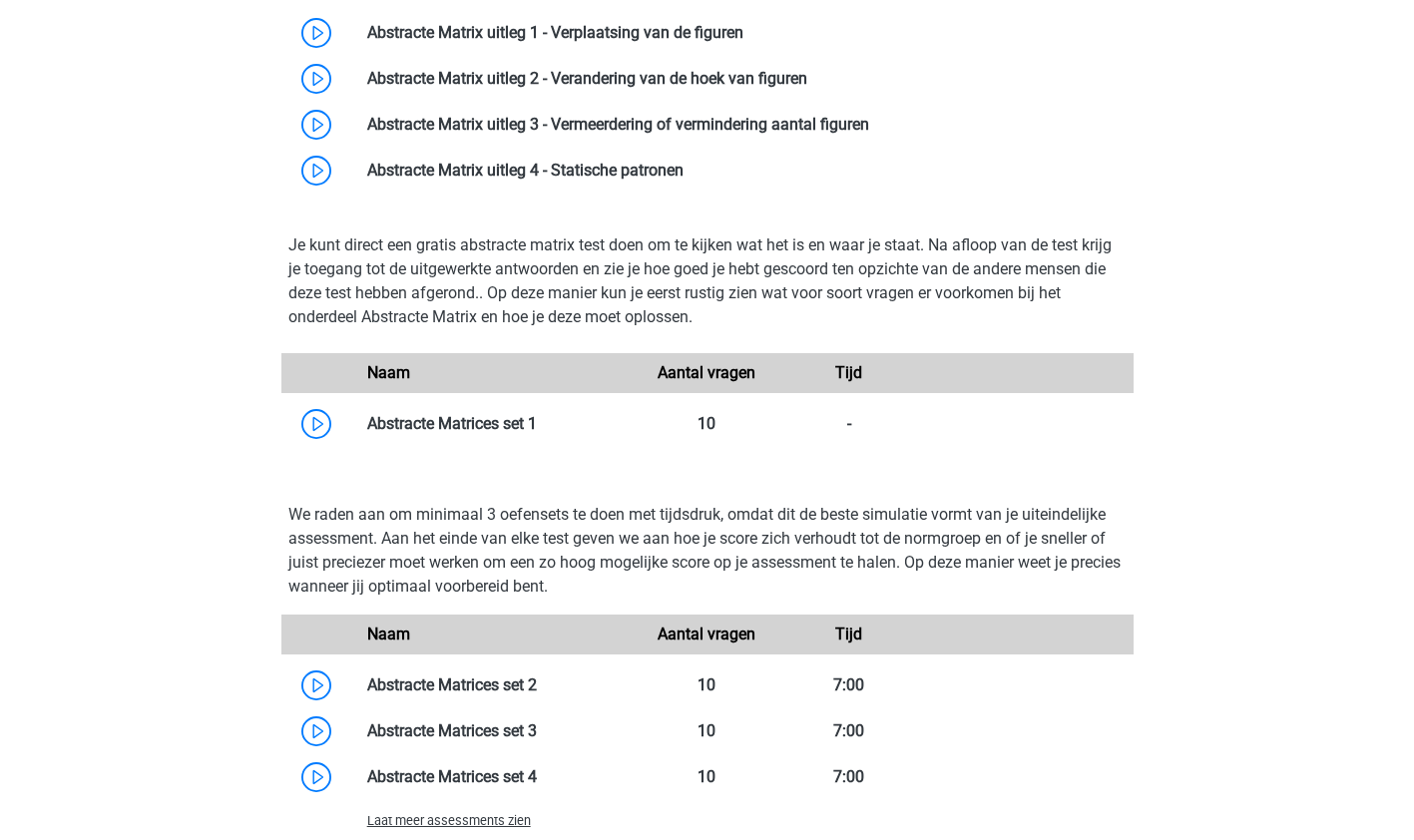 scroll, scrollTop: 1073, scrollLeft: 0, axis: vertical 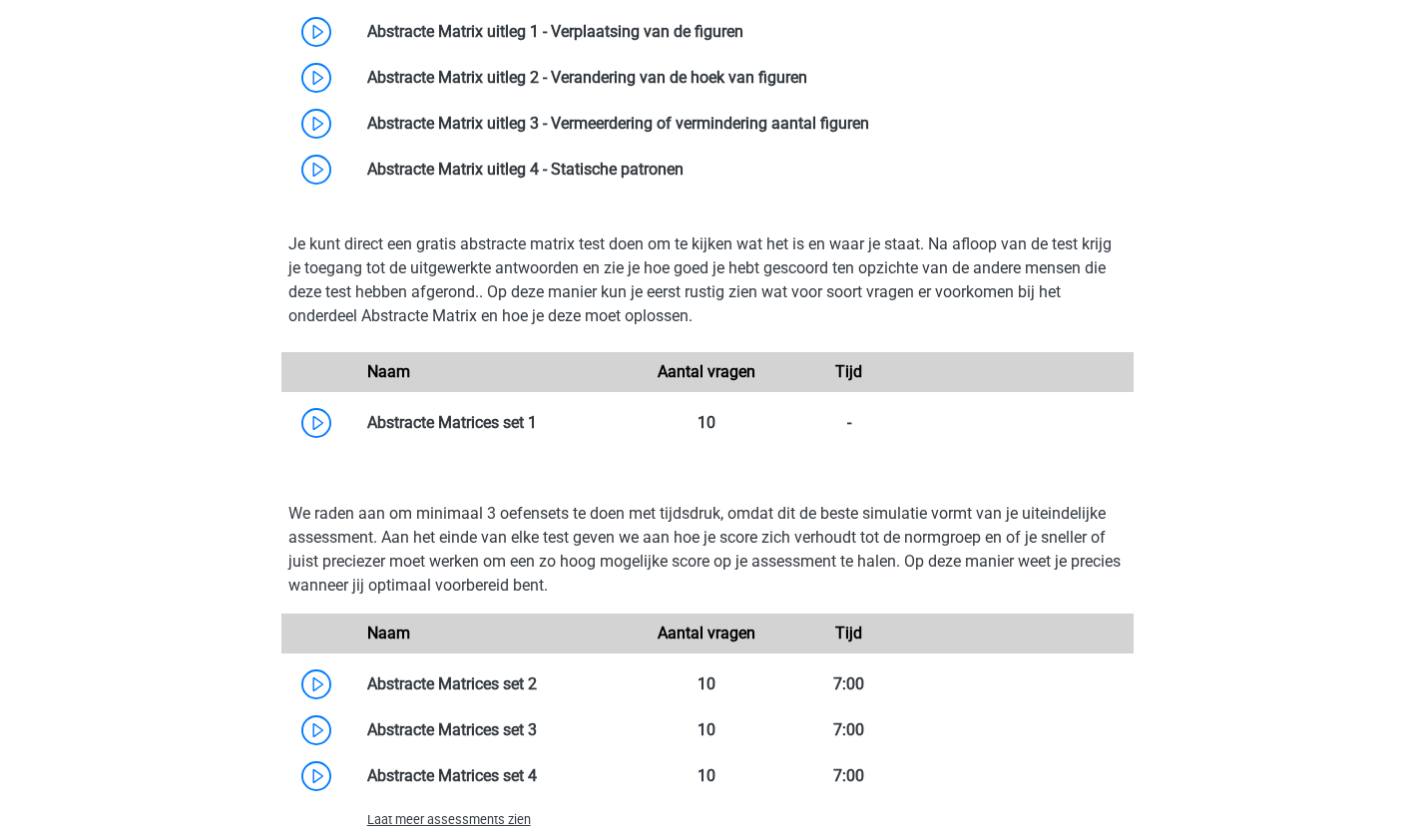 click on "LTP abstracte matrix test
Er zijn verschillende soorten patronen te herkennen die vaak worden toegepast bij Abstracte matrices. Door de uitleg met voorbeeldopgaven van de verschillende patronen goed te bestuderen, zul je de patronen makkelijker herkennen tijdens het assessment, sneller werken en minder fouten maken." at bounding box center [707, 455] 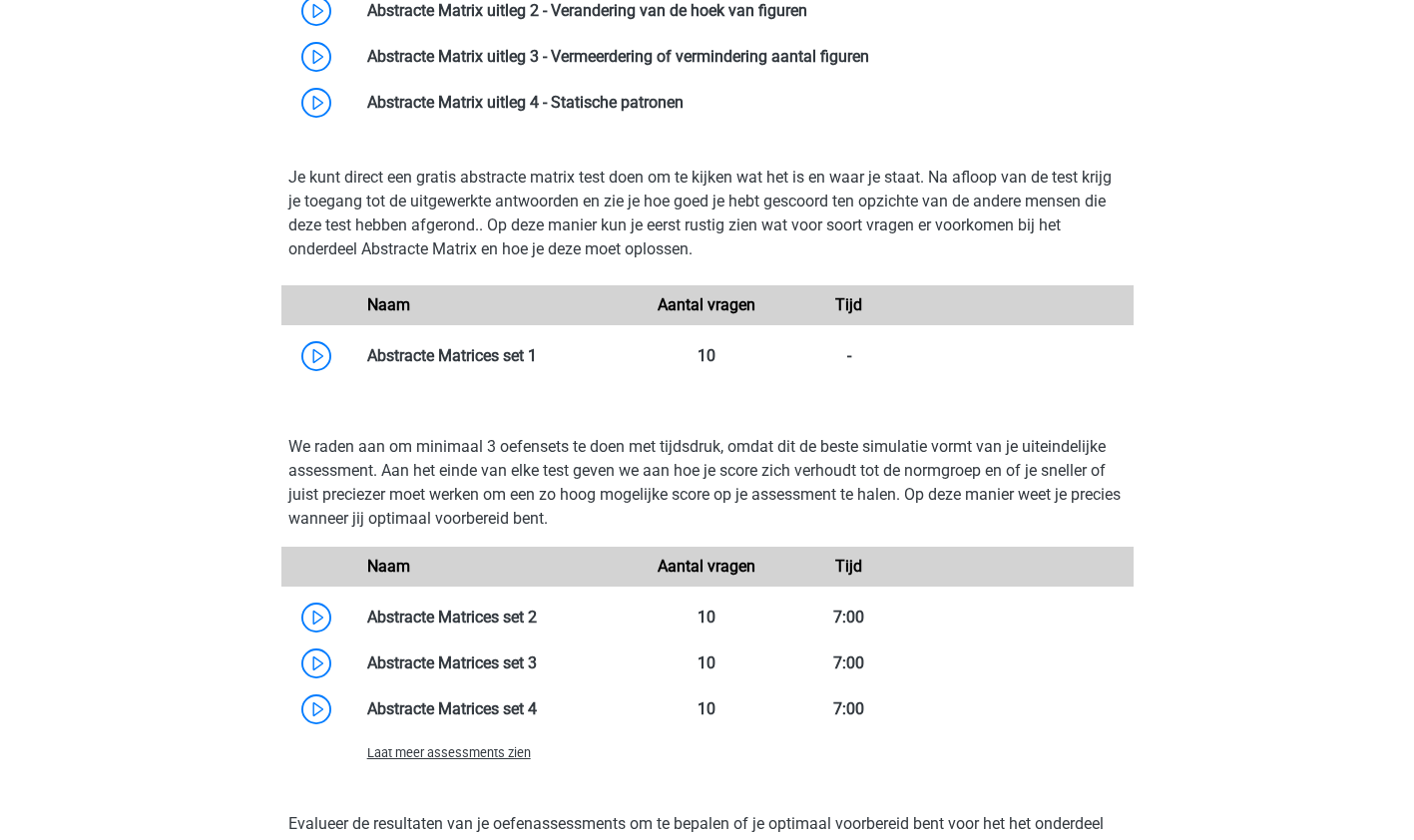 scroll, scrollTop: 1141, scrollLeft: 0, axis: vertical 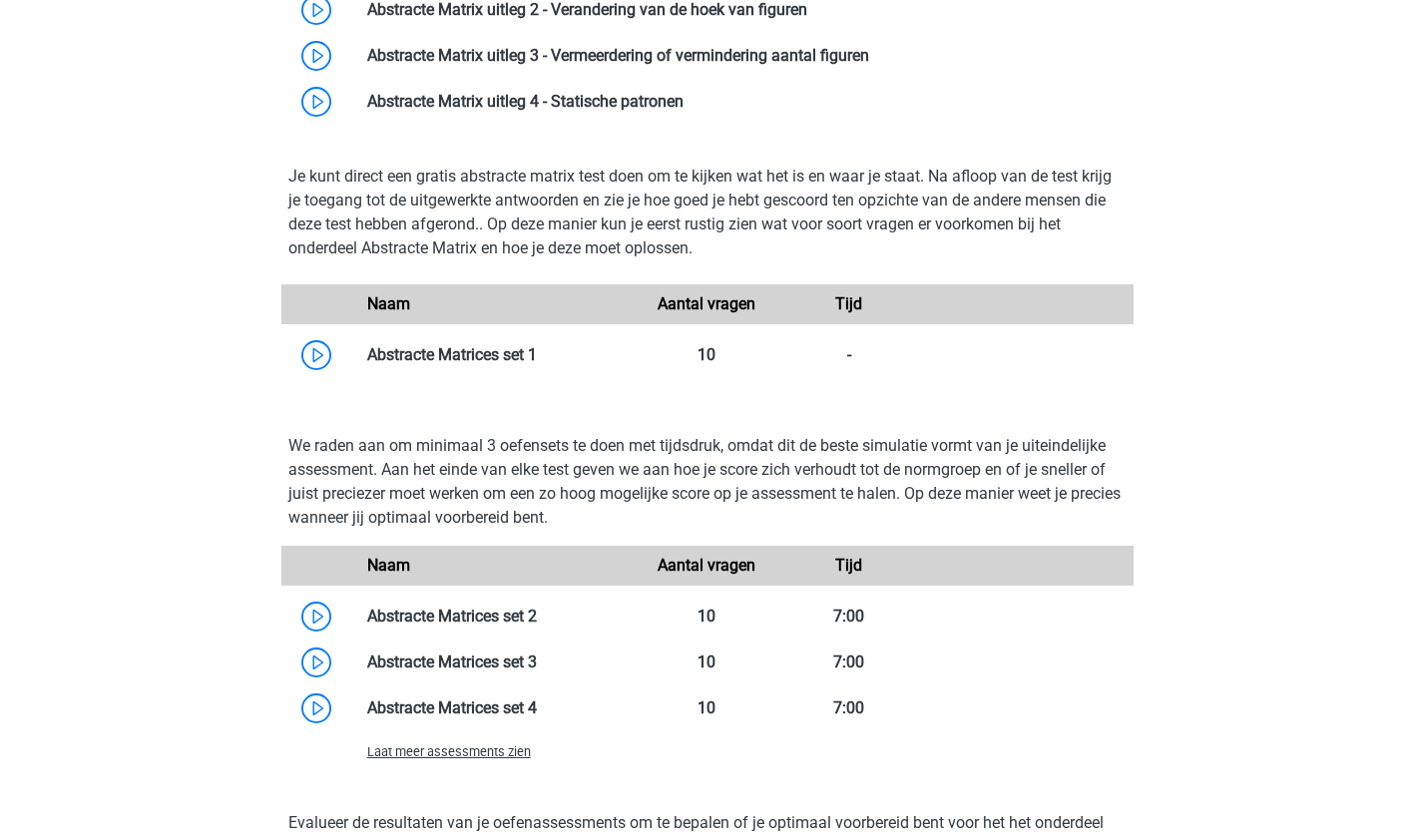 click at bounding box center [537, 354] 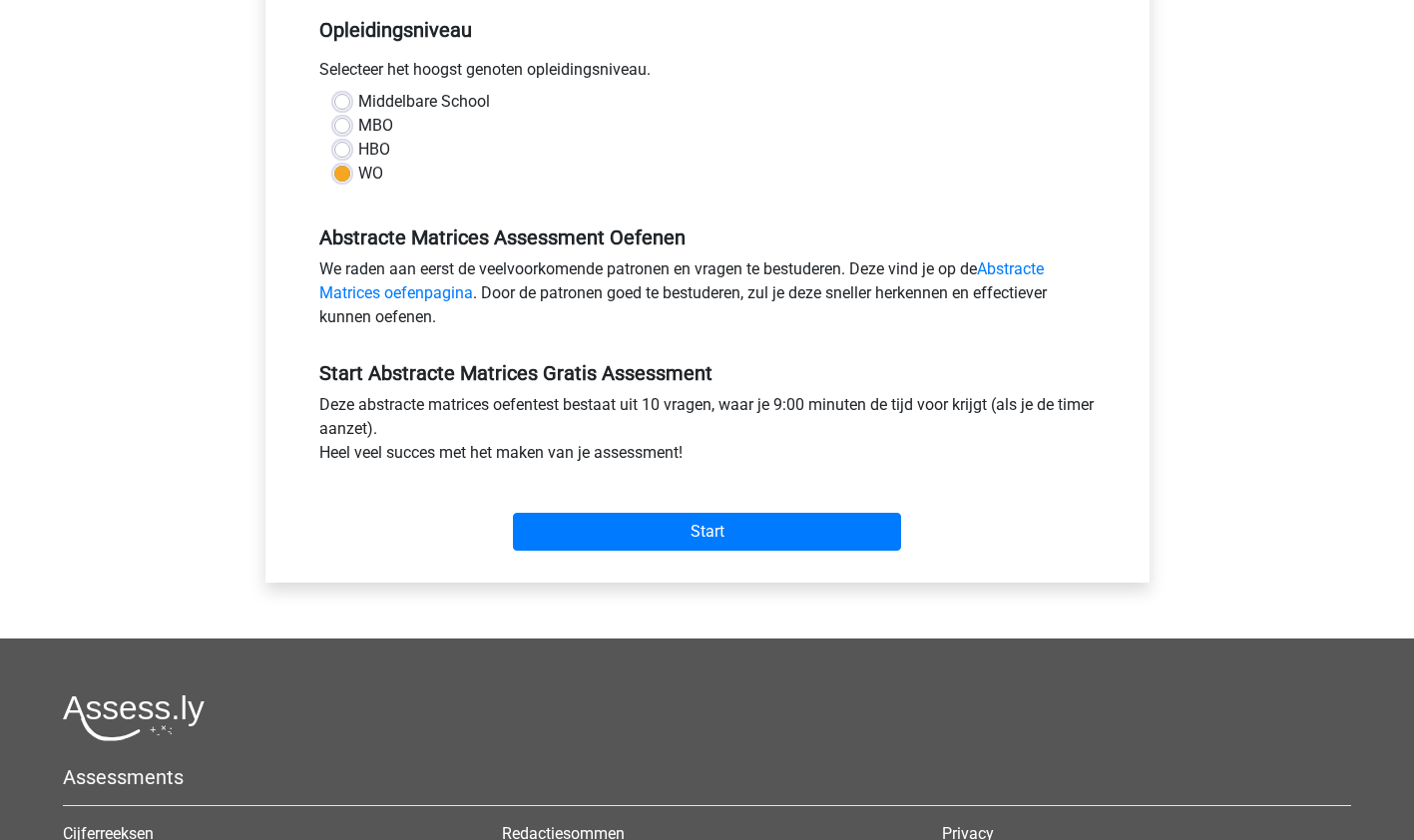 scroll, scrollTop: 412, scrollLeft: 0, axis: vertical 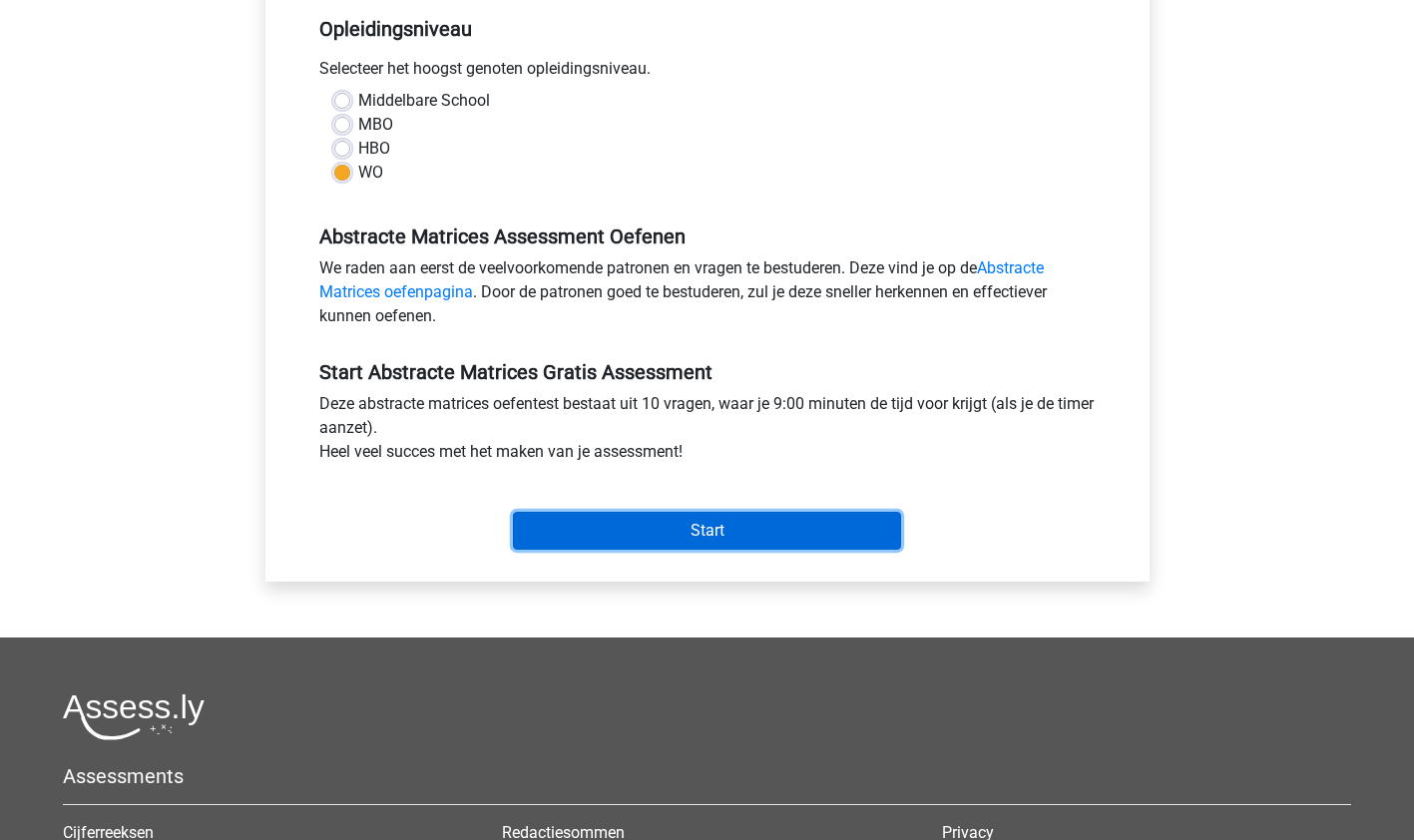 click on "Start" at bounding box center (707, 531) 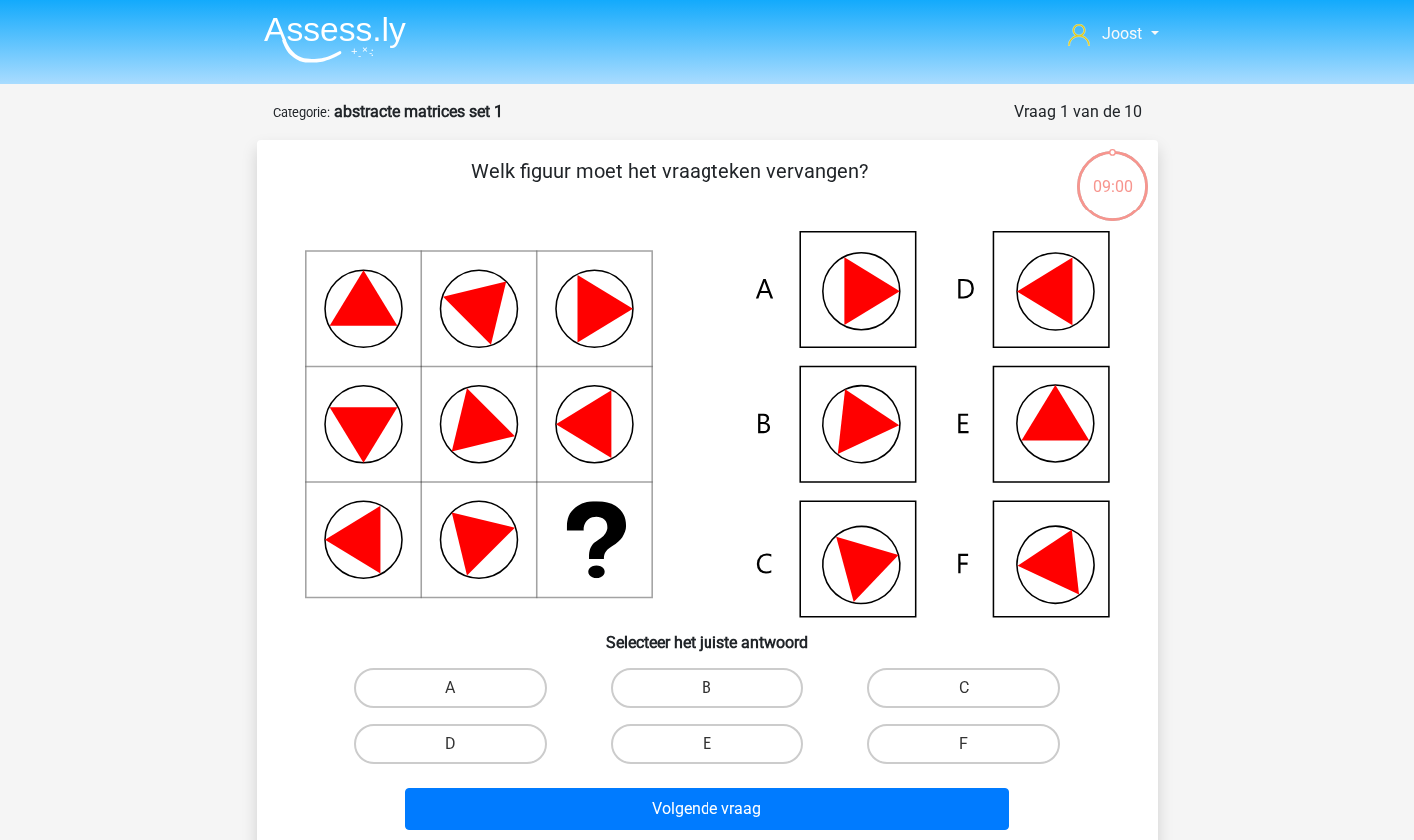 scroll, scrollTop: 0, scrollLeft: 0, axis: both 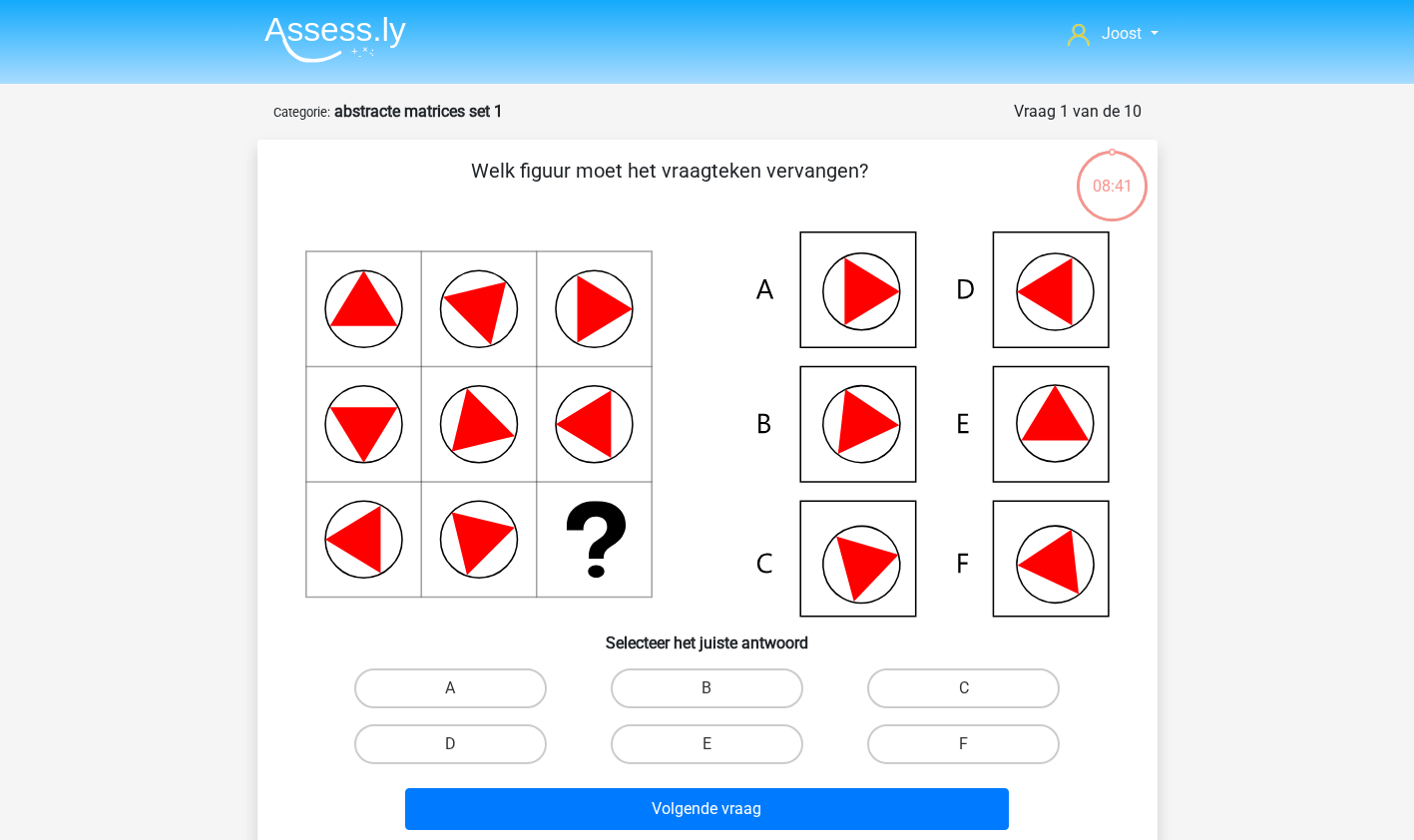 click on "E" at bounding box center [712, 750] 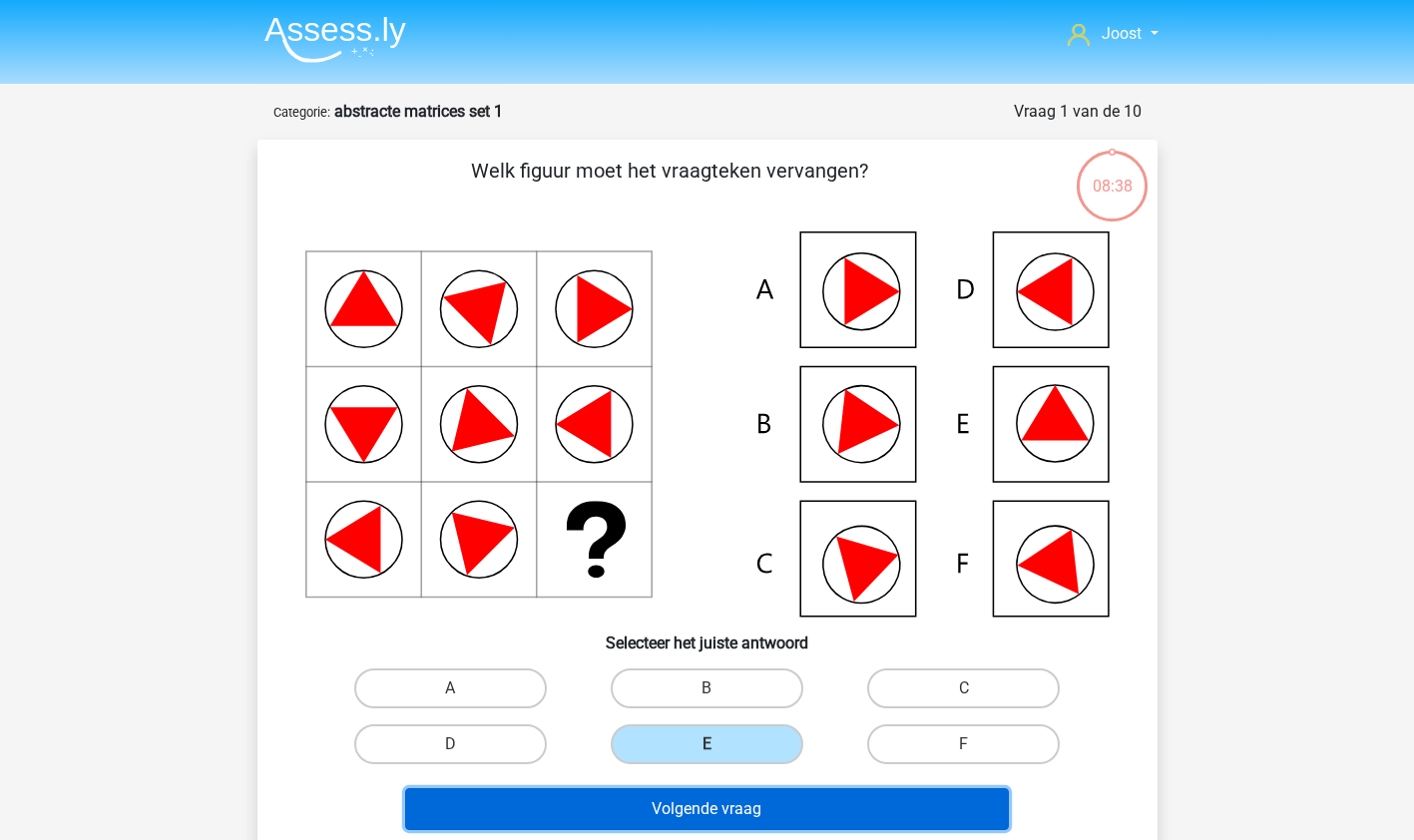 click on "Volgende vraag" at bounding box center (707, 809) 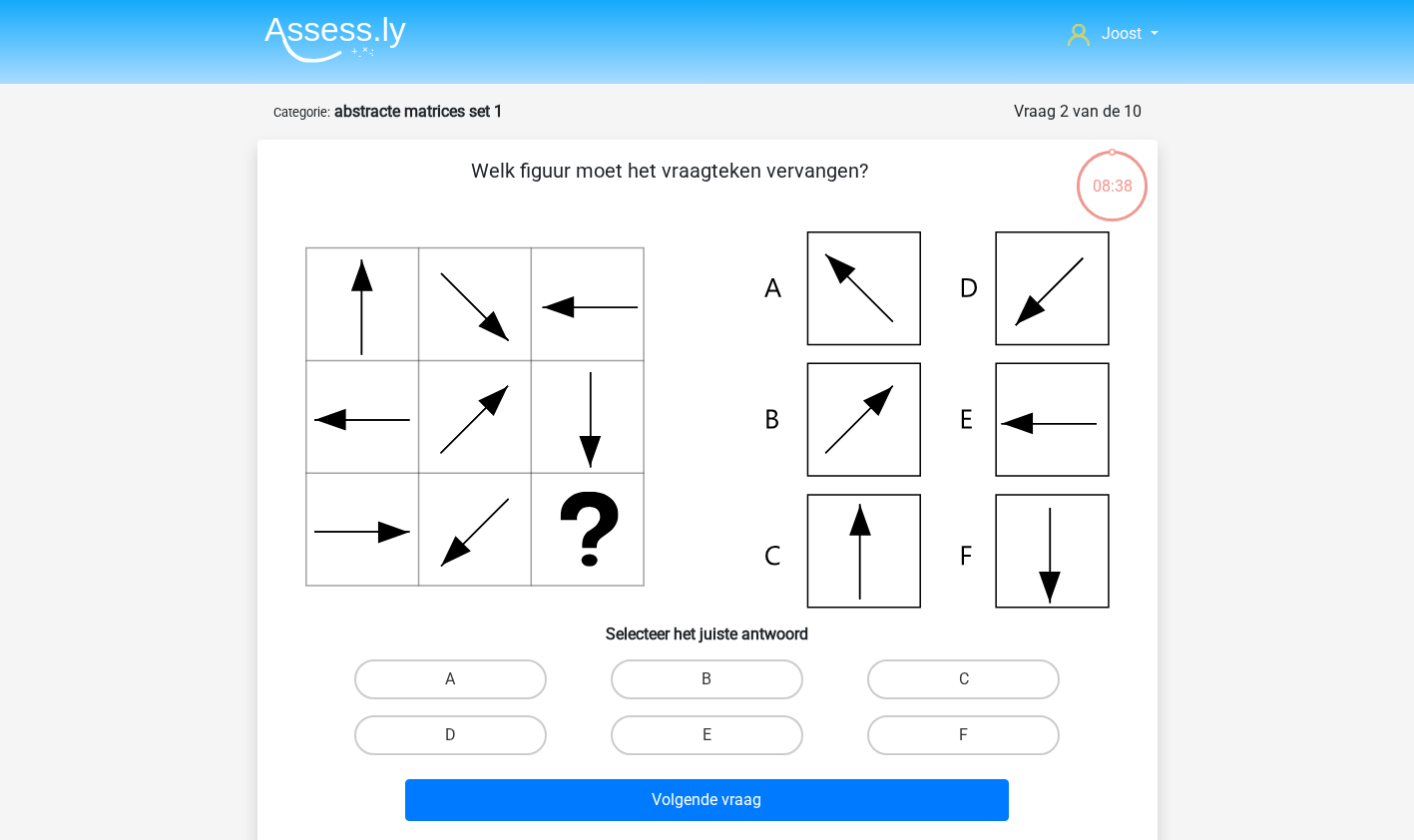 scroll, scrollTop: 100, scrollLeft: 0, axis: vertical 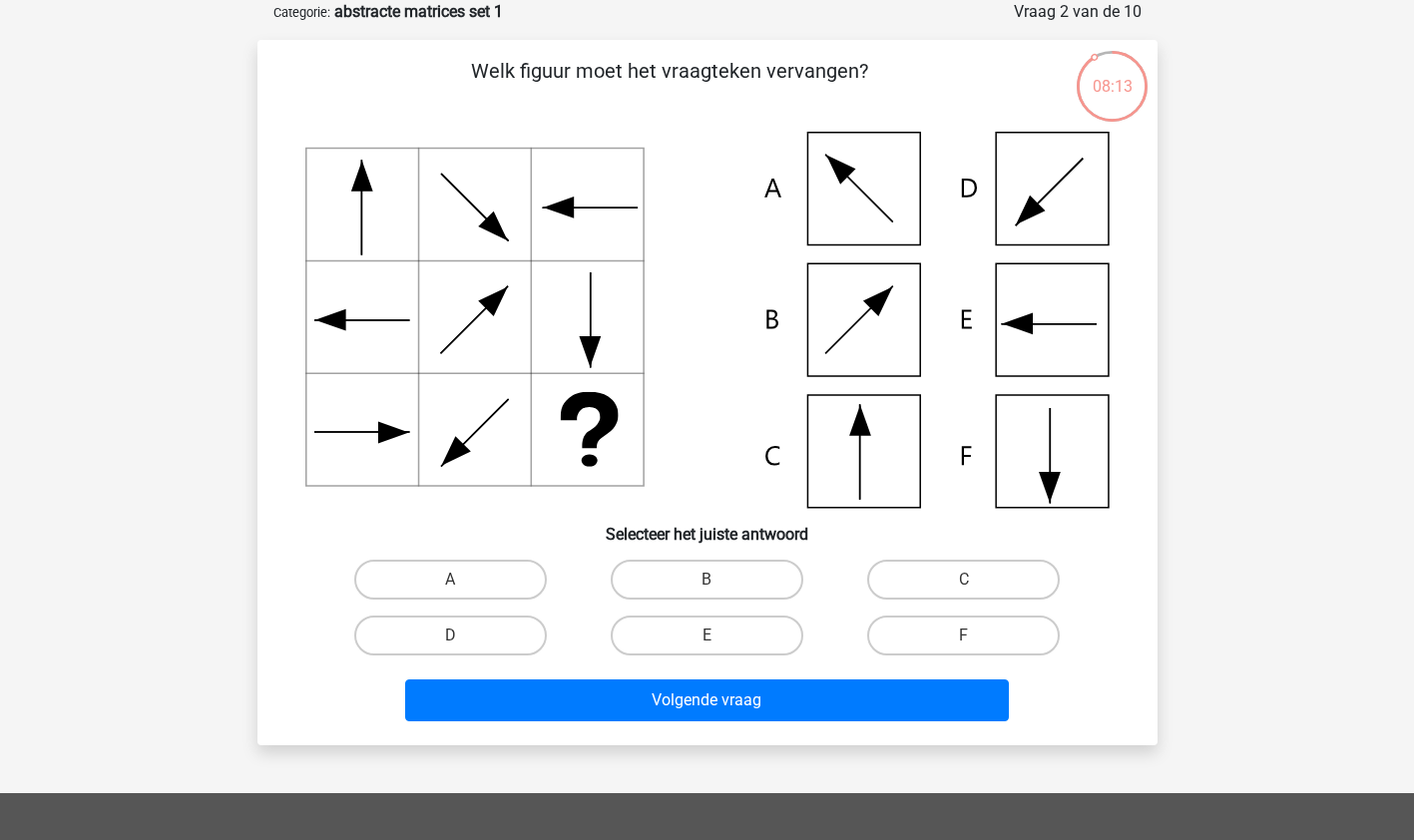 click on "C" at bounding box center [963, 580] 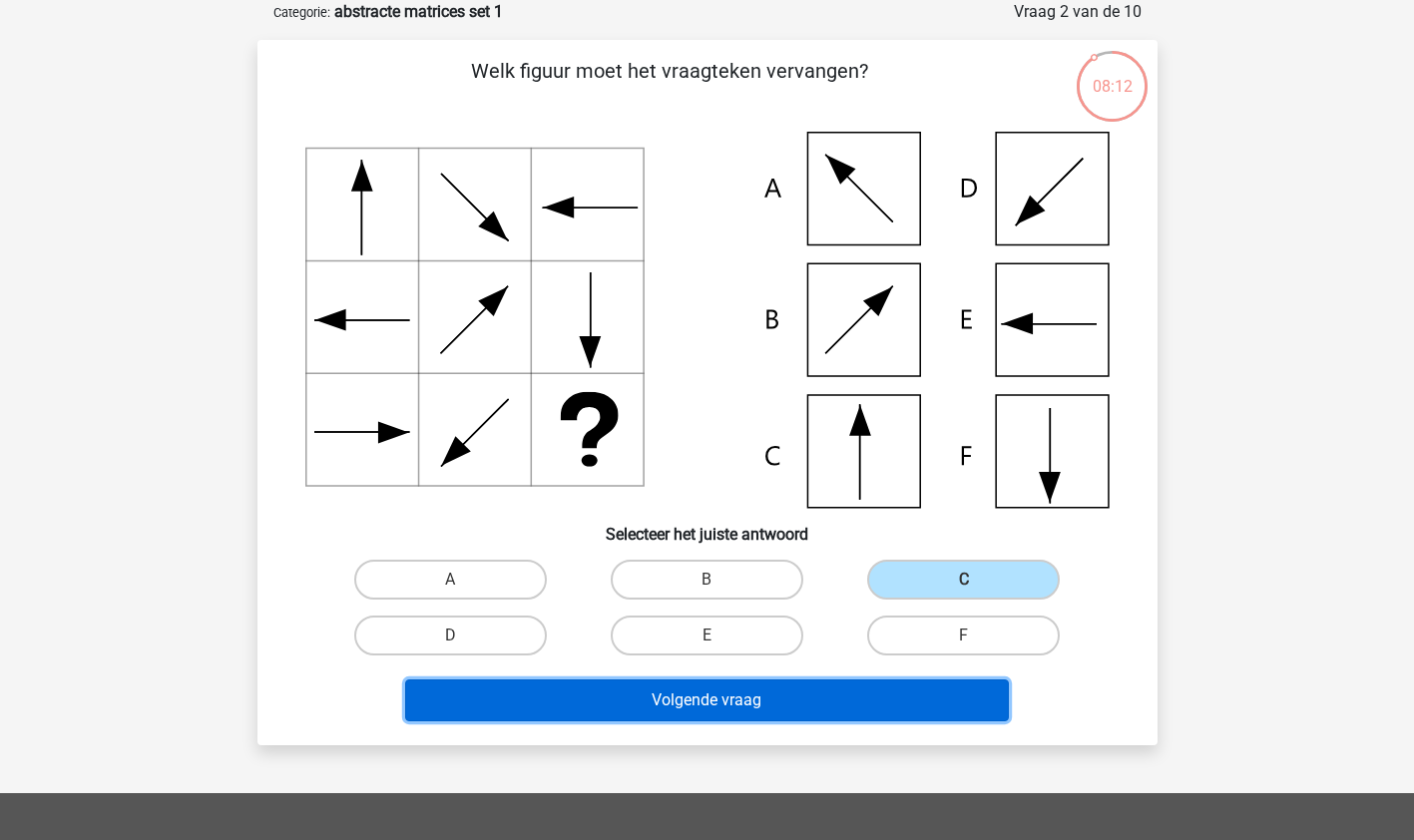click on "Volgende vraag" at bounding box center [707, 700] 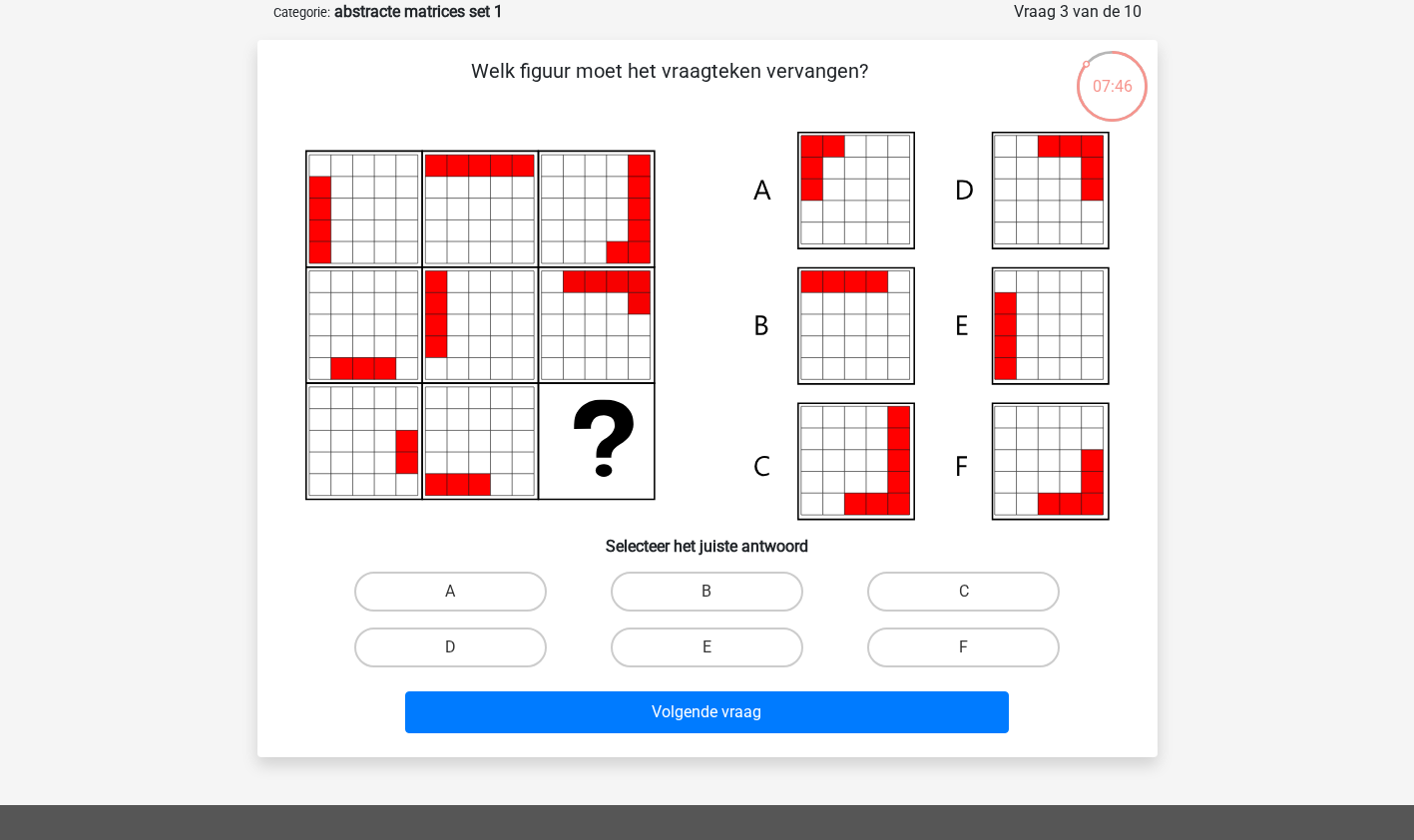 click on "E" at bounding box center (707, 647) 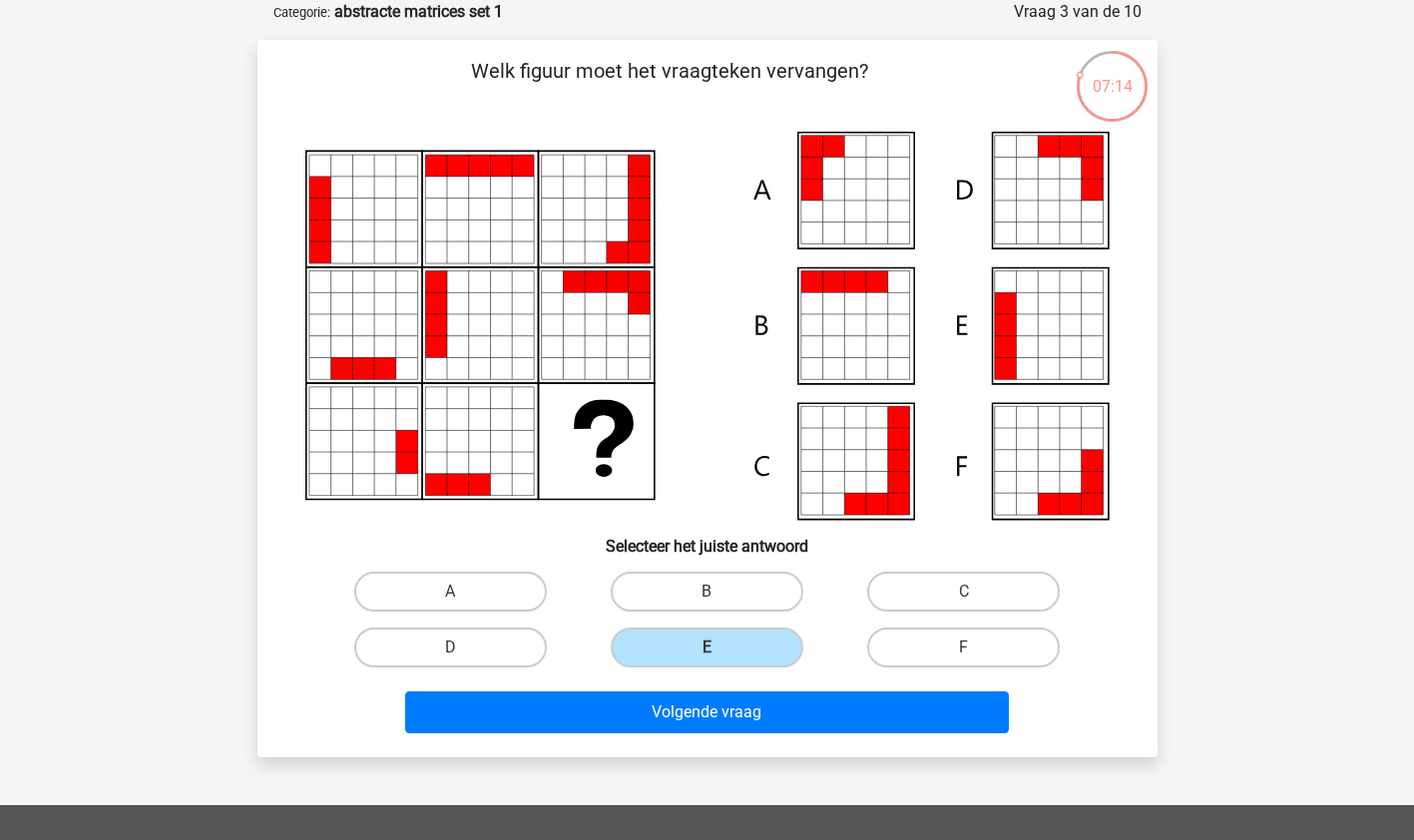 click on "A" at bounding box center (450, 592) 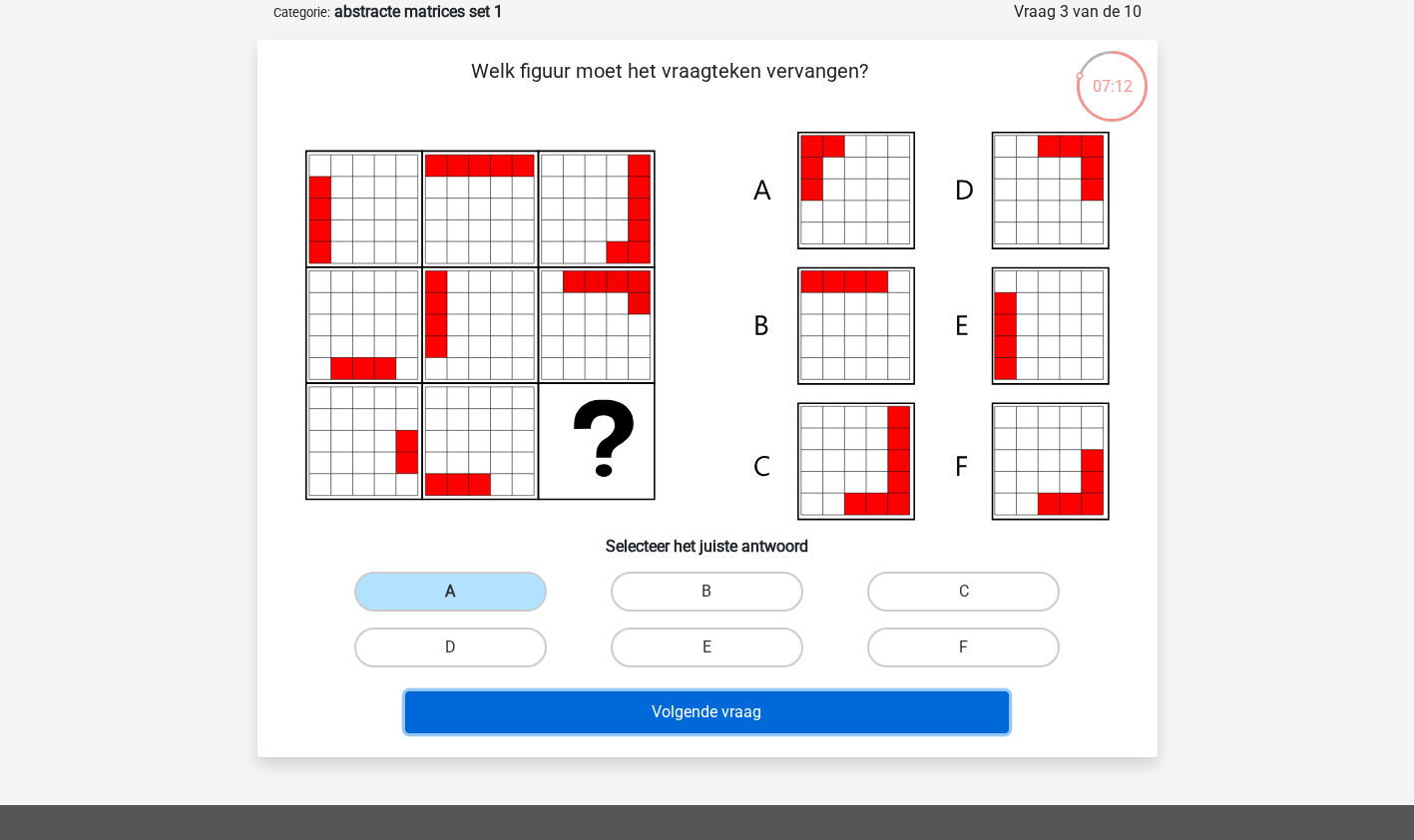 click on "Volgende vraag" at bounding box center (707, 712) 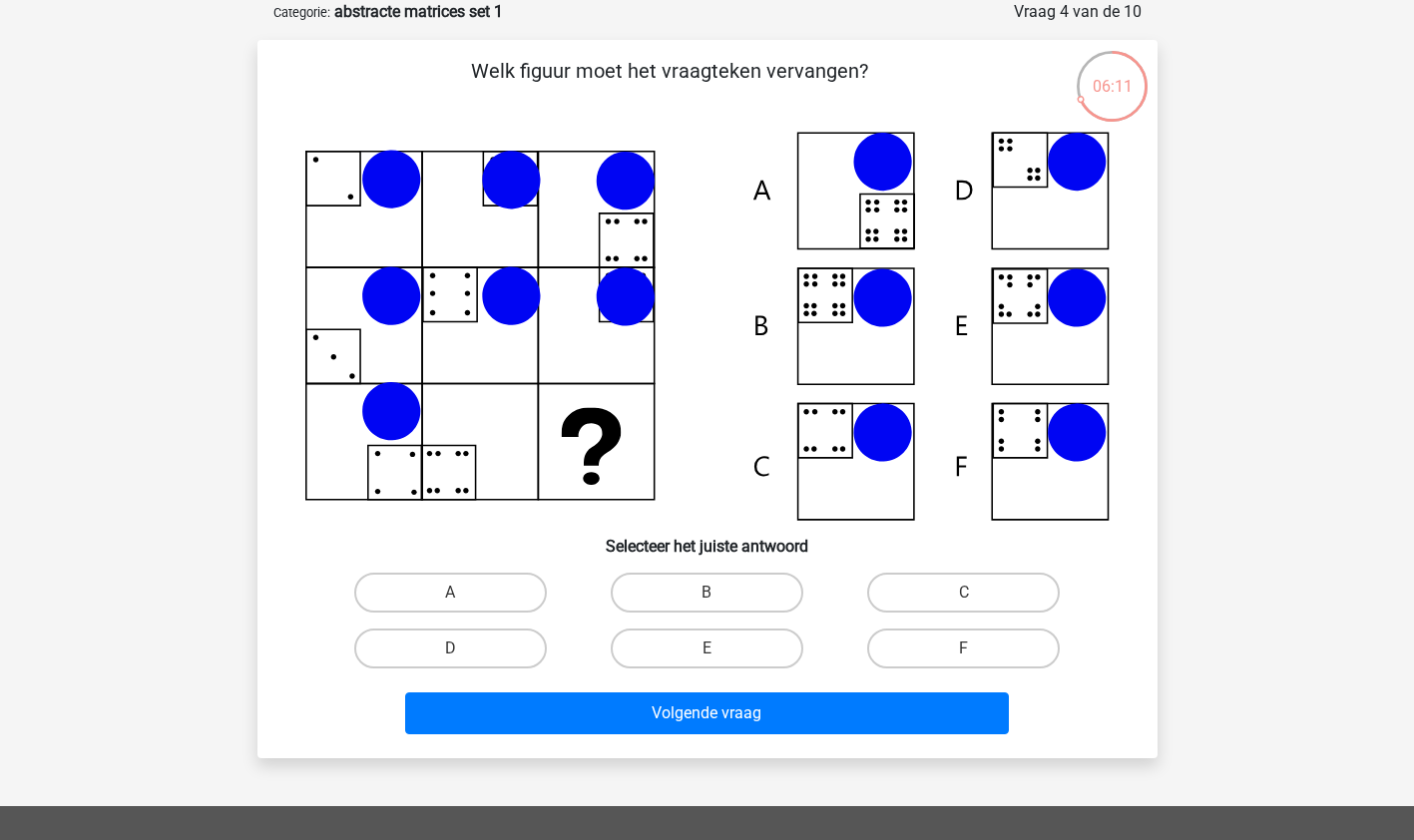 click on "B" at bounding box center [707, 593] 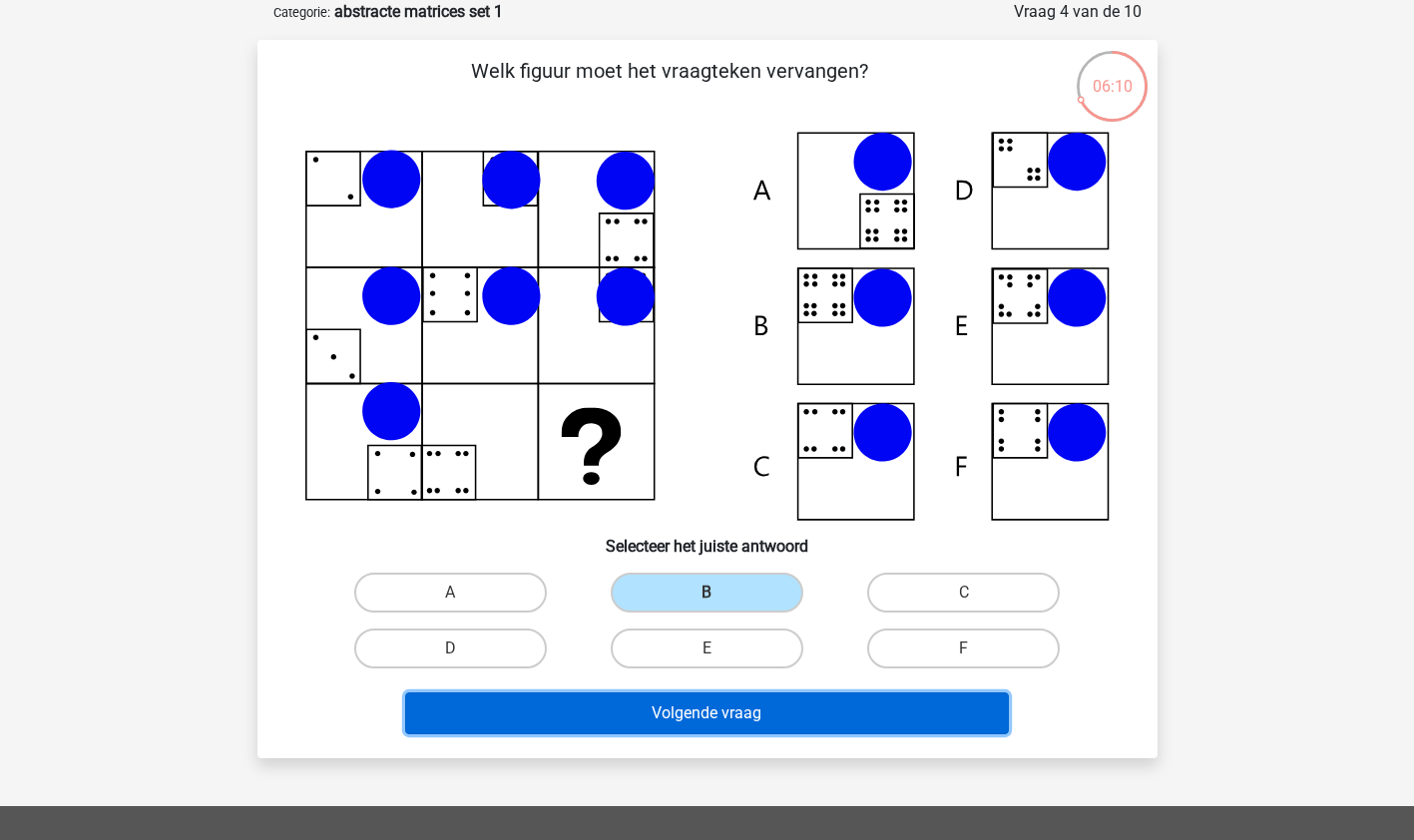 click on "Volgende vraag" at bounding box center (707, 713) 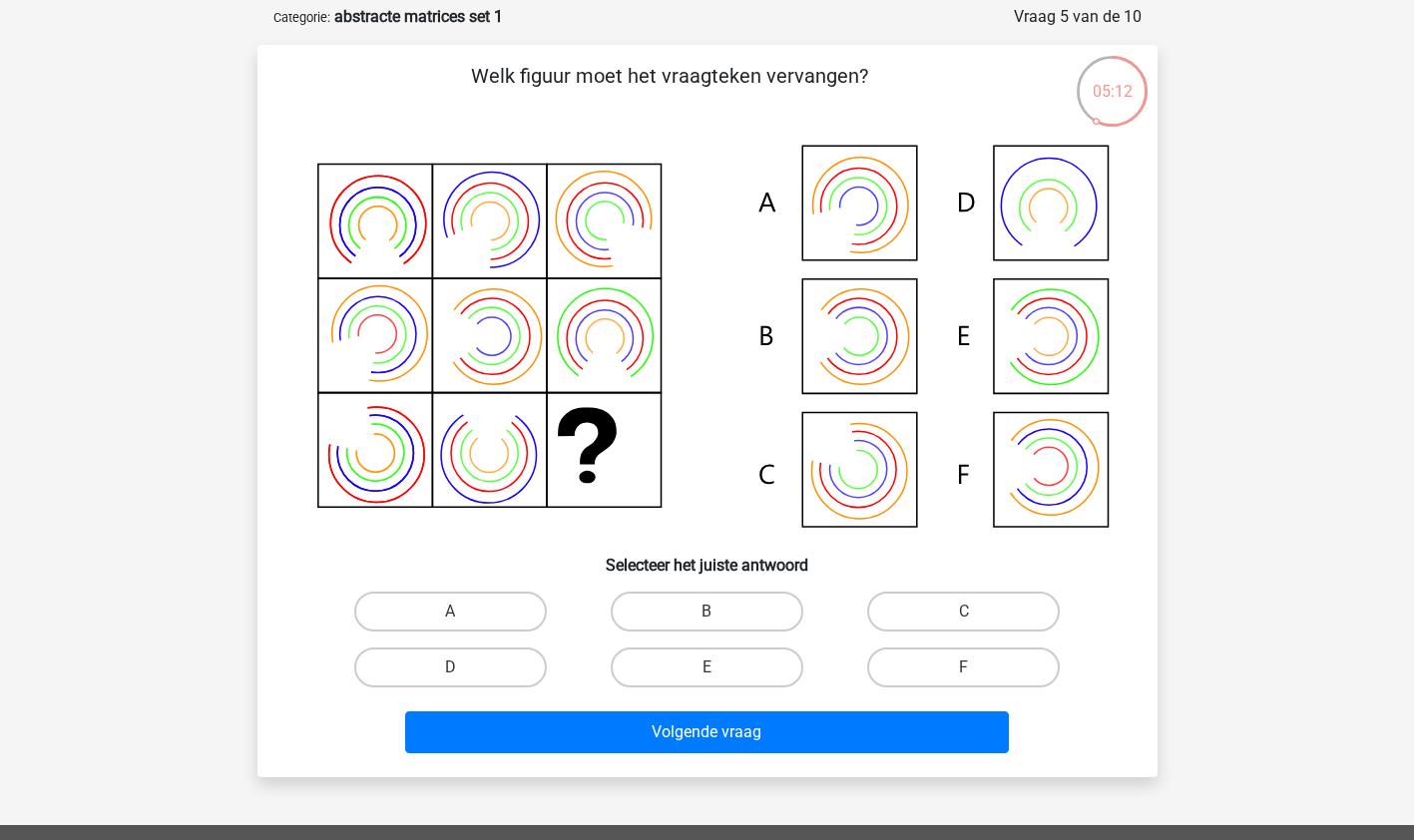 scroll, scrollTop: 95, scrollLeft: 0, axis: vertical 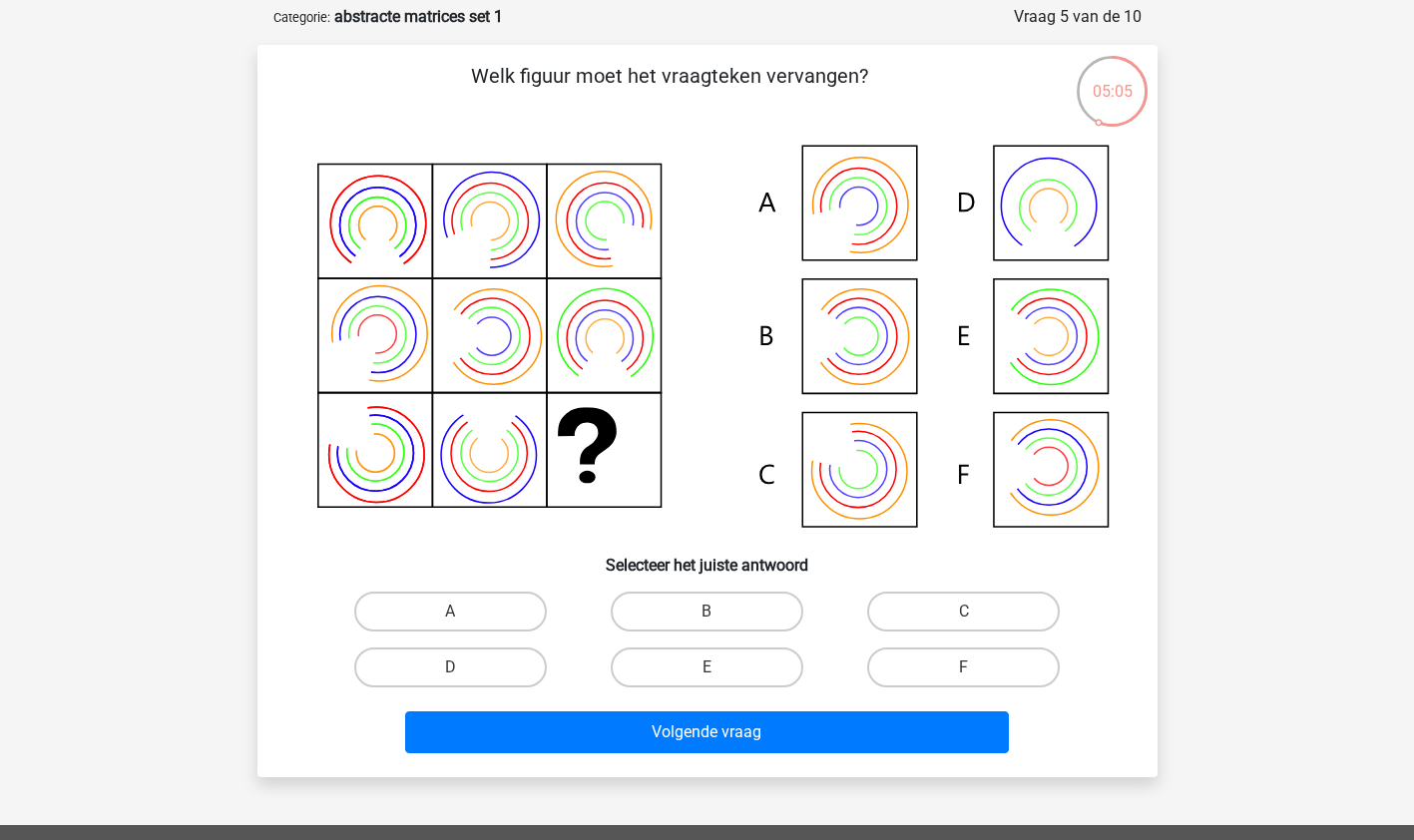 click on "B" at bounding box center (707, 612) 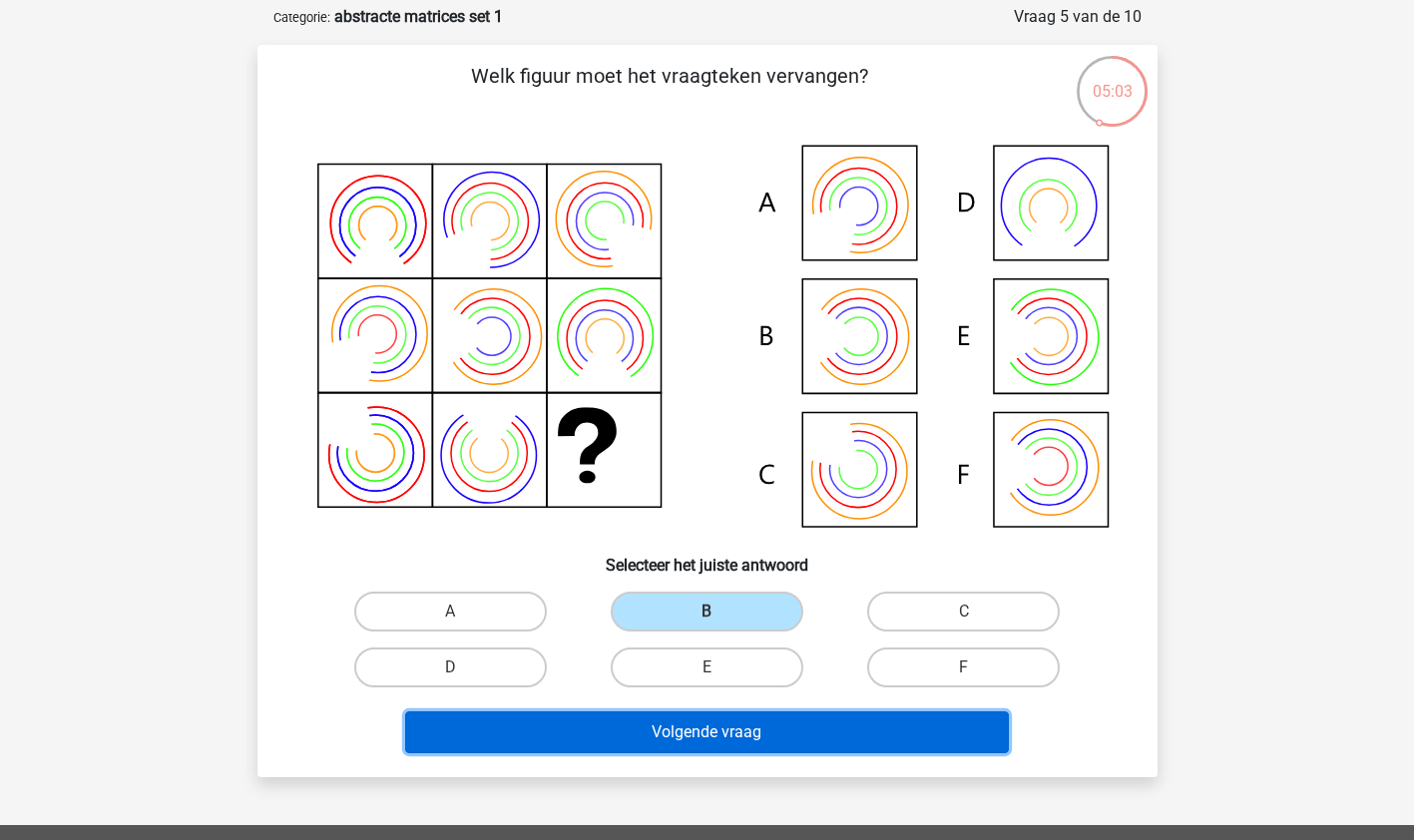click on "Volgende vraag" at bounding box center (707, 732) 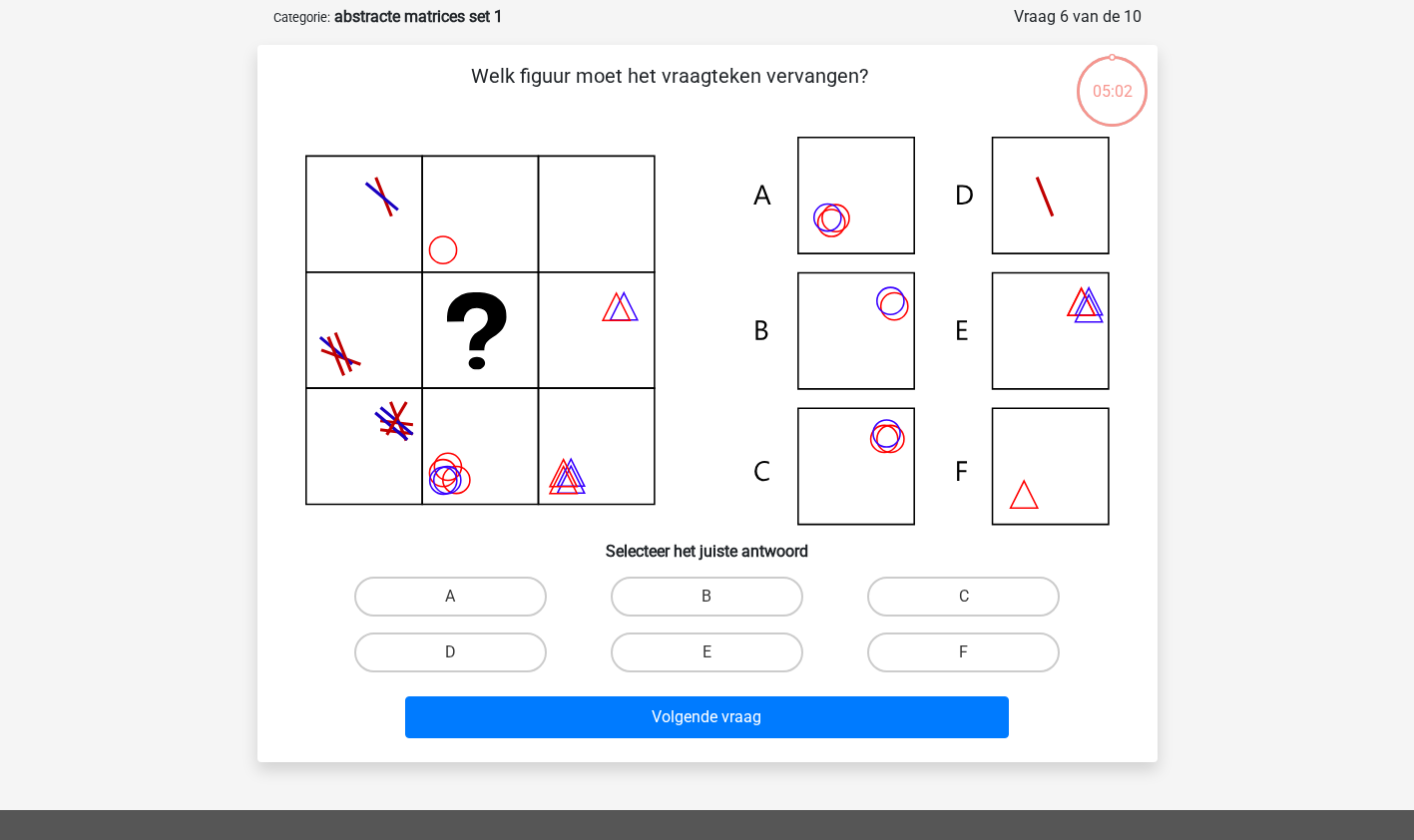 scroll, scrollTop: 100, scrollLeft: 0, axis: vertical 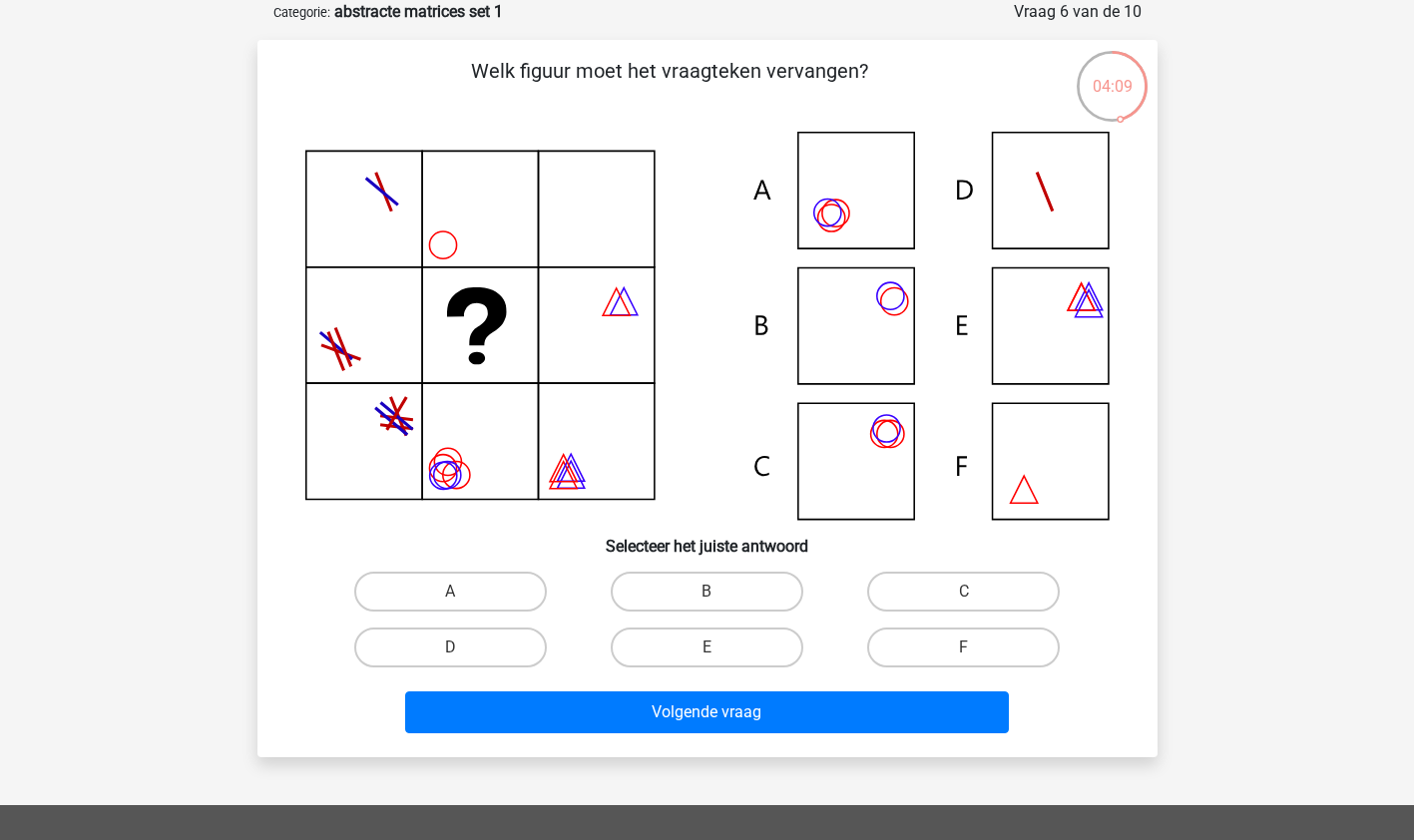 click on "A" at bounding box center (450, 592) 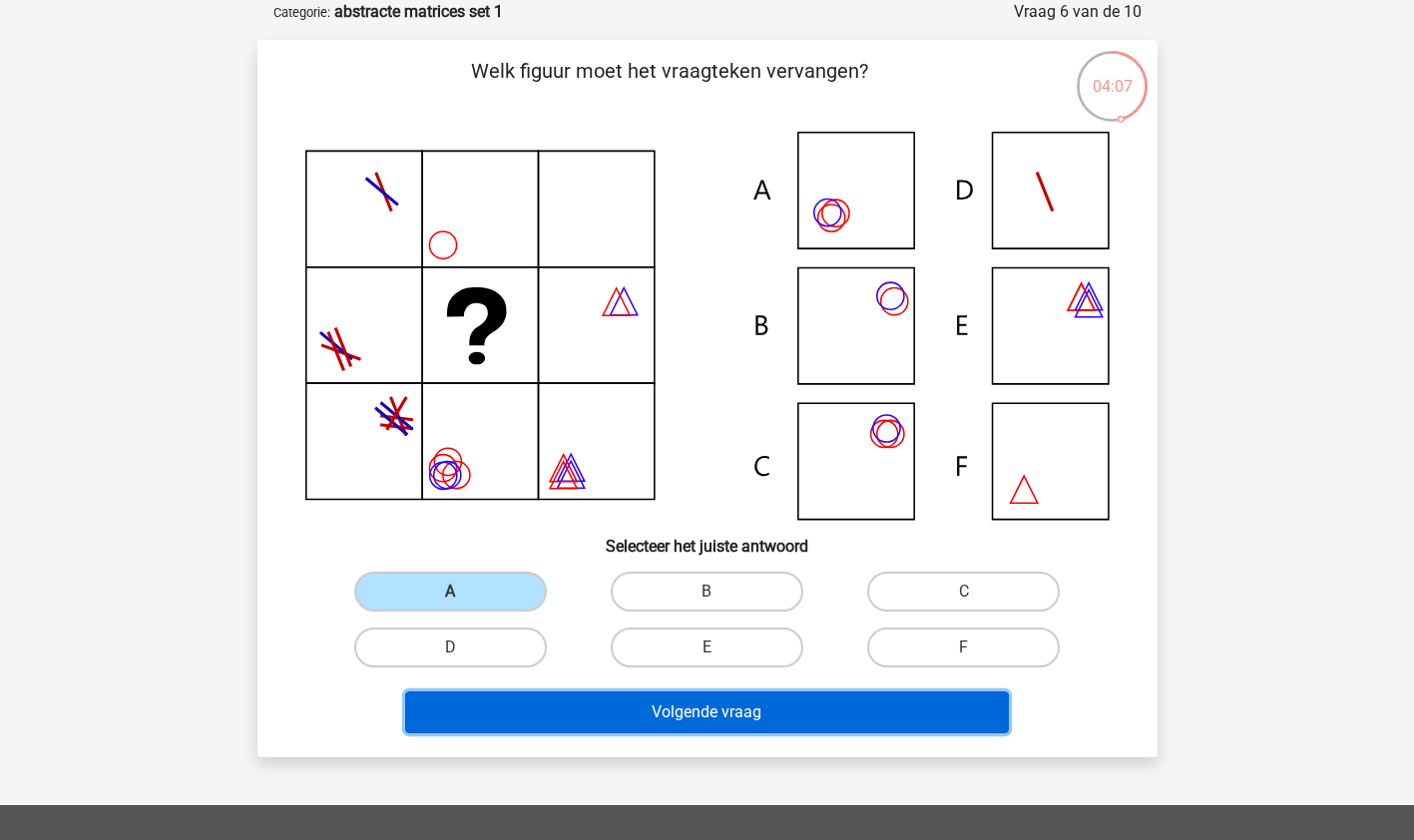 click on "Volgende vraag" at bounding box center (707, 712) 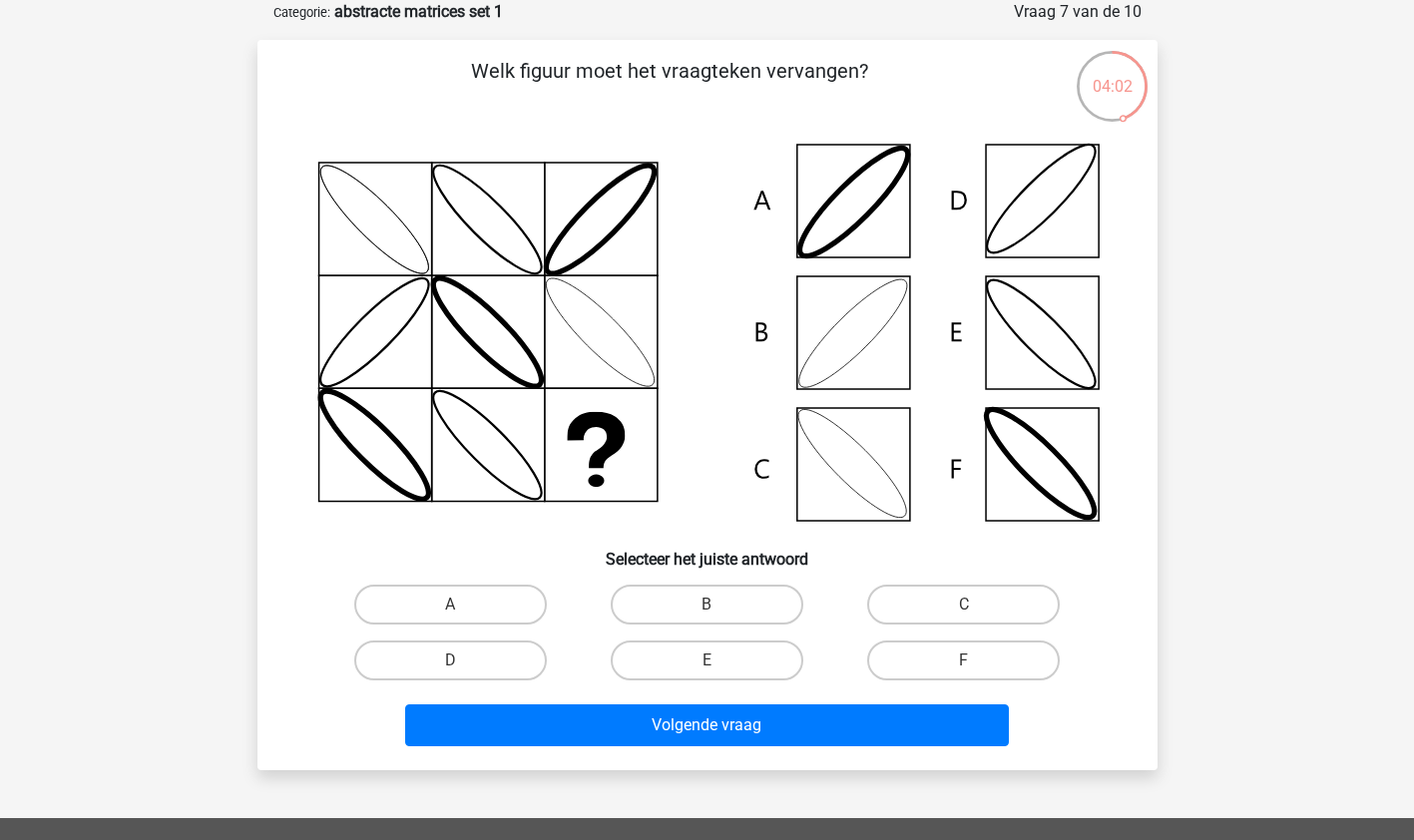 click on "B" at bounding box center [707, 605] 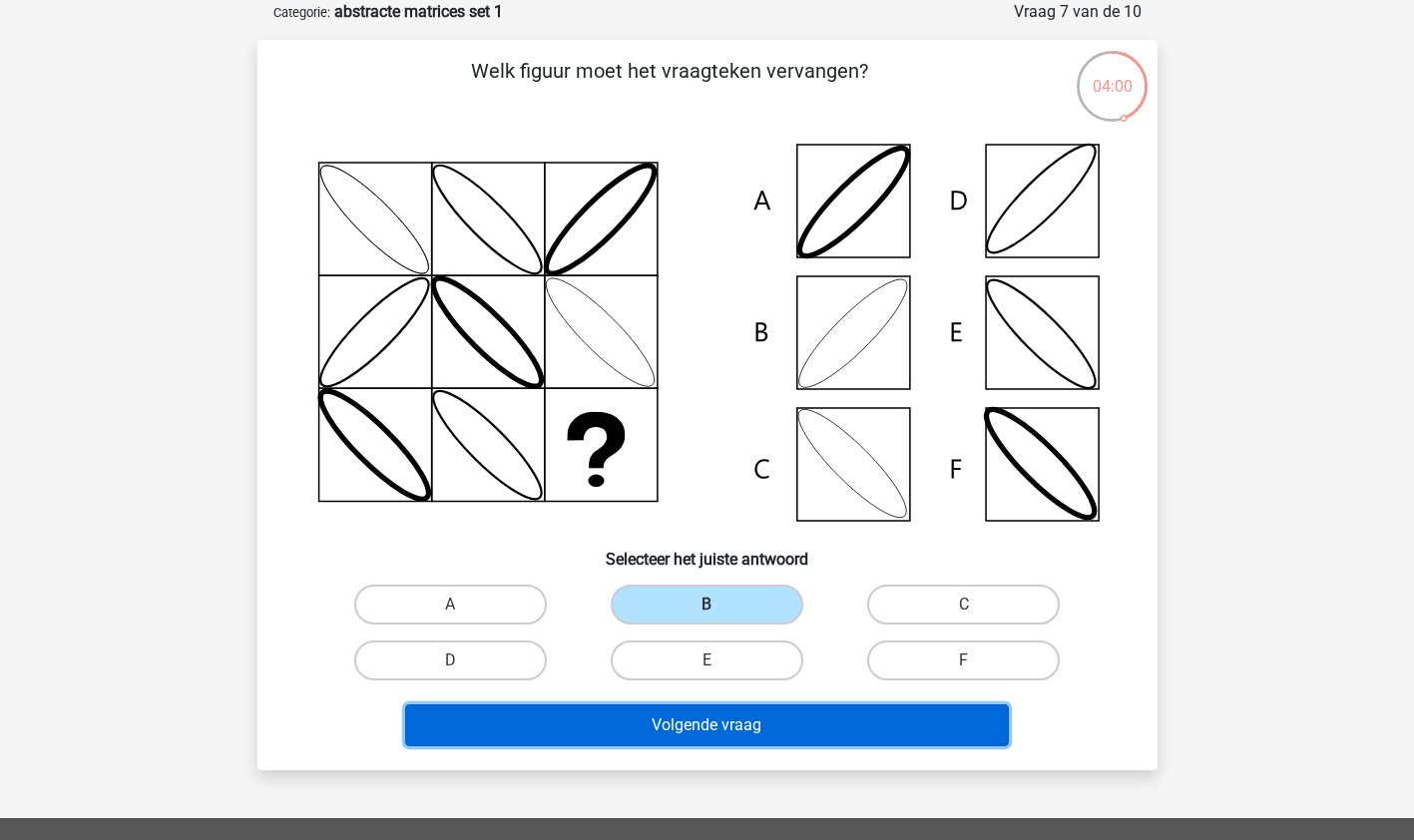 click on "Volgende vraag" at bounding box center [707, 725] 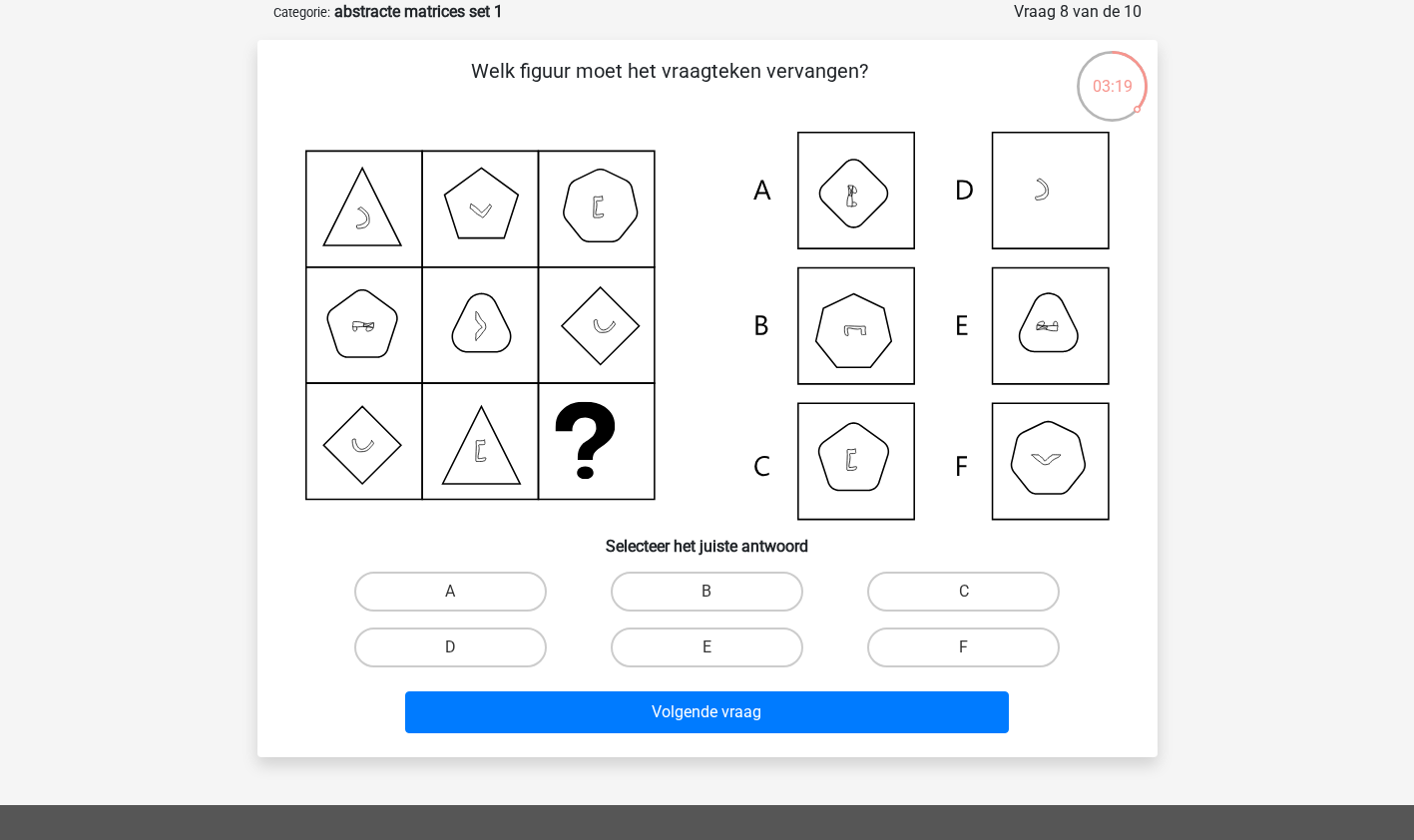 click on "B" at bounding box center (707, 592) 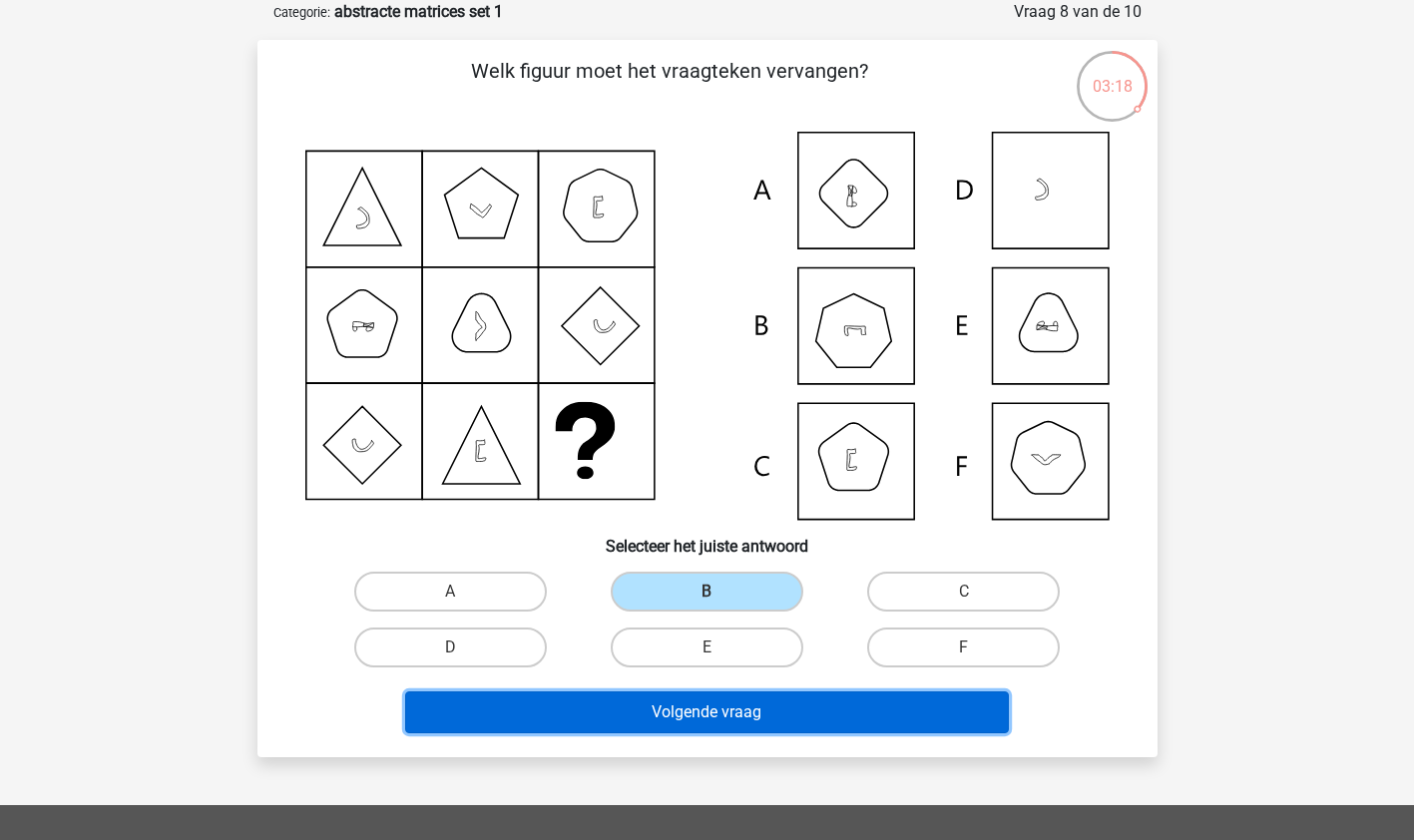 click on "Volgende vraag" at bounding box center (707, 712) 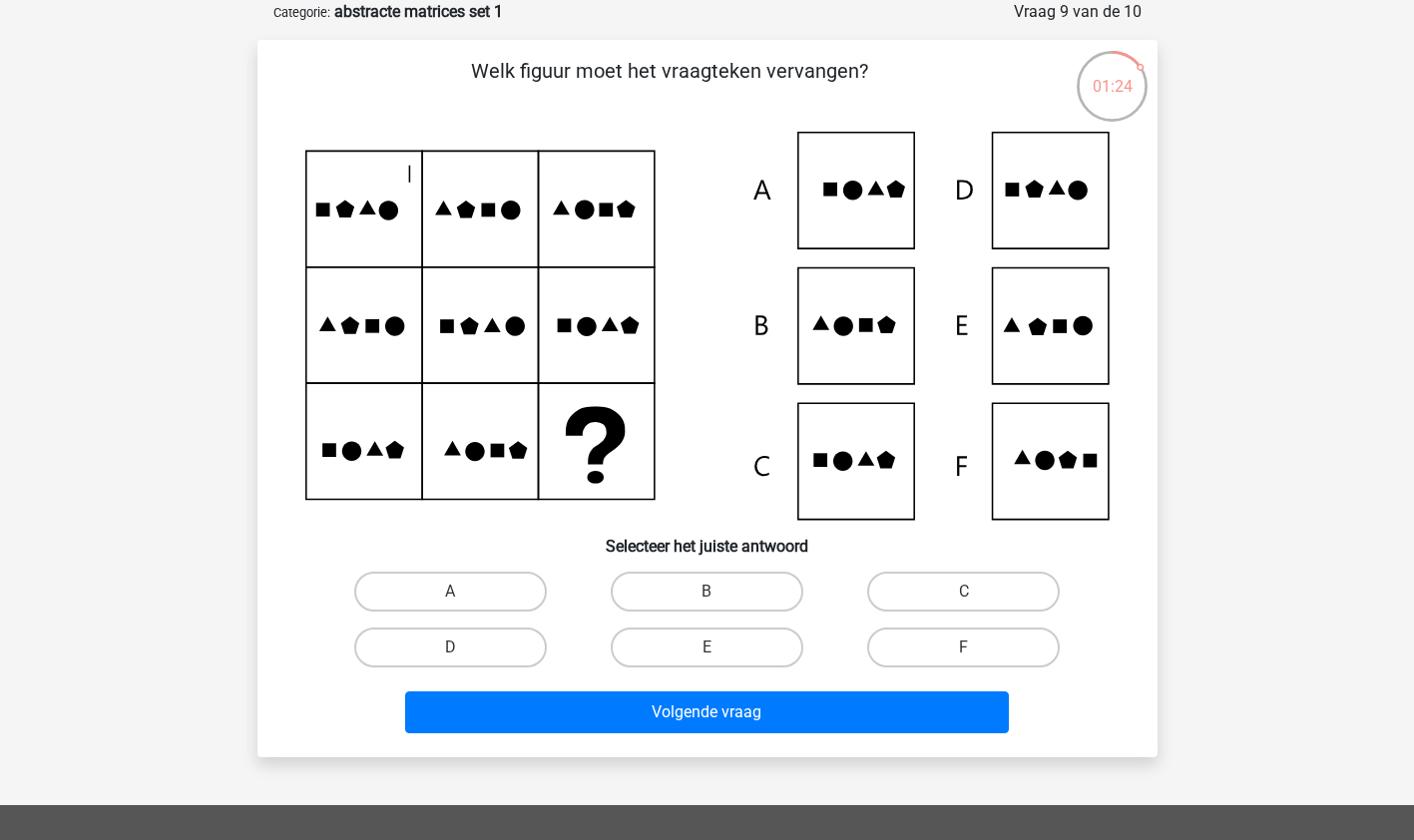 click on "E" at bounding box center [707, 647] 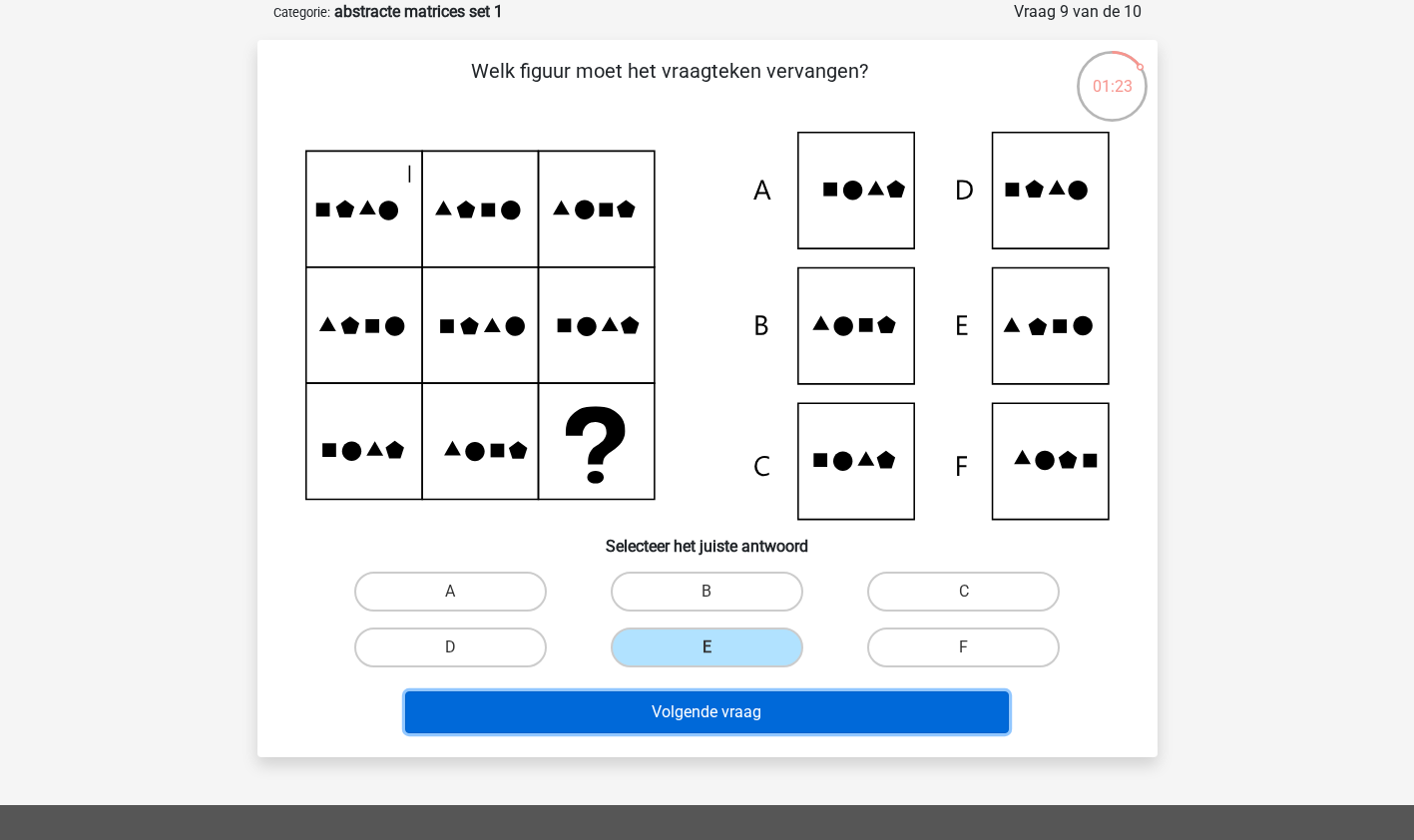 click on "Volgende vraag" at bounding box center (707, 712) 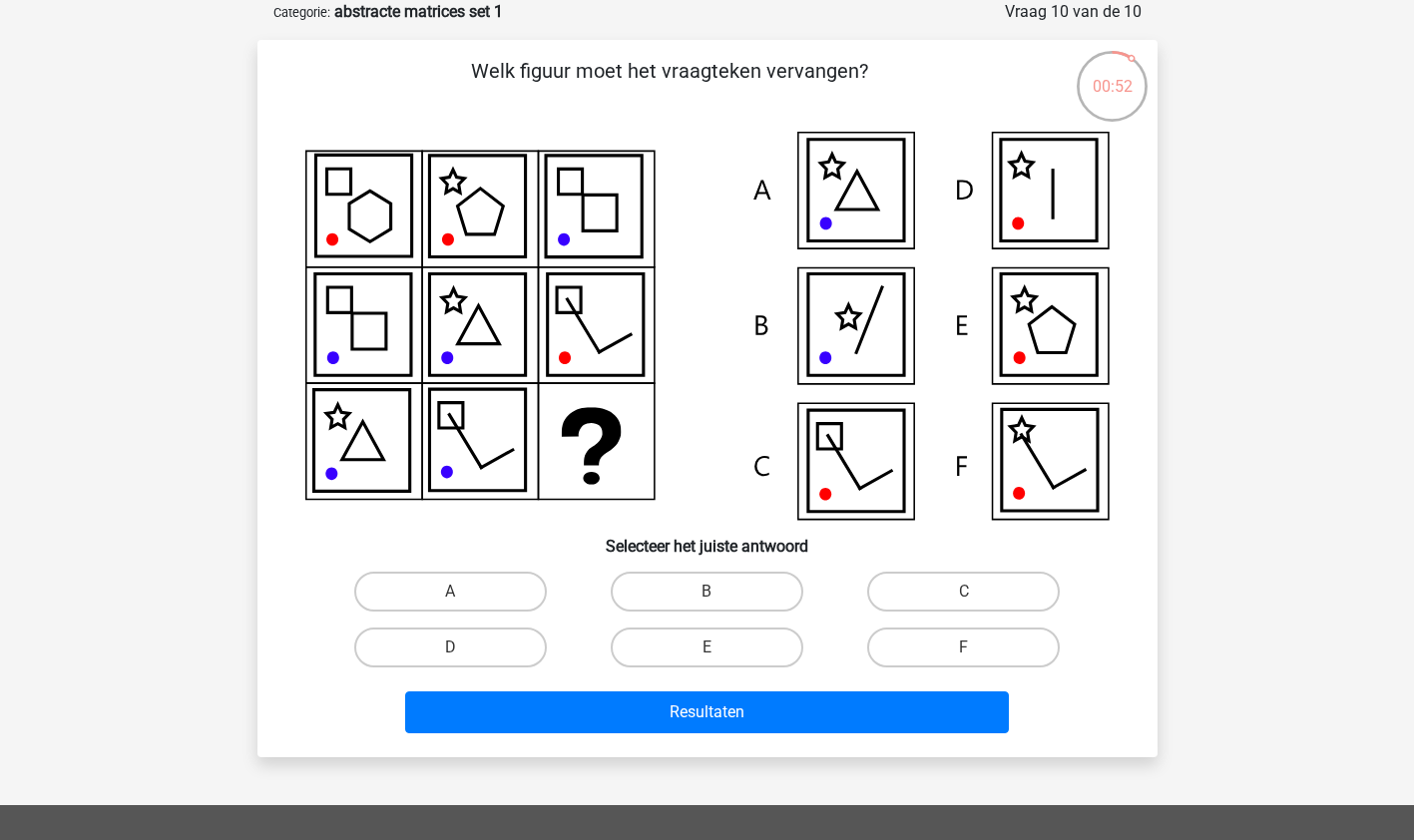 drag, startPoint x: 389, startPoint y: 206, endPoint x: 446, endPoint y: 401, distance: 203.16004 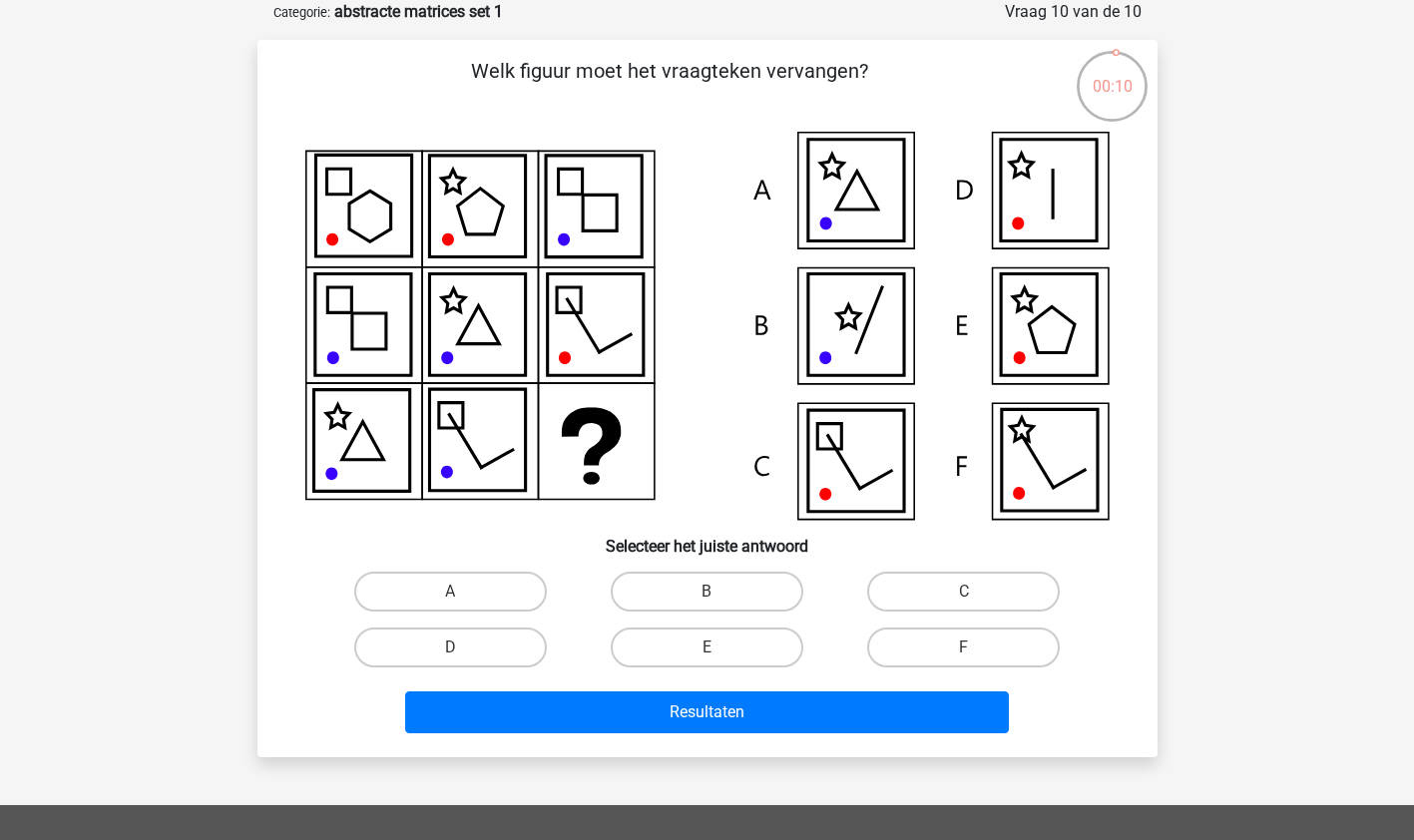 click on "A" at bounding box center [450, 592] 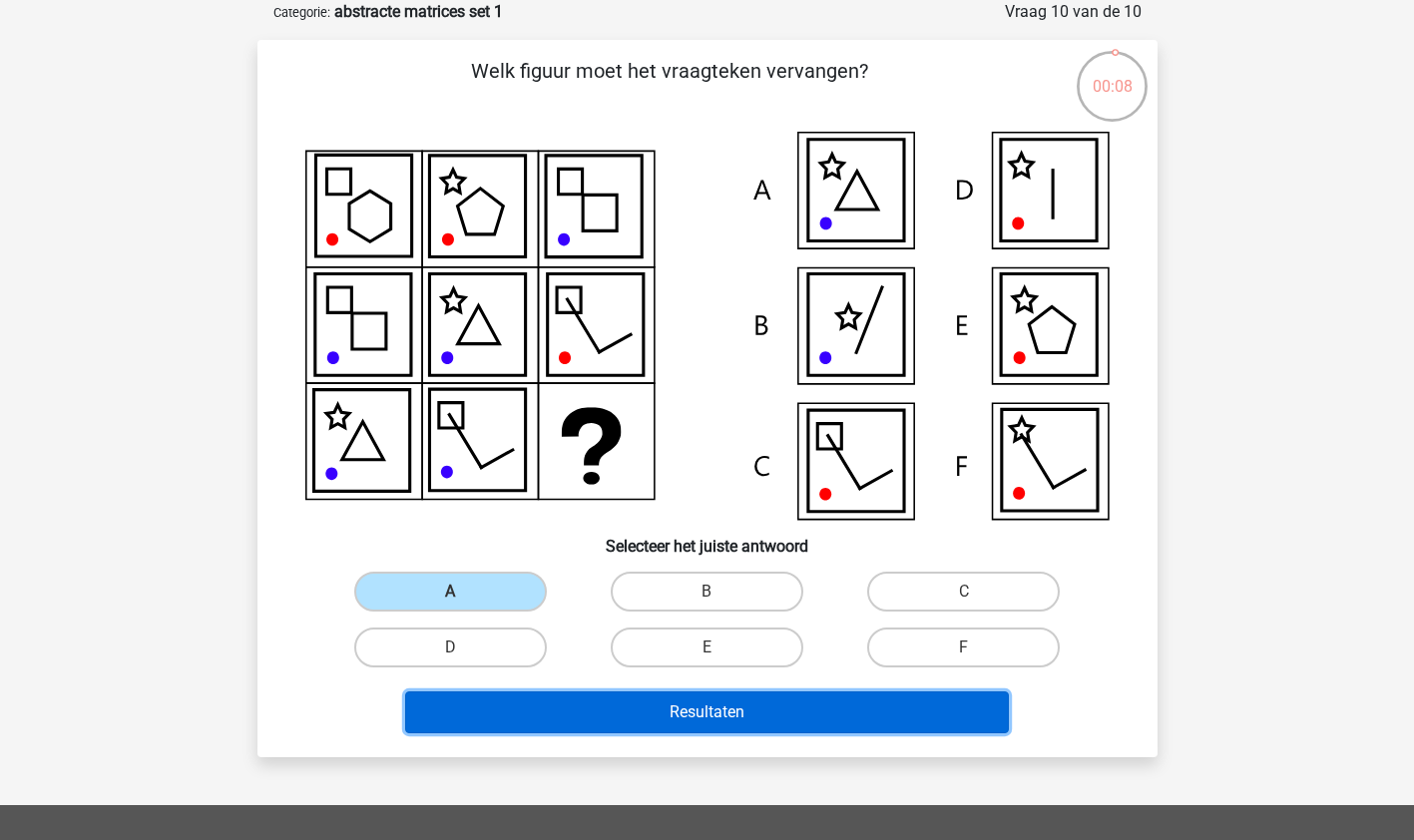 click on "Resultaten" at bounding box center [707, 712] 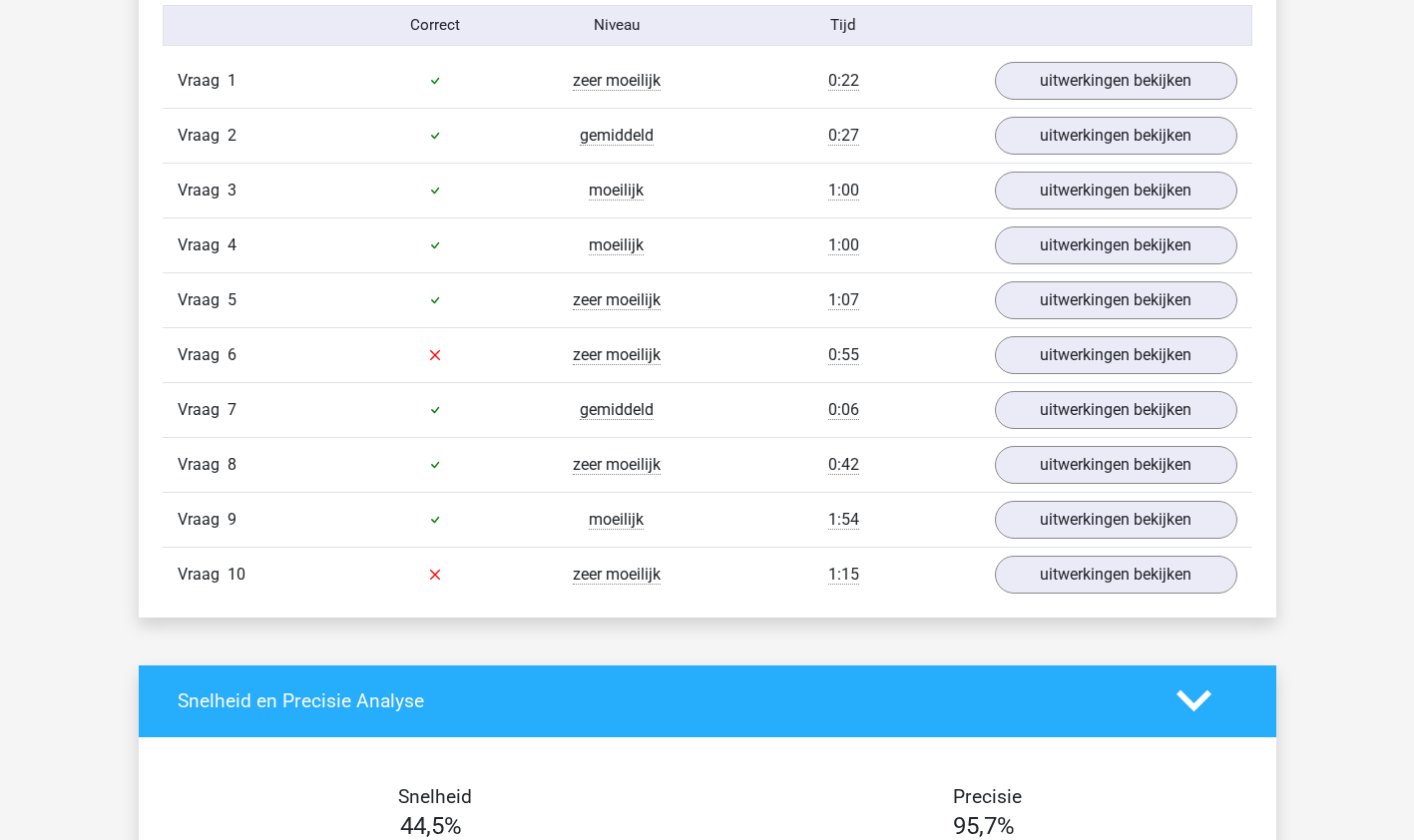 scroll, scrollTop: 1322, scrollLeft: 0, axis: vertical 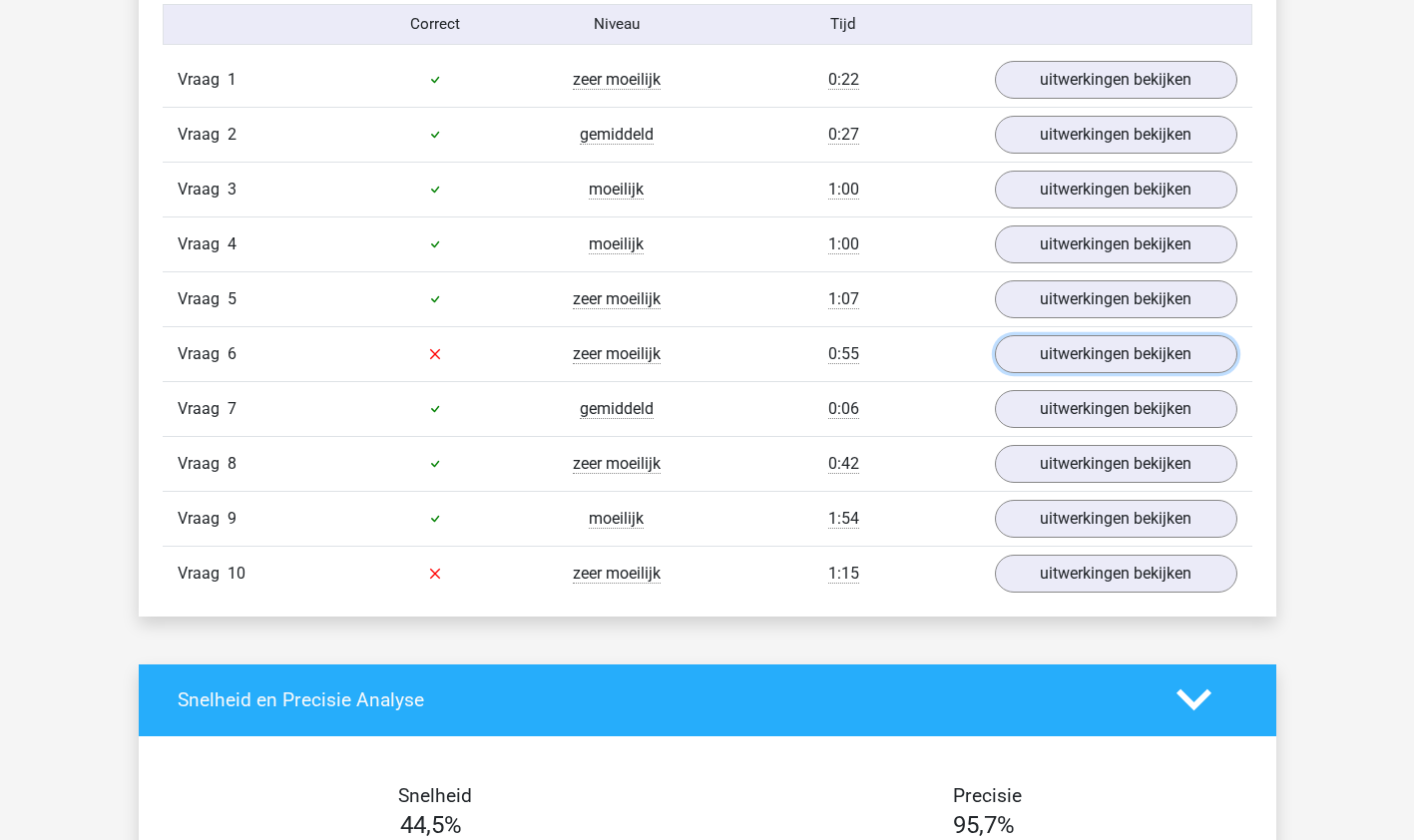 click on "uitwerkingen bekijken" at bounding box center [1116, 354] 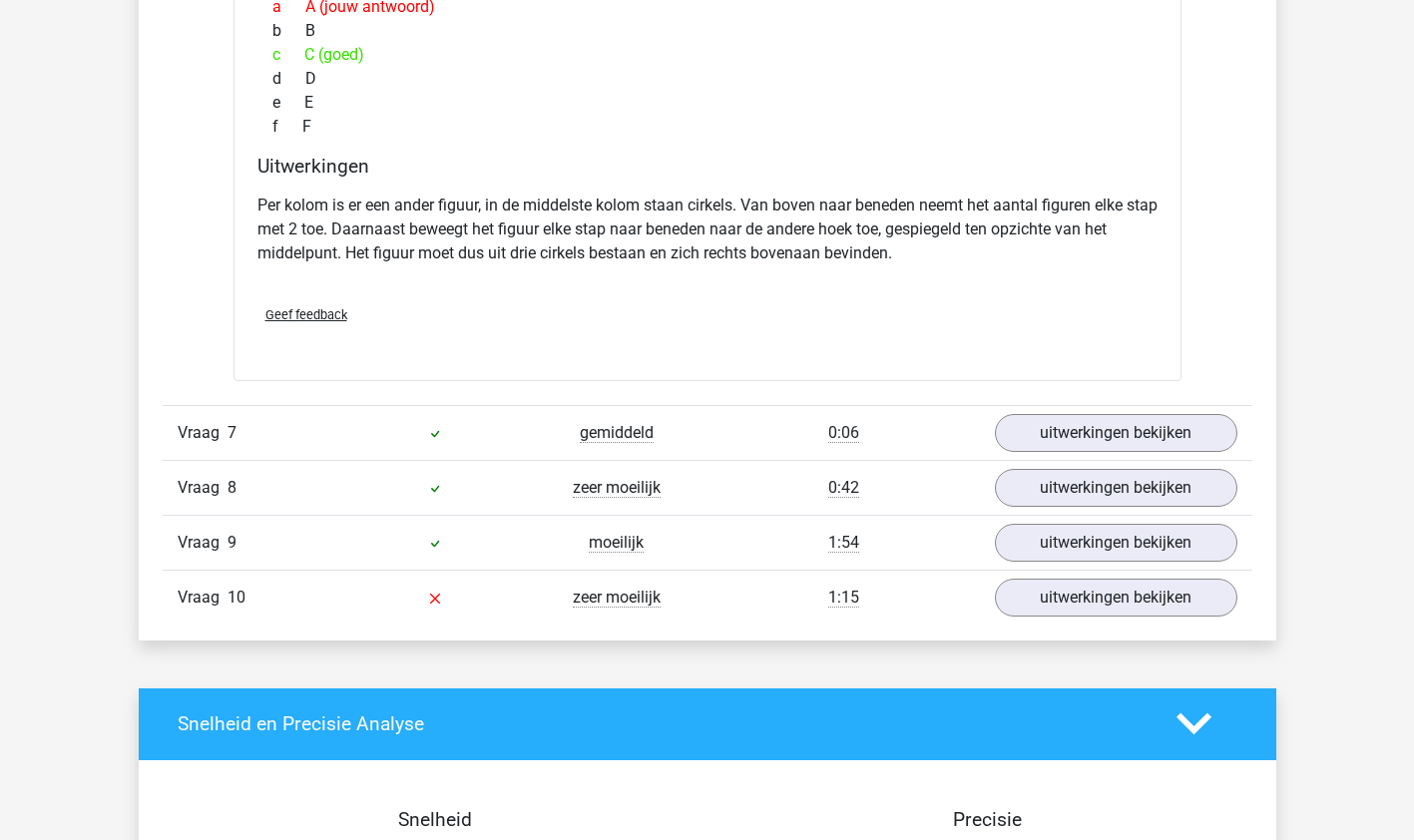 scroll, scrollTop: 2225, scrollLeft: 0, axis: vertical 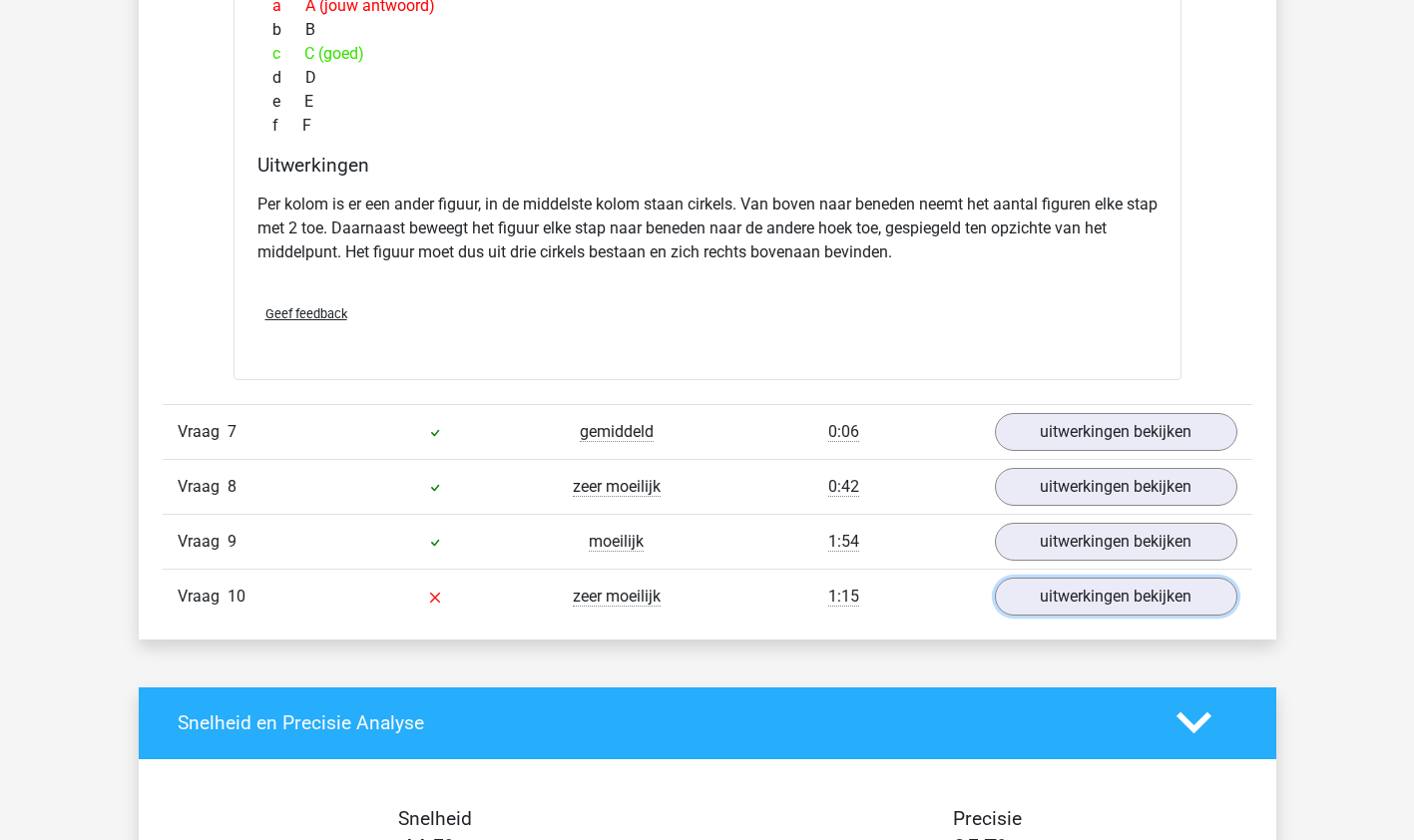 click on "uitwerkingen bekijken" at bounding box center [1116, 597] 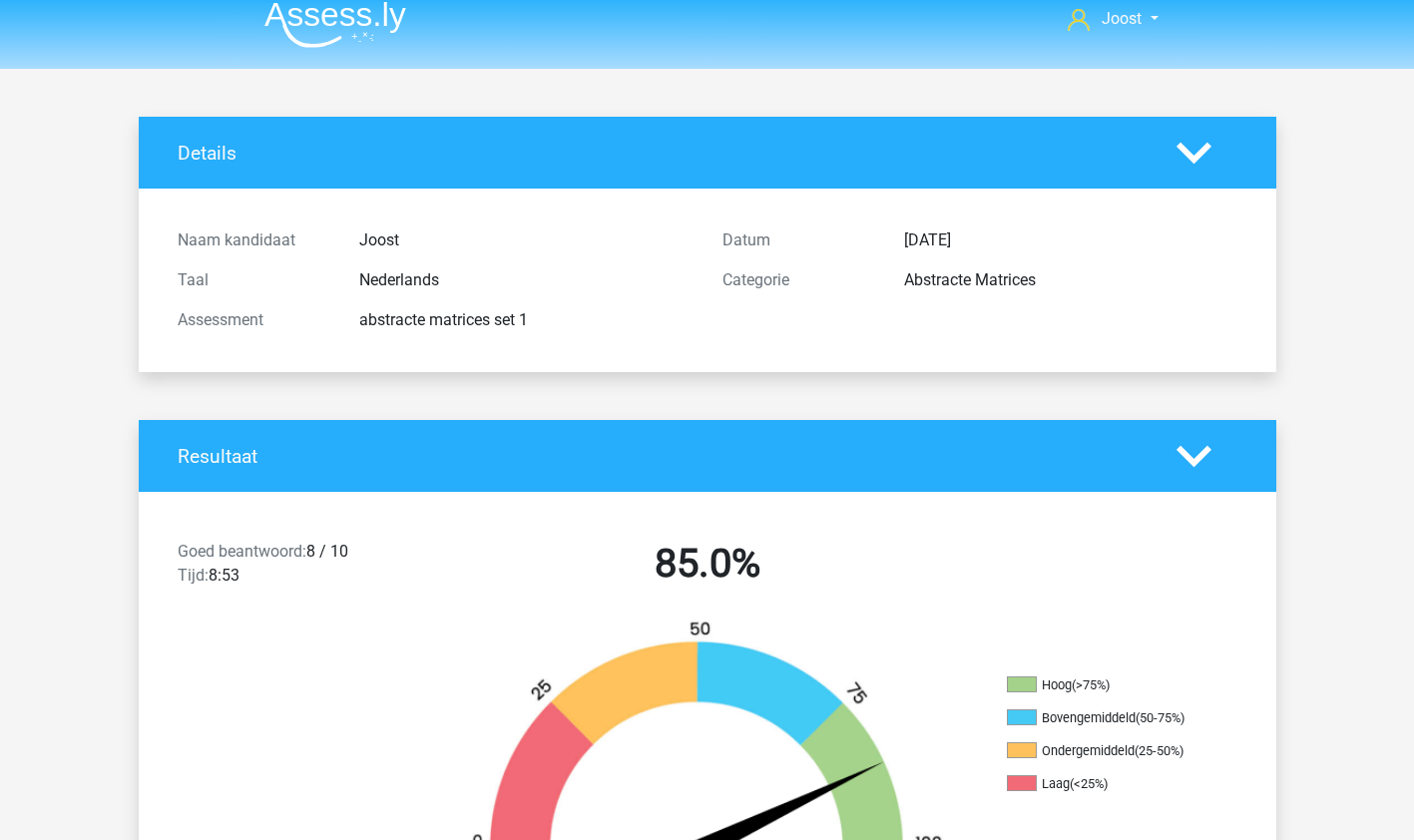 scroll, scrollTop: 0, scrollLeft: 0, axis: both 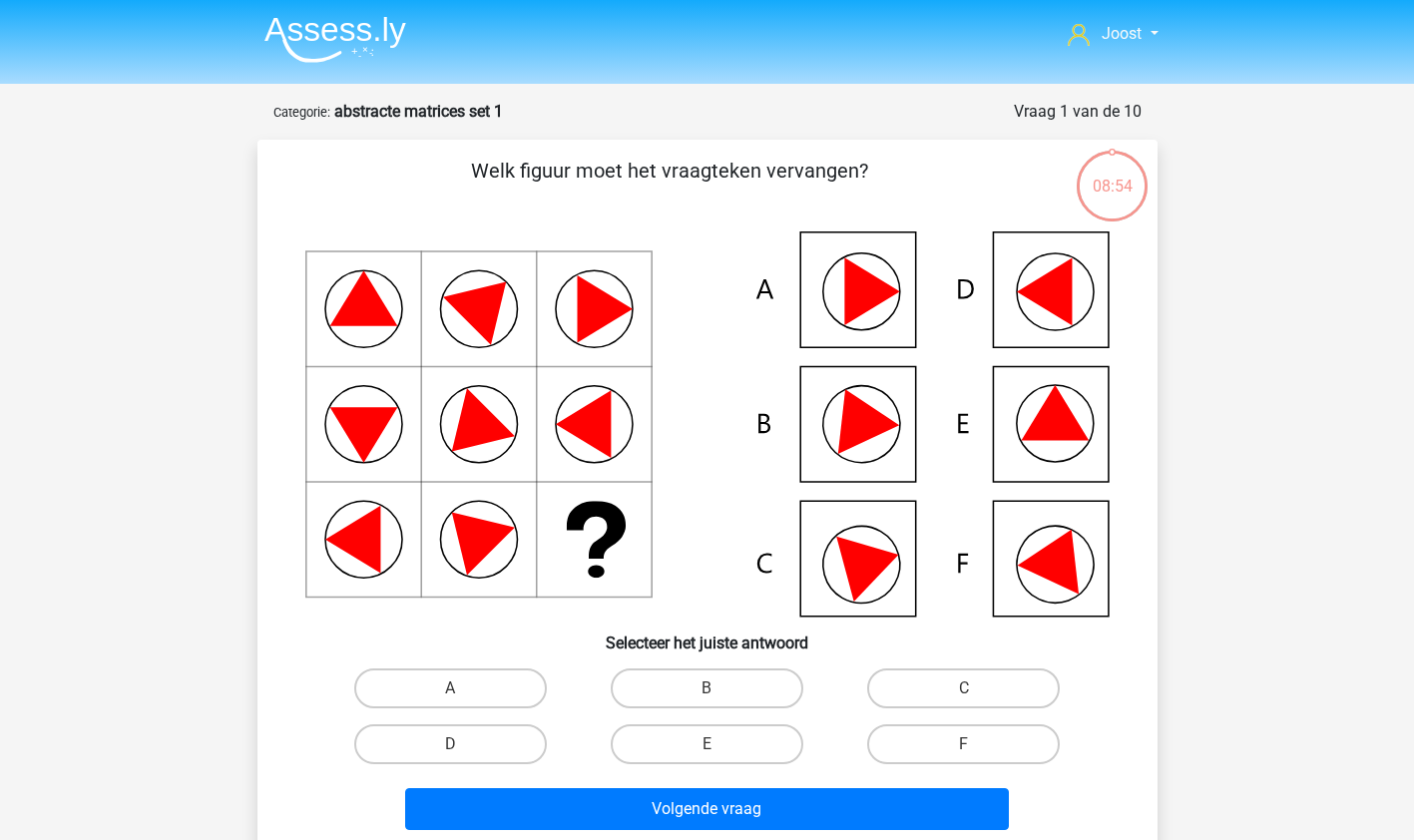 click at bounding box center (335, 39) 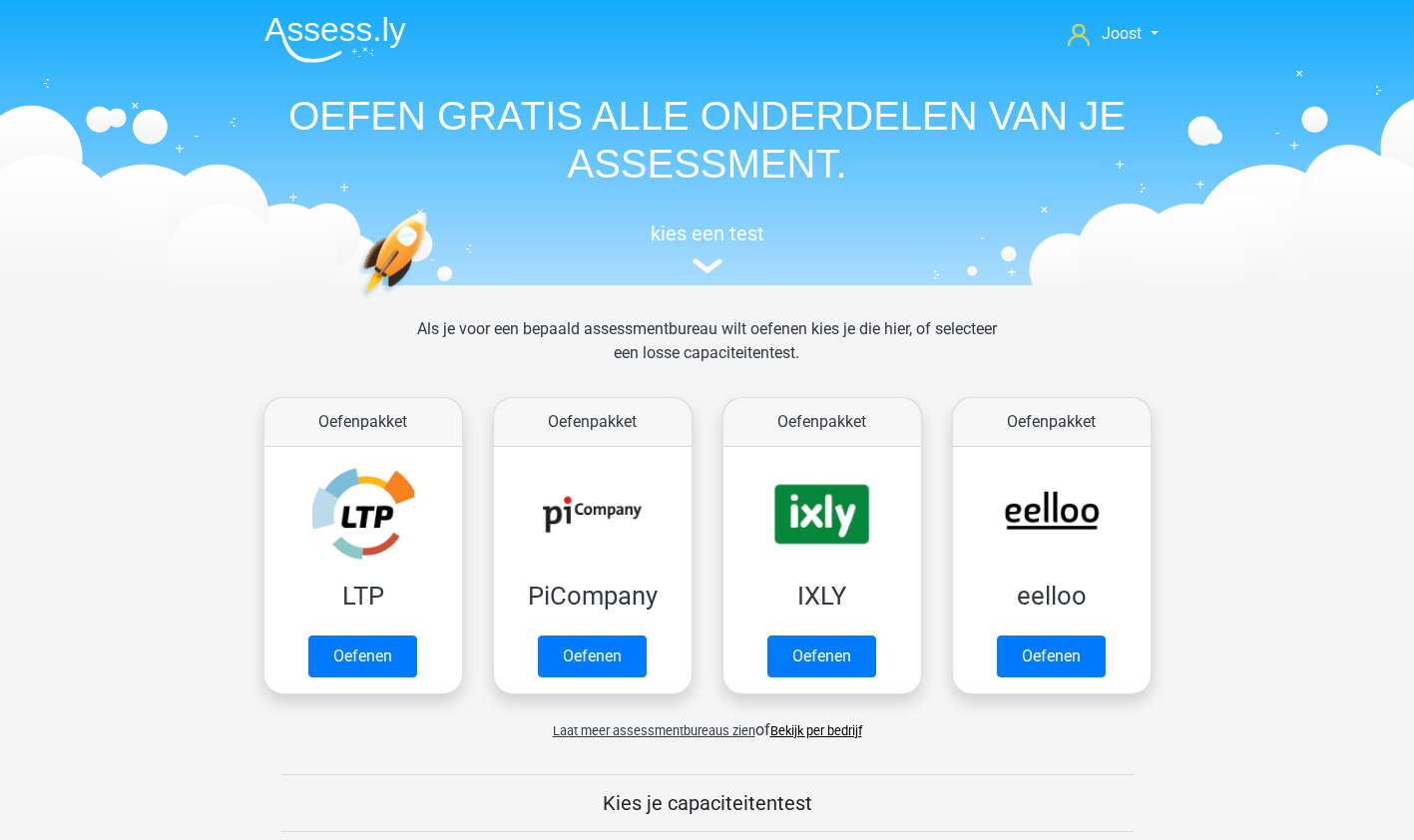 scroll, scrollTop: 0, scrollLeft: 0, axis: both 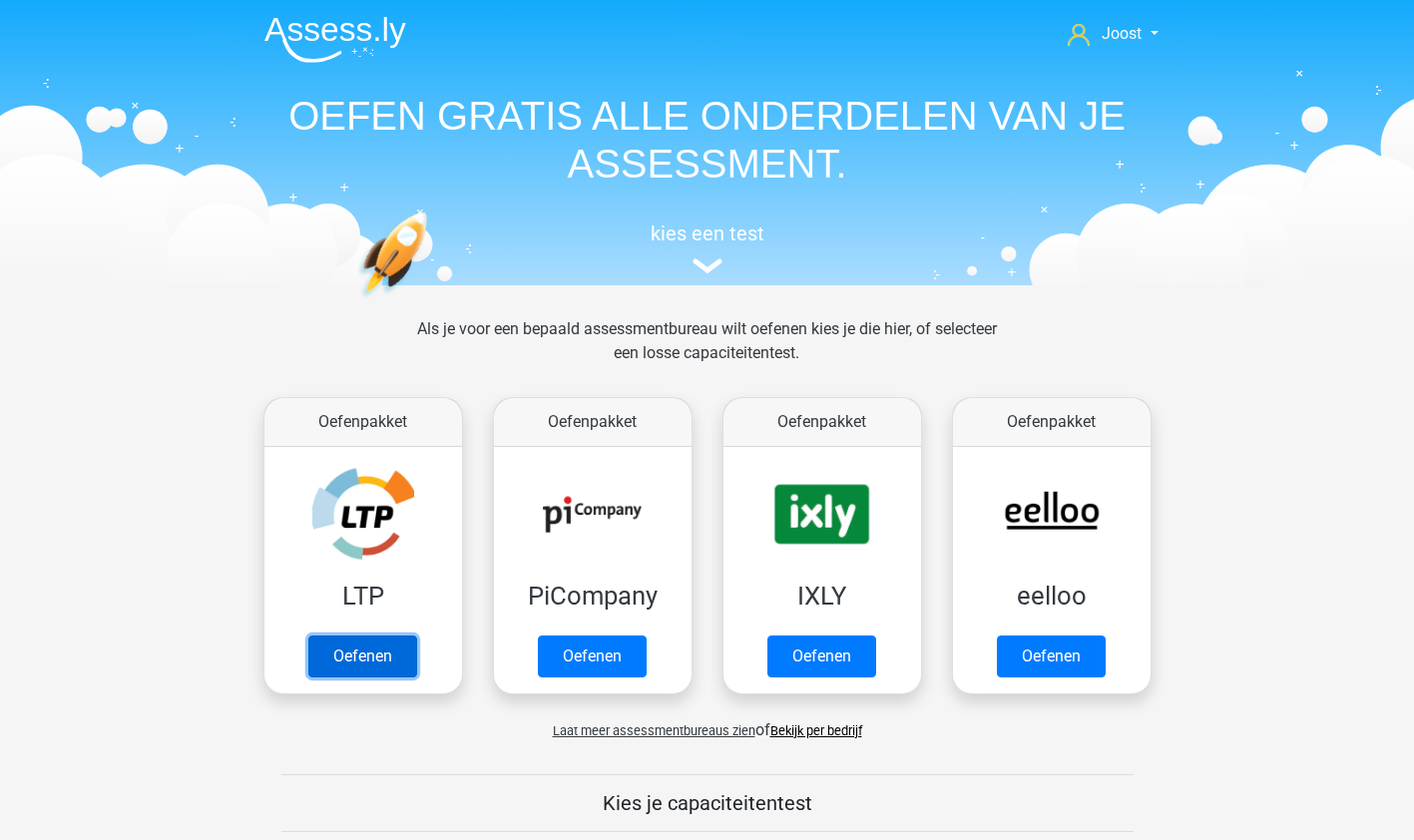 click on "Oefenen" at bounding box center (362, 656) 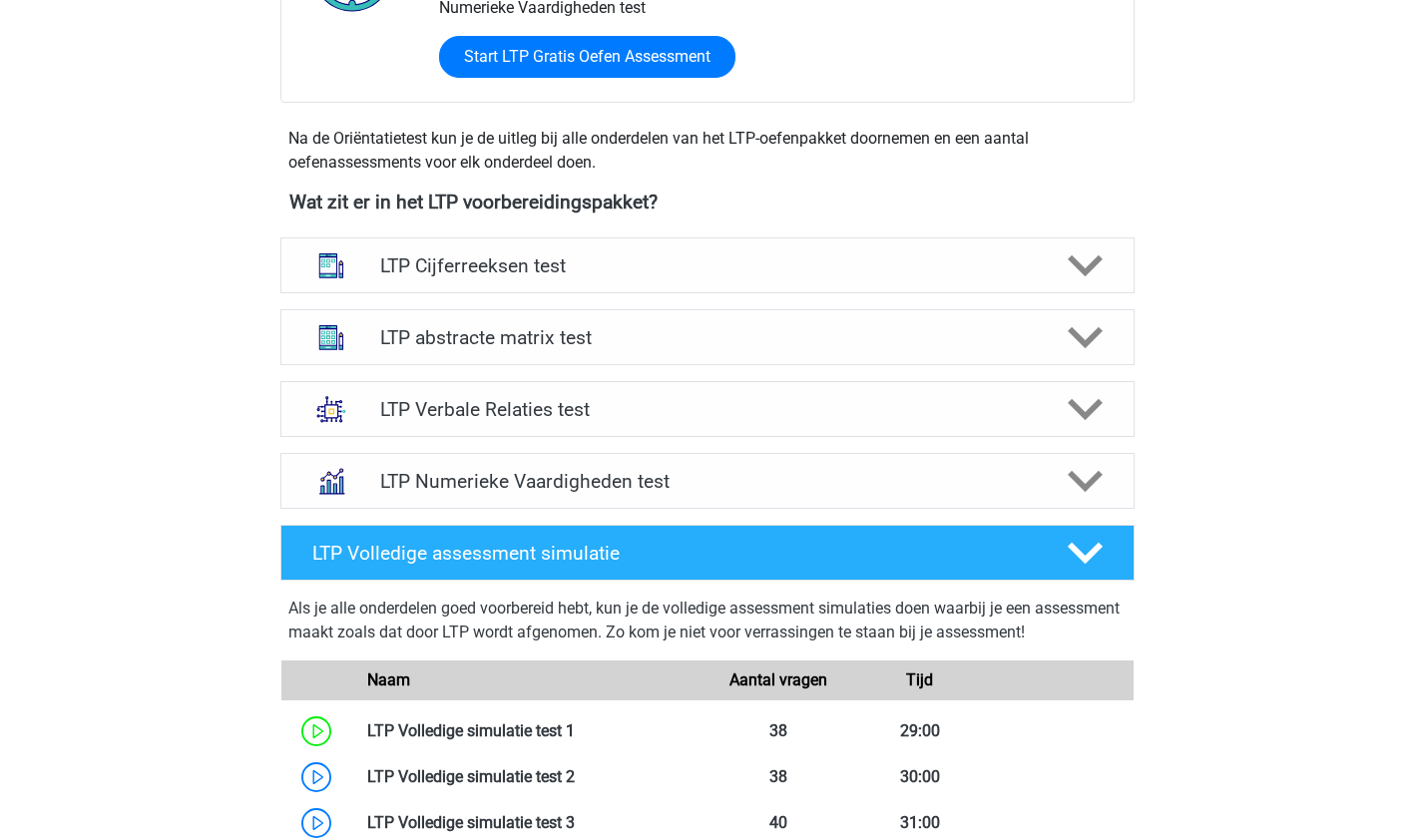 scroll, scrollTop: 613, scrollLeft: 0, axis: vertical 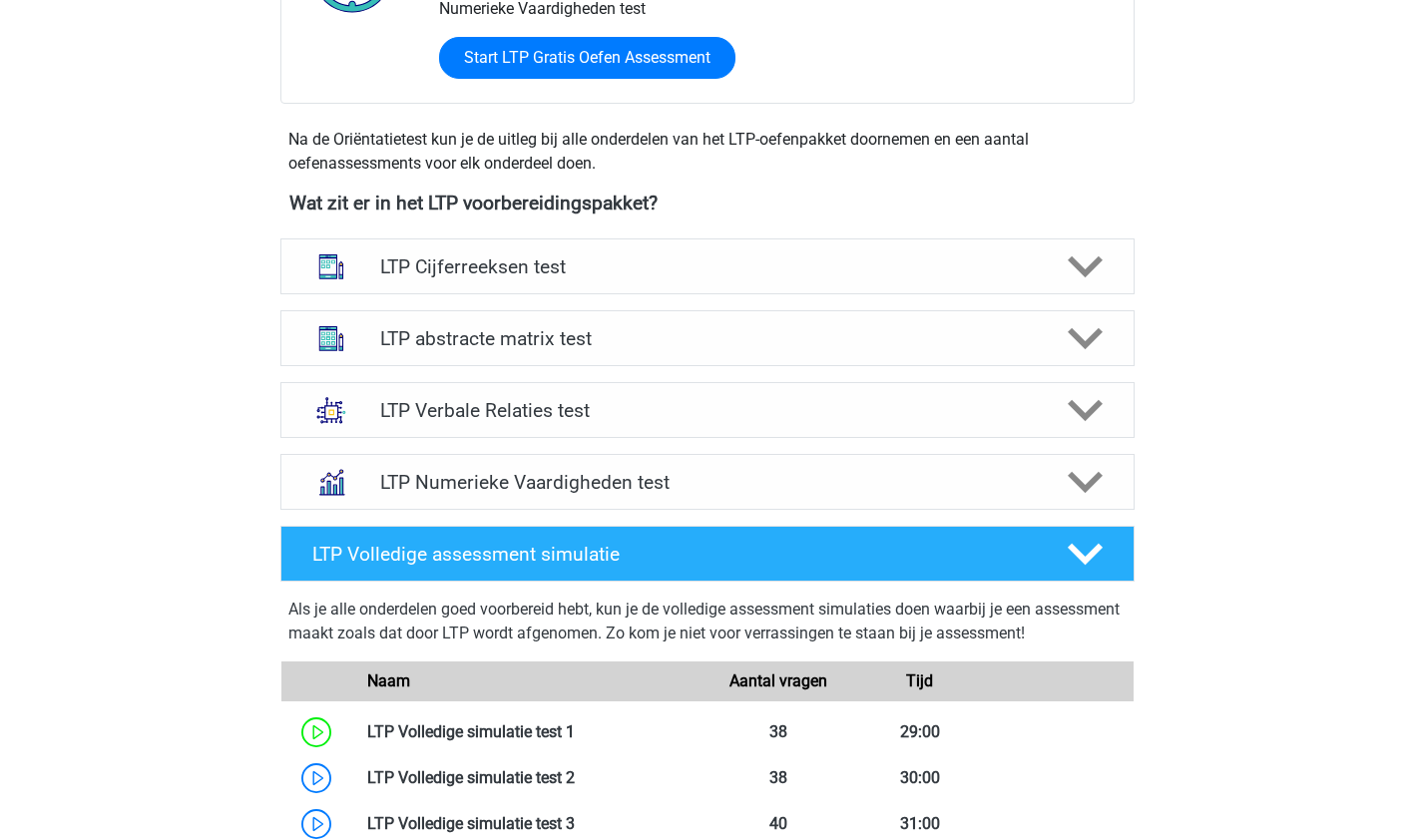 click 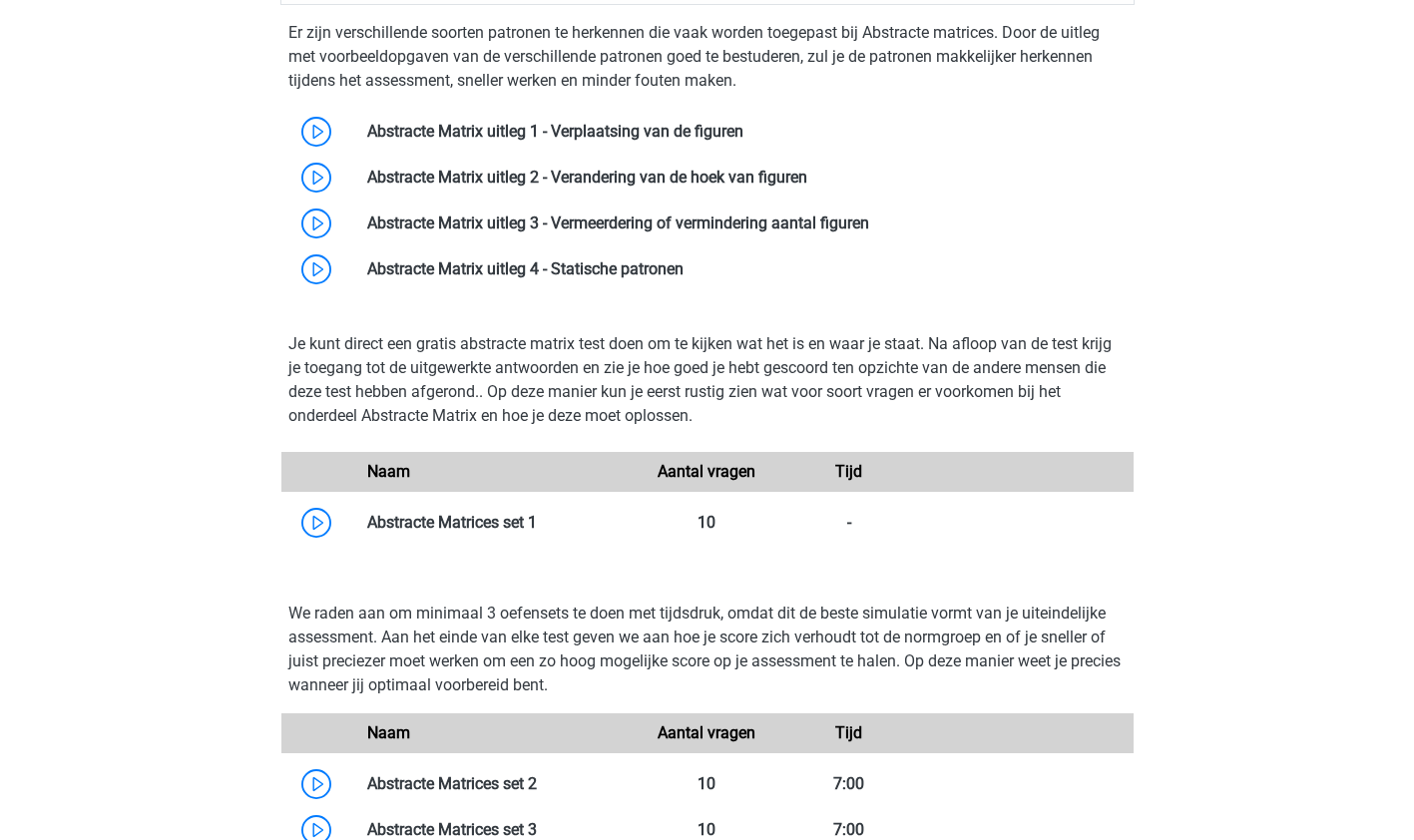 scroll, scrollTop: 972, scrollLeft: 0, axis: vertical 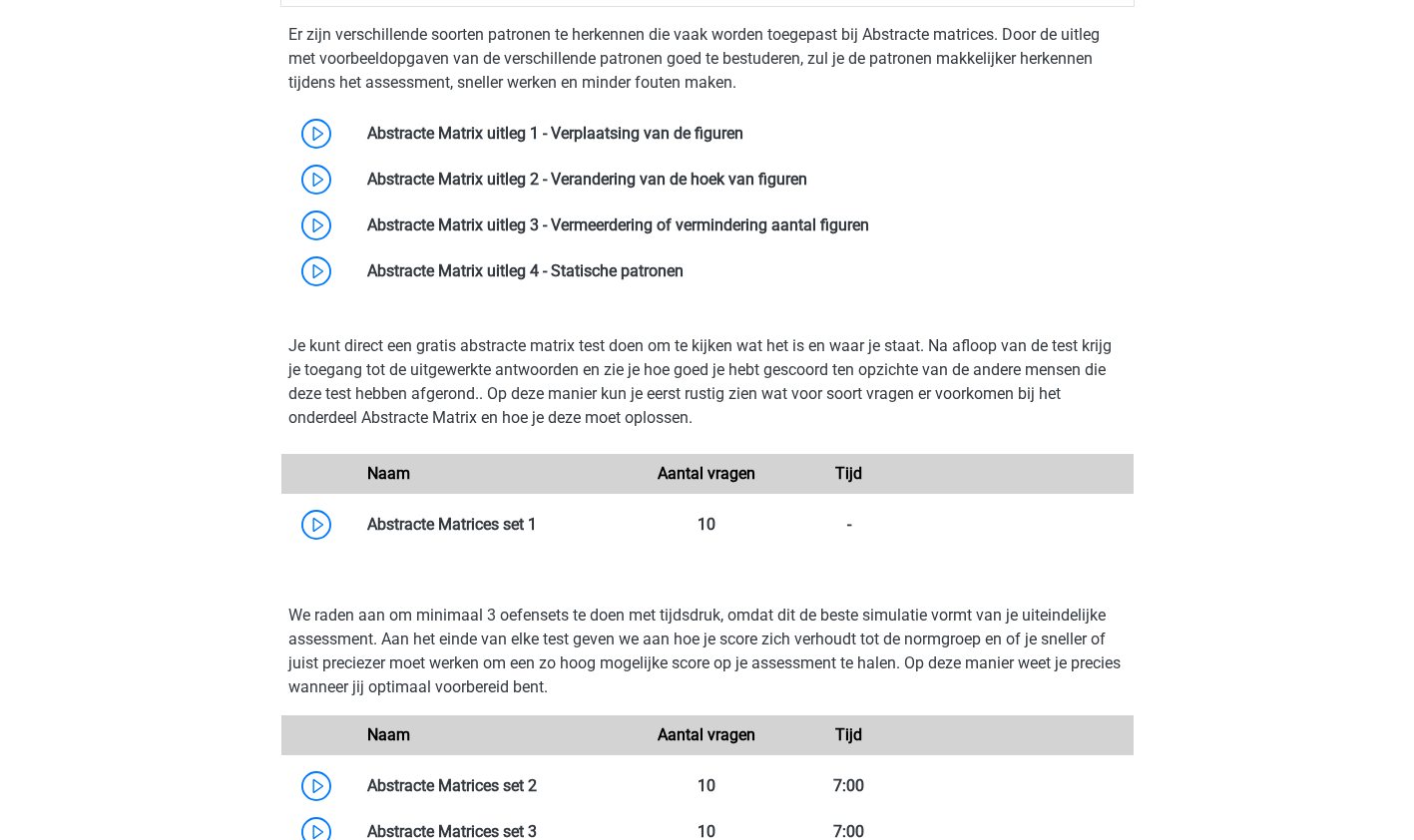 click at bounding box center [743, 133] 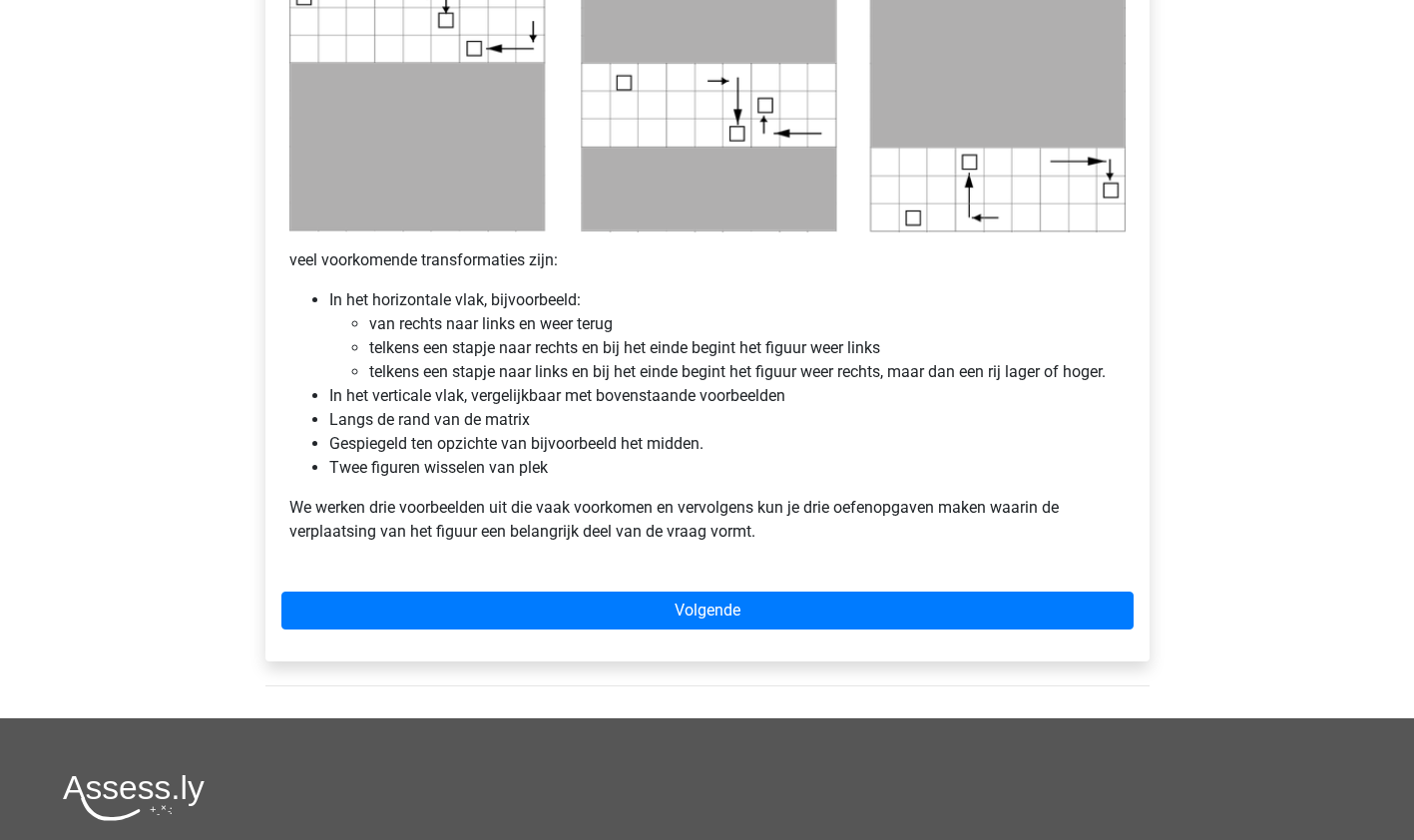 scroll, scrollTop: 1068, scrollLeft: 0, axis: vertical 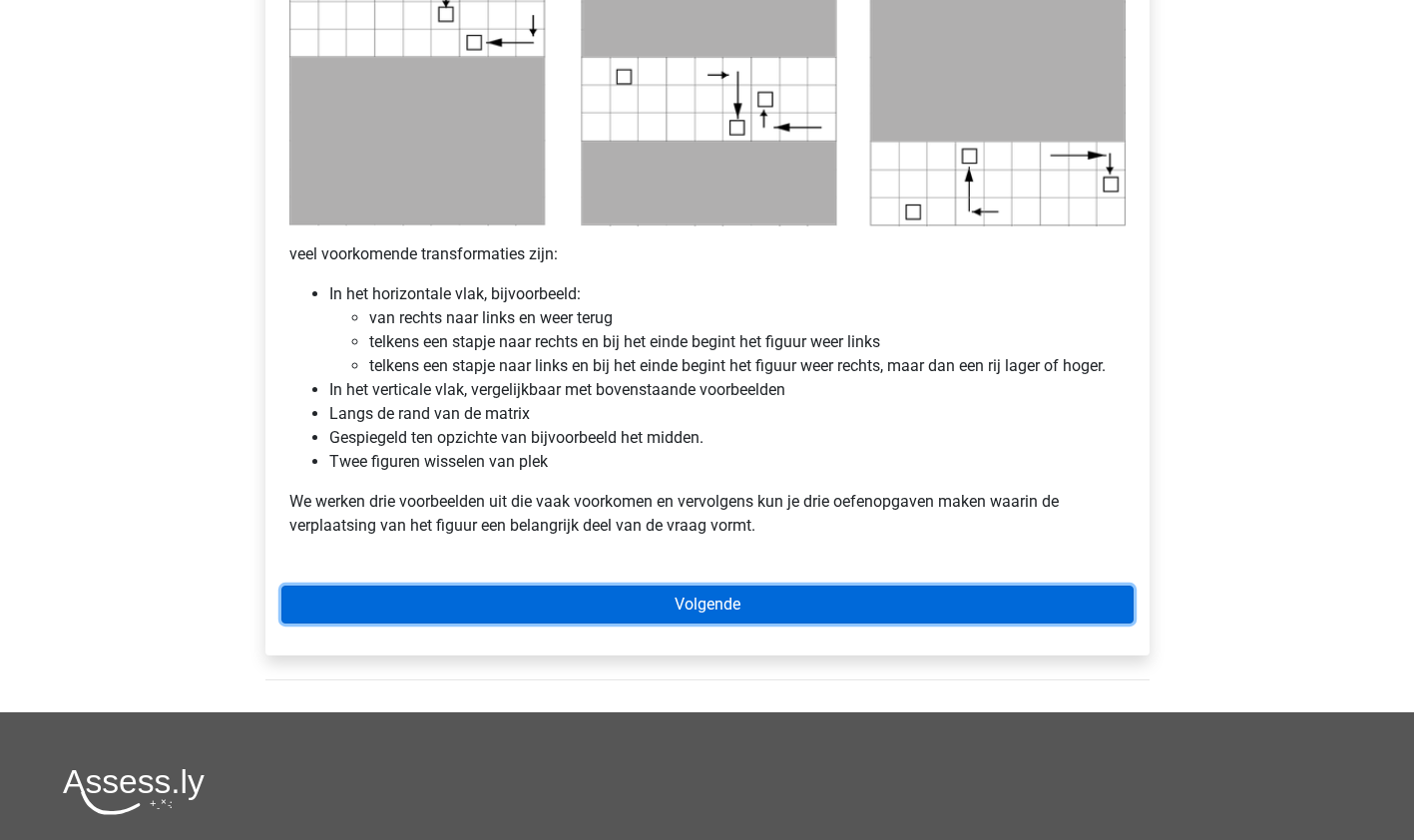 click on "Volgende" at bounding box center (707, 605) 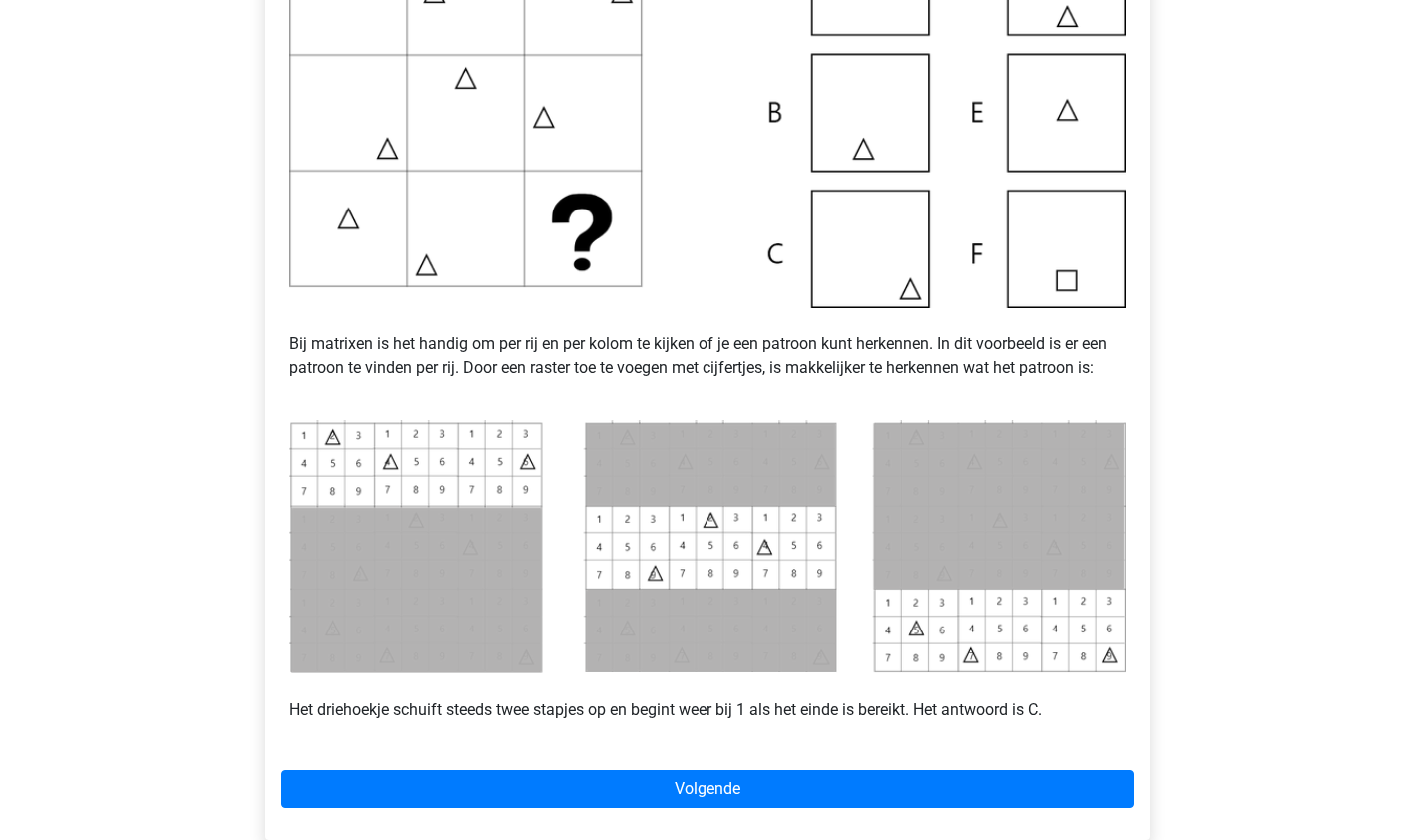 scroll, scrollTop: 555, scrollLeft: 0, axis: vertical 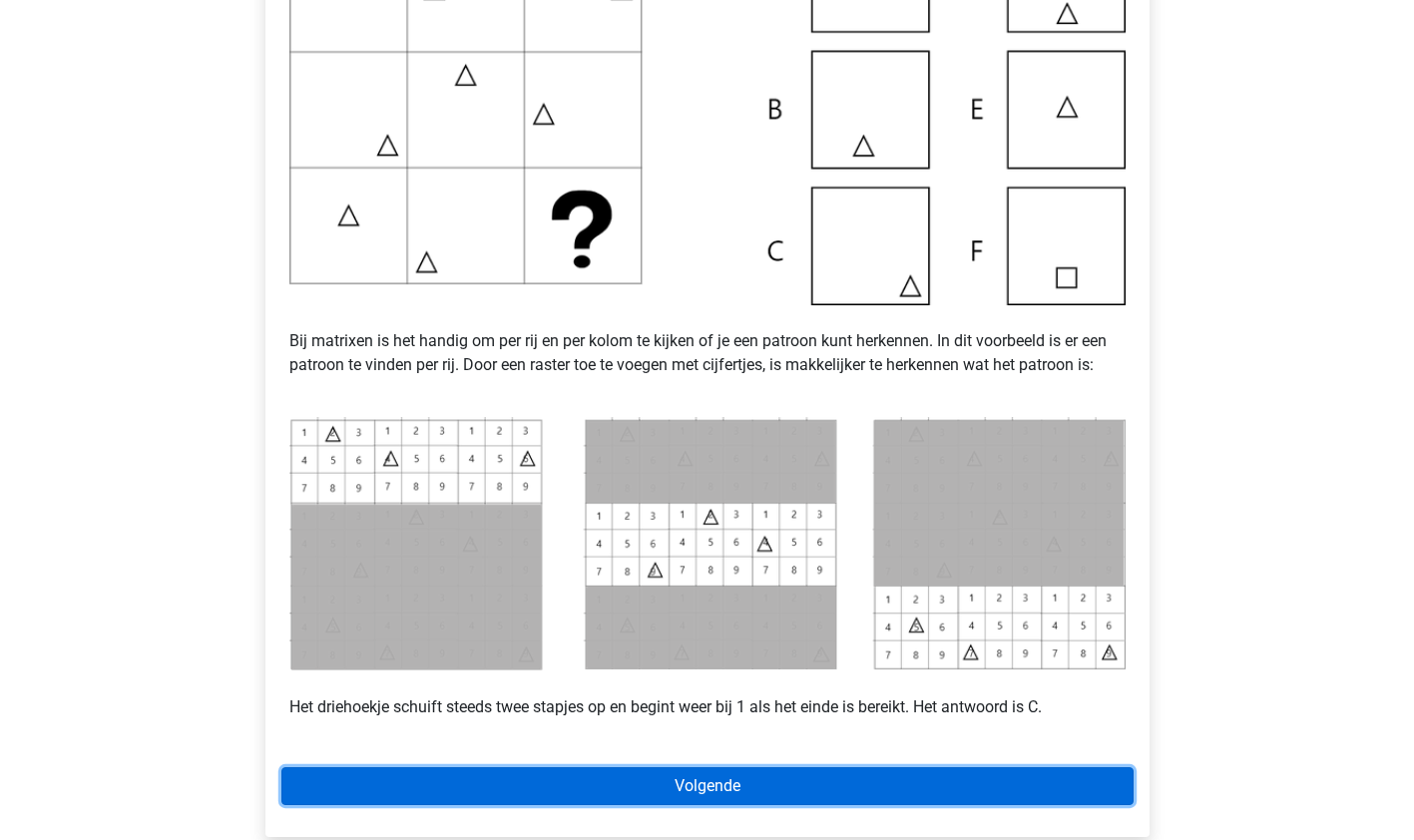 click on "Volgende" at bounding box center (707, 786) 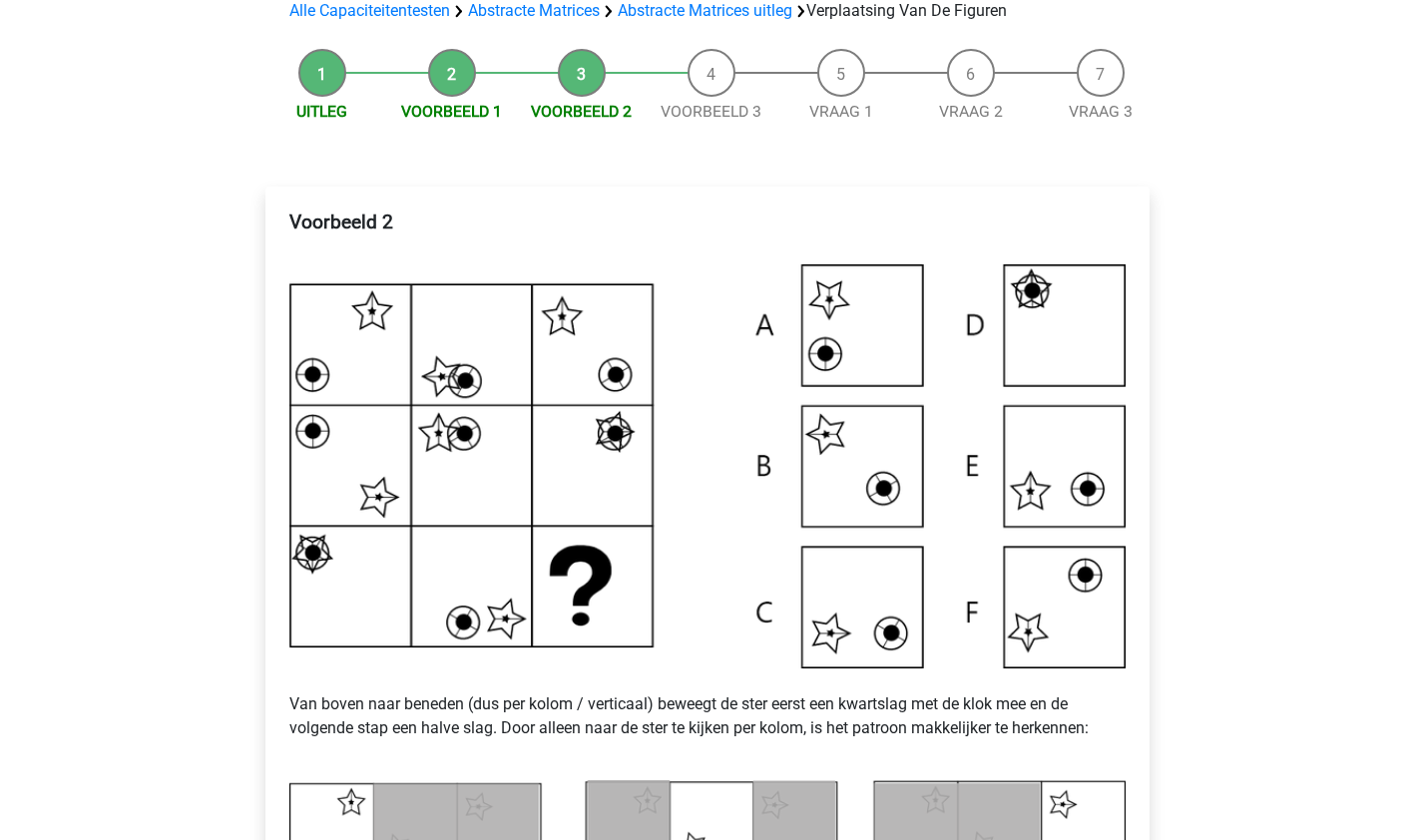 scroll, scrollTop: 206, scrollLeft: 0, axis: vertical 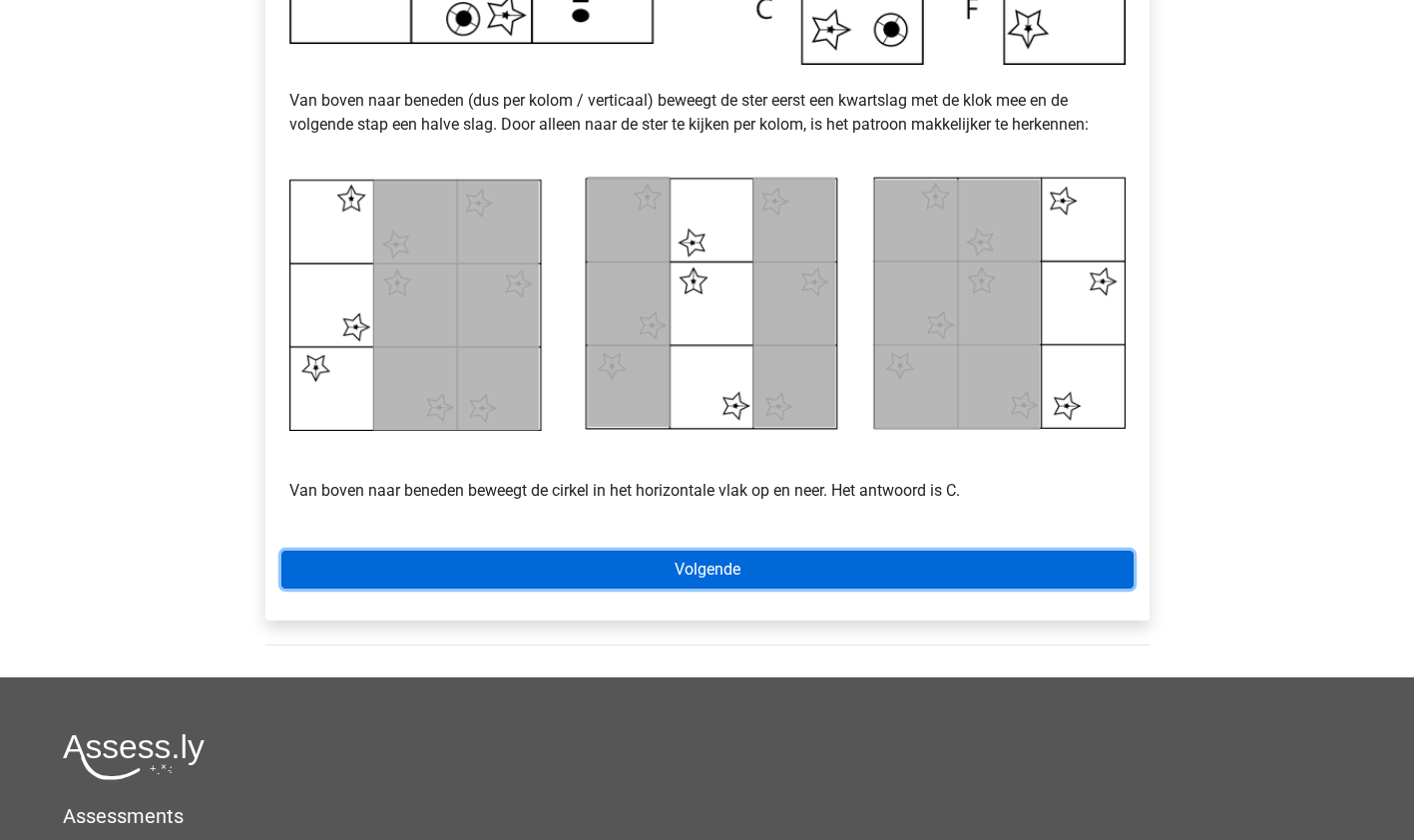 click on "Volgende" at bounding box center [707, 570] 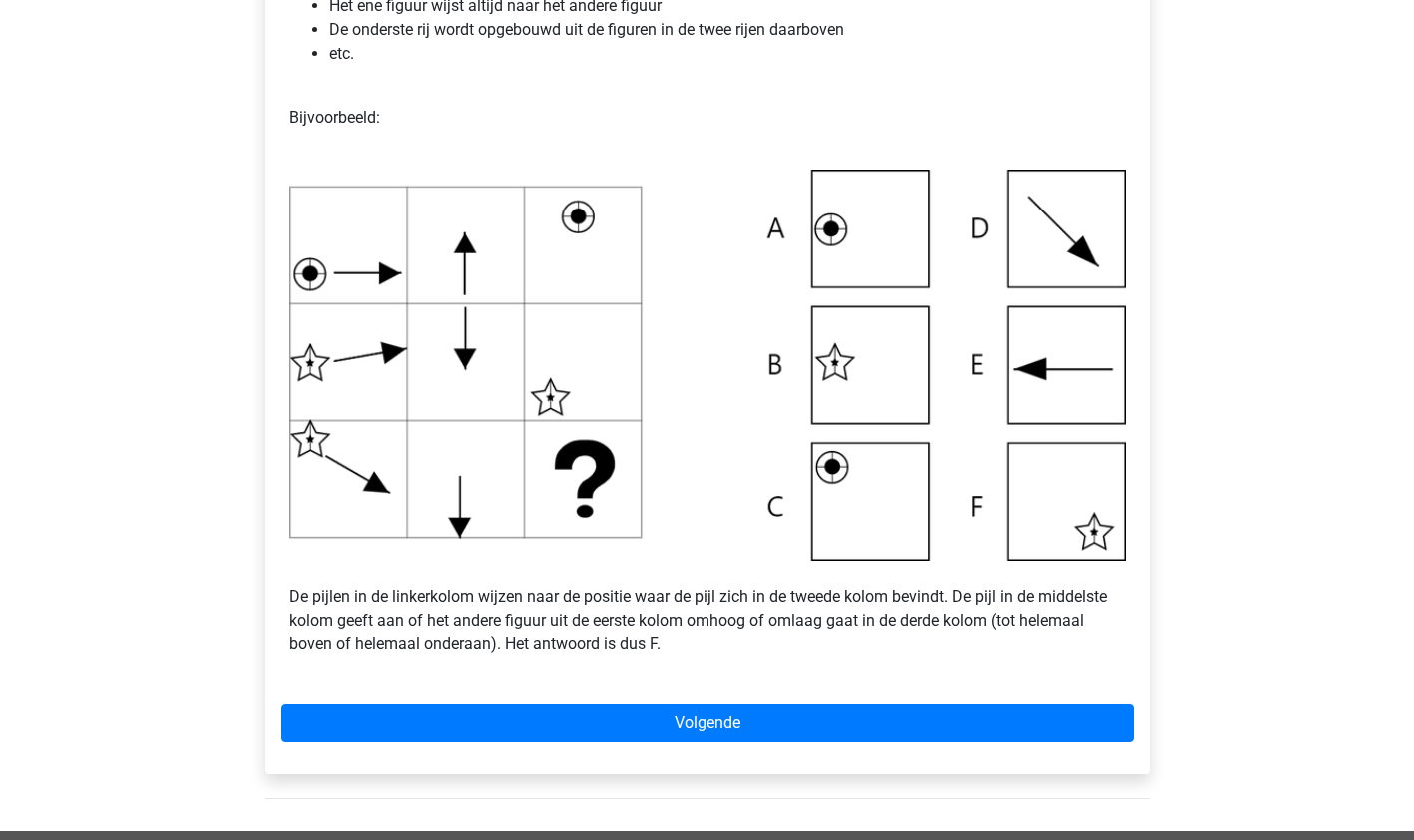 scroll, scrollTop: 535, scrollLeft: 0, axis: vertical 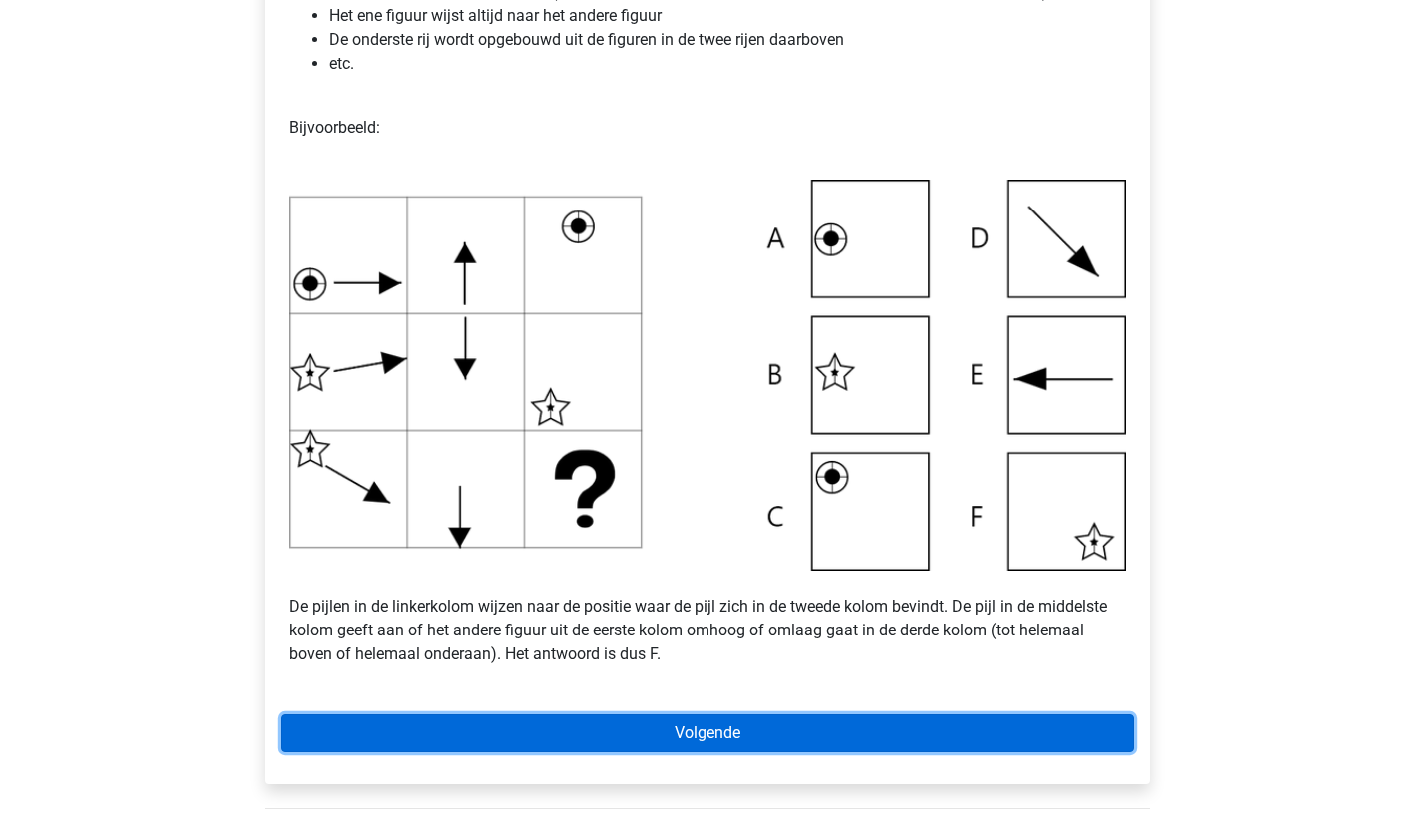 click on "Volgende" at bounding box center [707, 733] 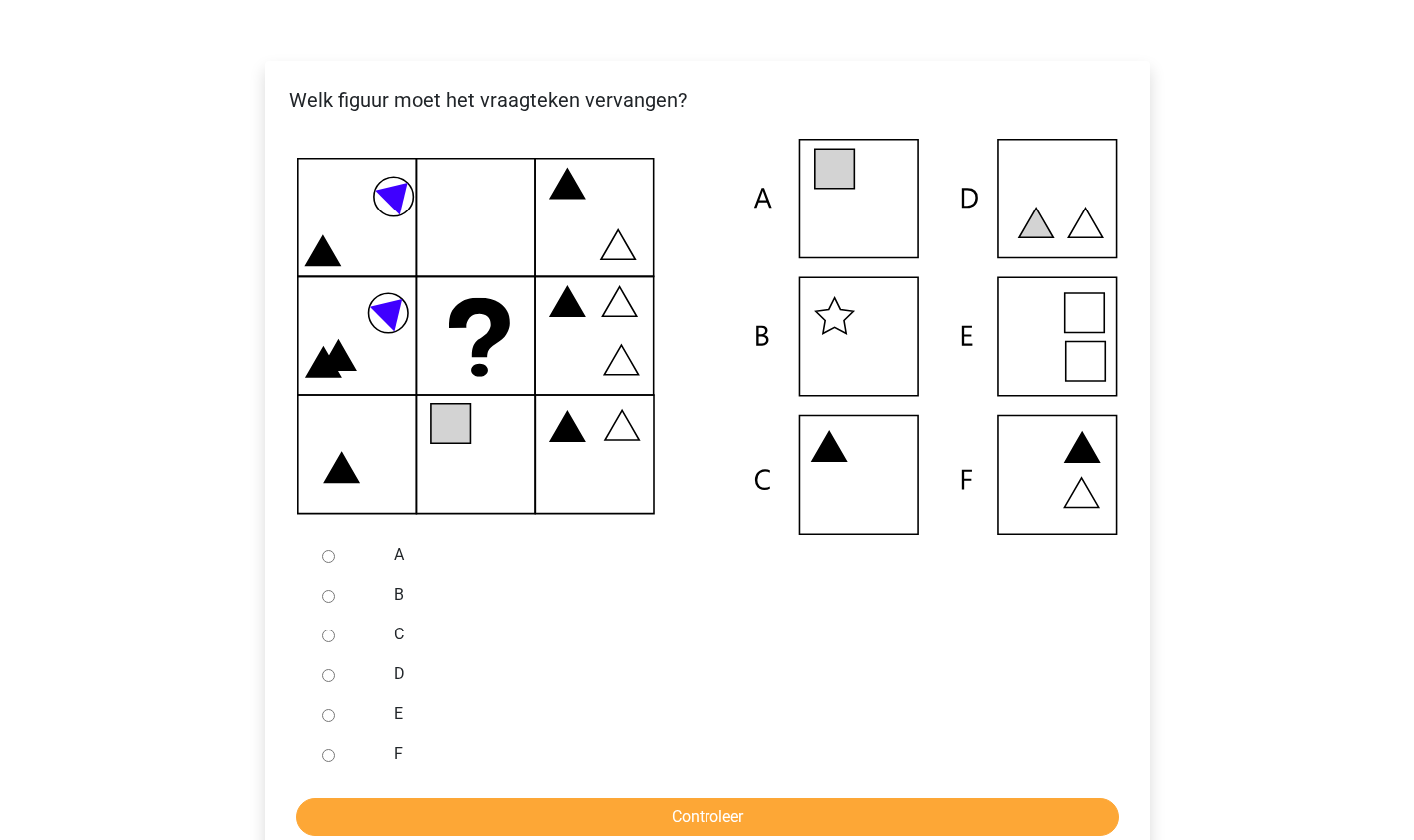 scroll, scrollTop: 340, scrollLeft: 0, axis: vertical 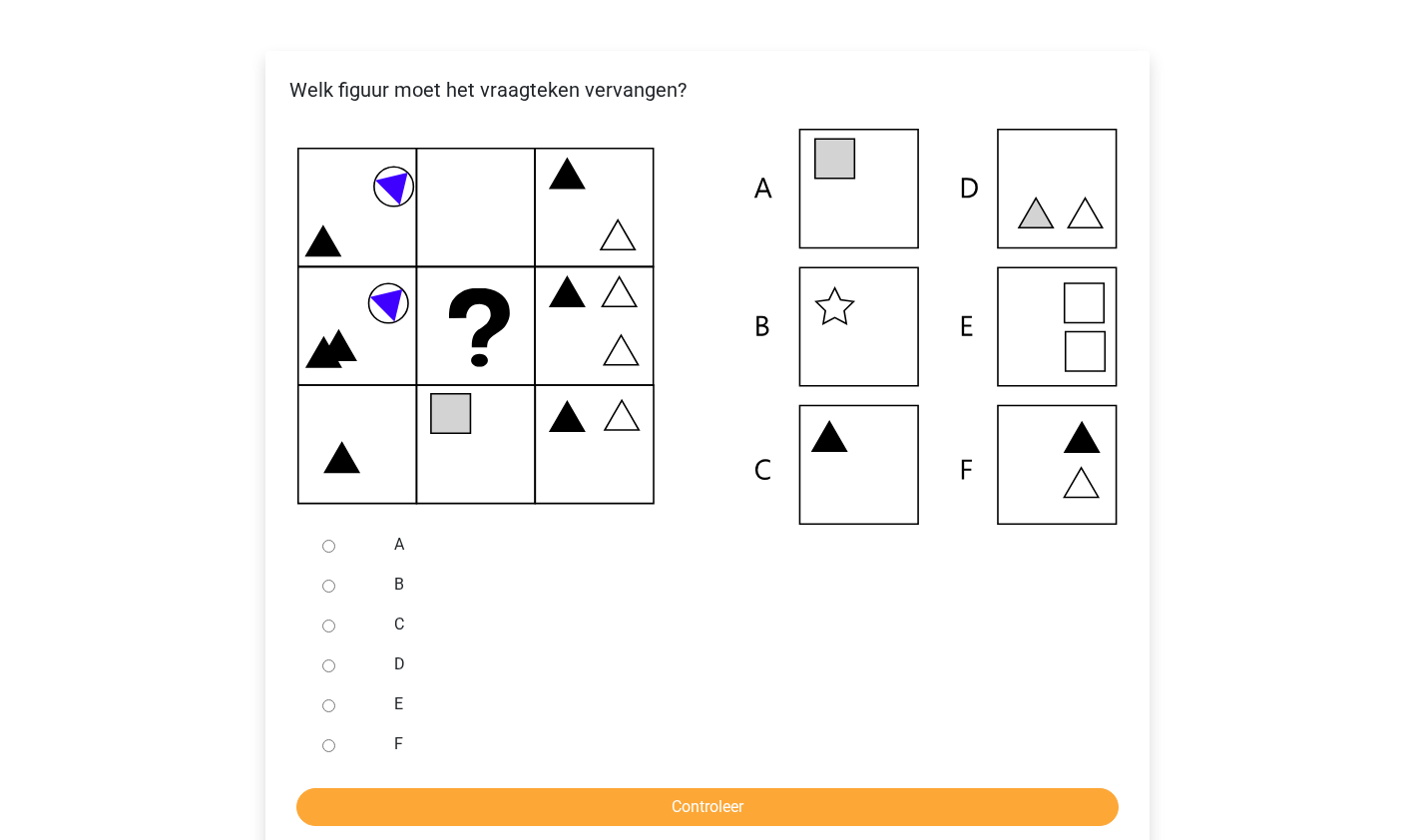 click on "A" at bounding box center [328, 546] 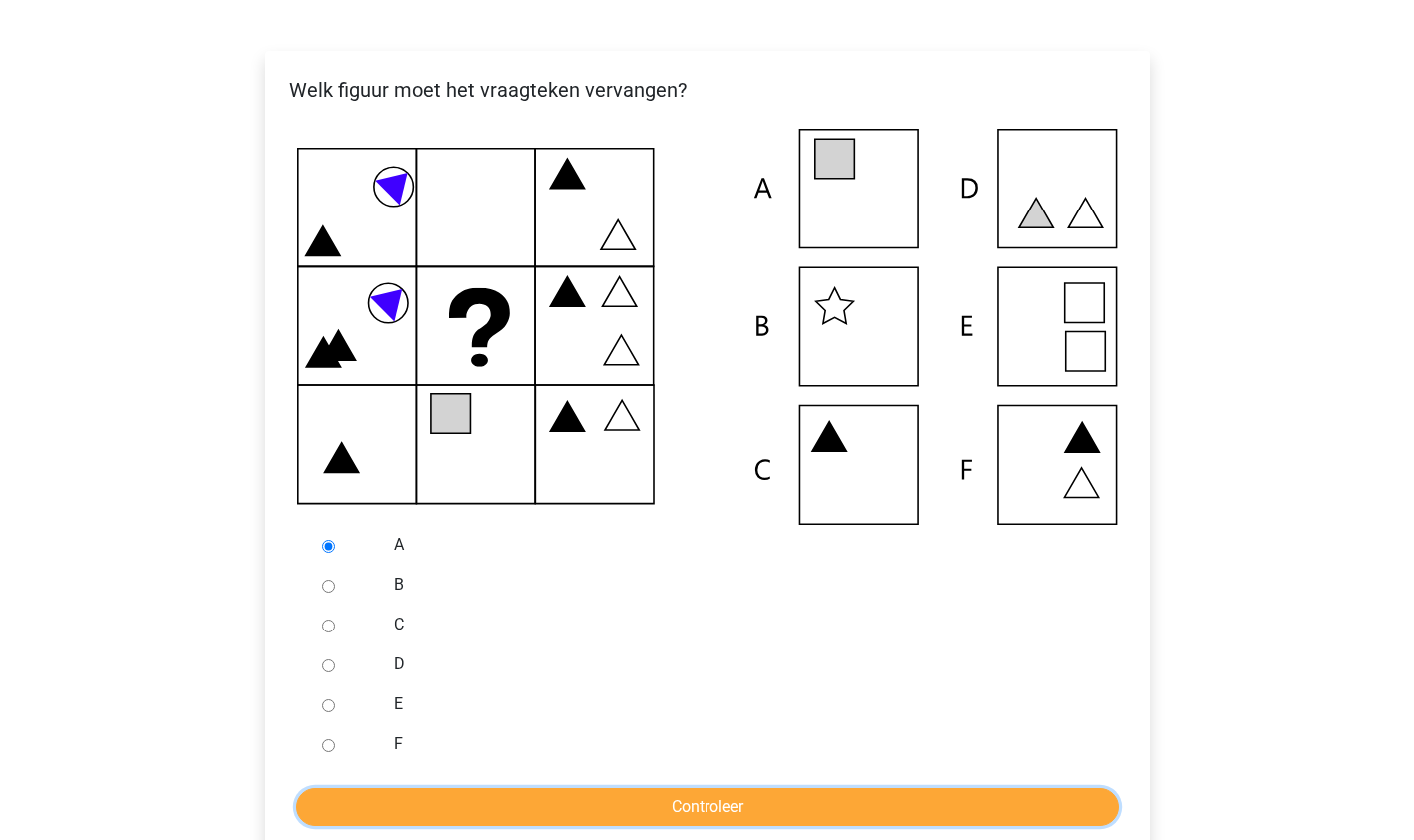 click on "Controleer" at bounding box center [707, 807] 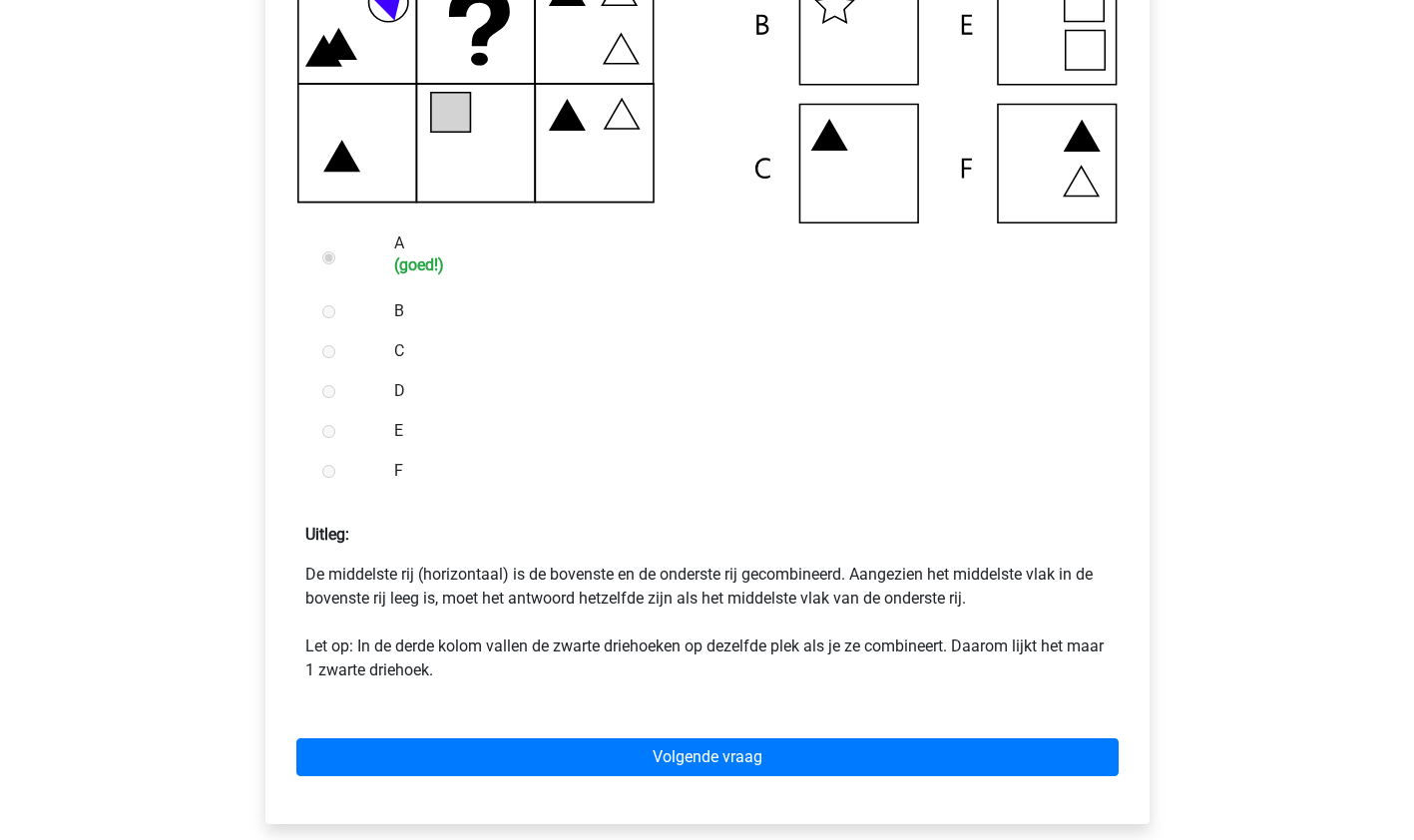scroll, scrollTop: 642, scrollLeft: 0, axis: vertical 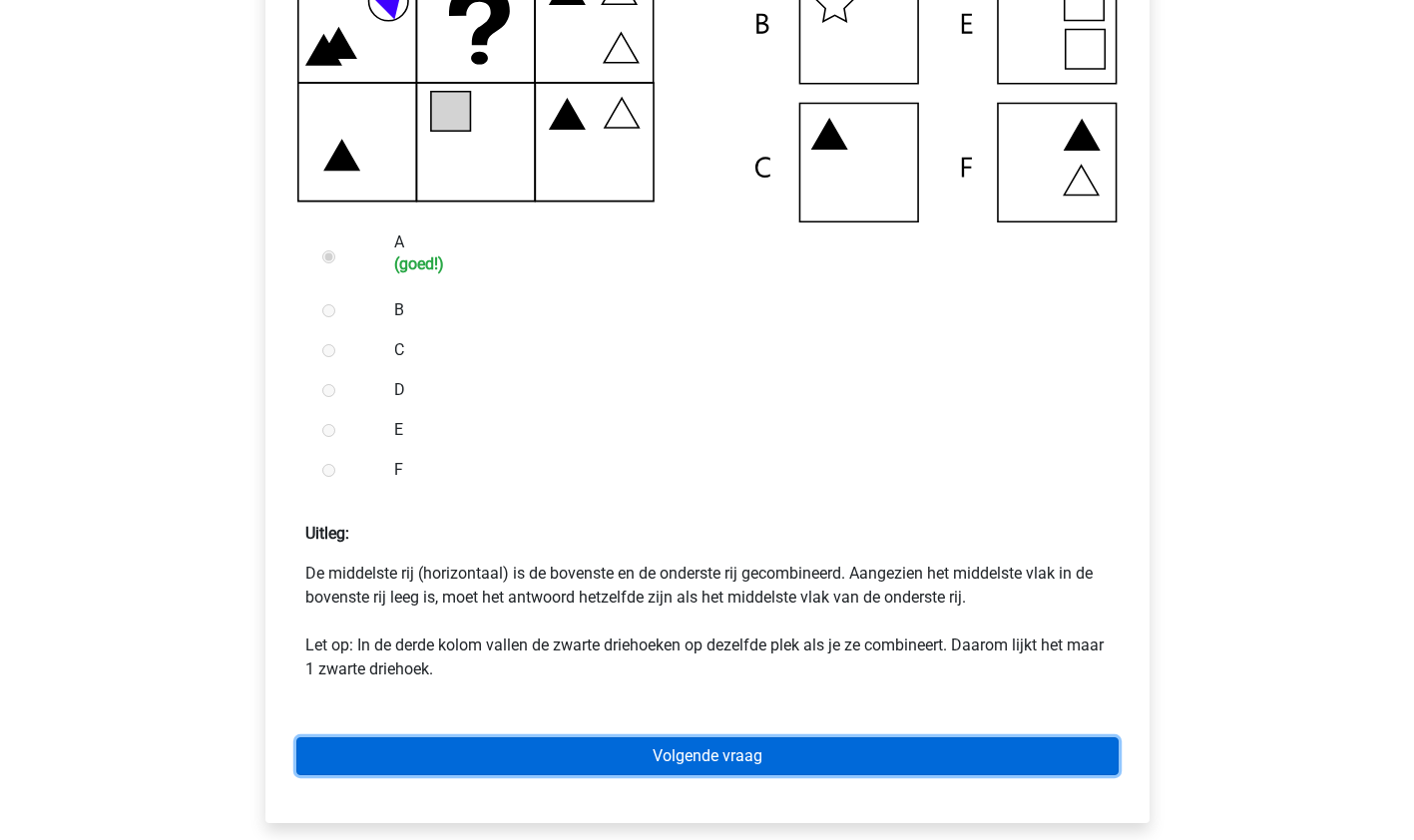 click on "Volgende vraag" at bounding box center [707, 756] 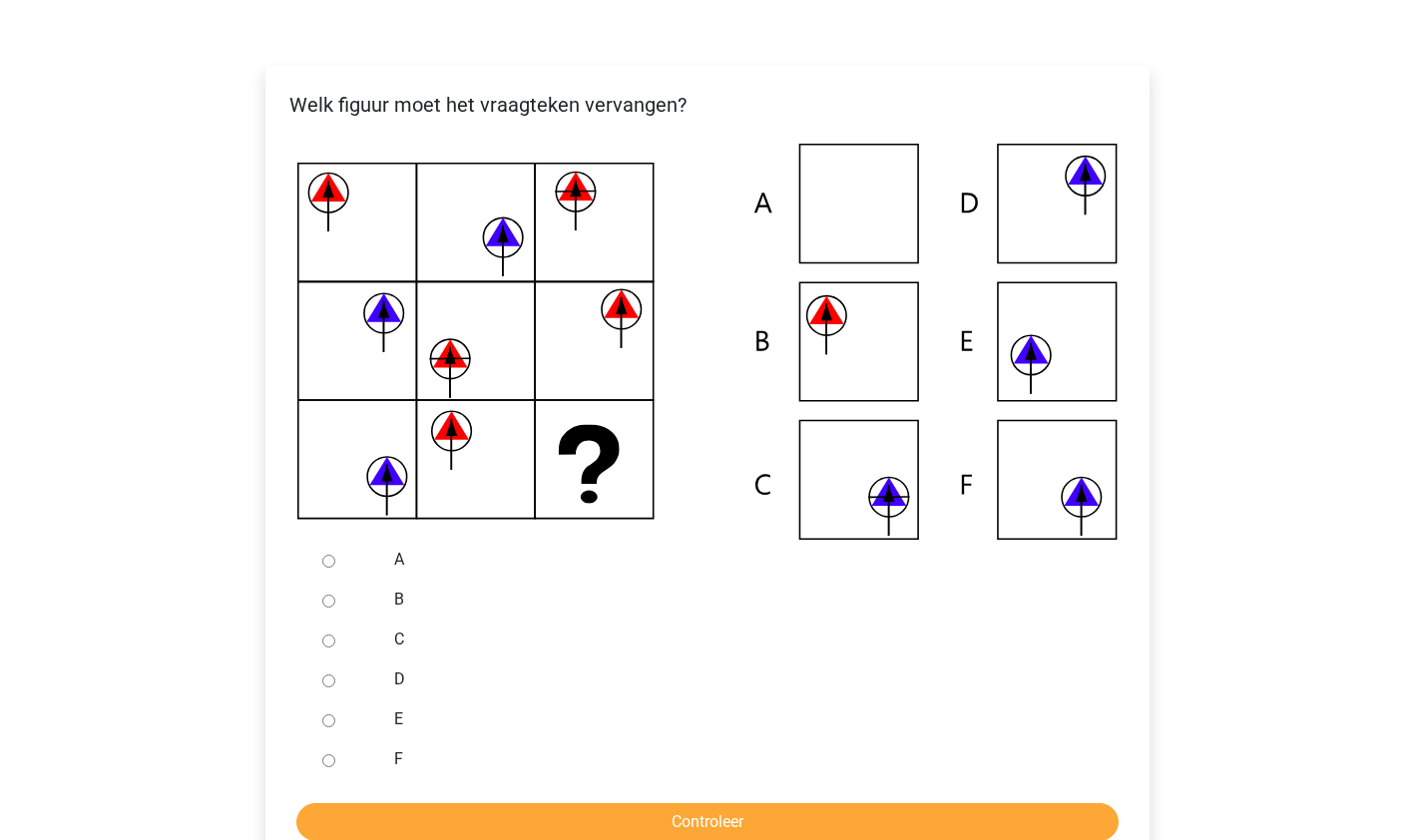 scroll, scrollTop: 327, scrollLeft: 0, axis: vertical 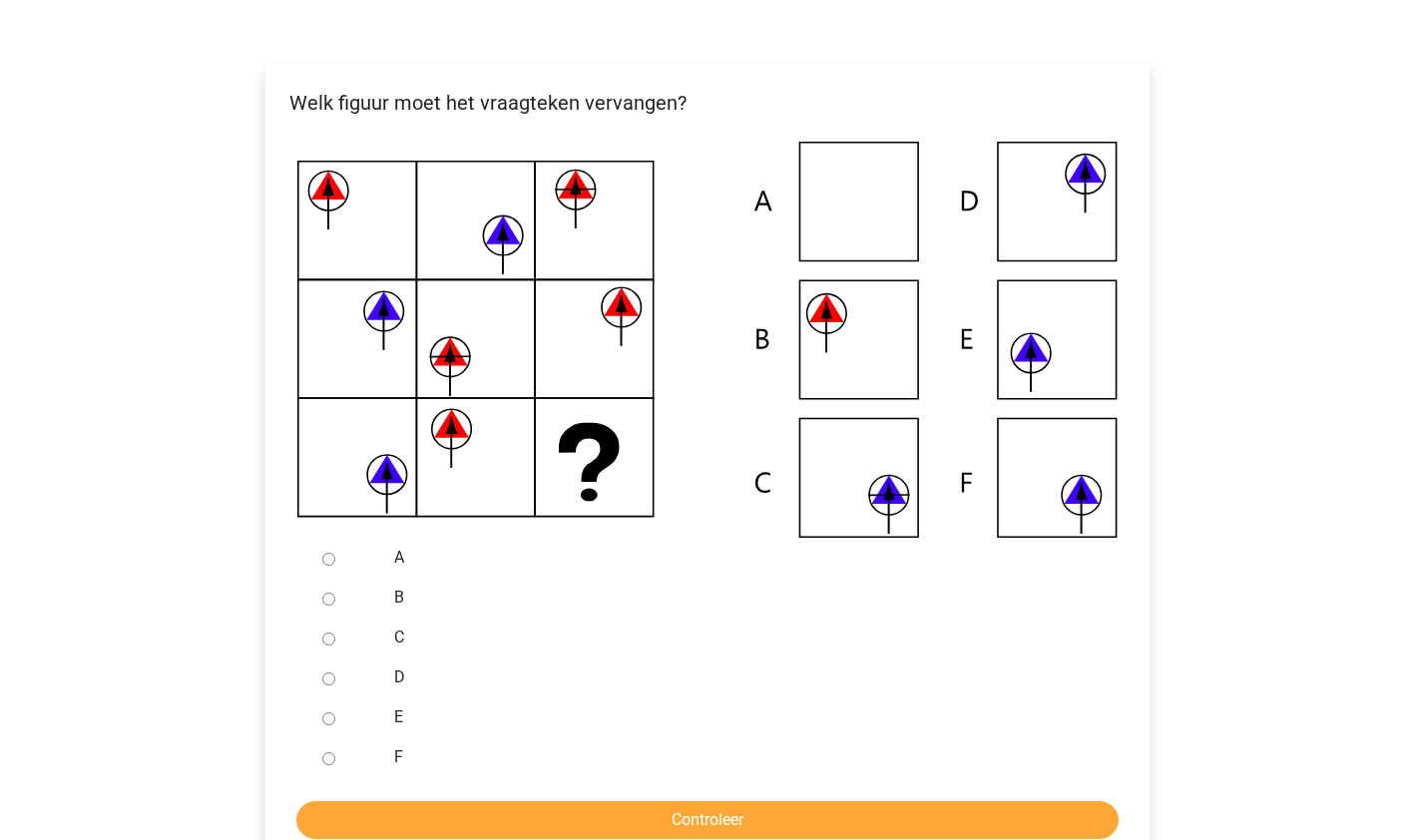 click on "C" at bounding box center (328, 638) 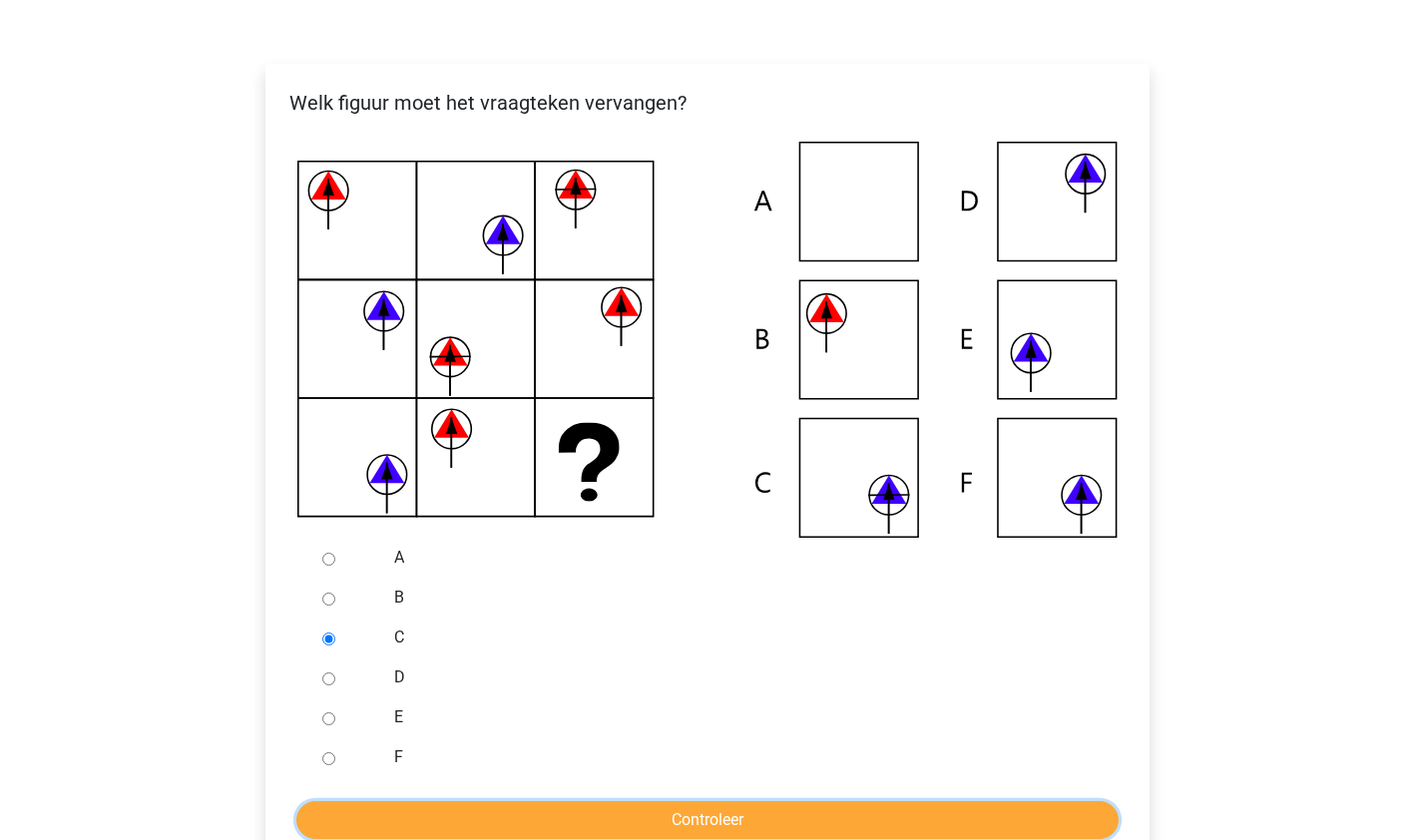 click on "Controleer" at bounding box center [707, 820] 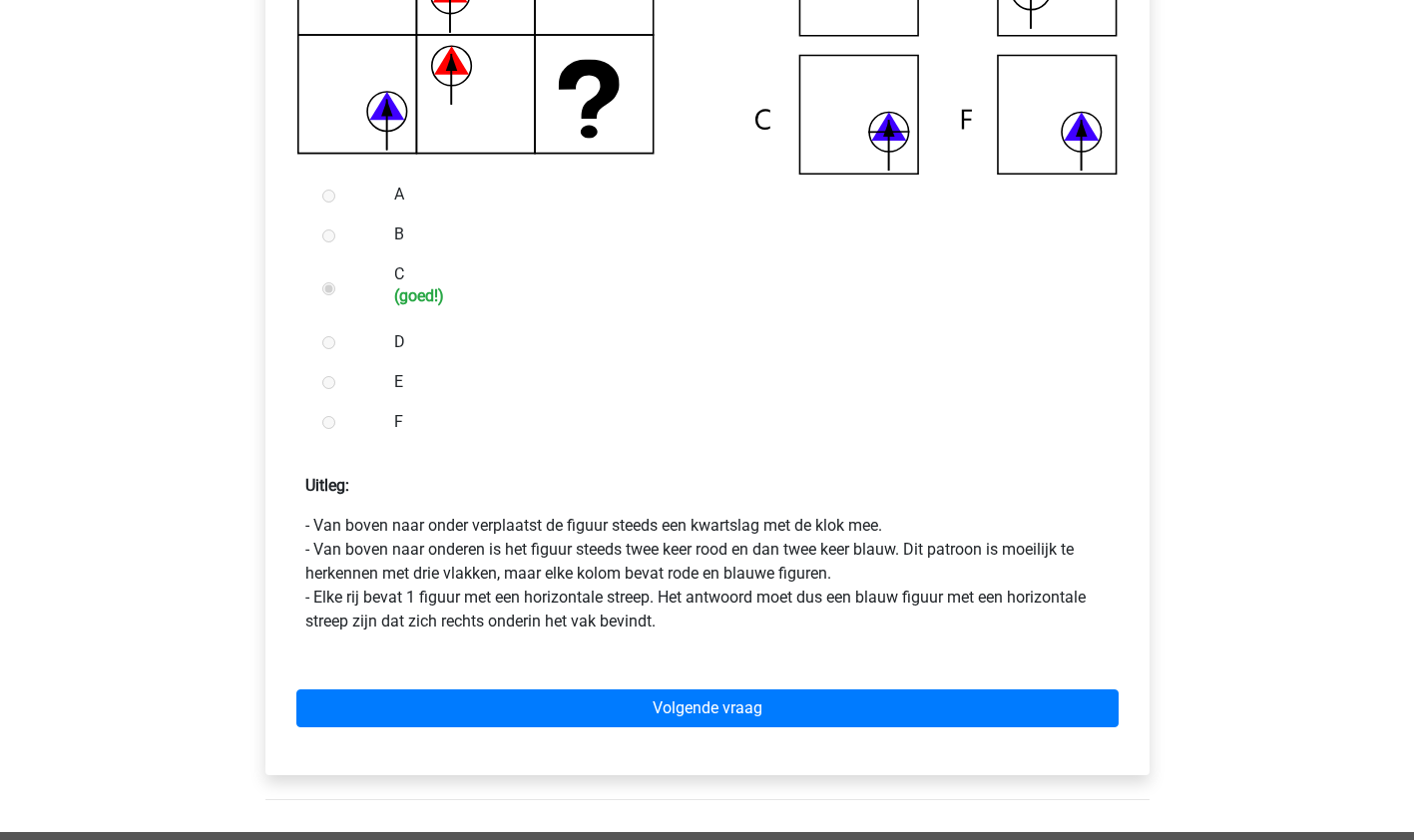 scroll, scrollTop: 691, scrollLeft: 0, axis: vertical 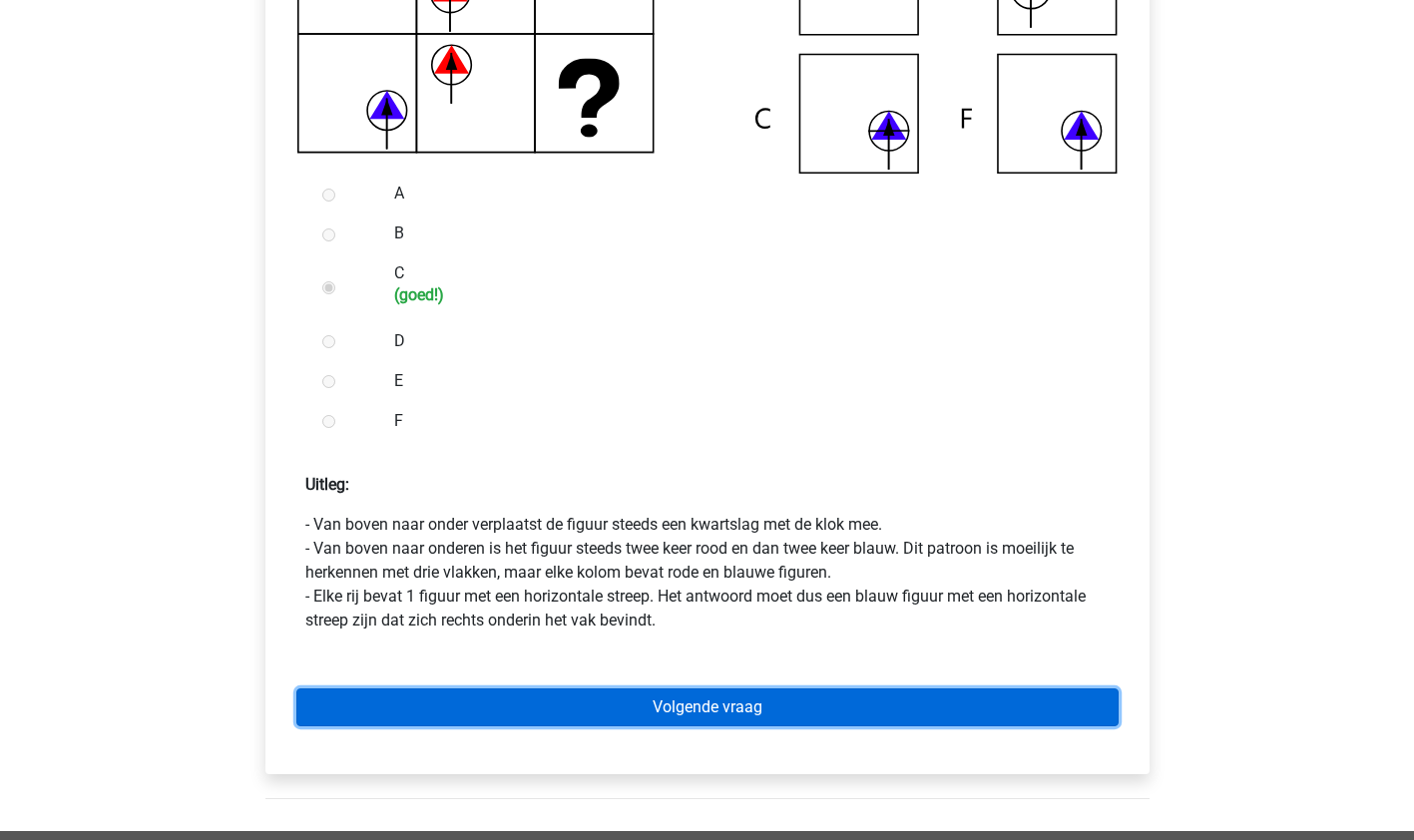click on "Volgende vraag" at bounding box center (707, 707) 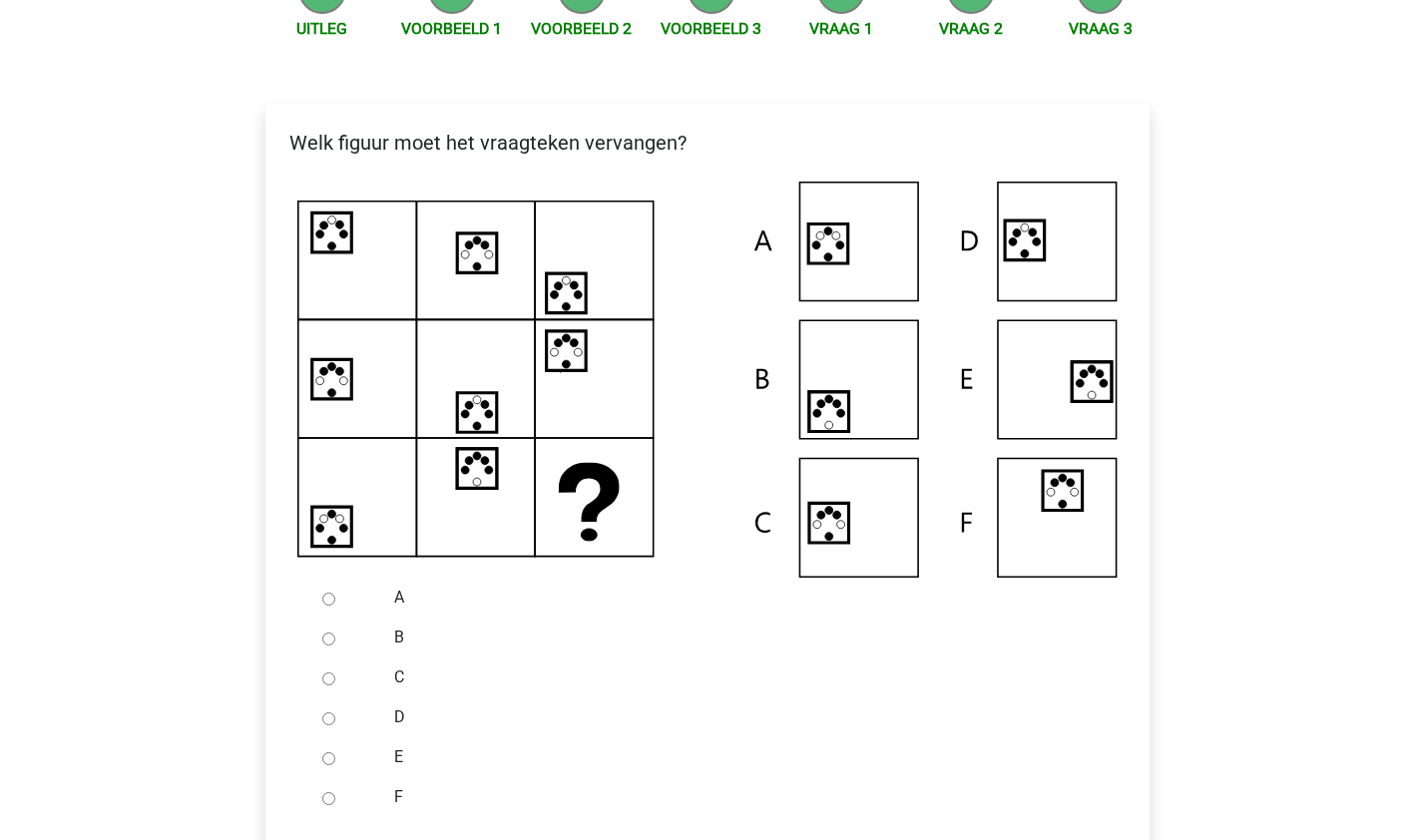 scroll, scrollTop: 334, scrollLeft: 0, axis: vertical 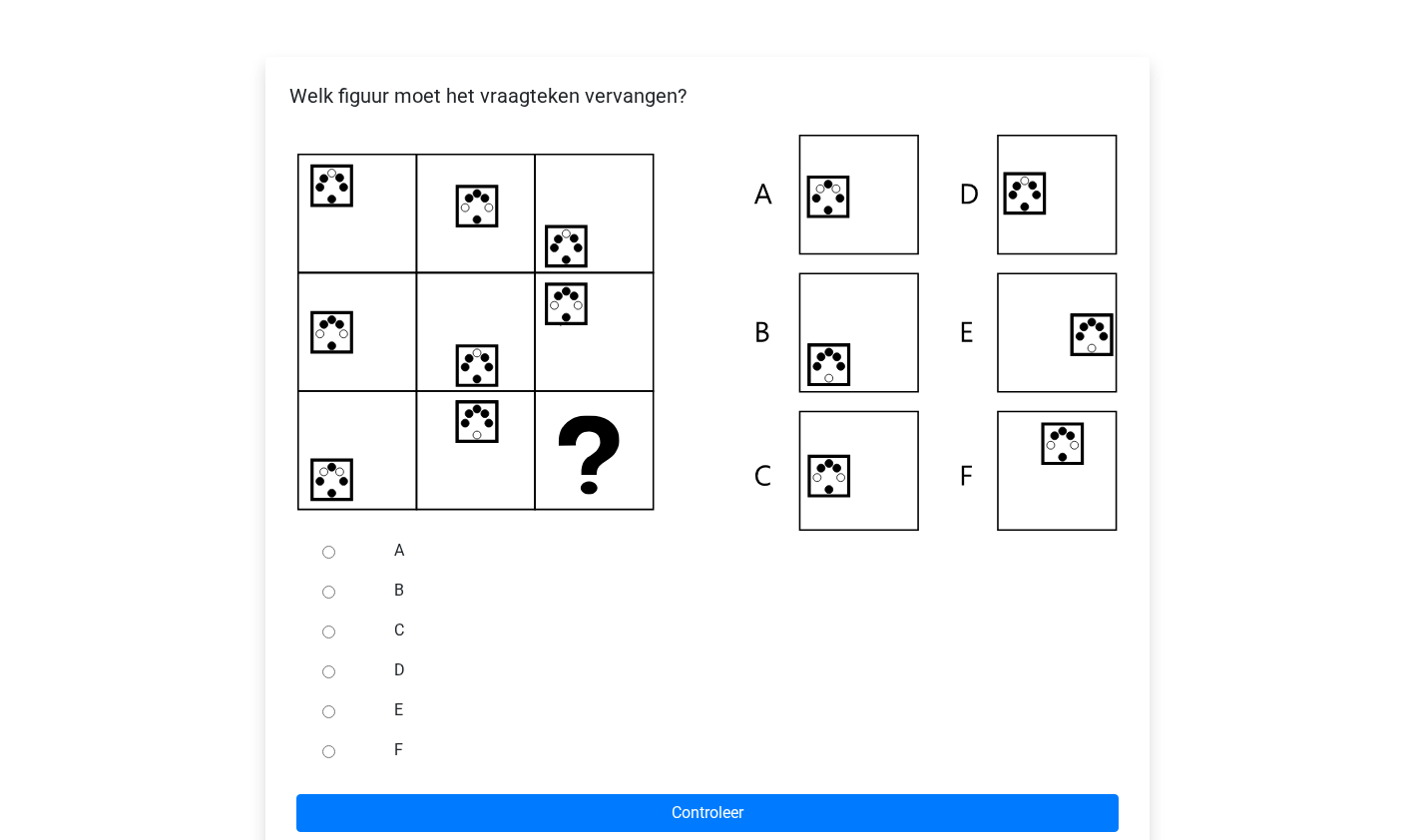 click at bounding box center (347, 551) 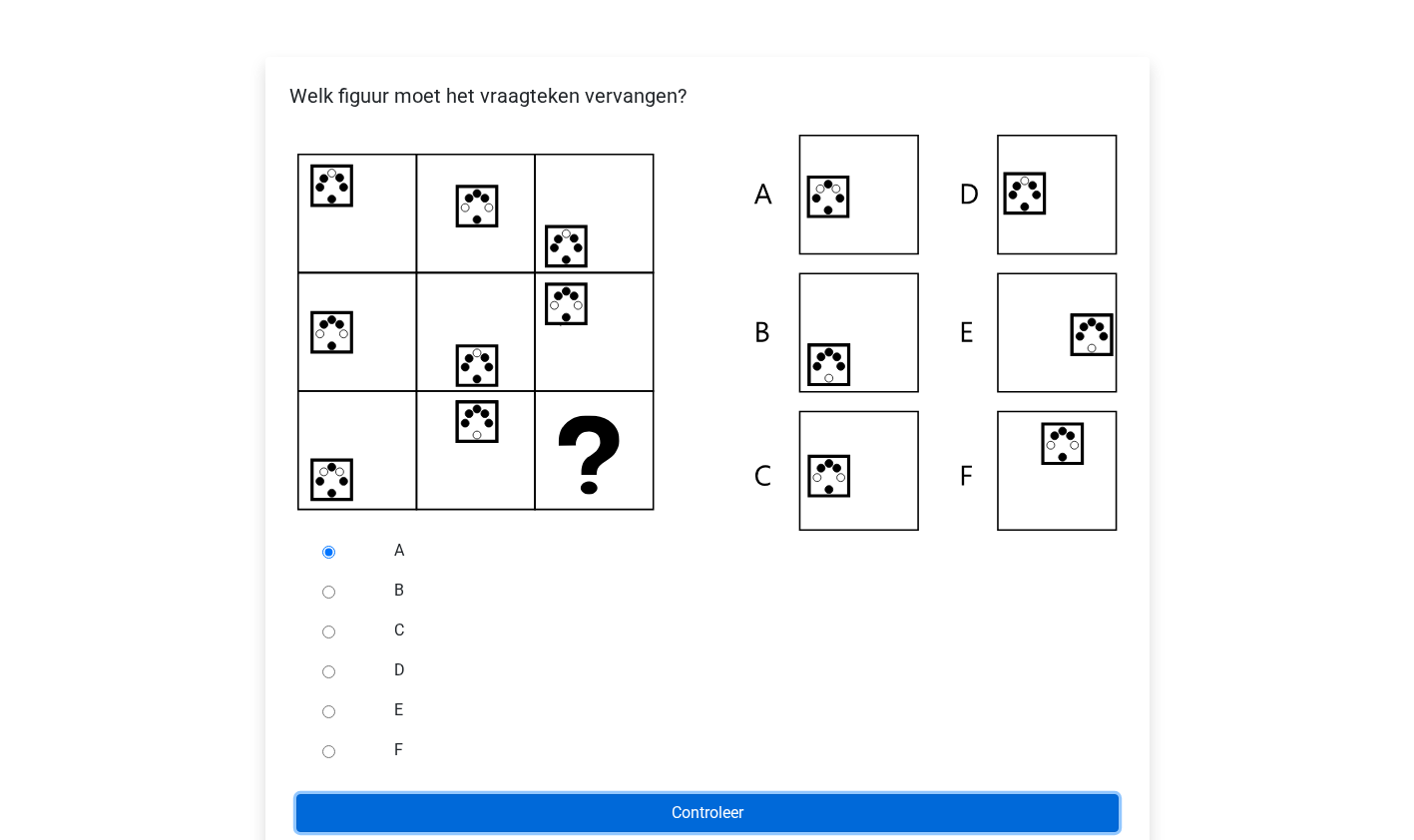 click on "Controleer" at bounding box center (707, 813) 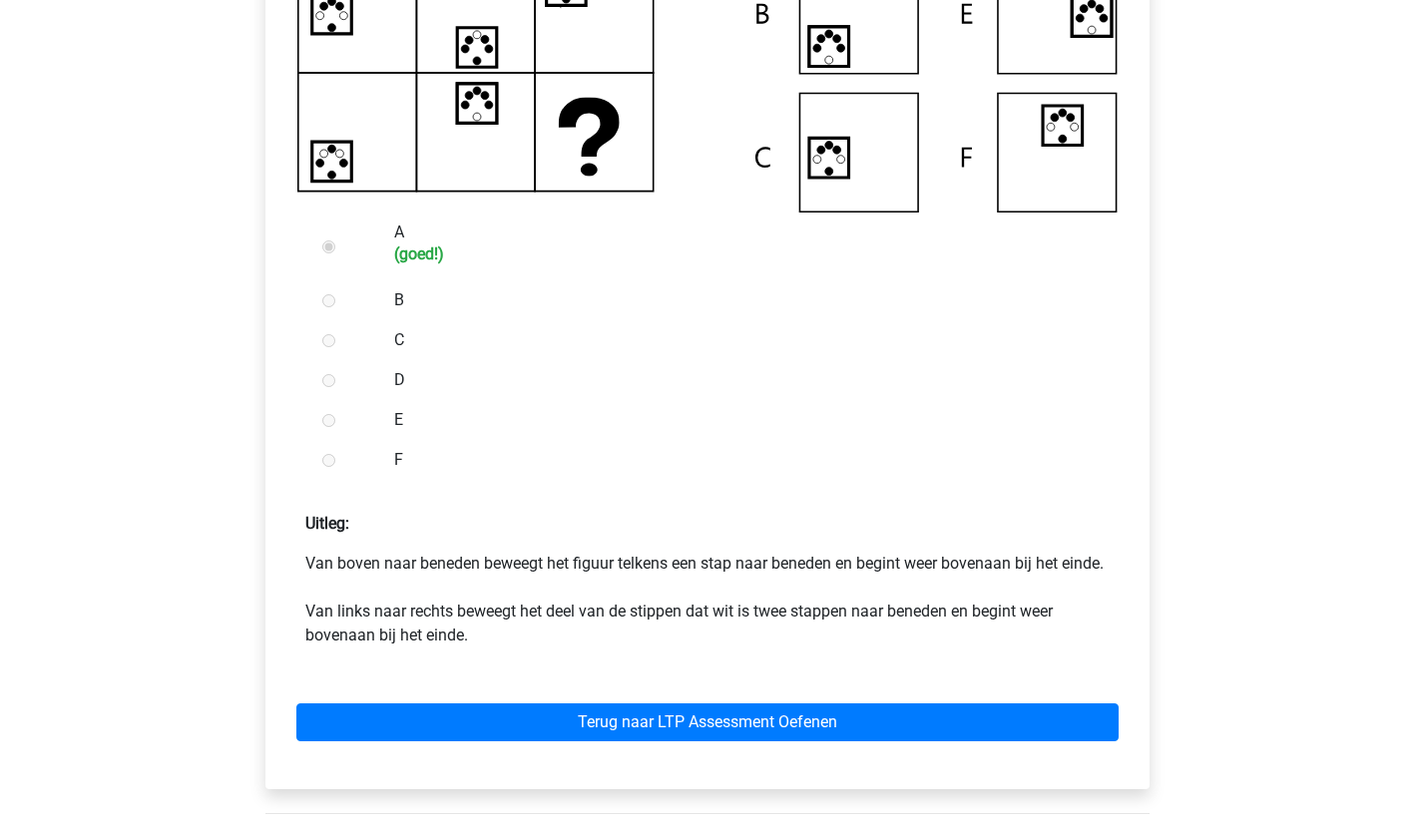 scroll, scrollTop: 654, scrollLeft: 0, axis: vertical 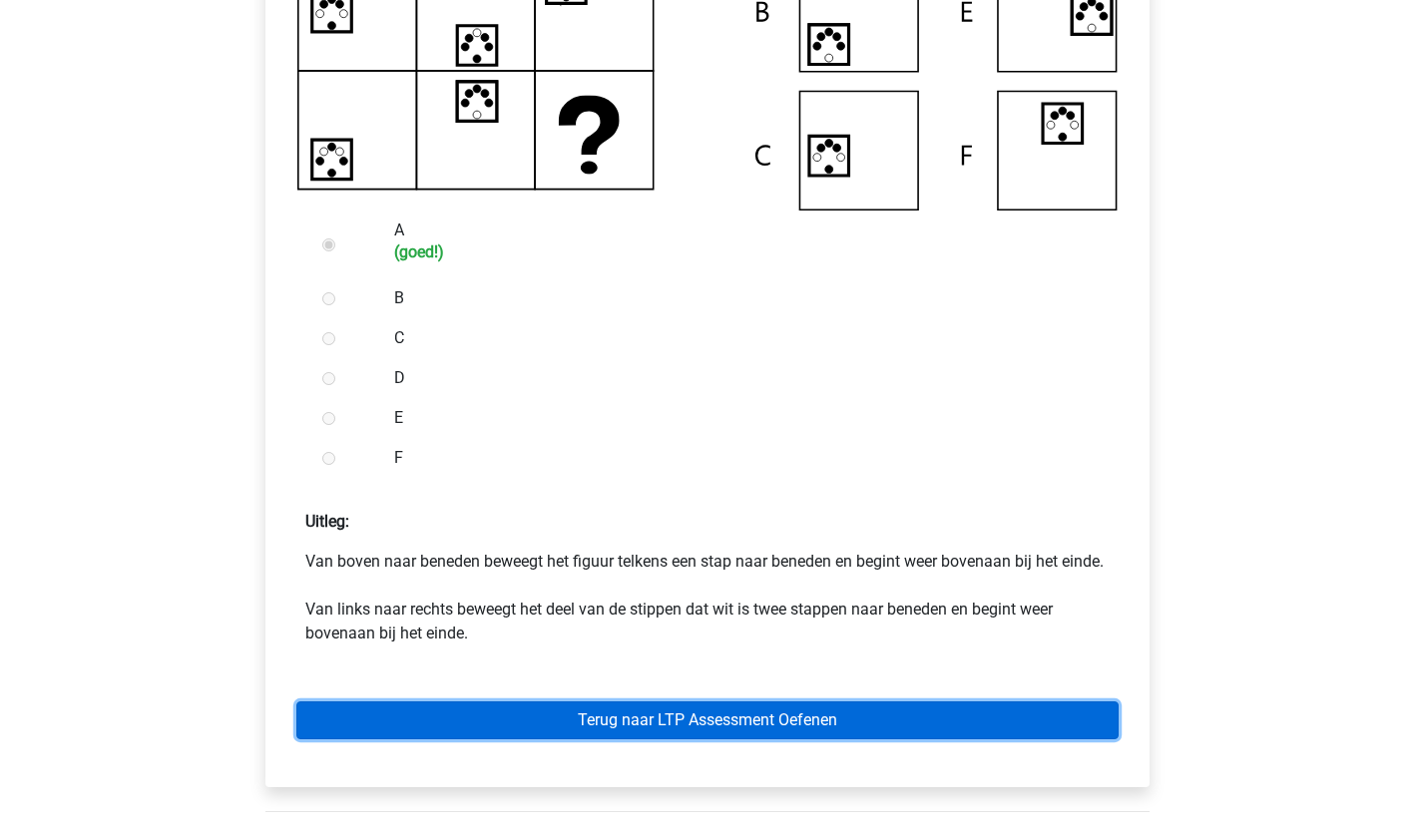 click on "Terug naar LTP Assessment Oefenen" at bounding box center (707, 720) 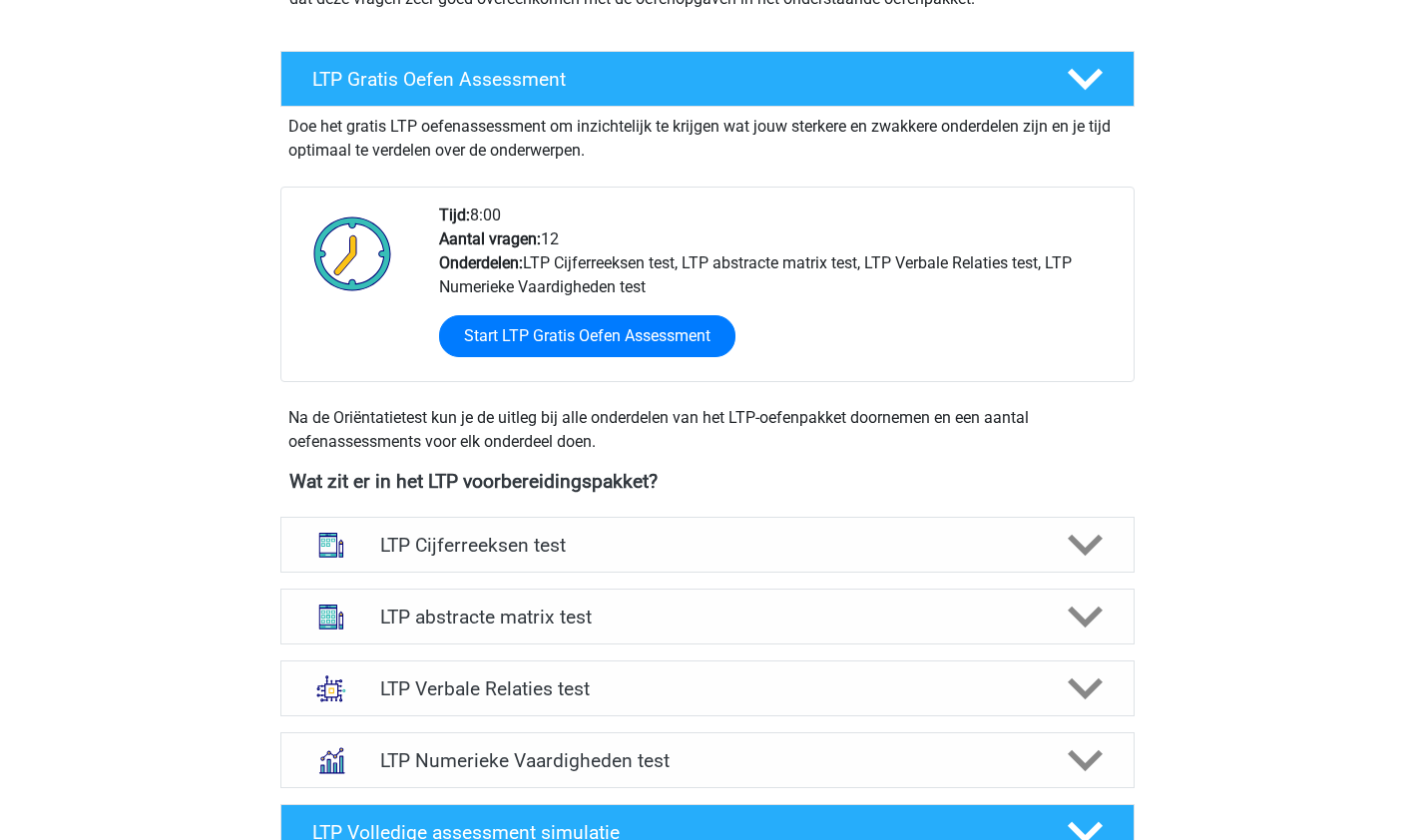 scroll, scrollTop: 346, scrollLeft: 0, axis: vertical 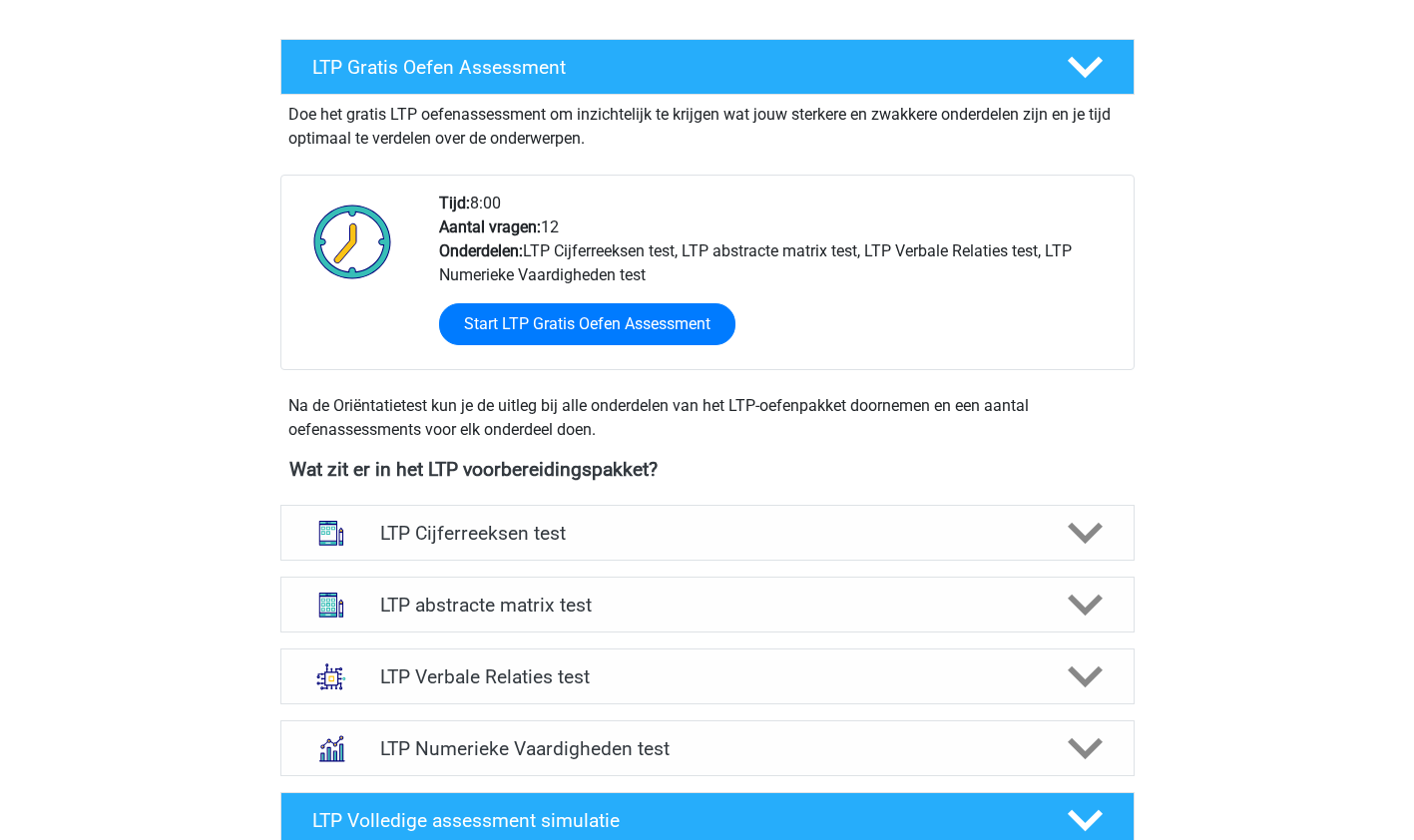 click 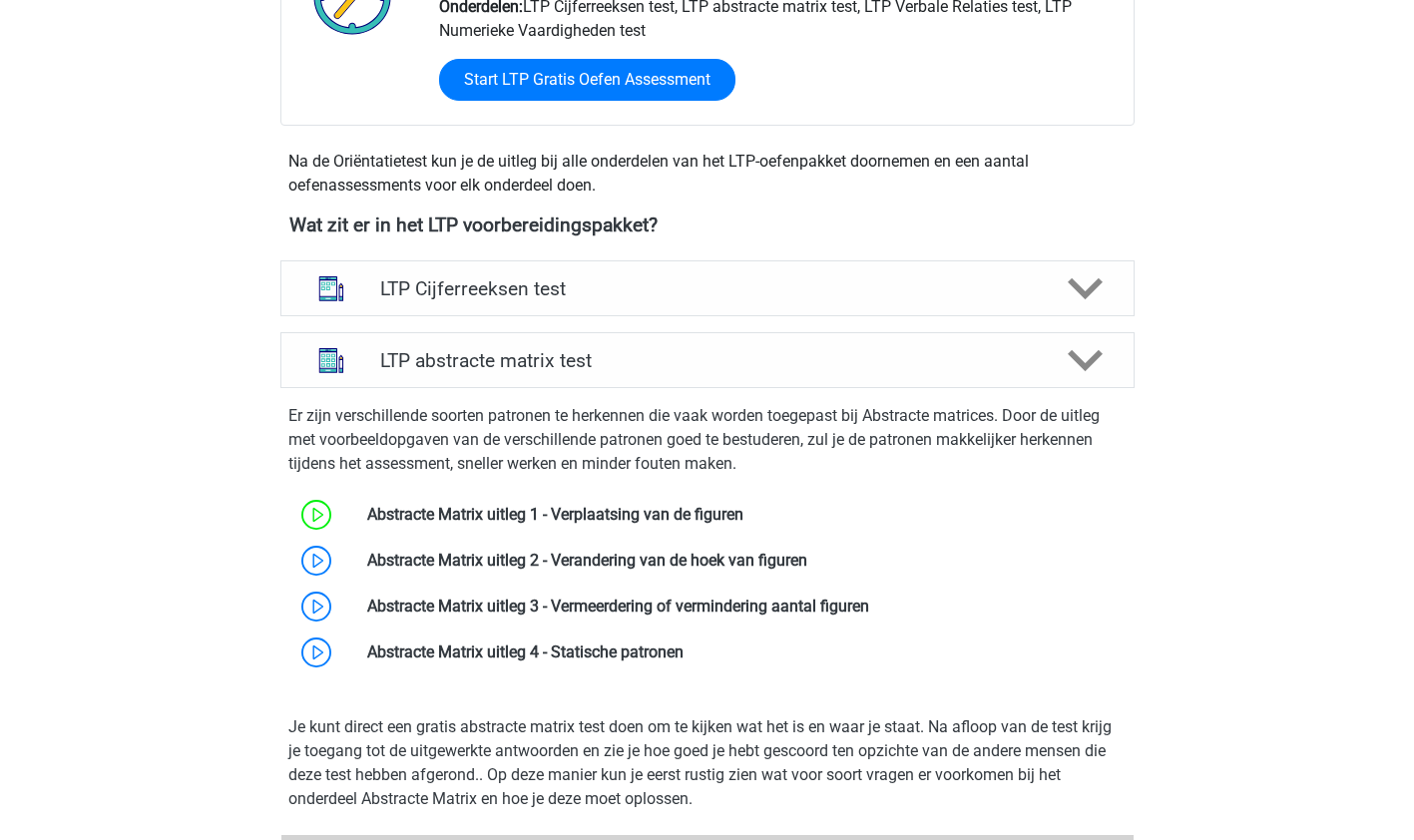 scroll, scrollTop: 594, scrollLeft: 0, axis: vertical 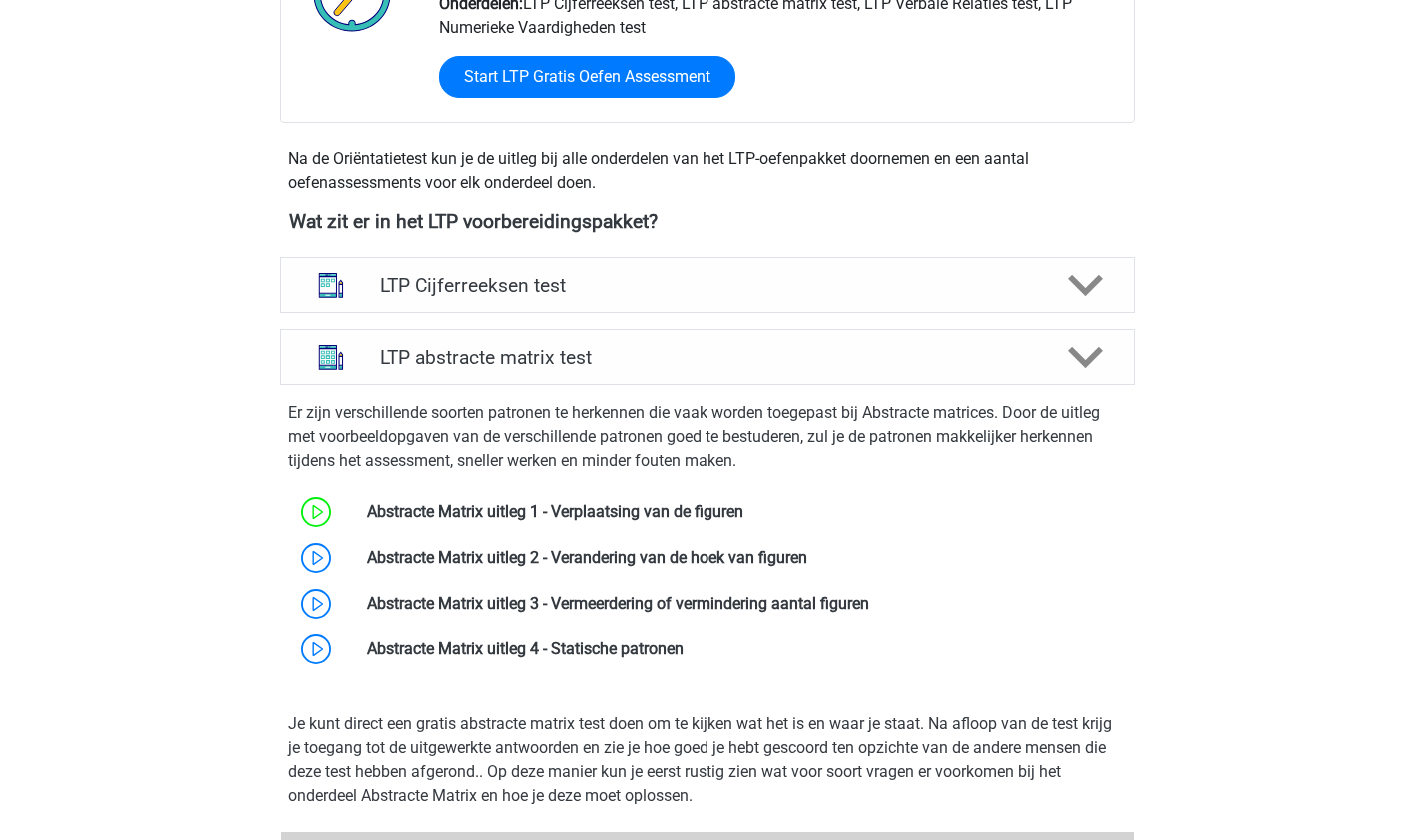 click at bounding box center (807, 557) 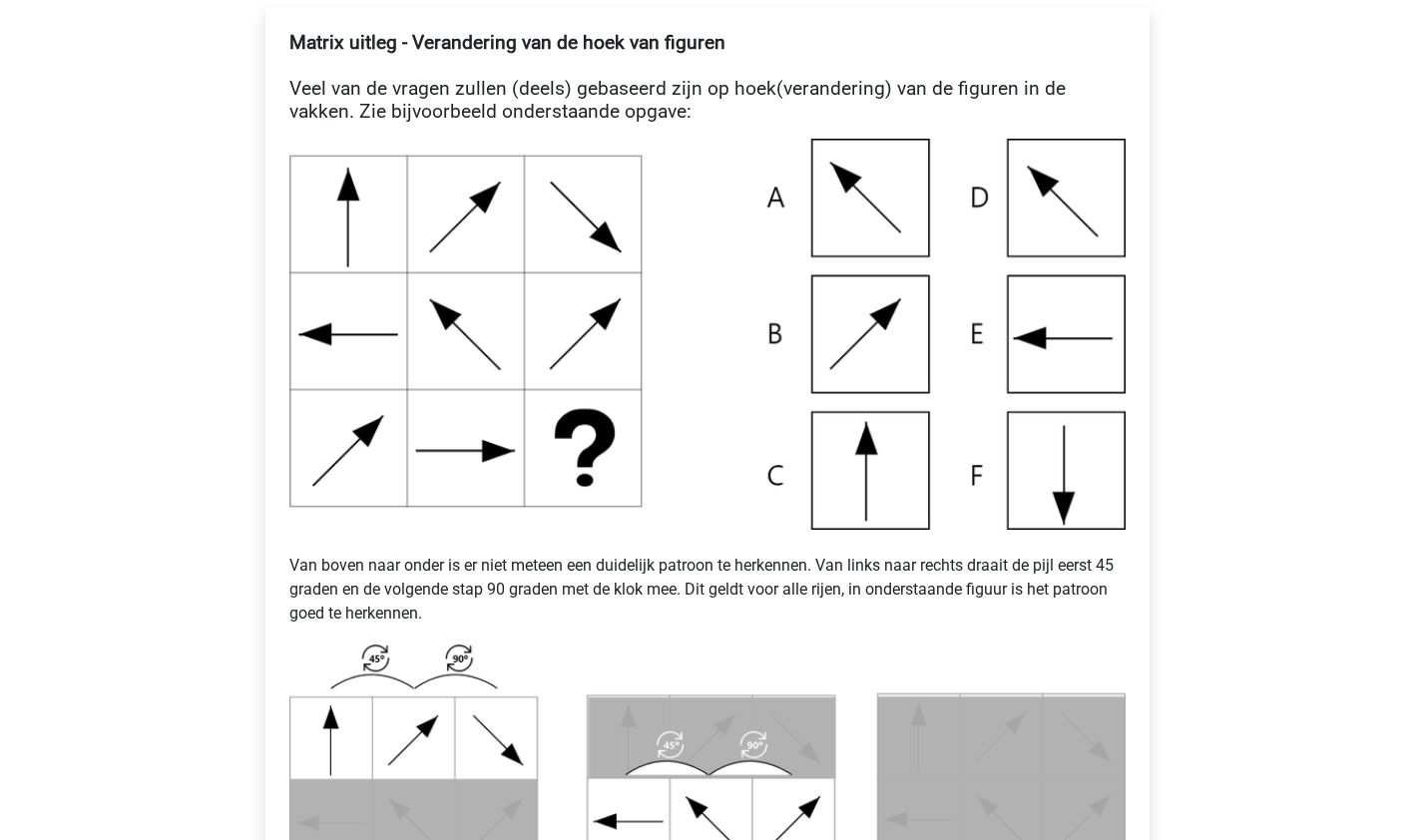 scroll, scrollTop: 413, scrollLeft: 0, axis: vertical 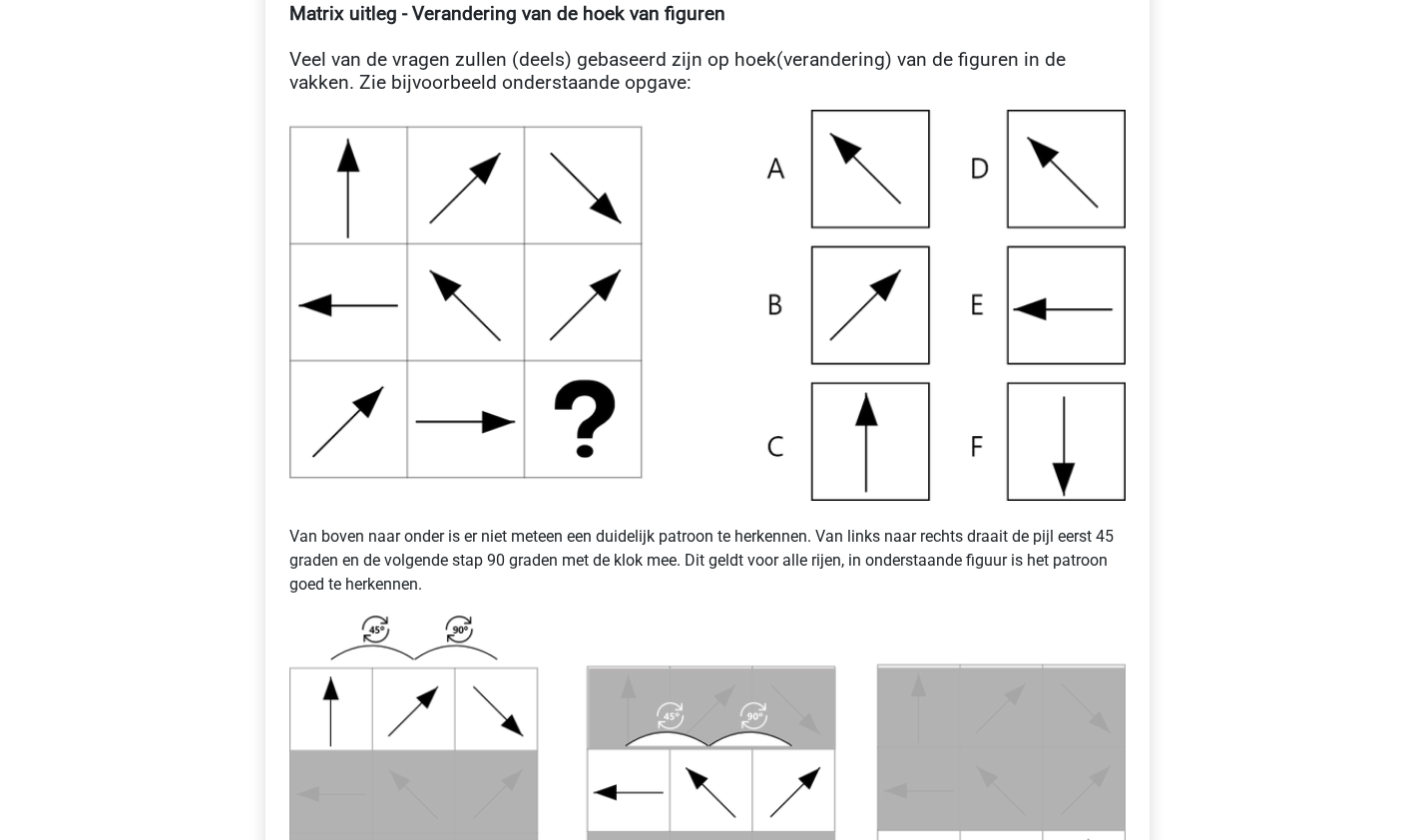 click at bounding box center [707, 305] 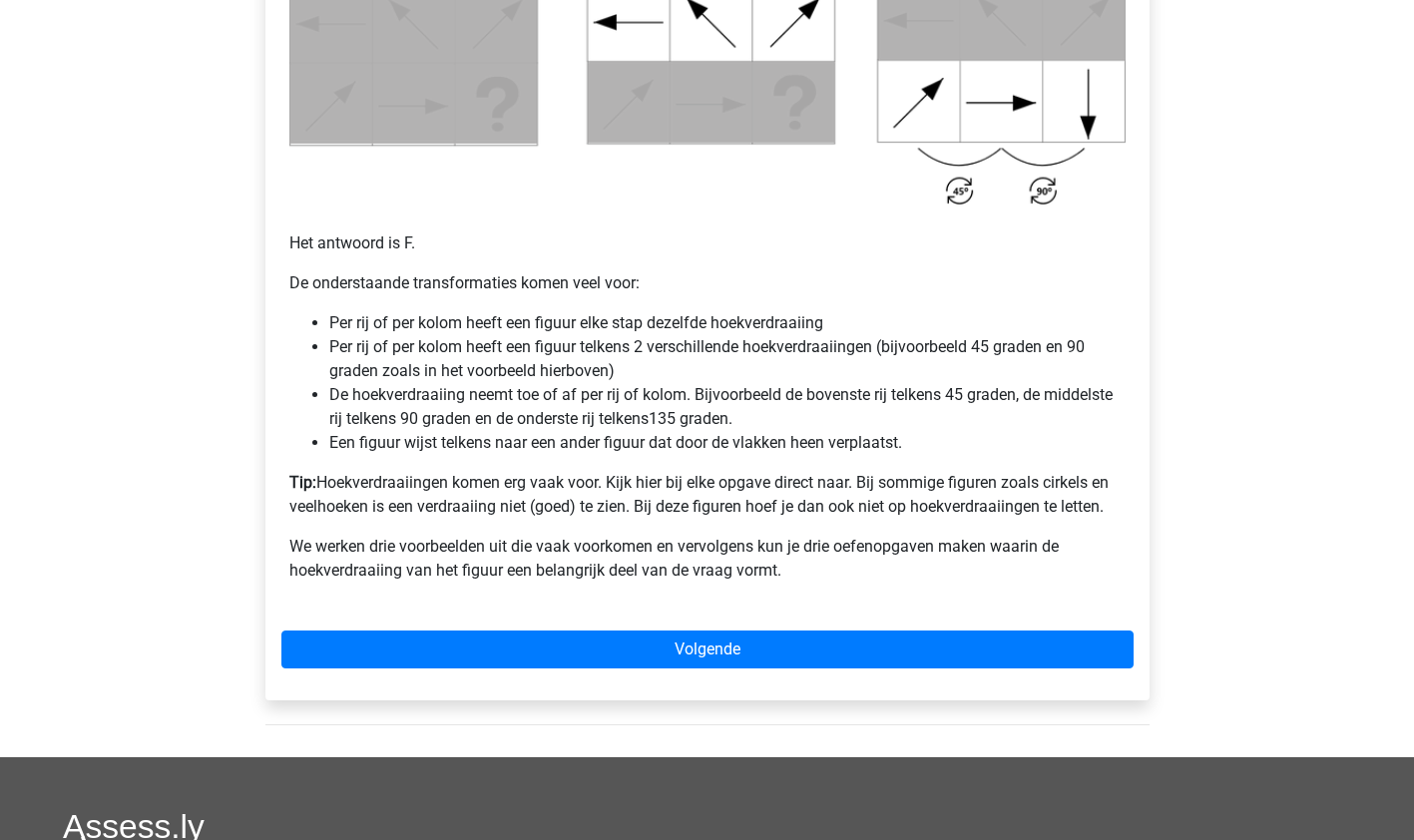 scroll, scrollTop: 1184, scrollLeft: 0, axis: vertical 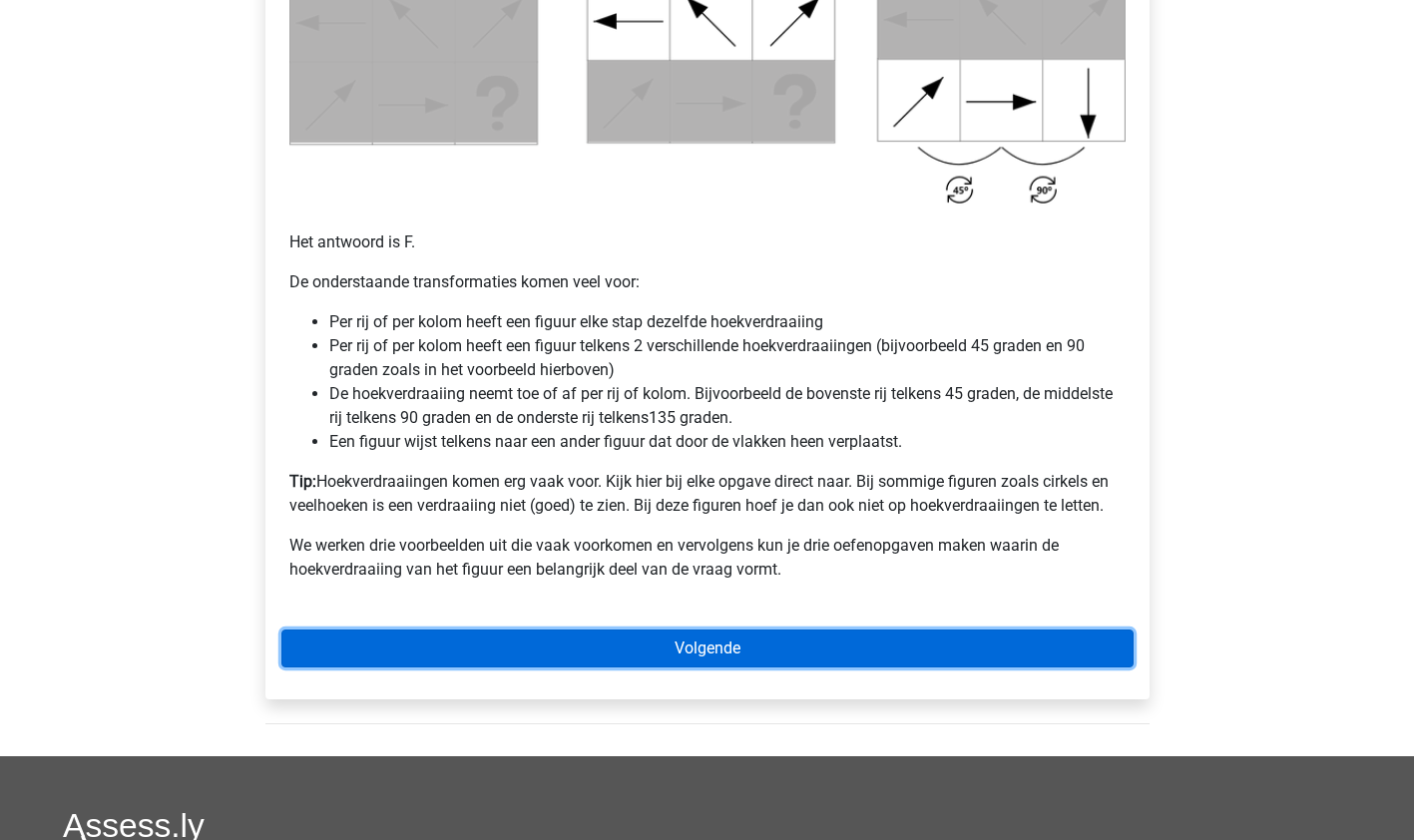 click on "Volgende" at bounding box center (707, 648) 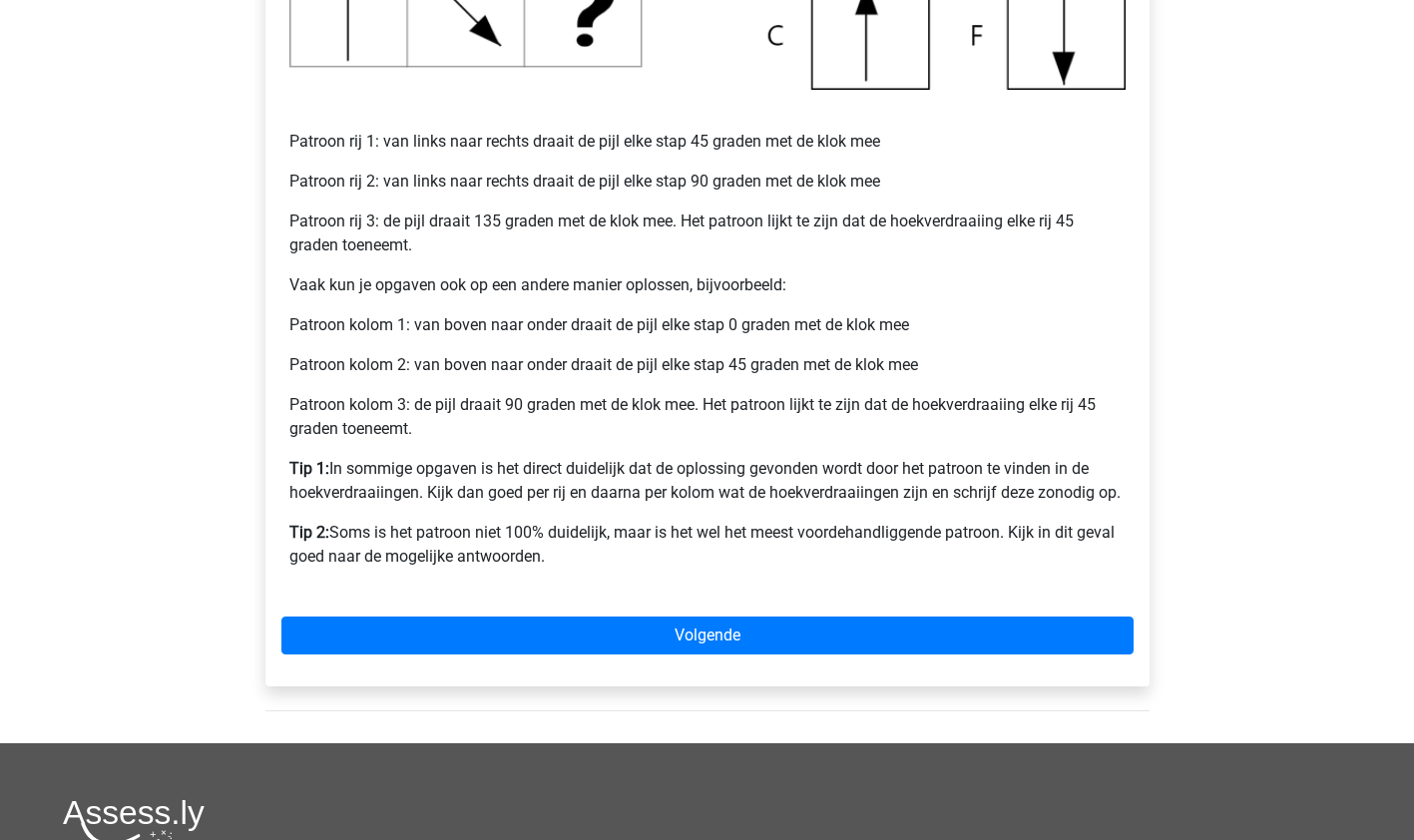 scroll, scrollTop: 781, scrollLeft: 0, axis: vertical 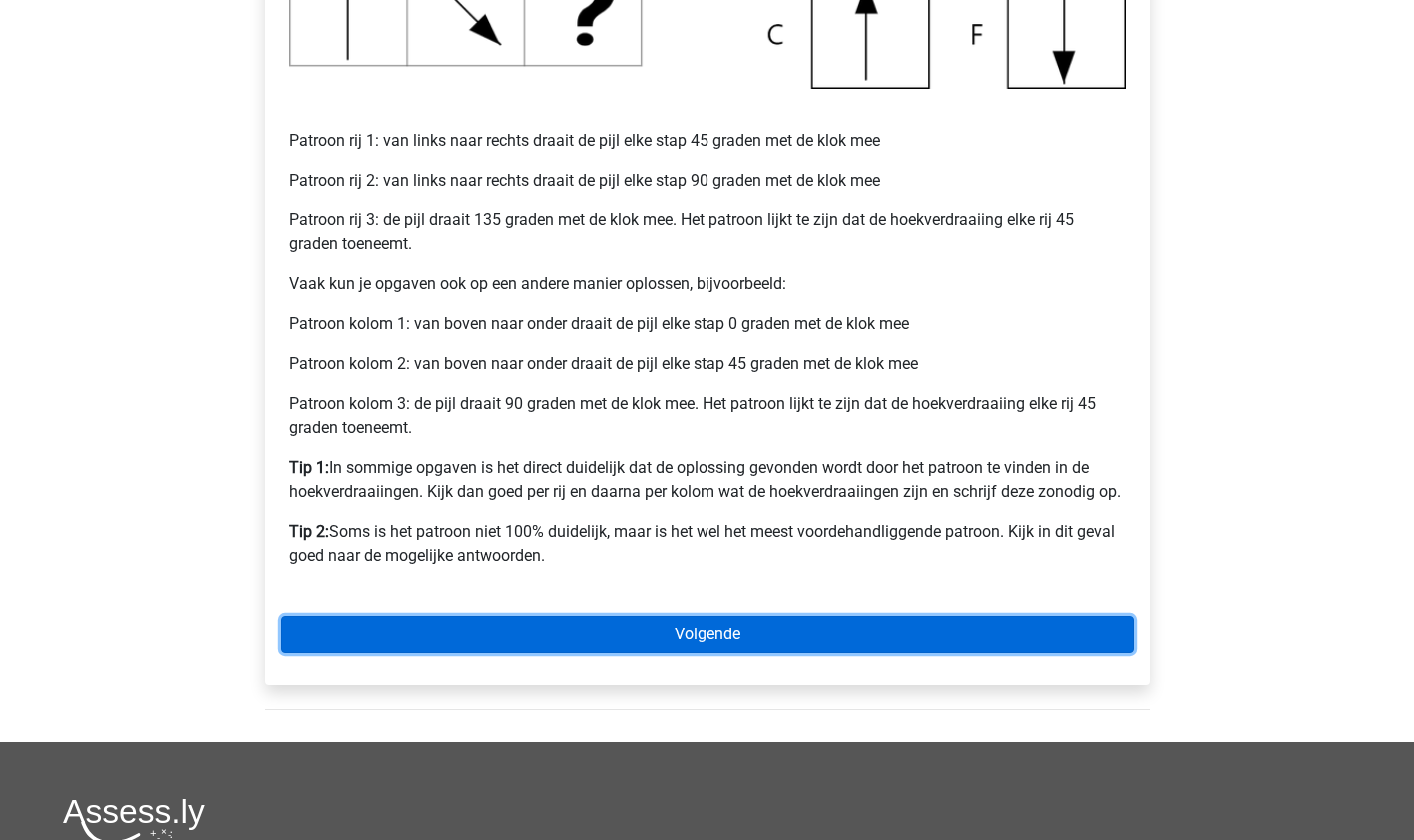 click on "Volgende" at bounding box center [707, 634] 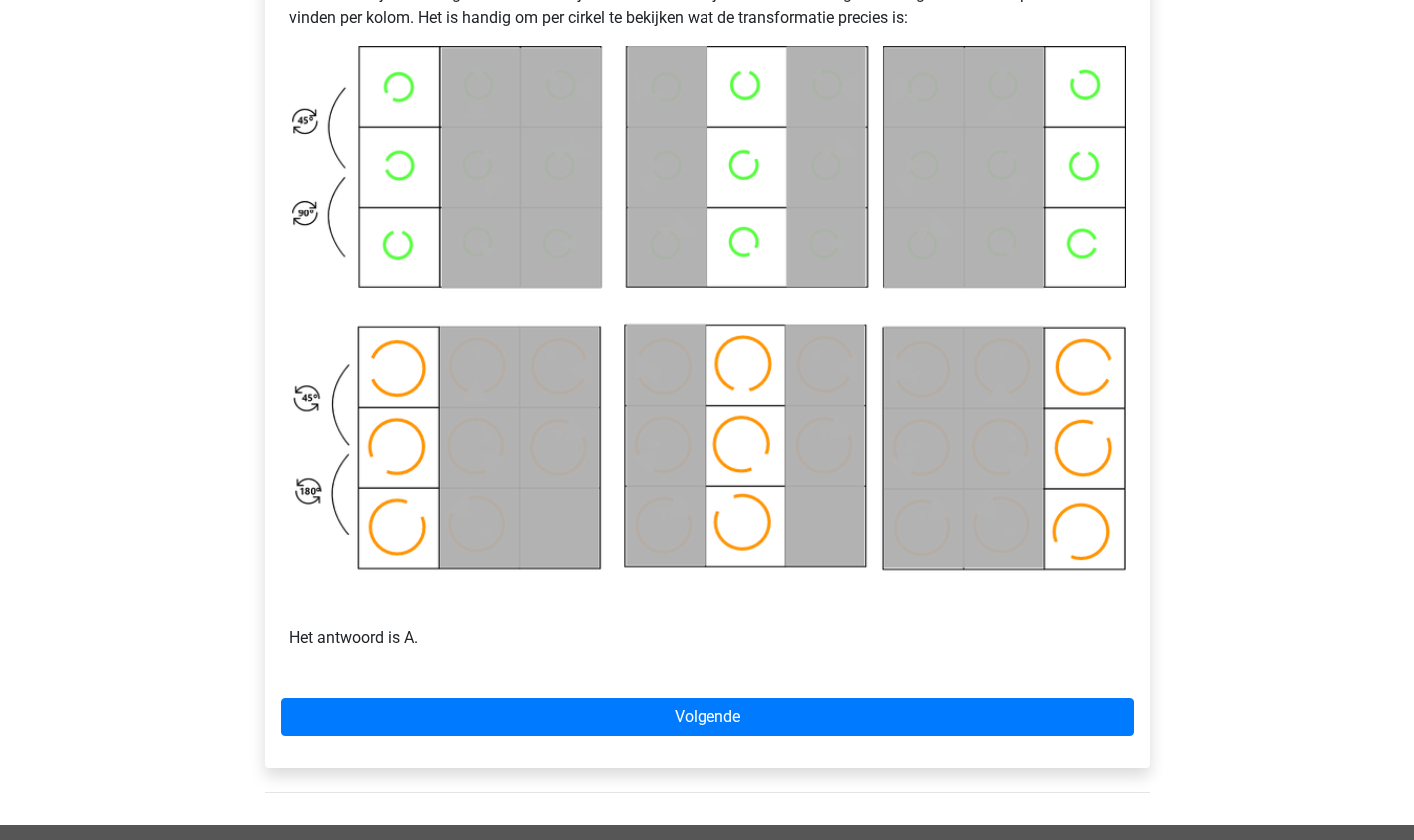 scroll, scrollTop: 1038, scrollLeft: 0, axis: vertical 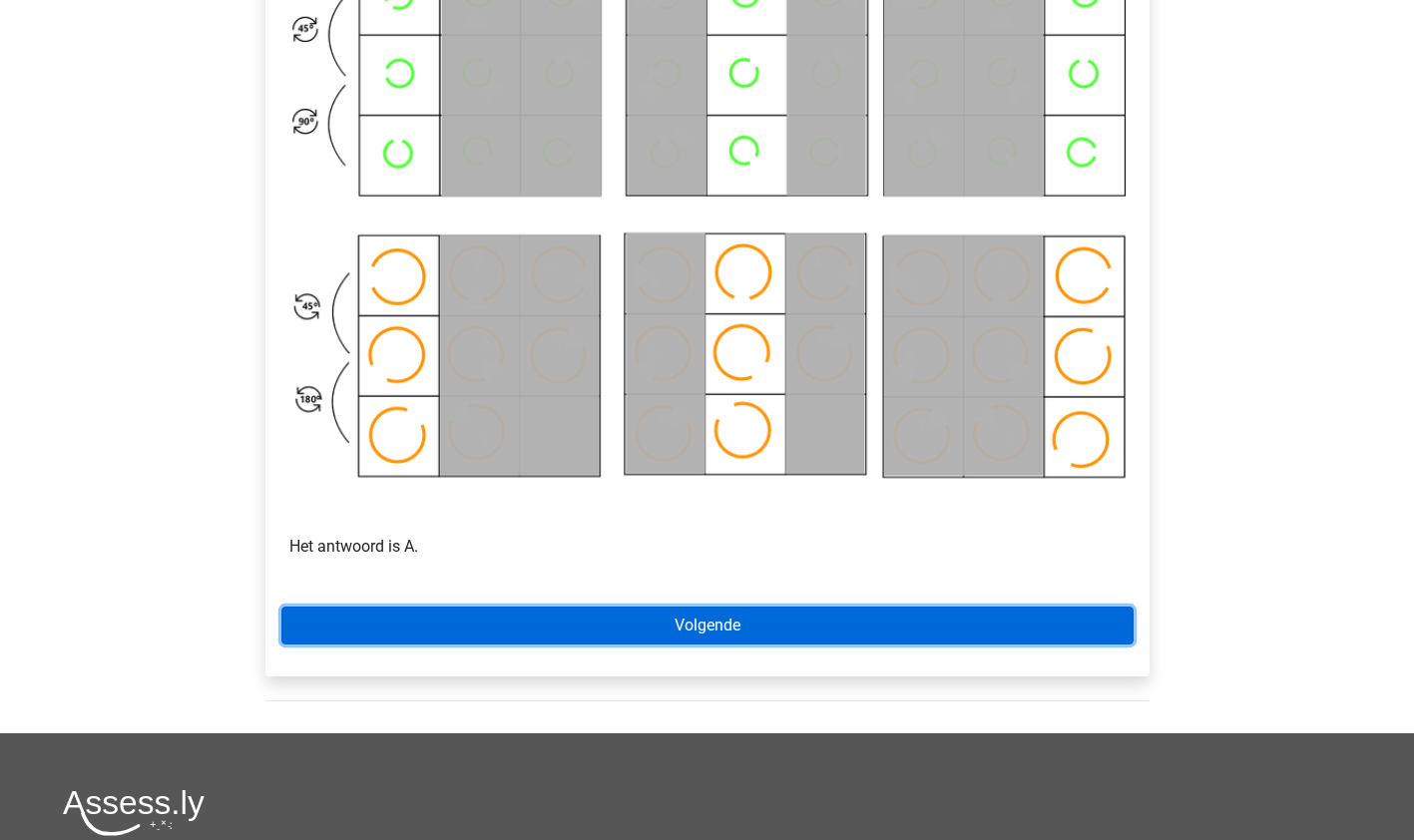click on "Volgende" at bounding box center (707, 626) 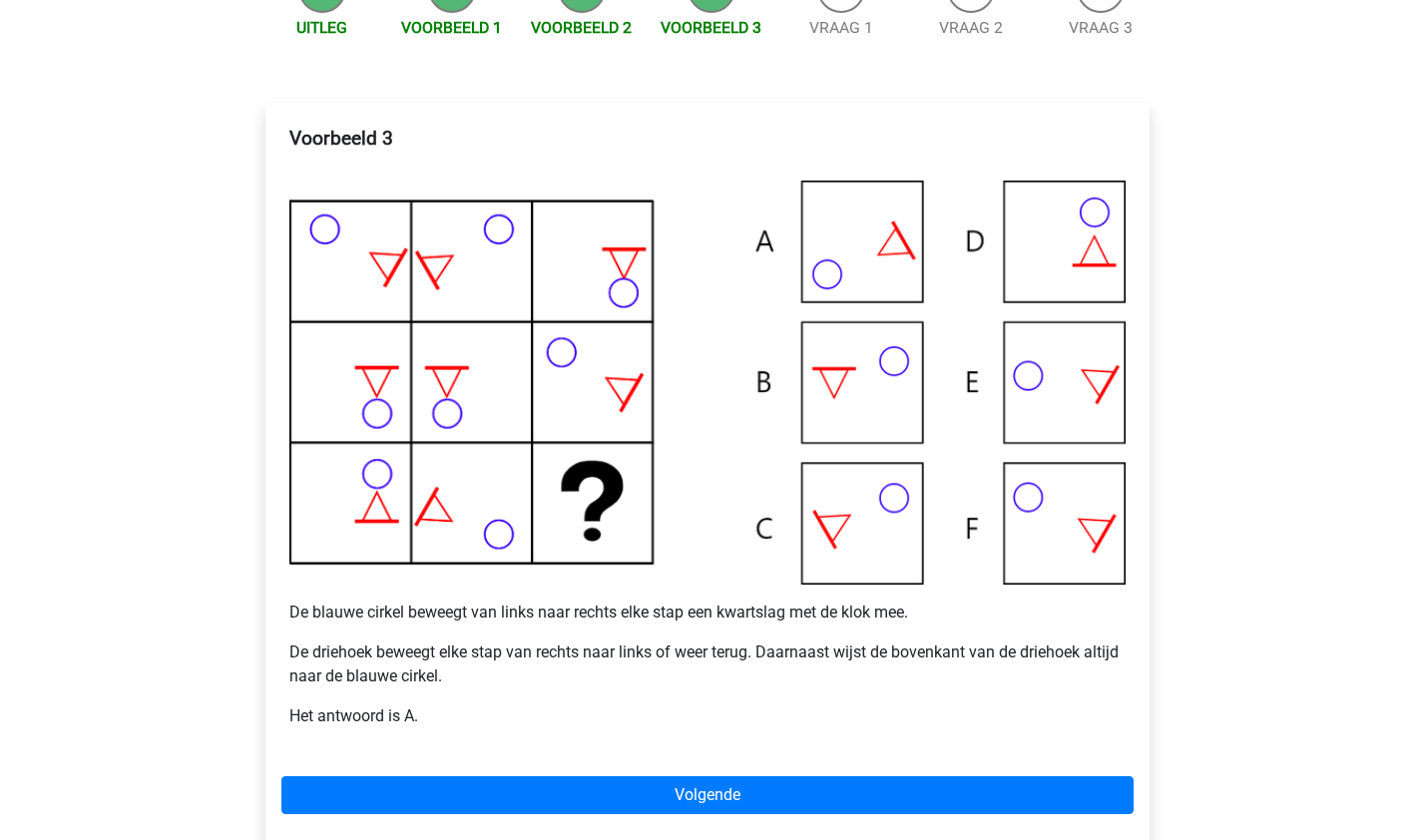 scroll, scrollTop: 338, scrollLeft: 0, axis: vertical 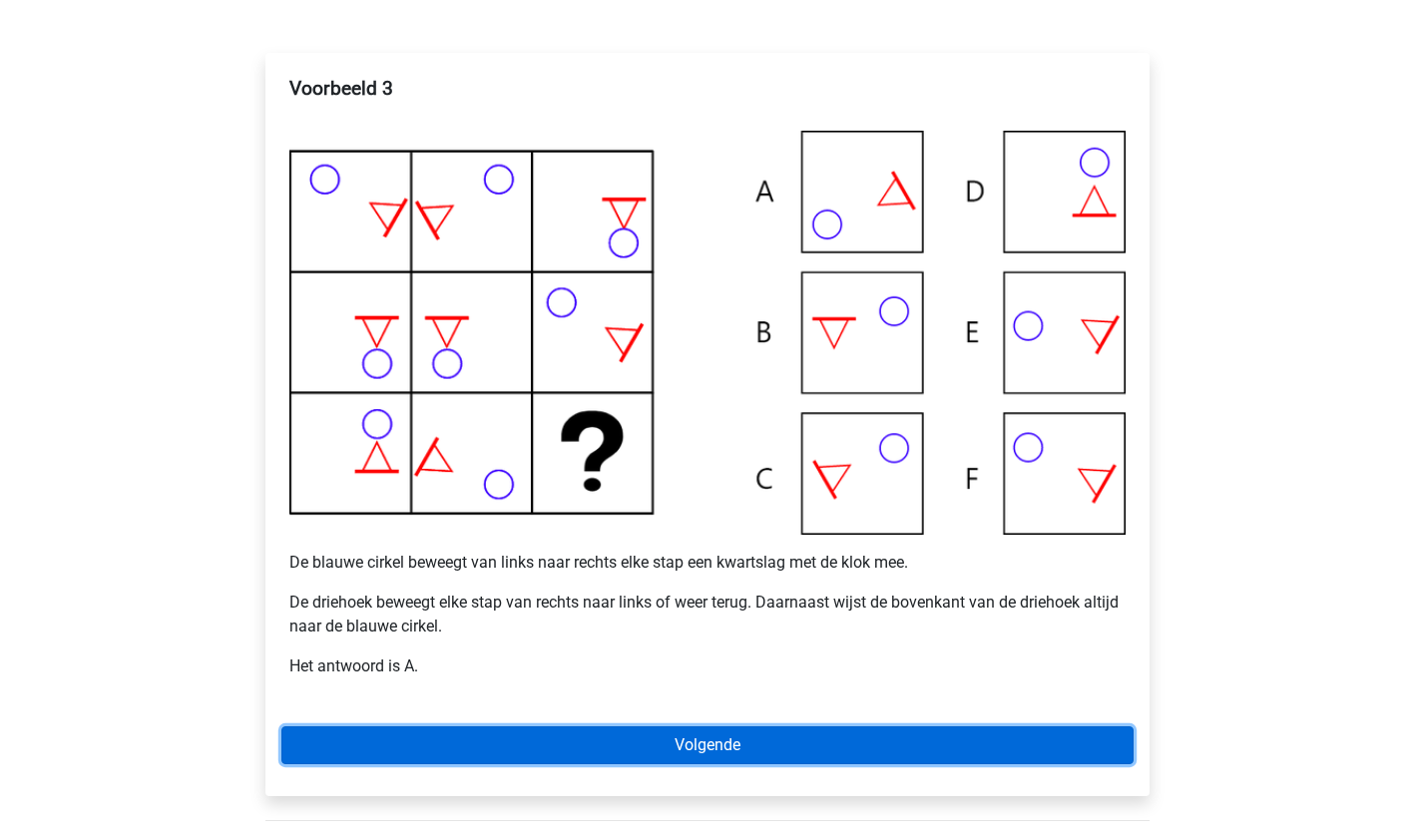 click on "Volgende" at bounding box center [707, 745] 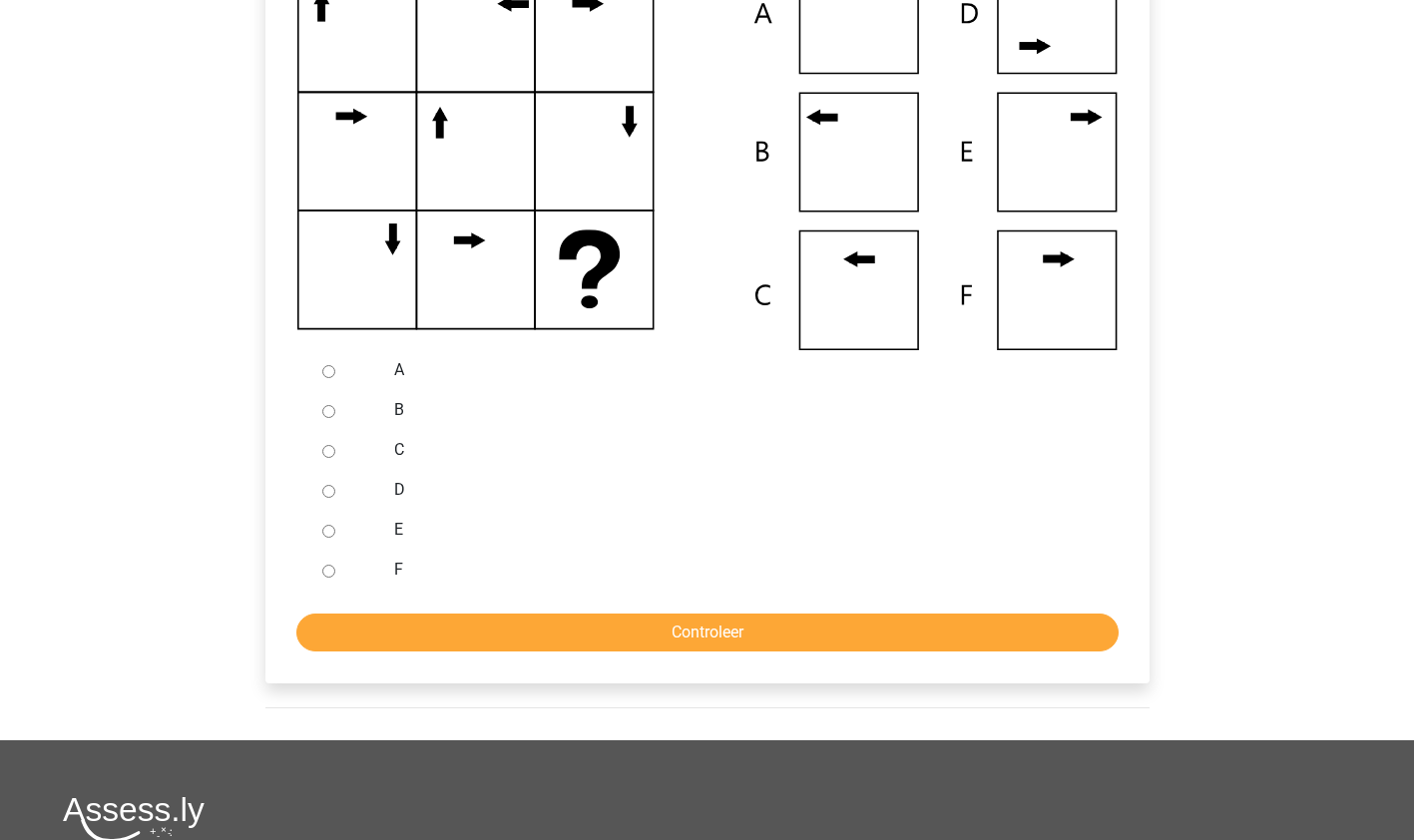 scroll, scrollTop: 516, scrollLeft: 0, axis: vertical 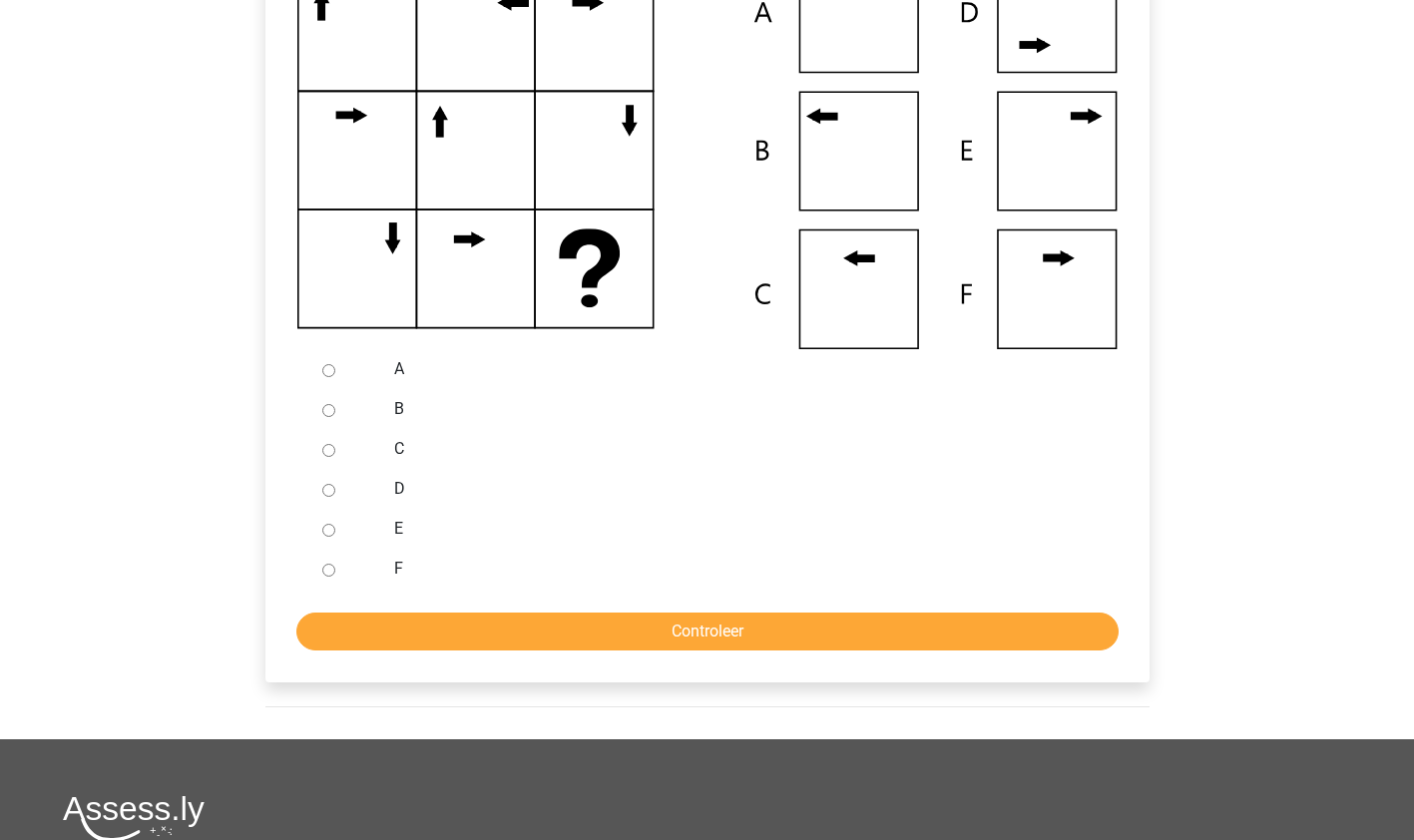 click on "C" at bounding box center (328, 450) 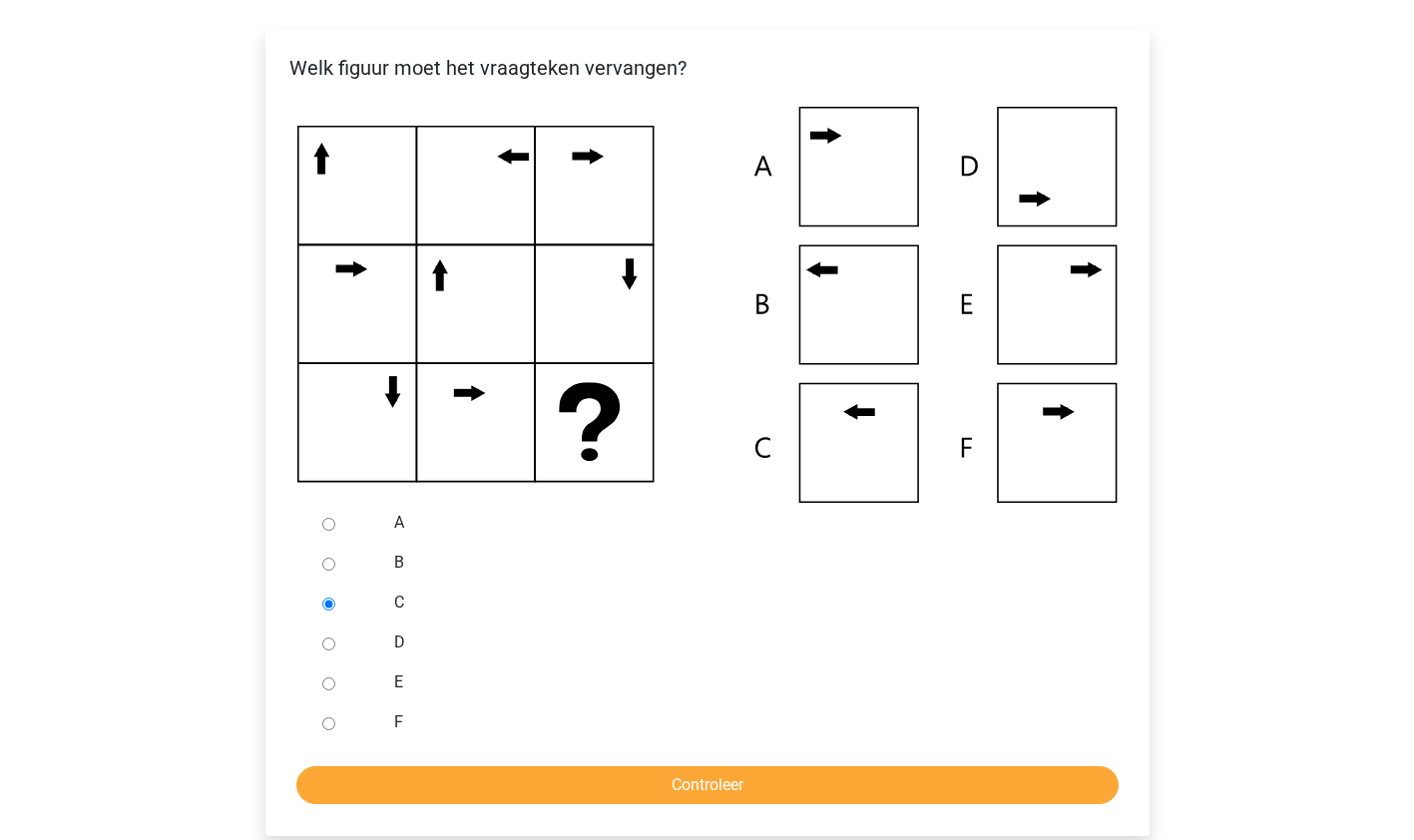 scroll, scrollTop: 361, scrollLeft: 0, axis: vertical 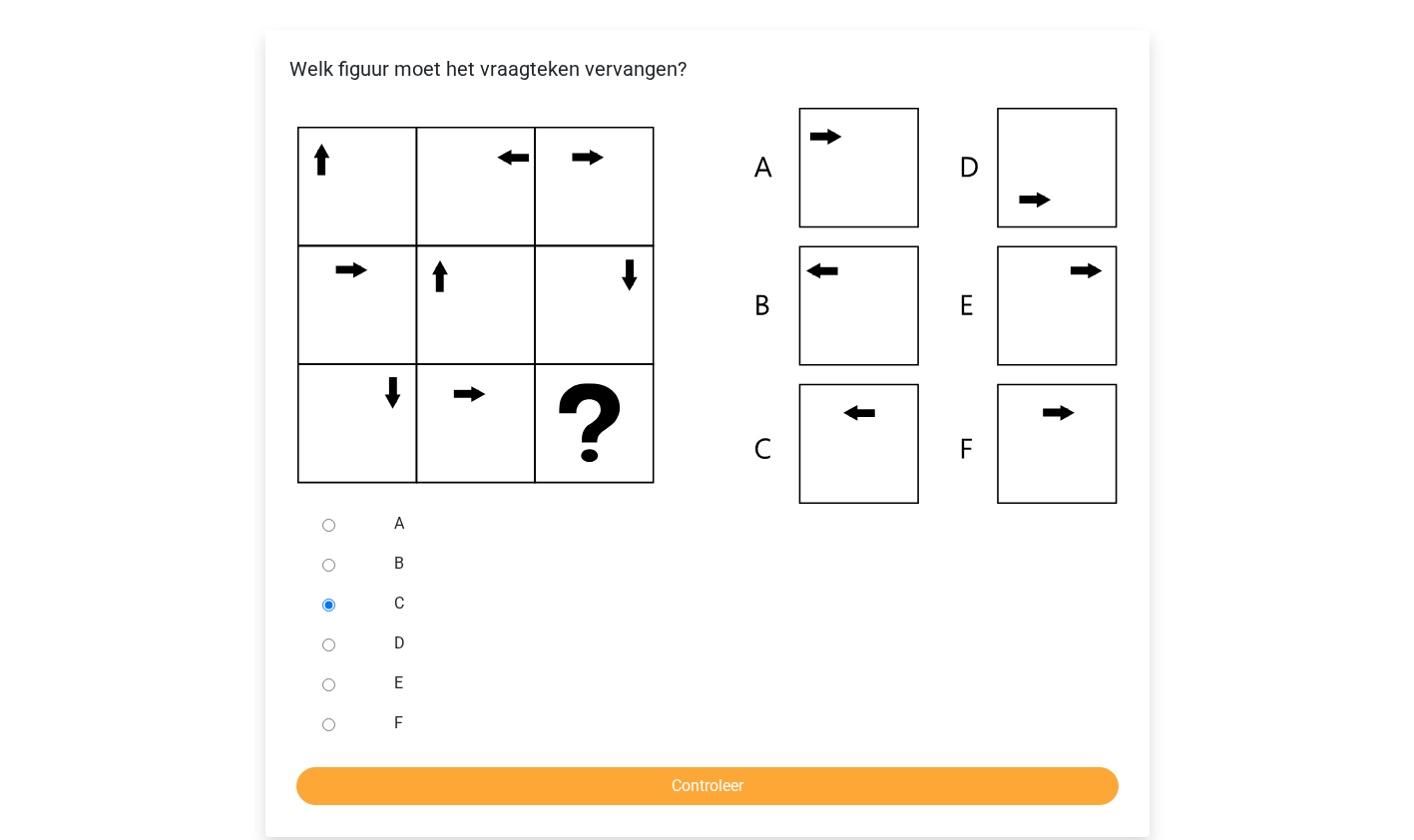 click on "B" at bounding box center (328, 565) 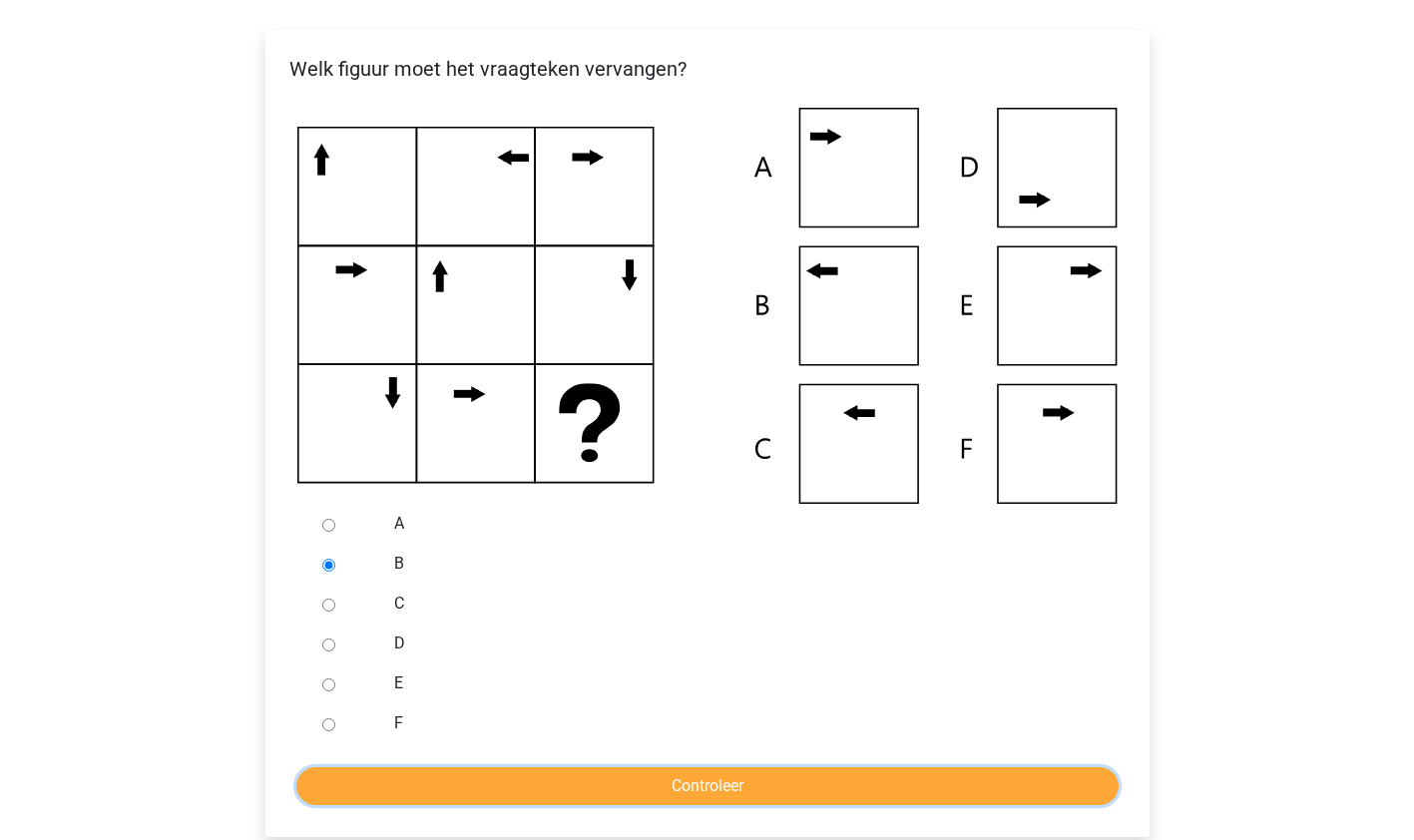 click on "Controleer" at bounding box center [707, 786] 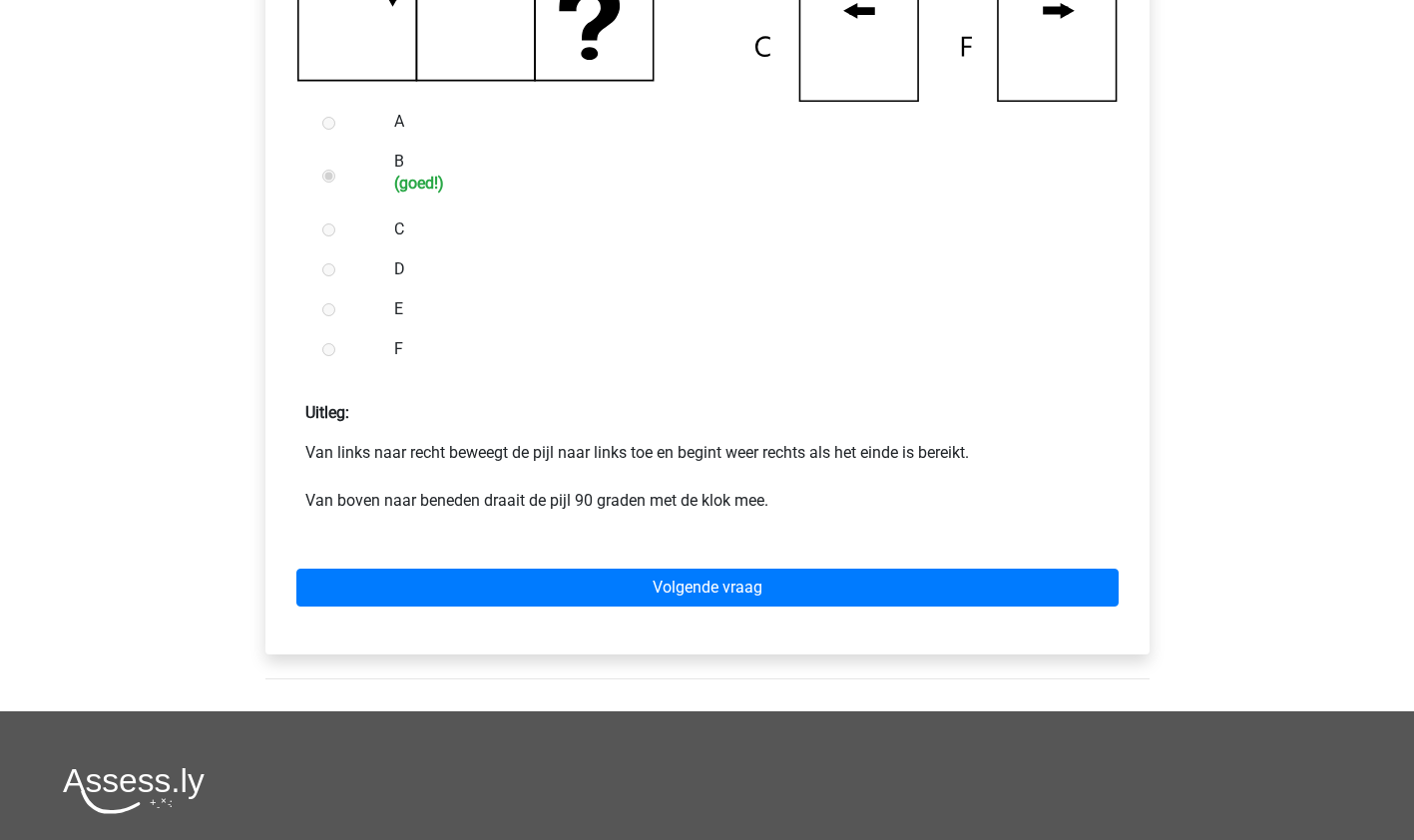scroll, scrollTop: 769, scrollLeft: 0, axis: vertical 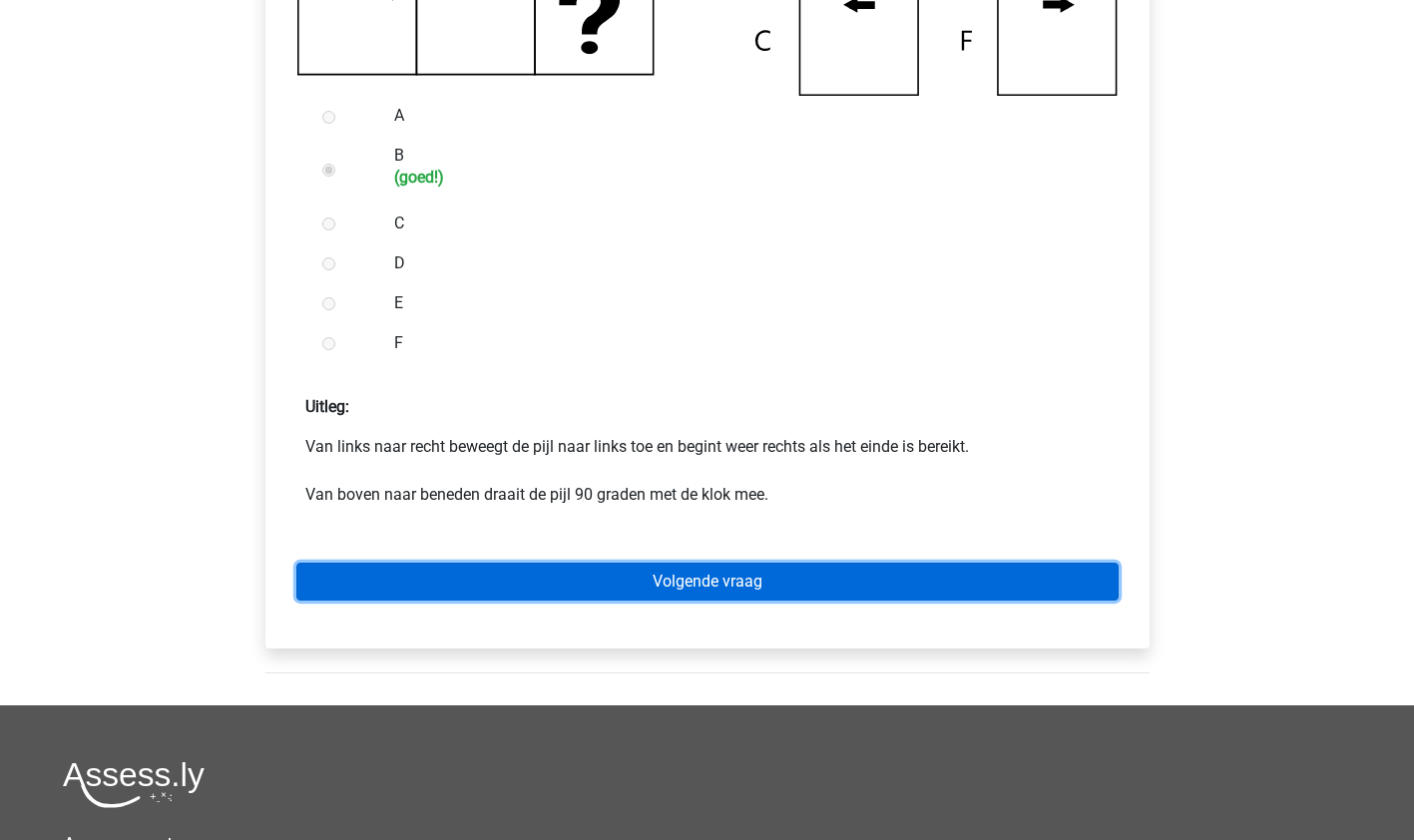 click on "Volgende vraag" at bounding box center [707, 582] 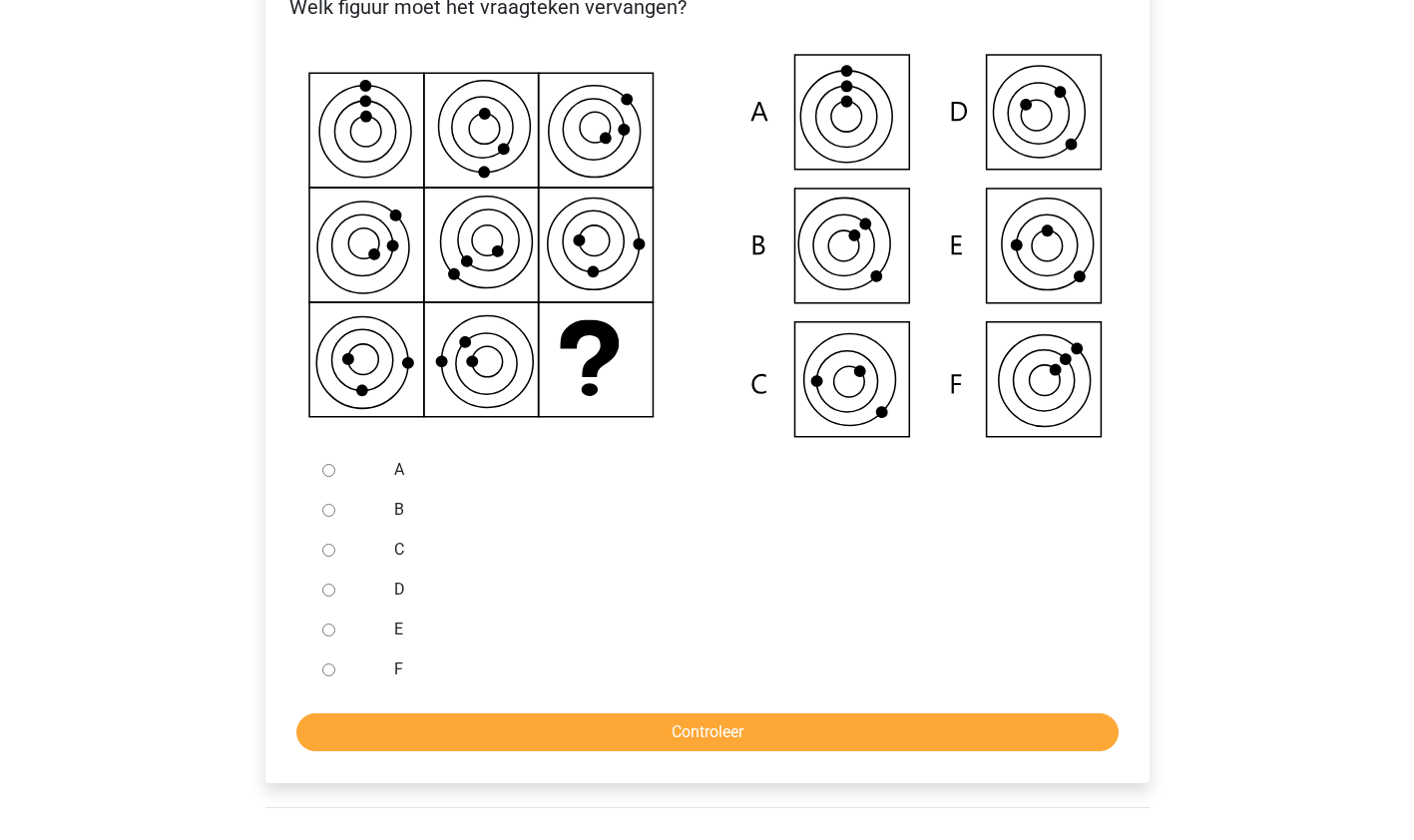 scroll, scrollTop: 425, scrollLeft: 0, axis: vertical 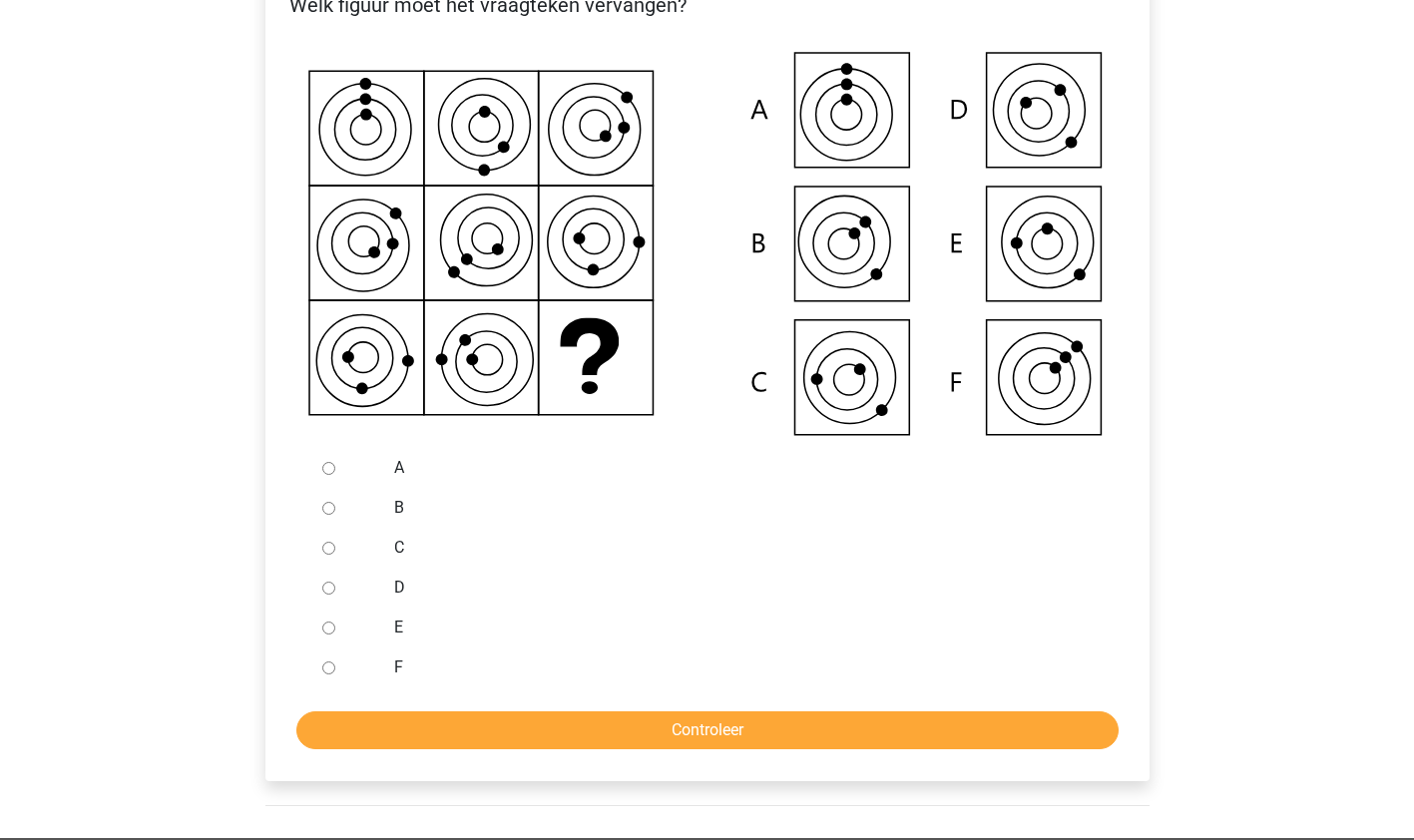 click on "C" at bounding box center (328, 548) 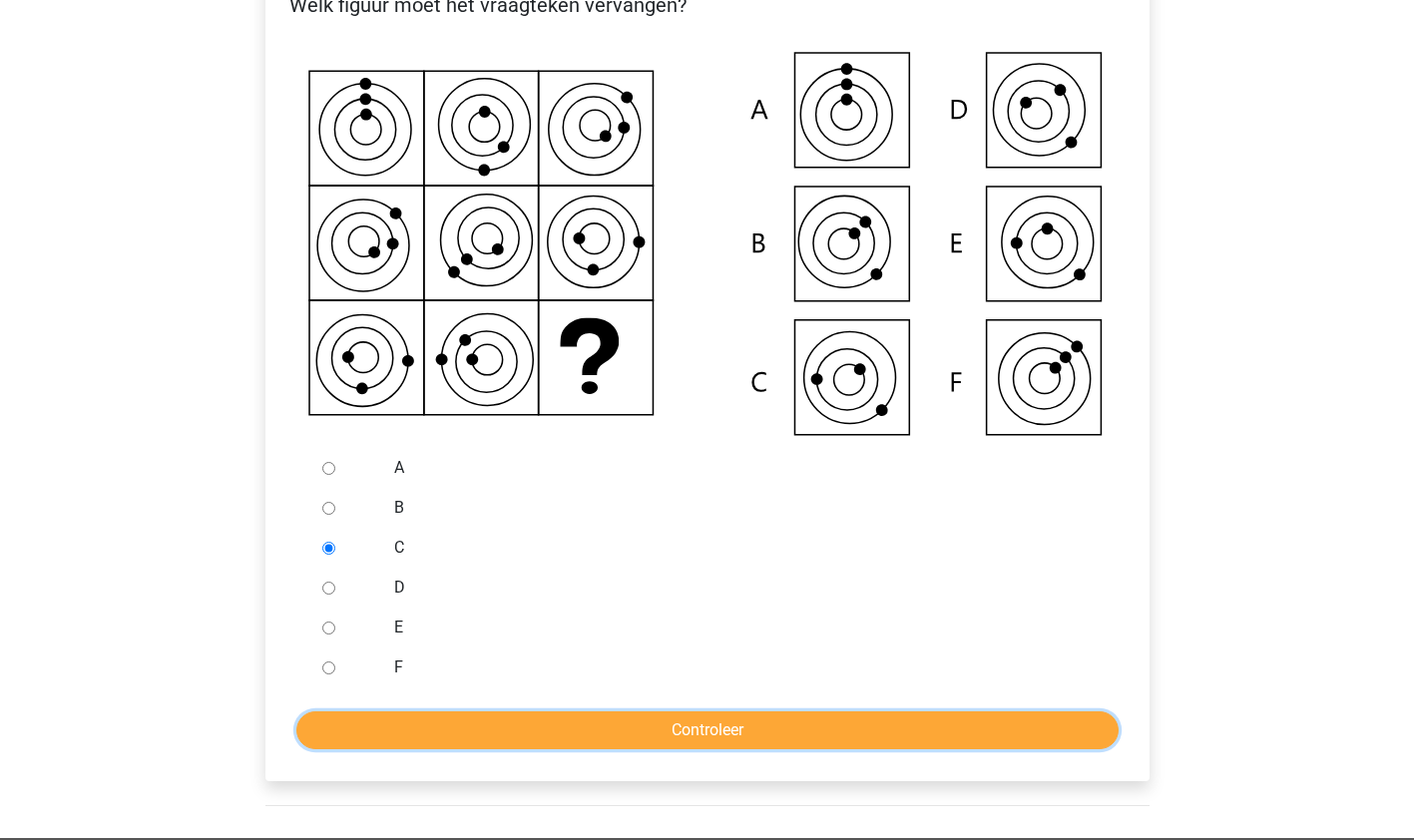 click on "Controleer" at bounding box center (707, 730) 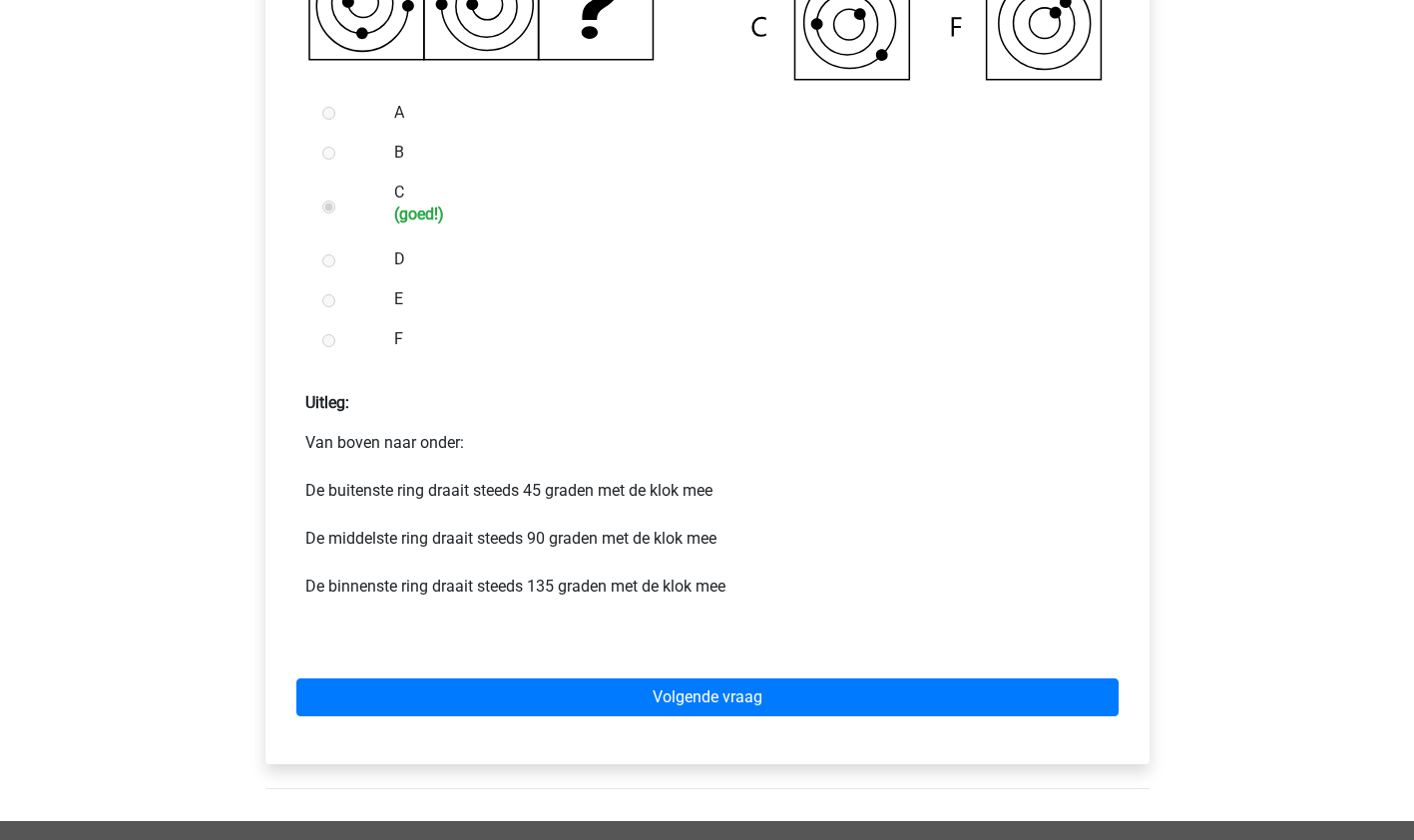 scroll, scrollTop: 781, scrollLeft: 0, axis: vertical 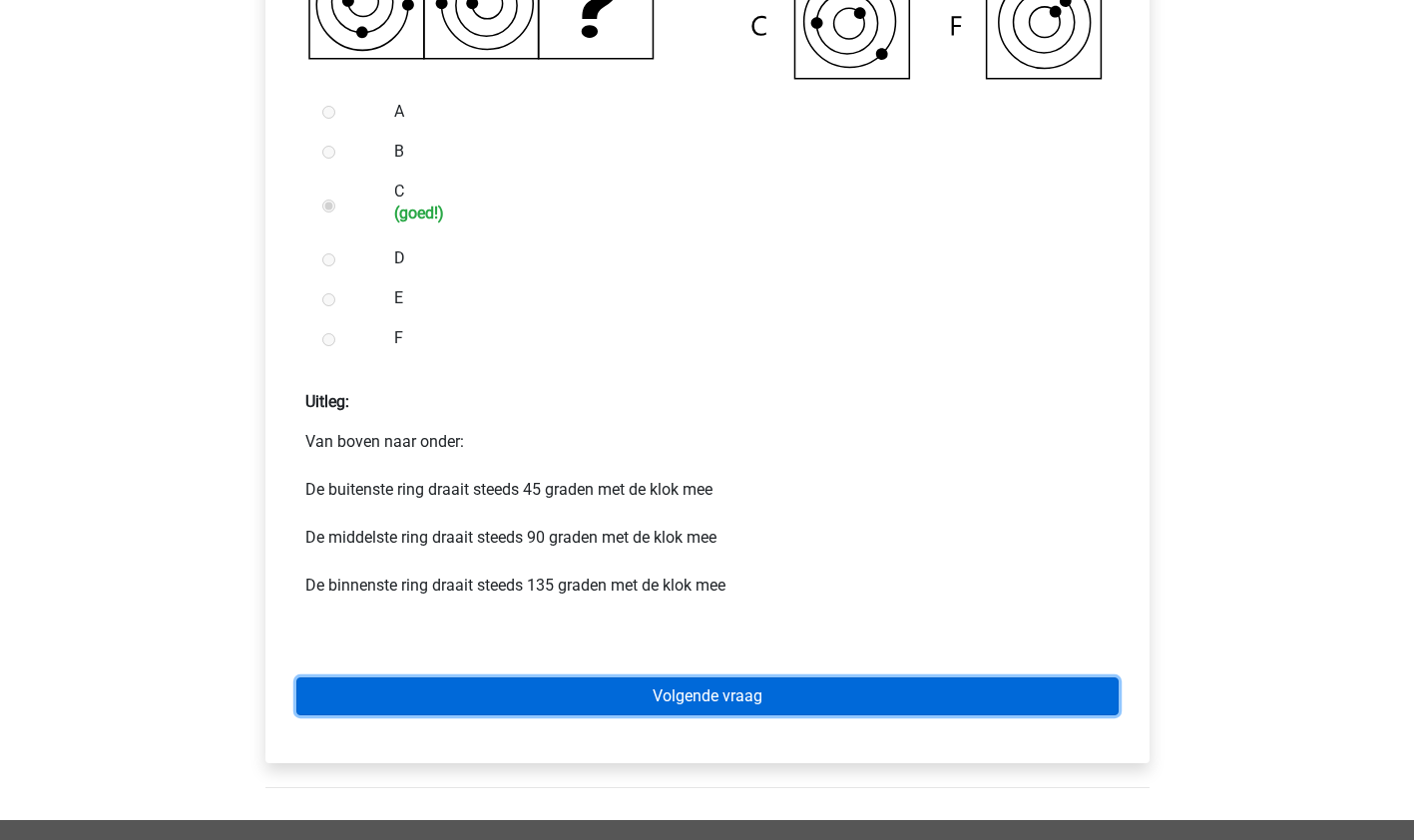 click on "Volgende vraag" at bounding box center [707, 696] 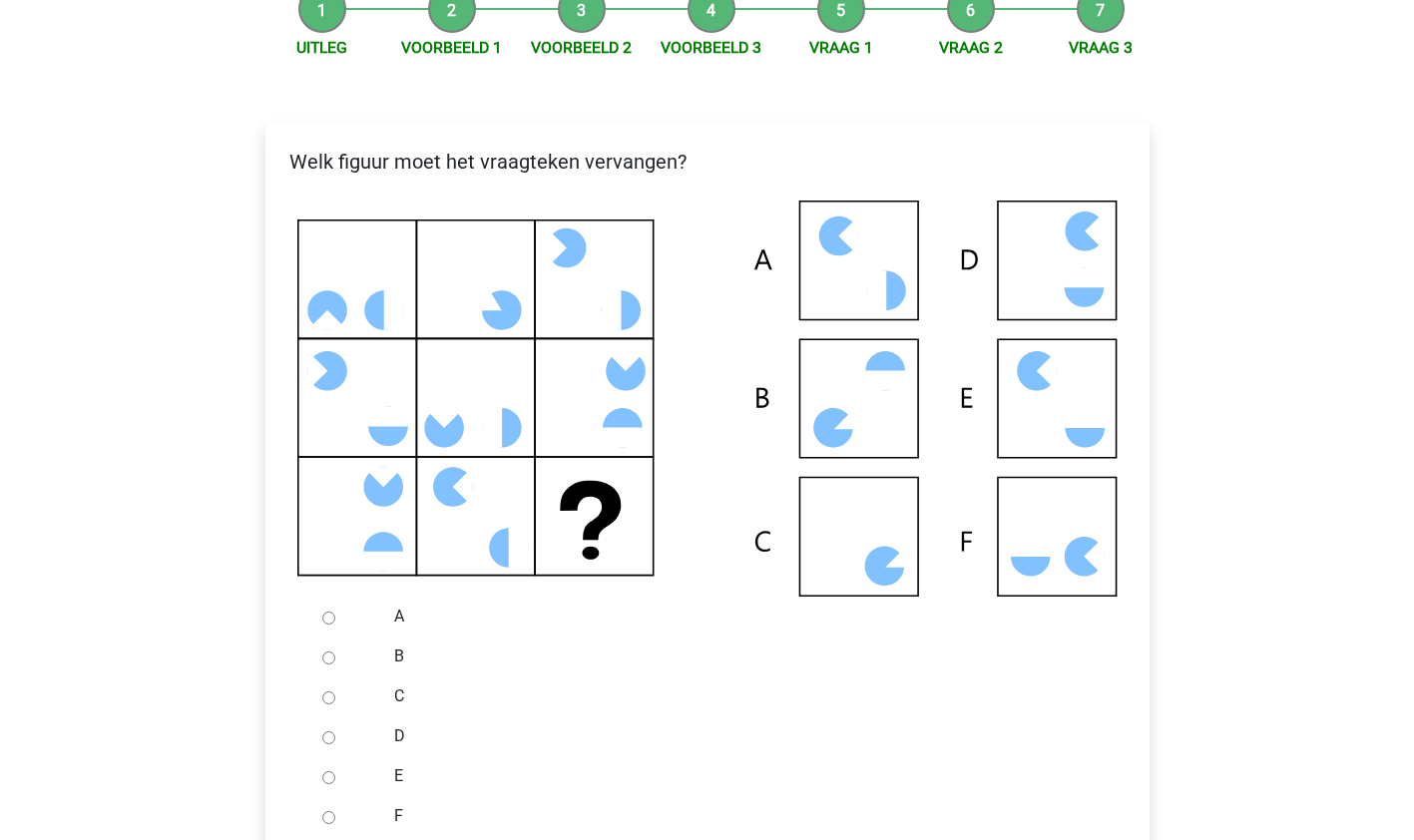 scroll, scrollTop: 269, scrollLeft: 0, axis: vertical 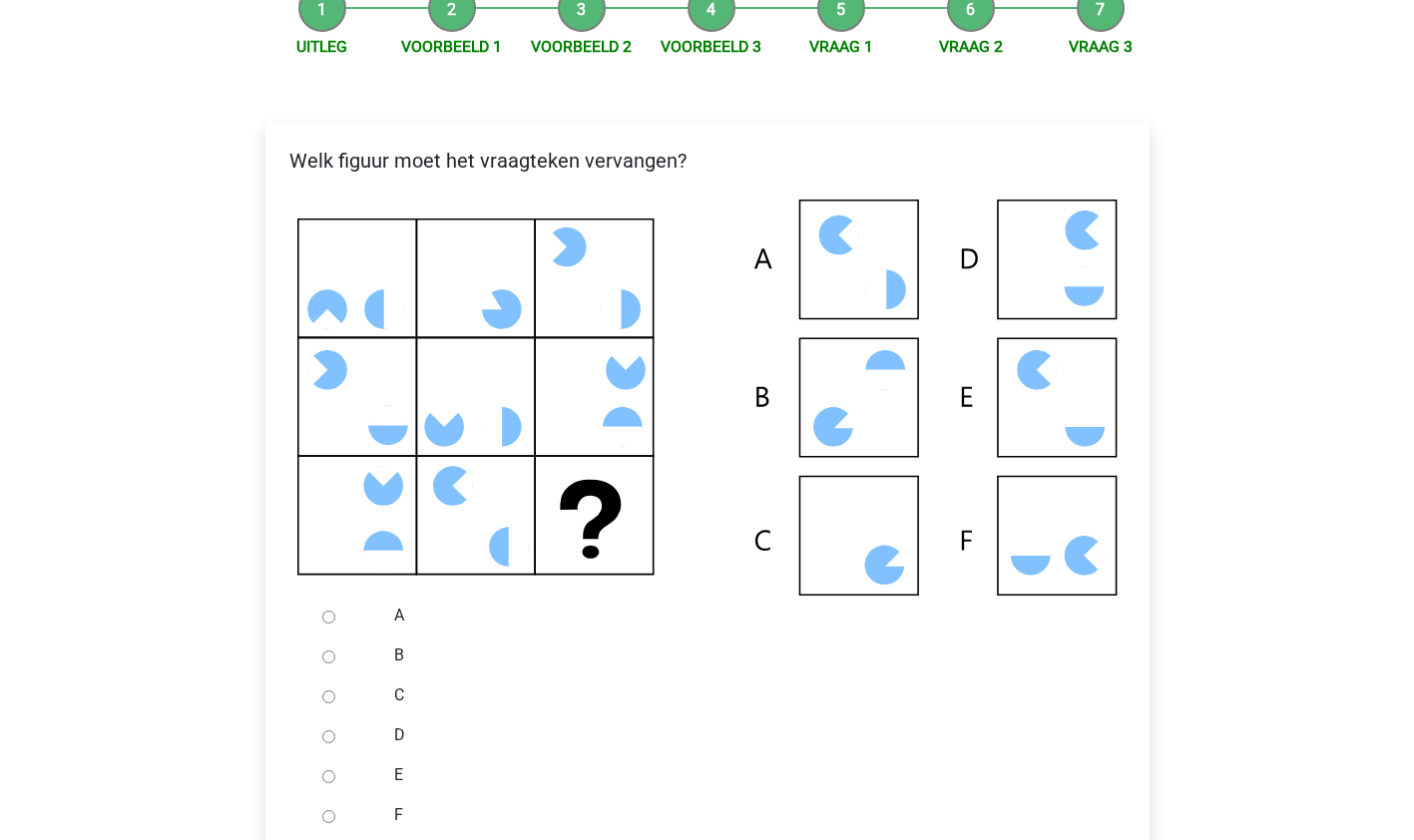 click on "C" at bounding box center [328, 696] 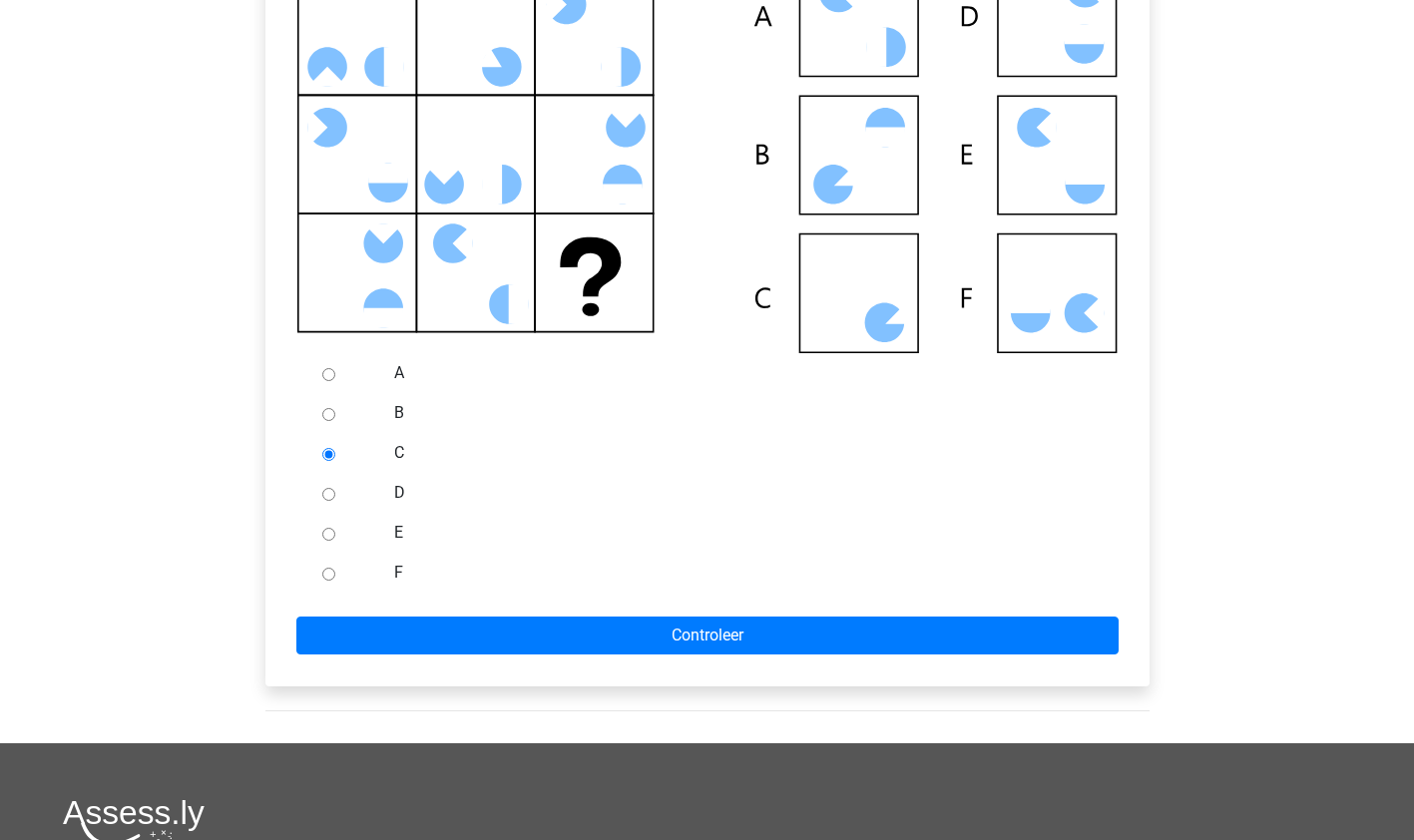 scroll, scrollTop: 513, scrollLeft: 0, axis: vertical 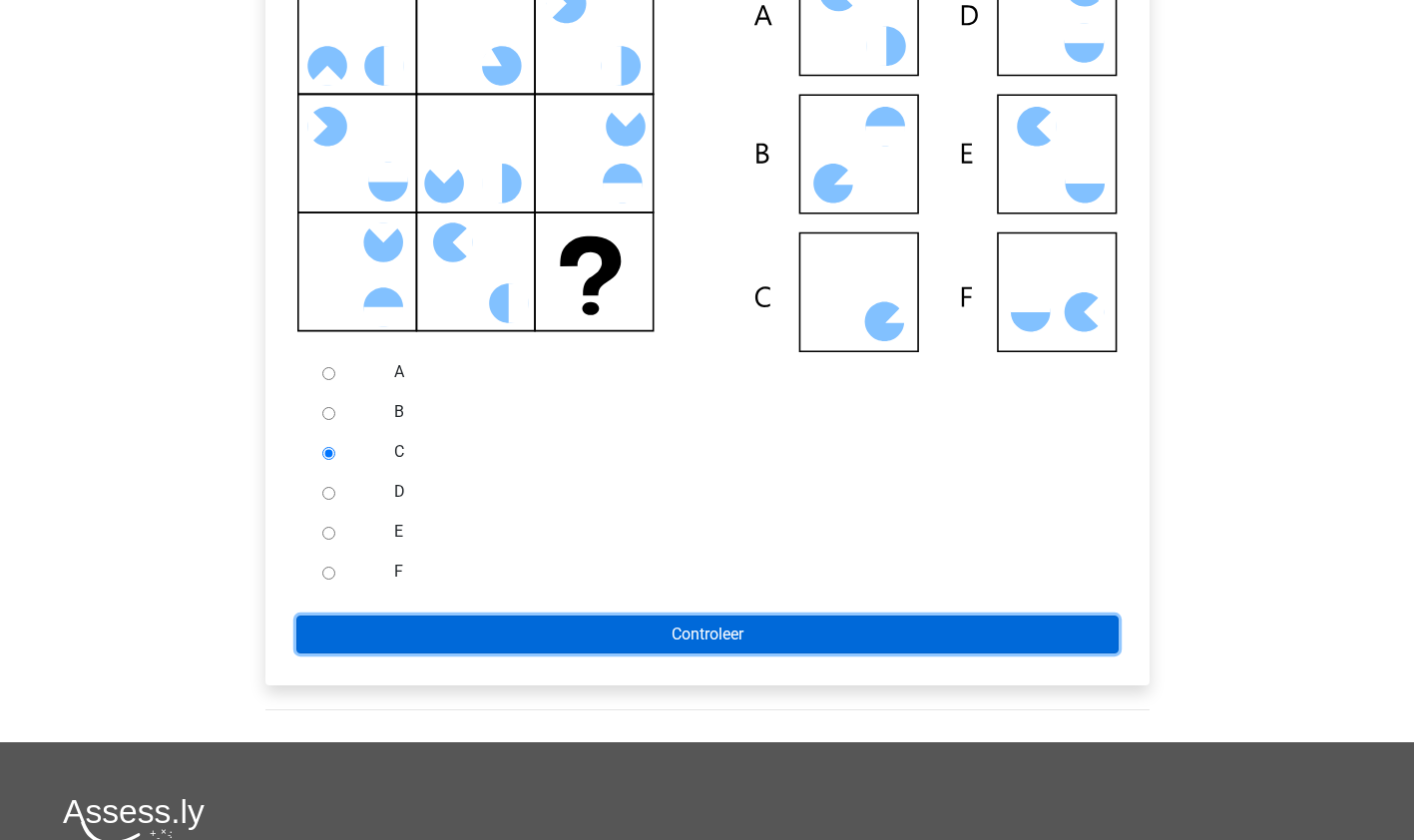 click on "Controleer" at bounding box center [707, 634] 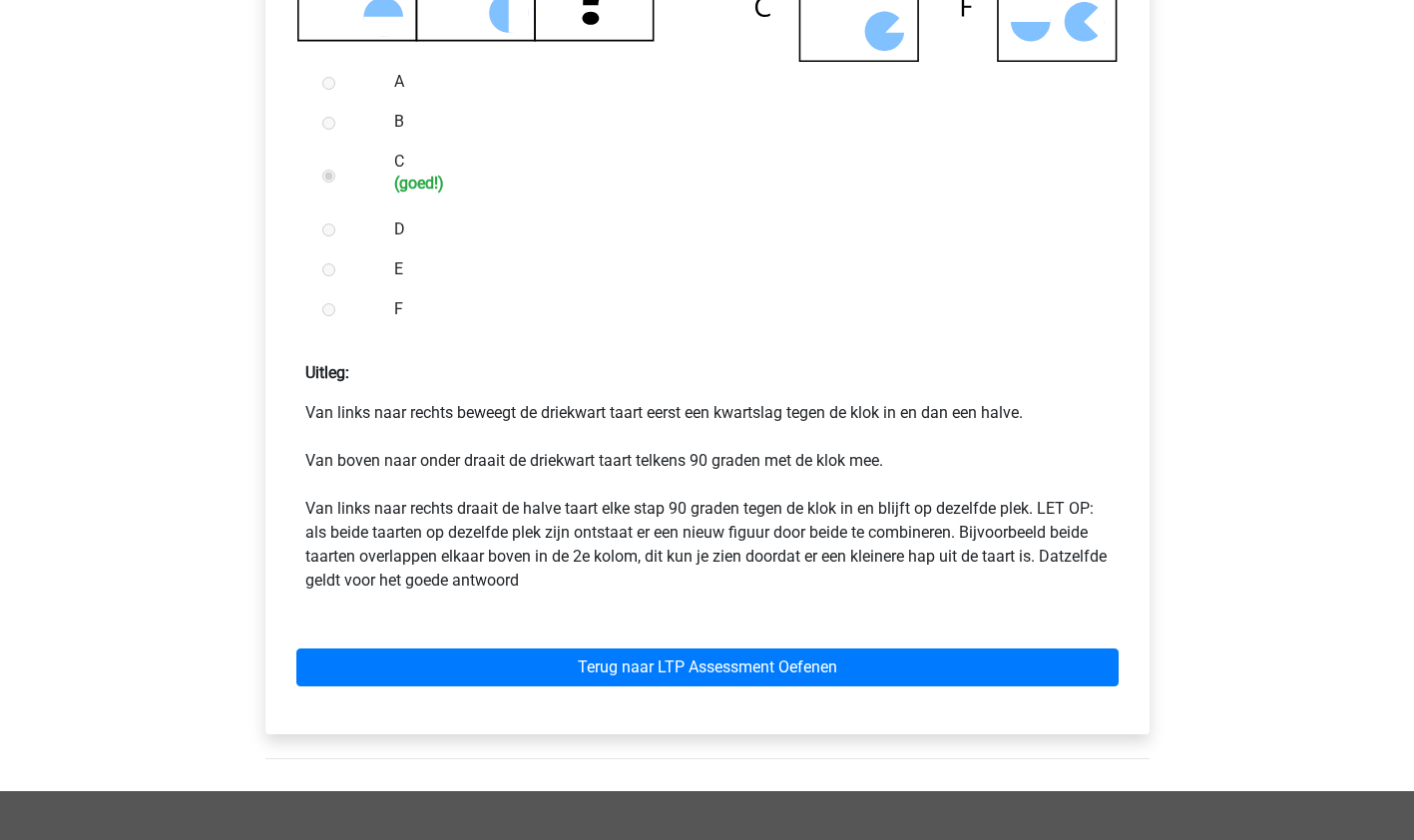 scroll, scrollTop: 804, scrollLeft: 0, axis: vertical 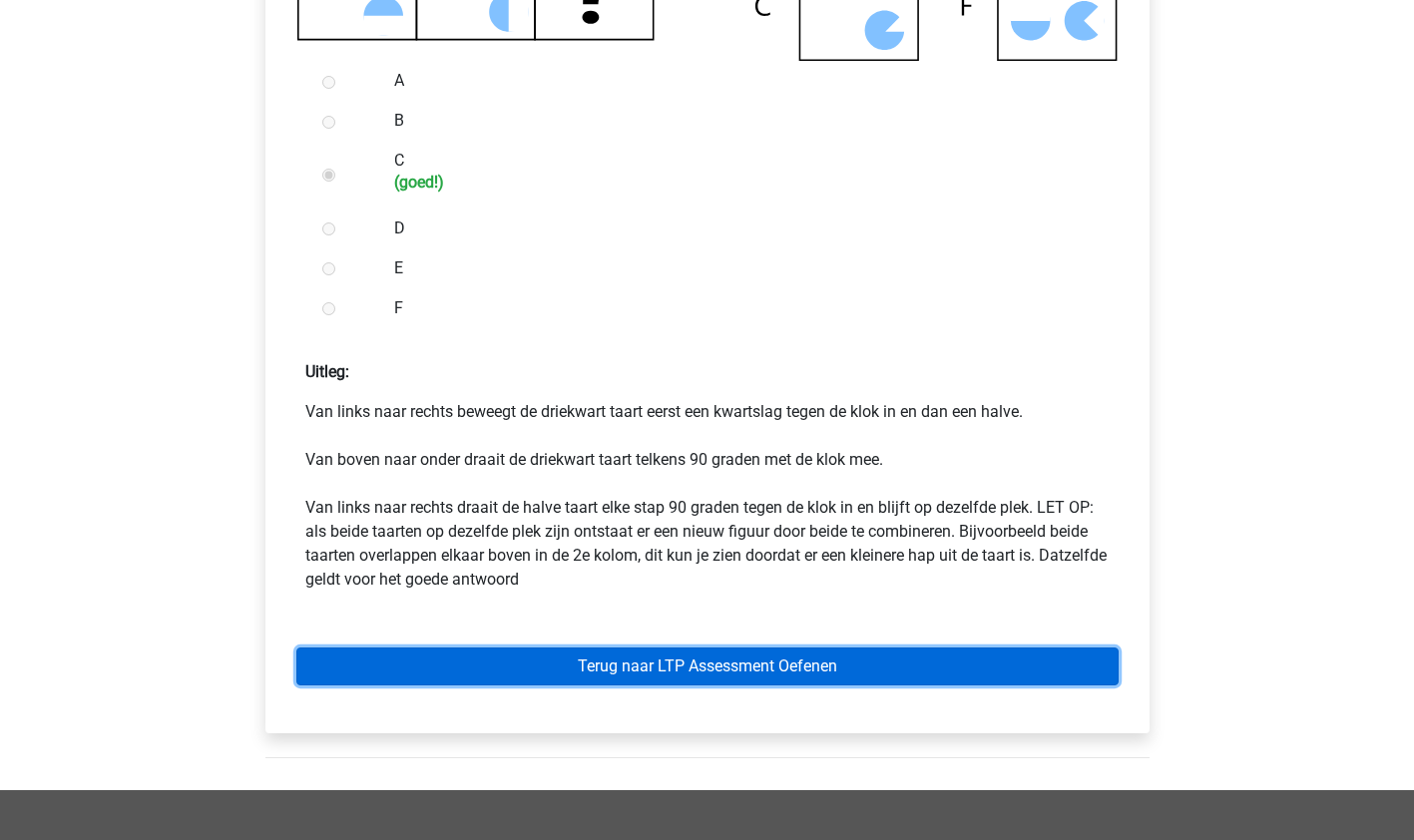 click on "Terug naar LTP Assessment Oefenen" at bounding box center [707, 666] 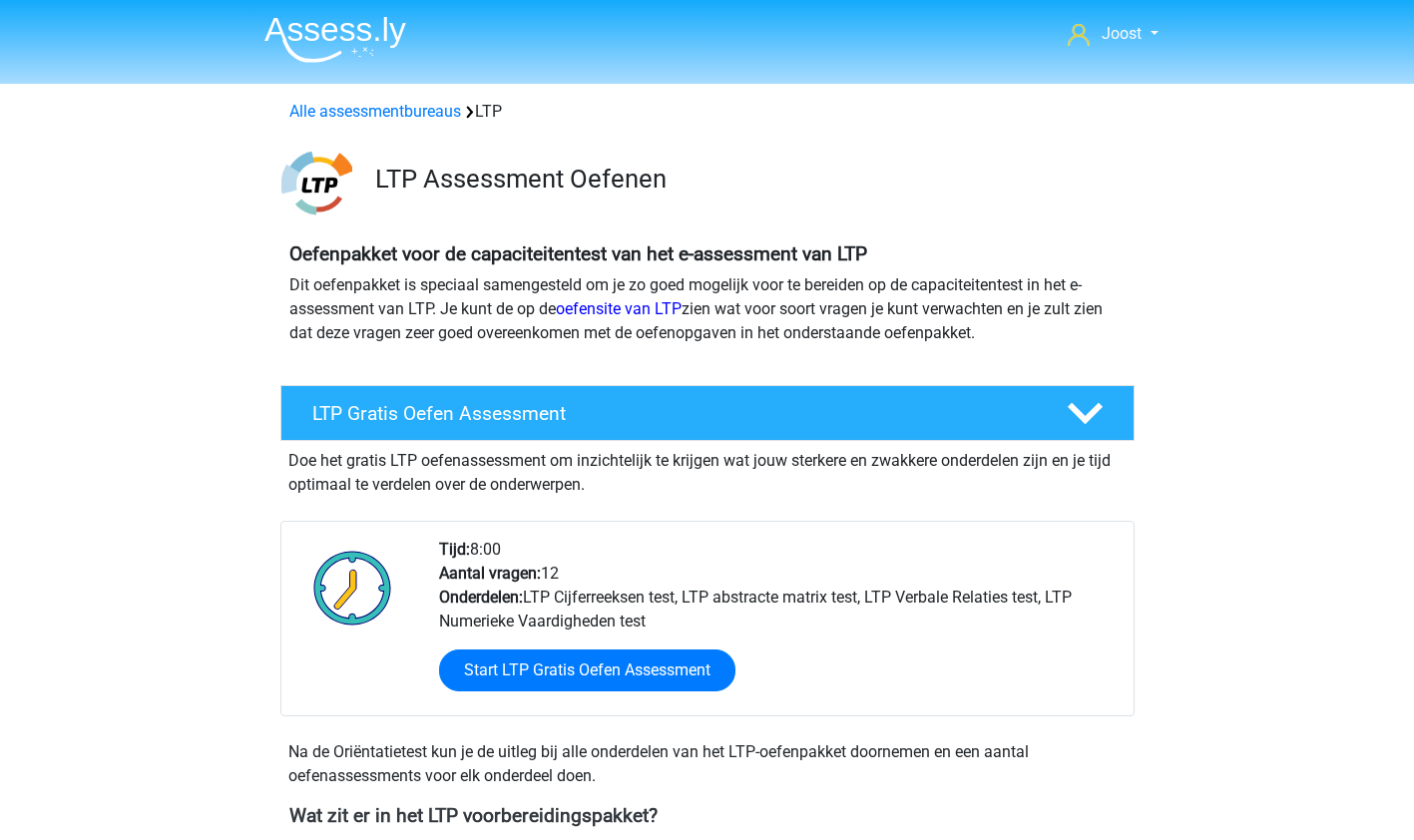 scroll, scrollTop: 0, scrollLeft: 0, axis: both 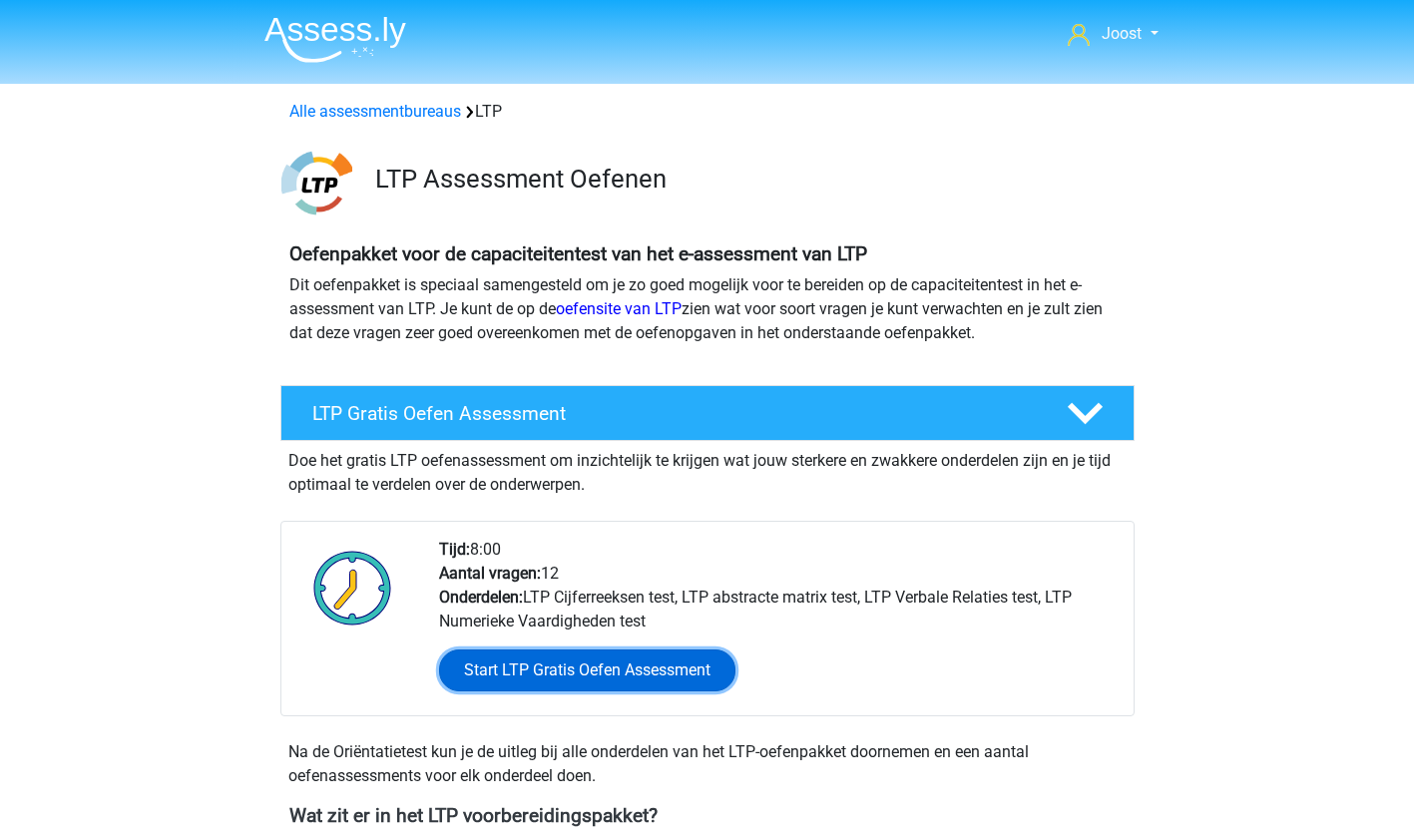 click on "Start LTP Gratis Oefen Assessment" at bounding box center (587, 670) 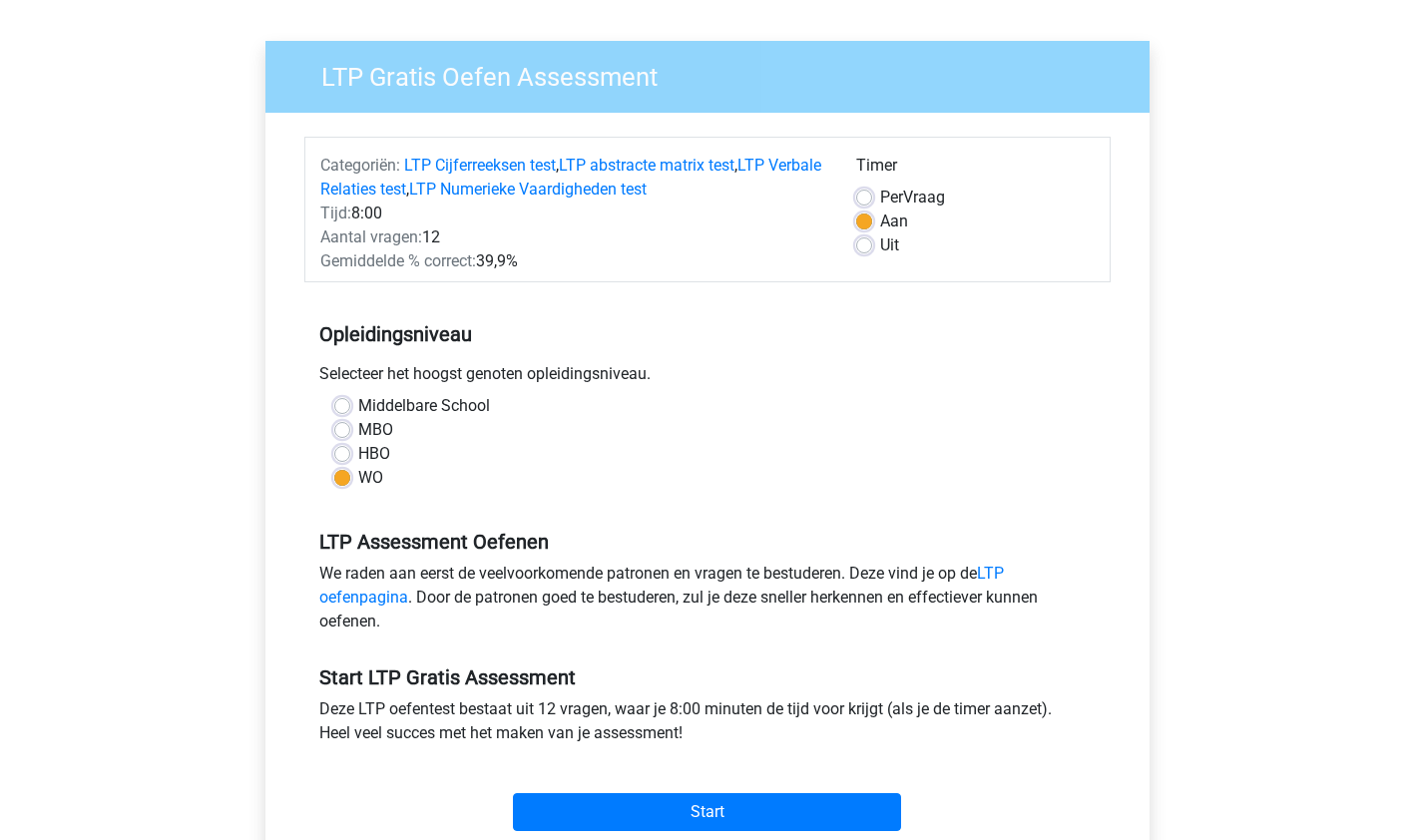 scroll, scrollTop: 239, scrollLeft: 0, axis: vertical 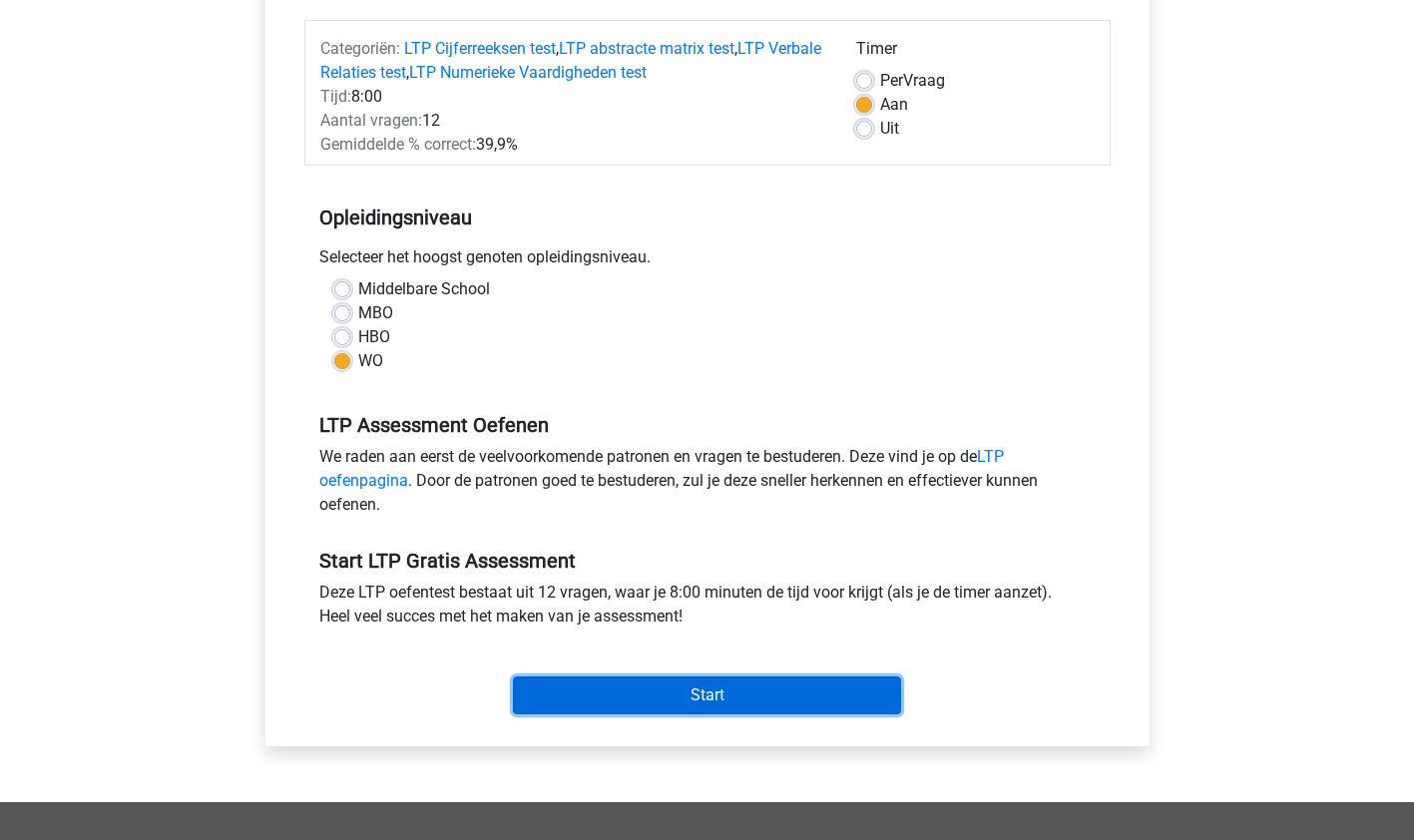 click on "Start" at bounding box center [707, 695] 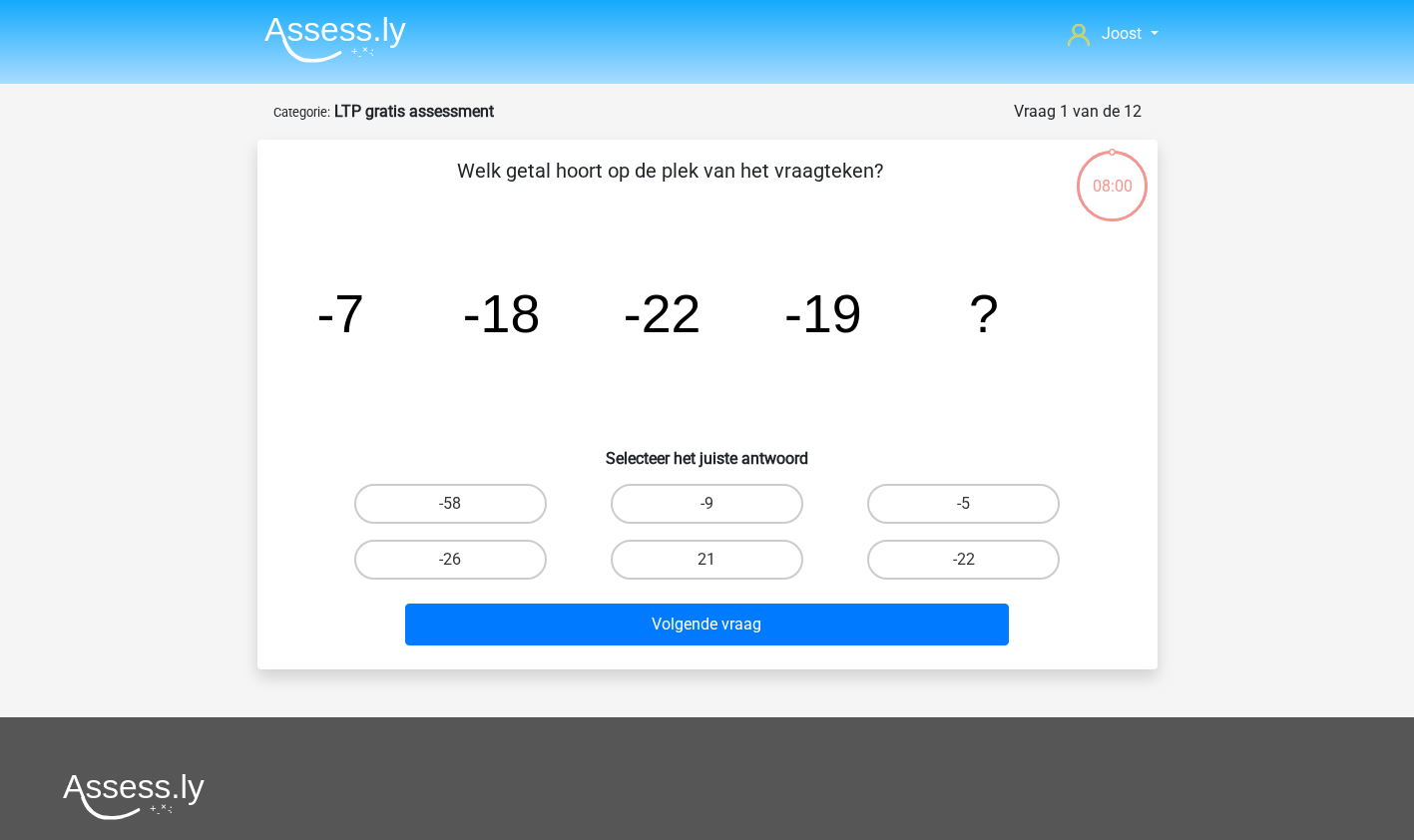 scroll, scrollTop: 0, scrollLeft: 0, axis: both 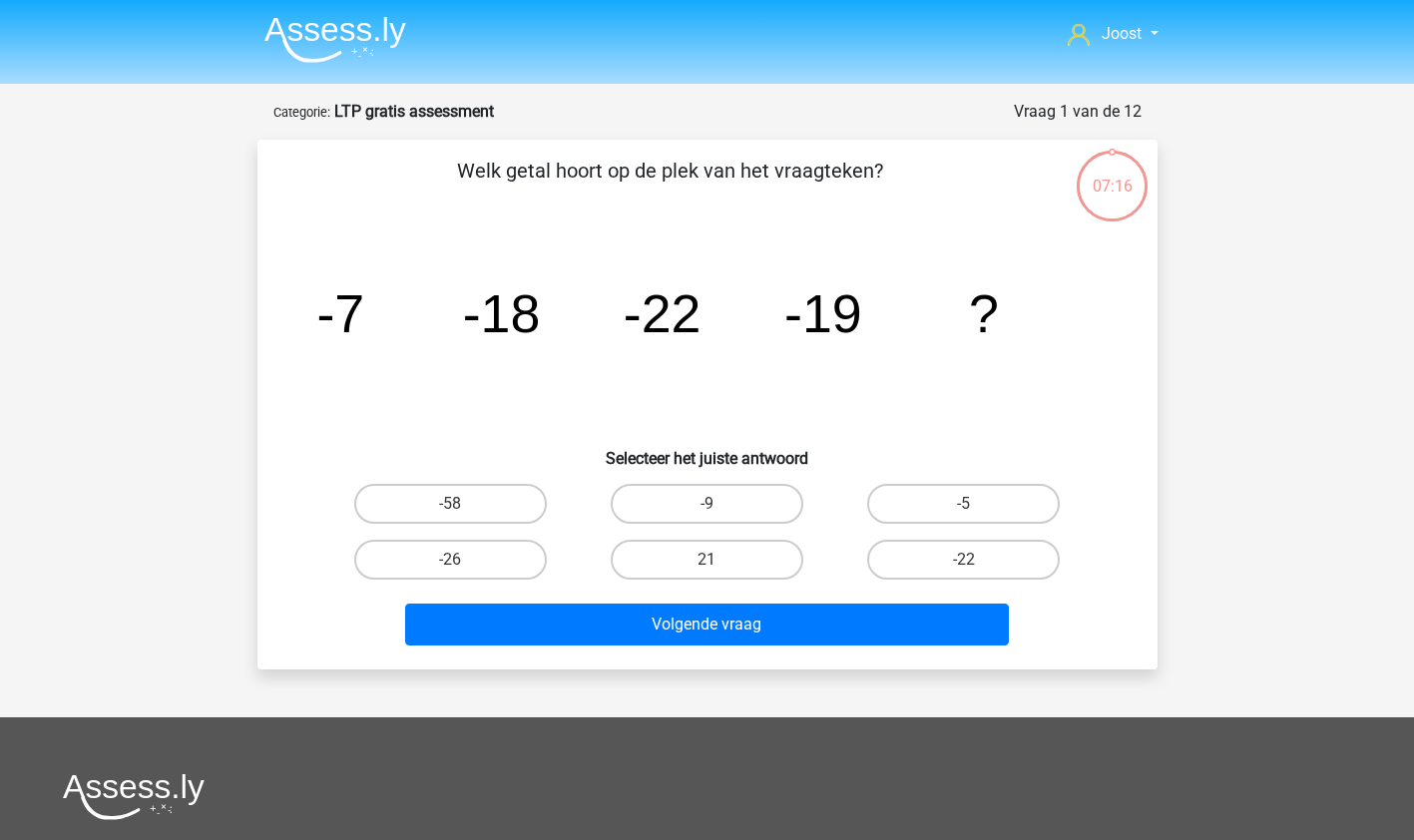 click on "-26" at bounding box center (450, 560) 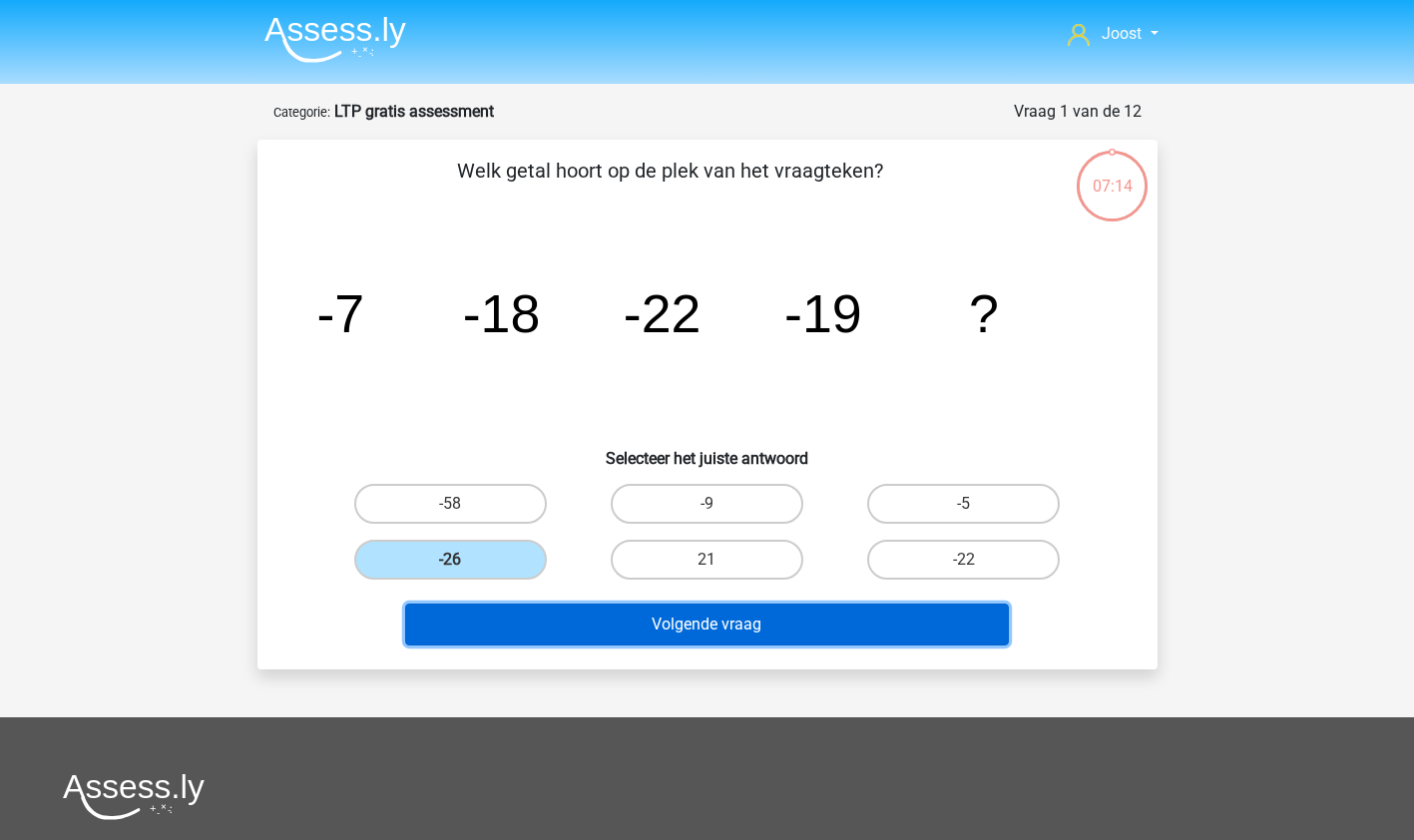 click on "Volgende vraag" at bounding box center [707, 625] 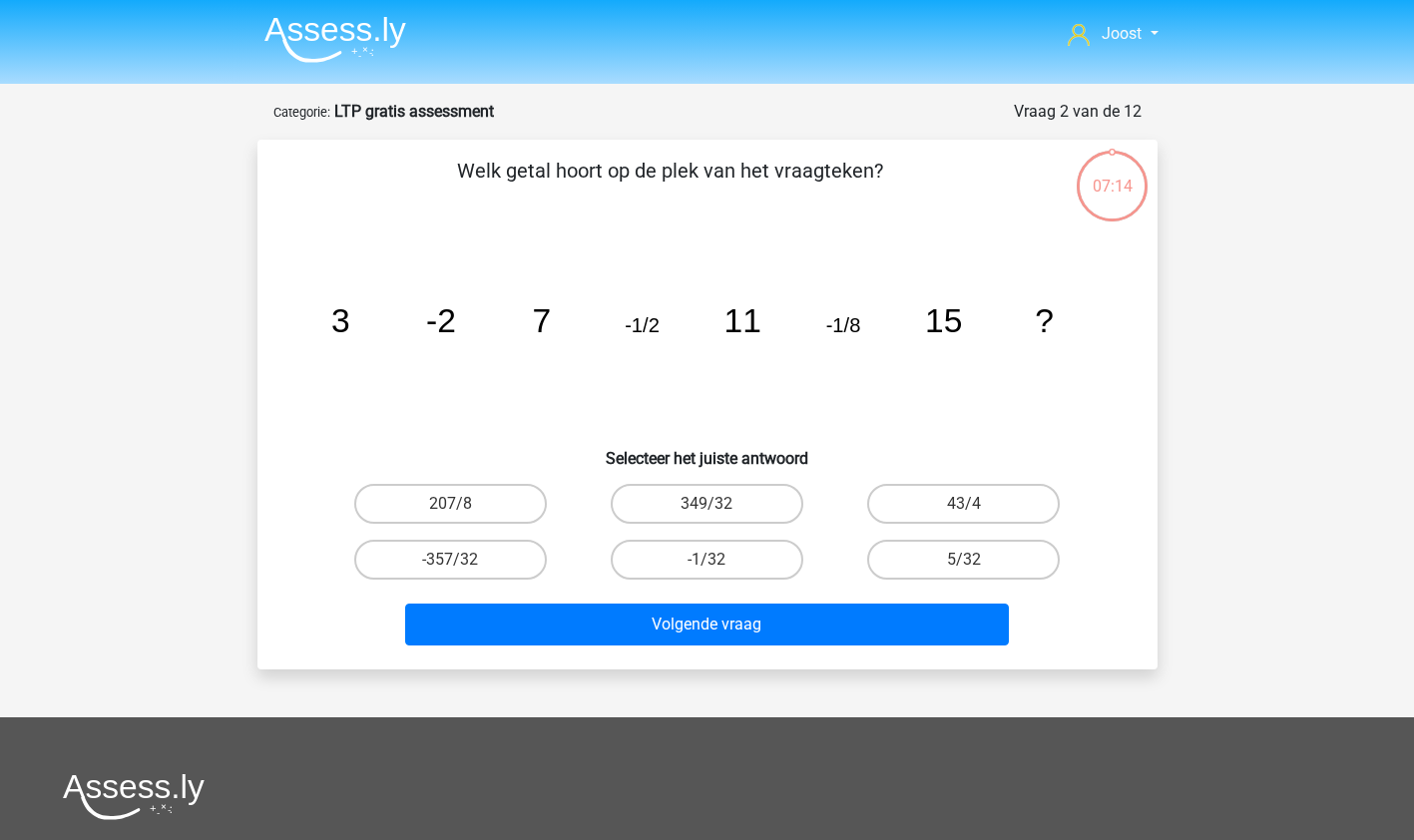 scroll, scrollTop: 100, scrollLeft: 0, axis: vertical 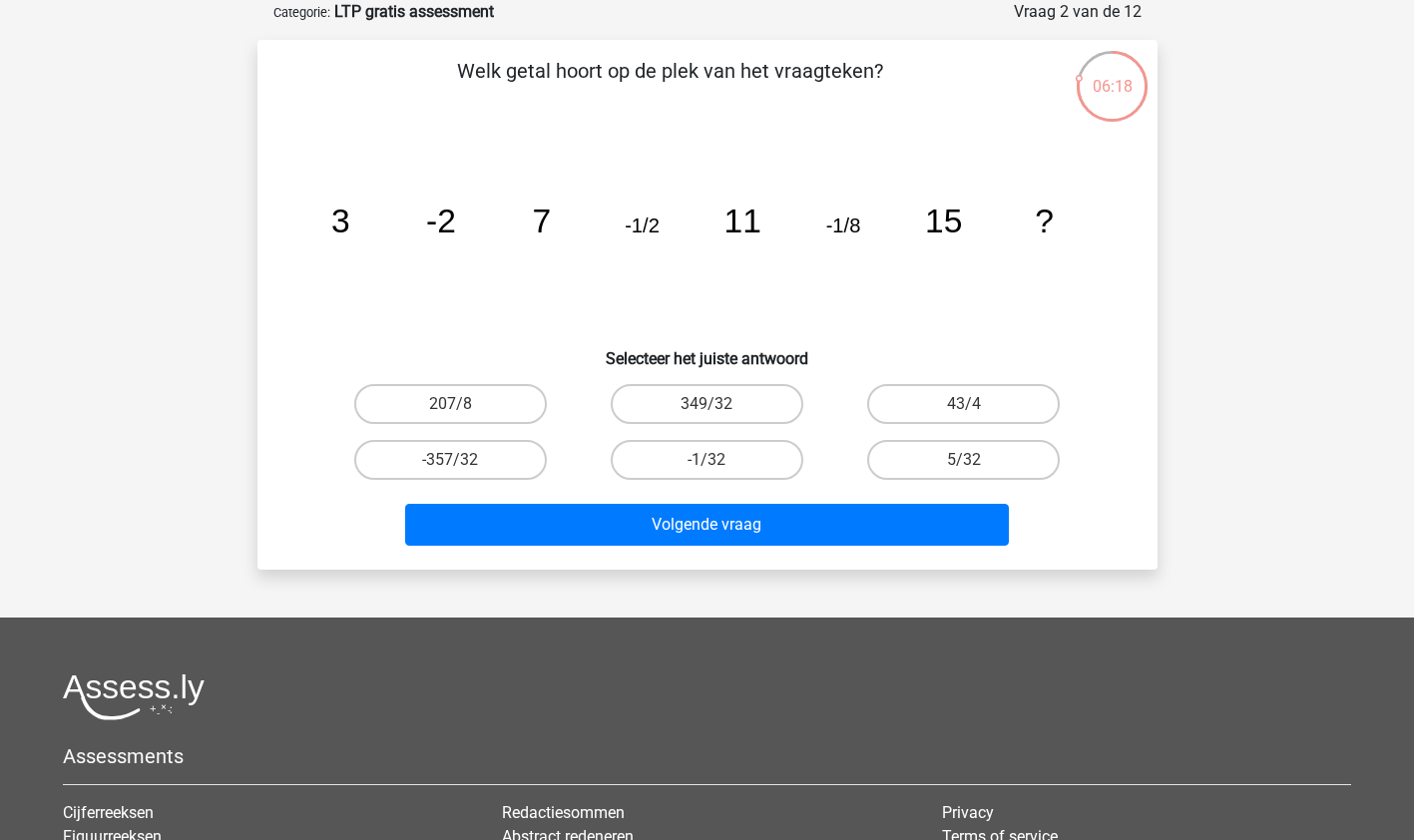 click on "-1/32" at bounding box center (707, 460) 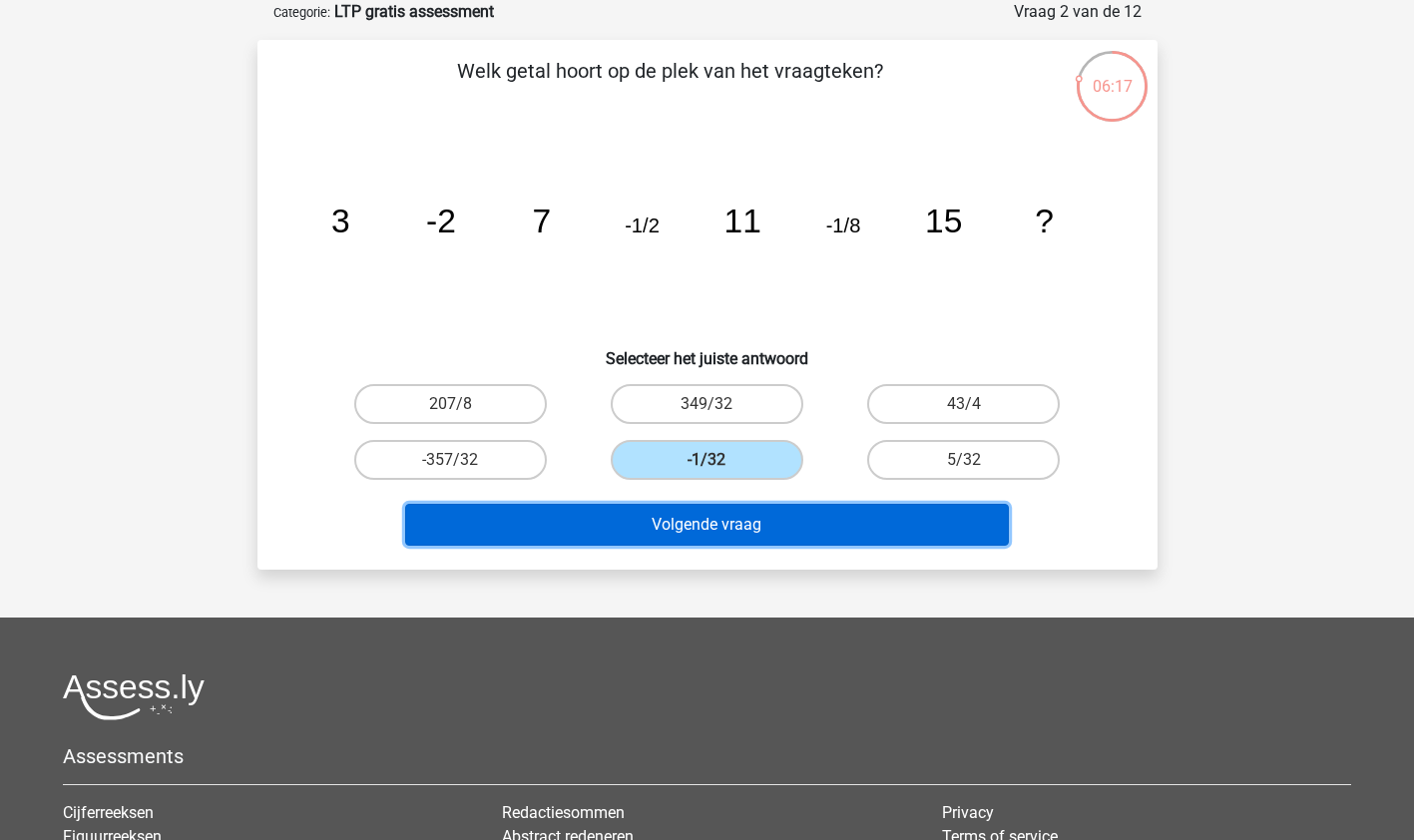 click on "Volgende vraag" at bounding box center (707, 525) 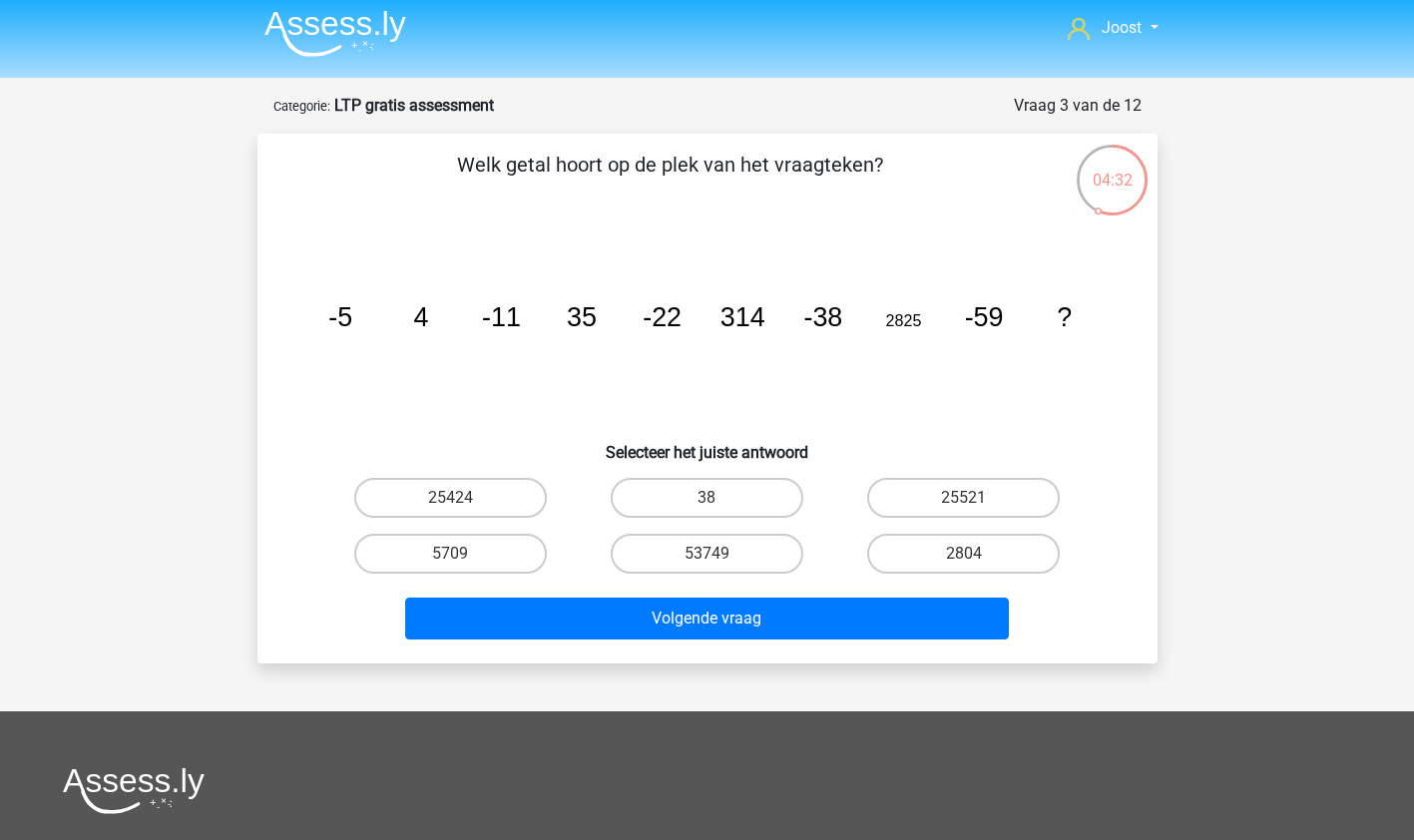 scroll, scrollTop: 3, scrollLeft: 0, axis: vertical 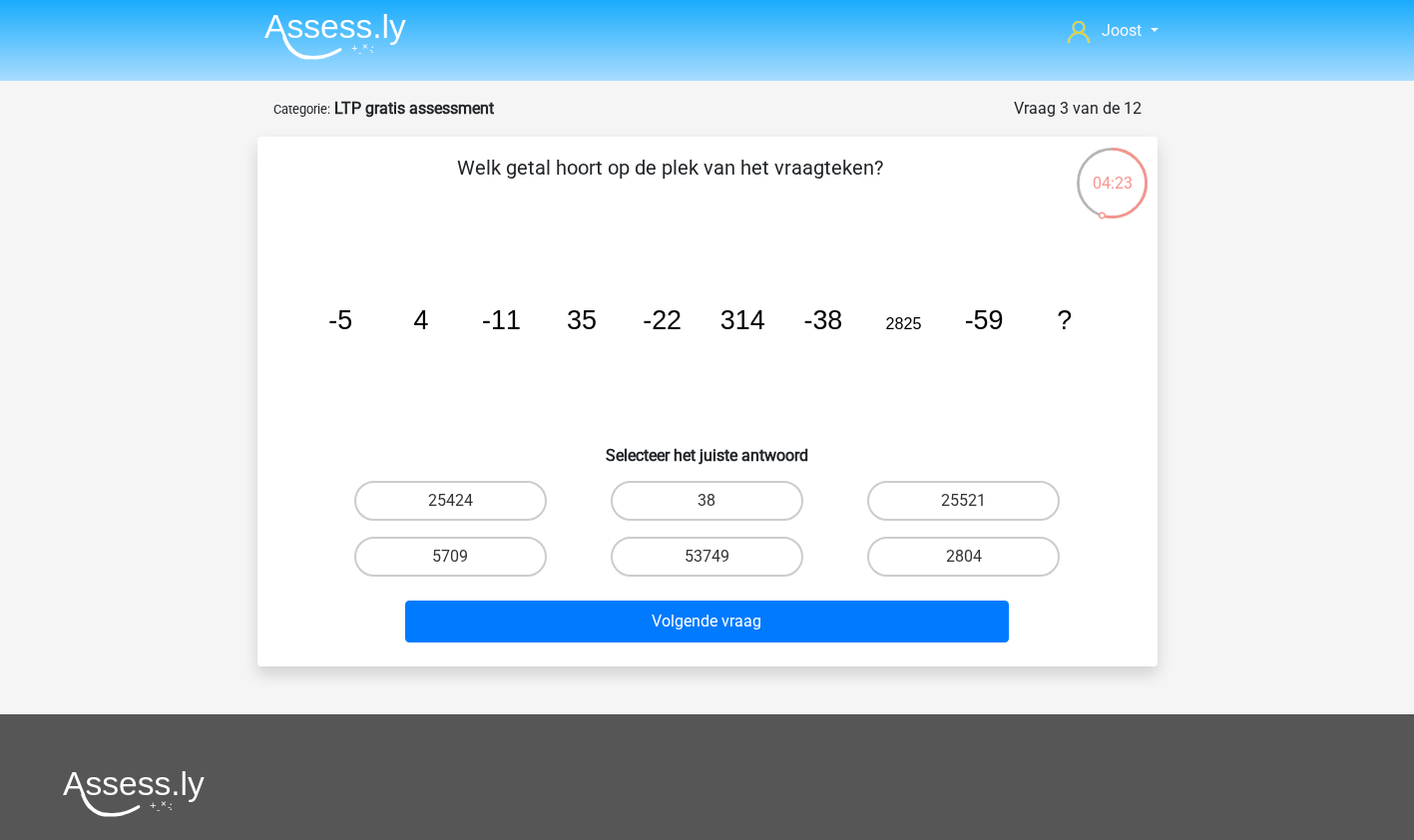 click on "25424" at bounding box center (450, 501) 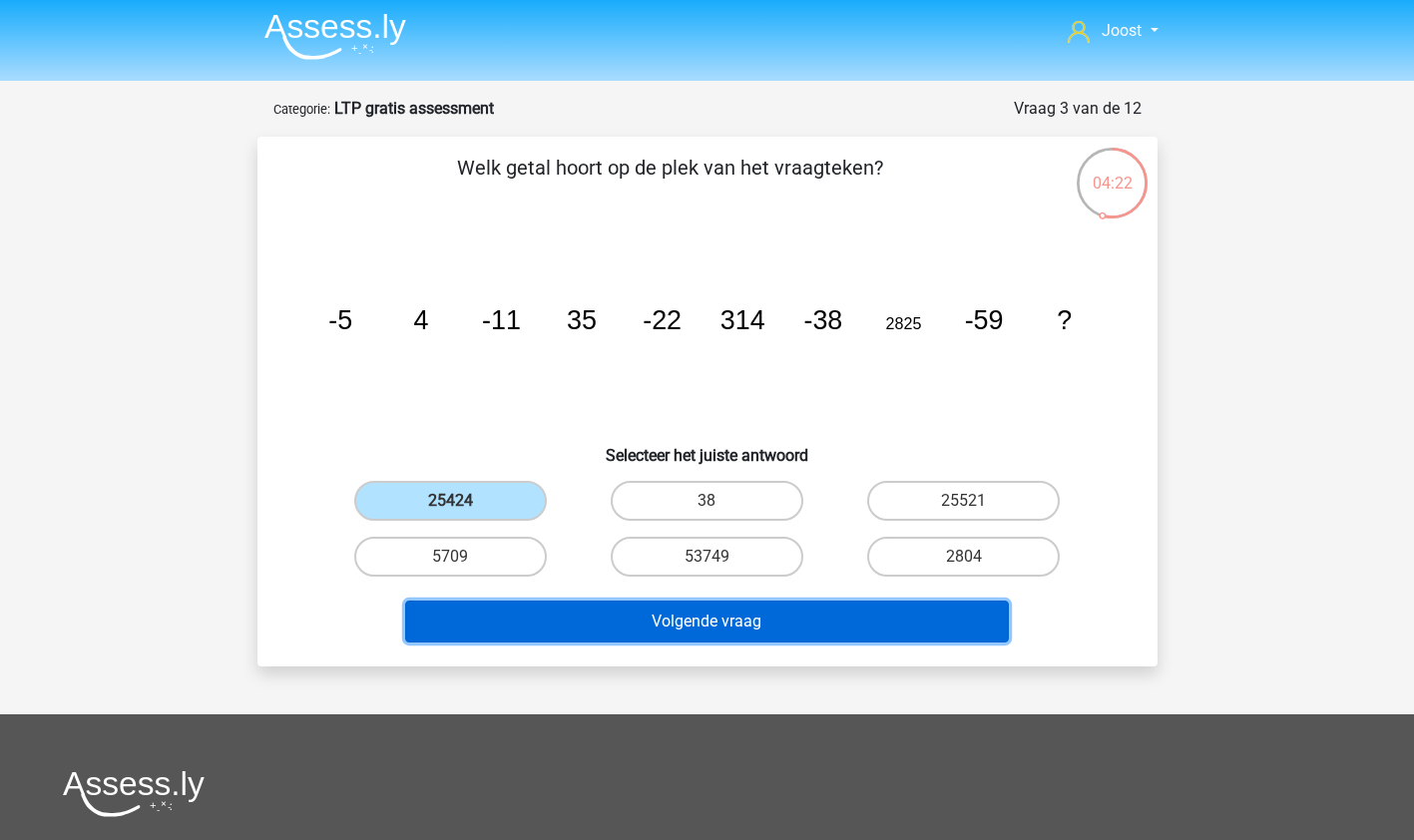click on "Volgende vraag" at bounding box center [707, 622] 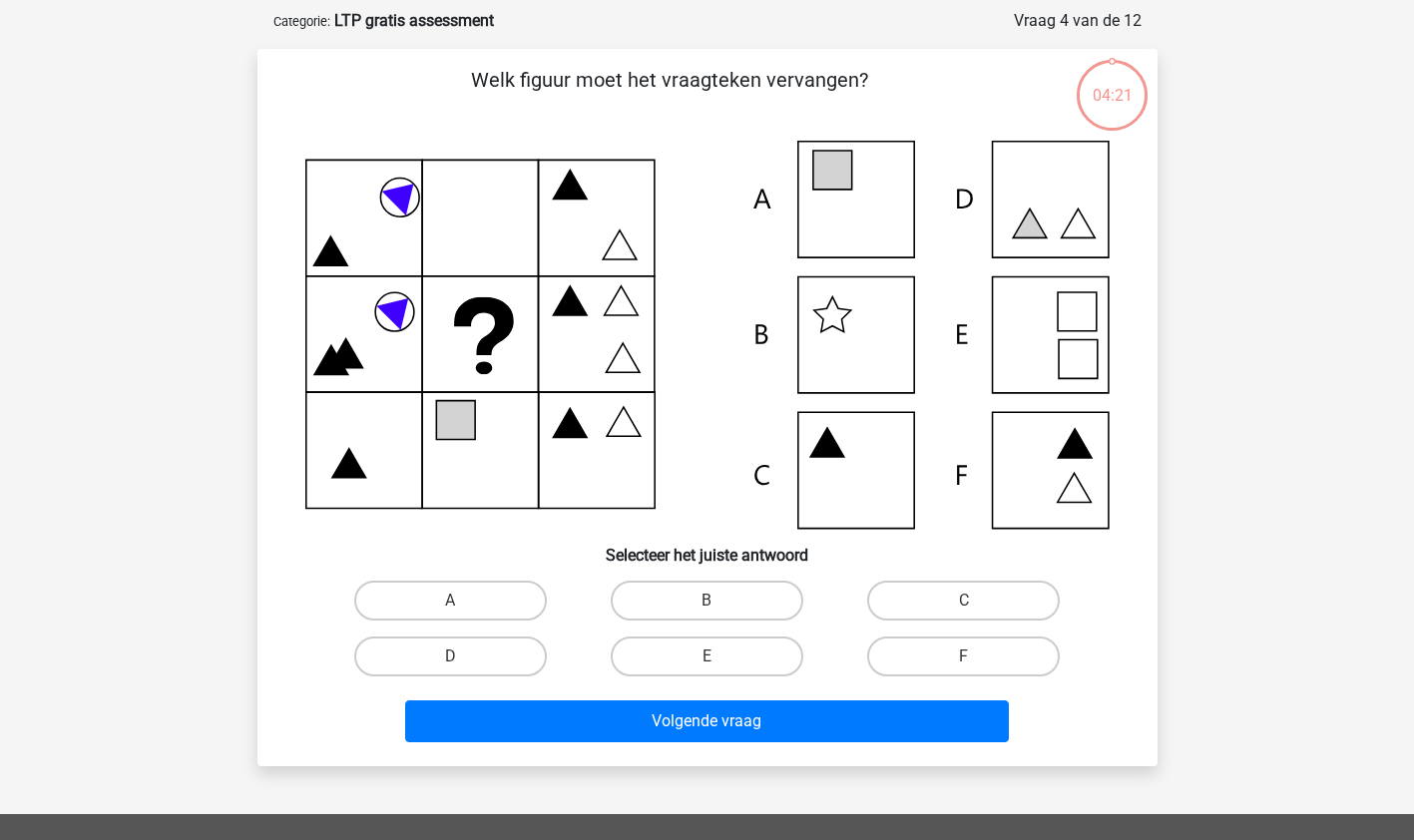scroll, scrollTop: 100, scrollLeft: 0, axis: vertical 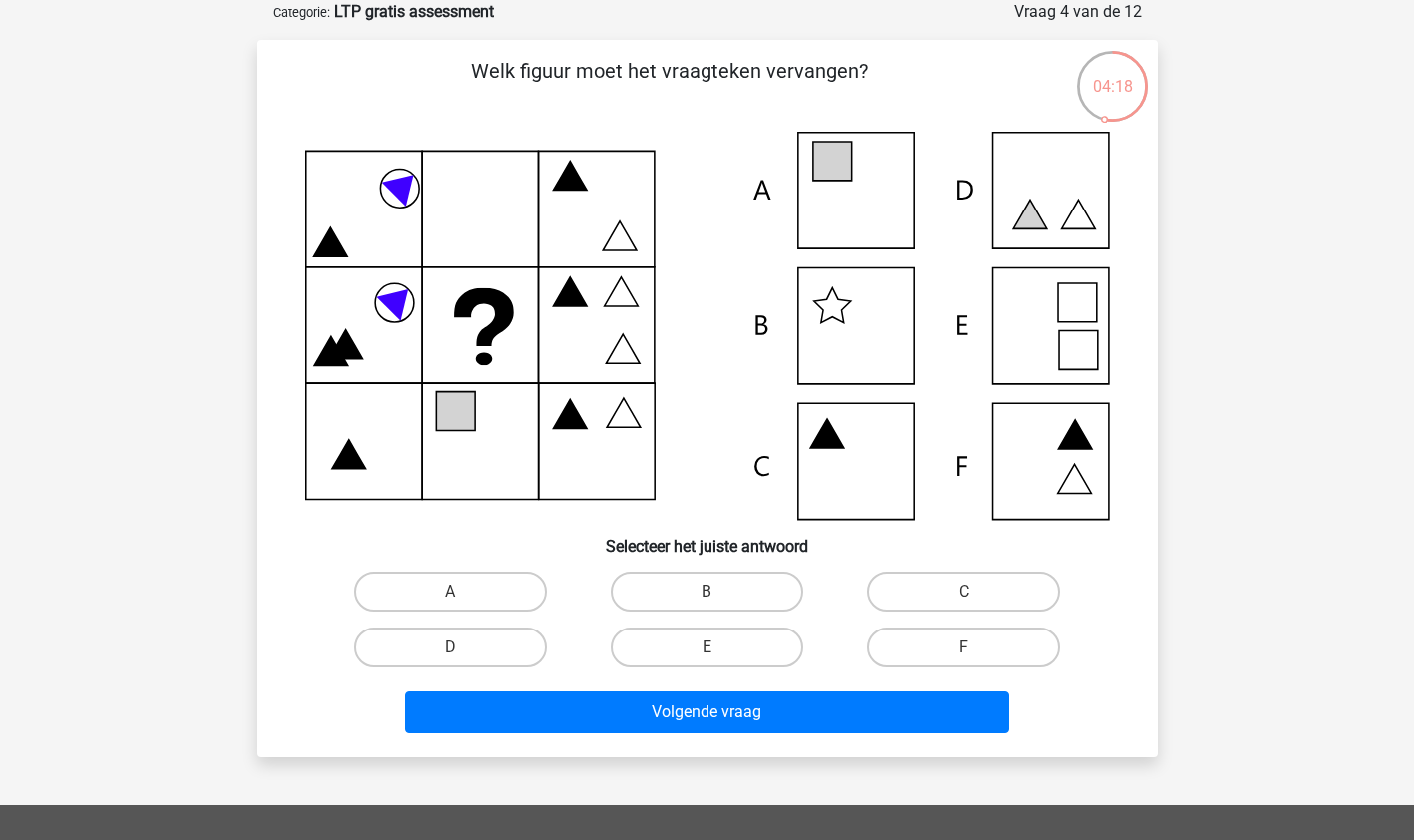 click 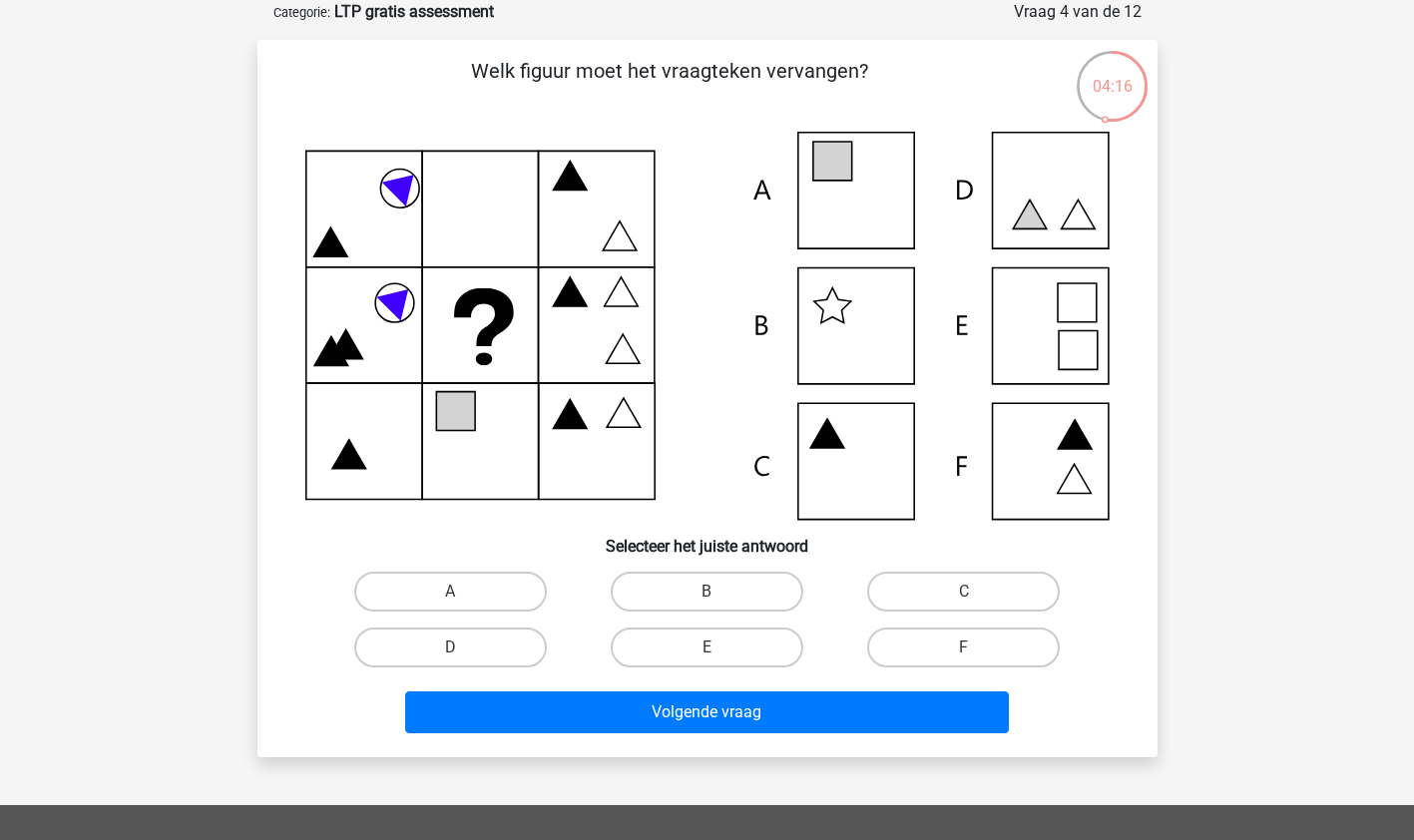 click on "A" at bounding box center [450, 592] 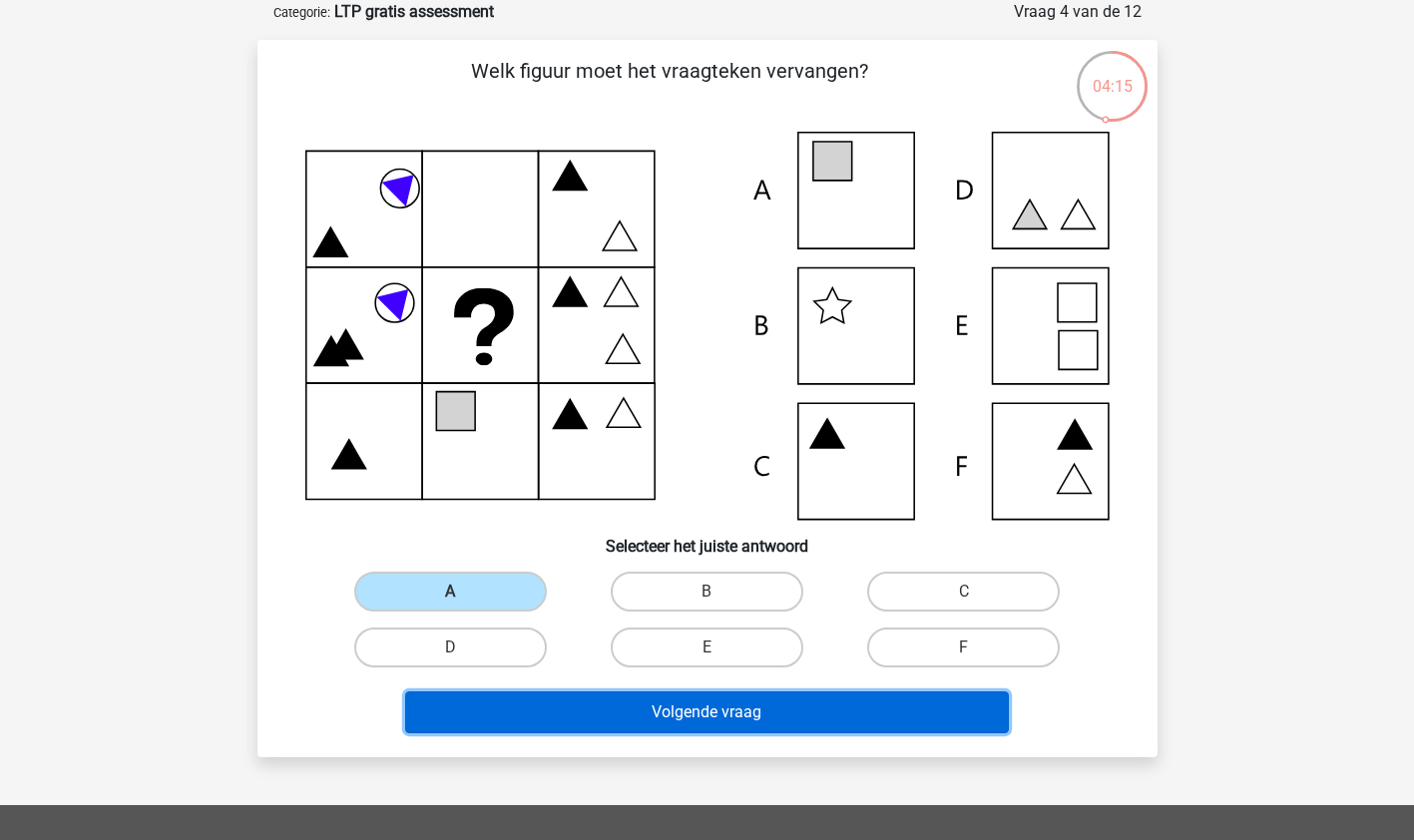 click on "Volgende vraag" at bounding box center [707, 712] 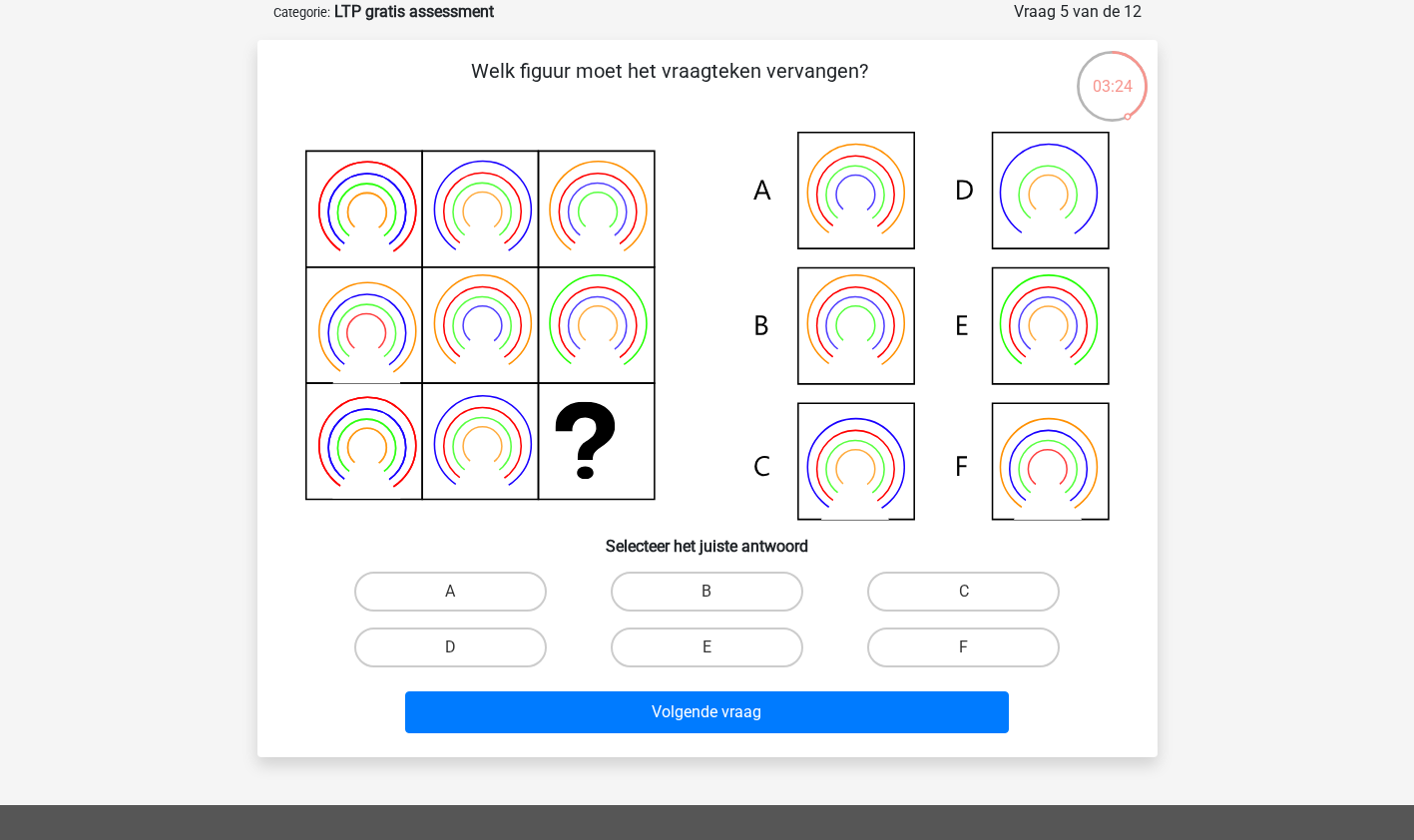 click on "B" at bounding box center [707, 592] 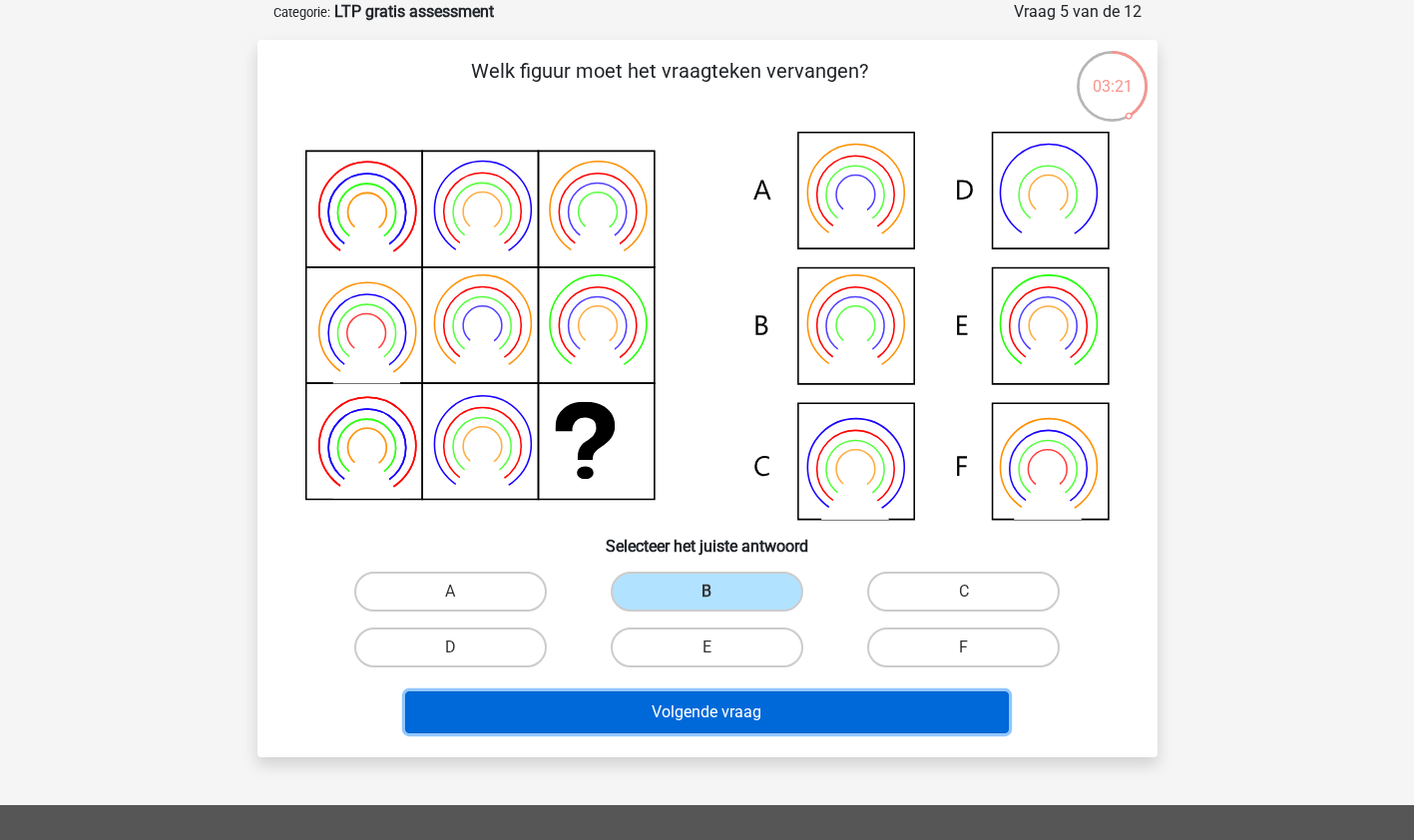 click on "Volgende vraag" at bounding box center [707, 712] 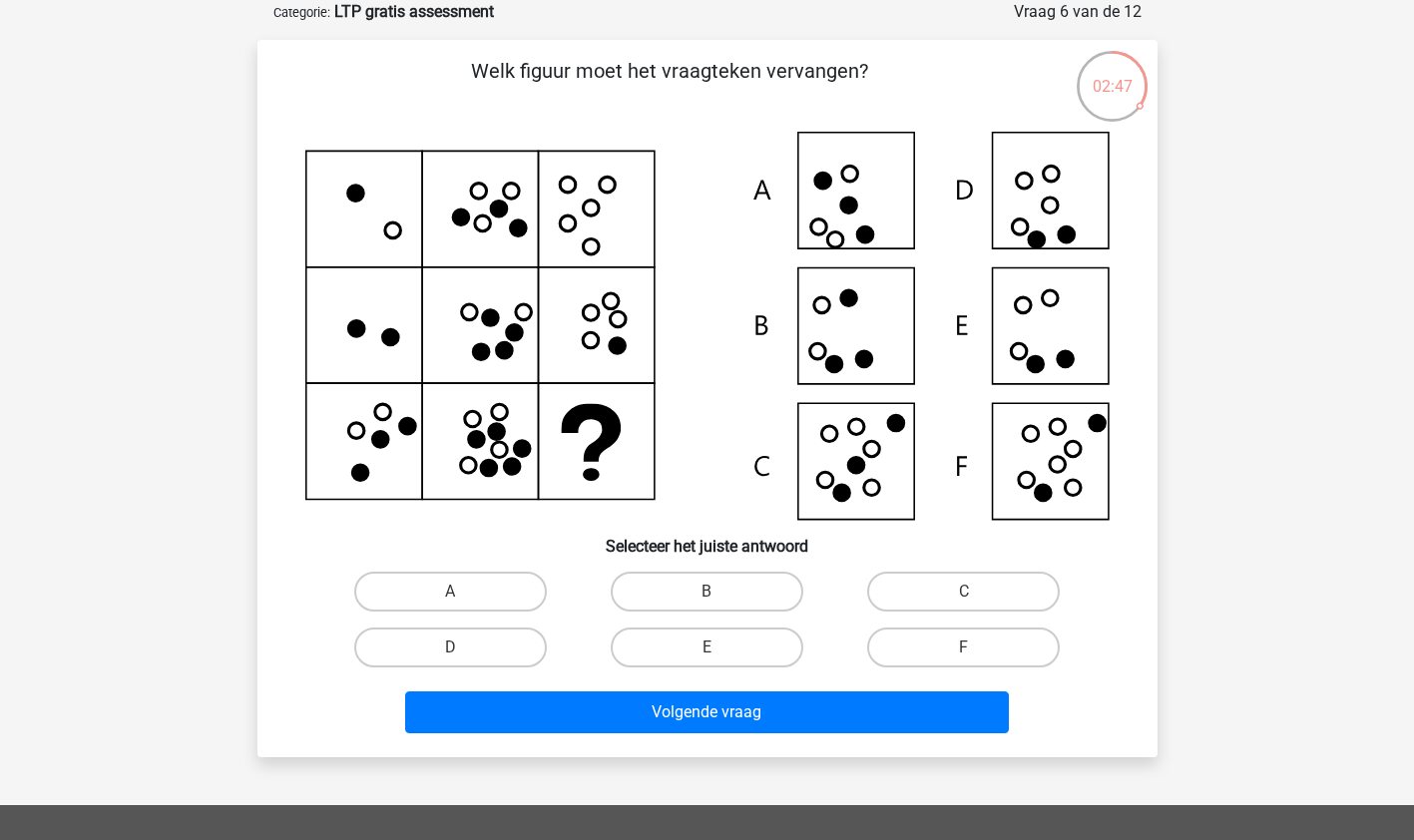 click on "E" at bounding box center [707, 647] 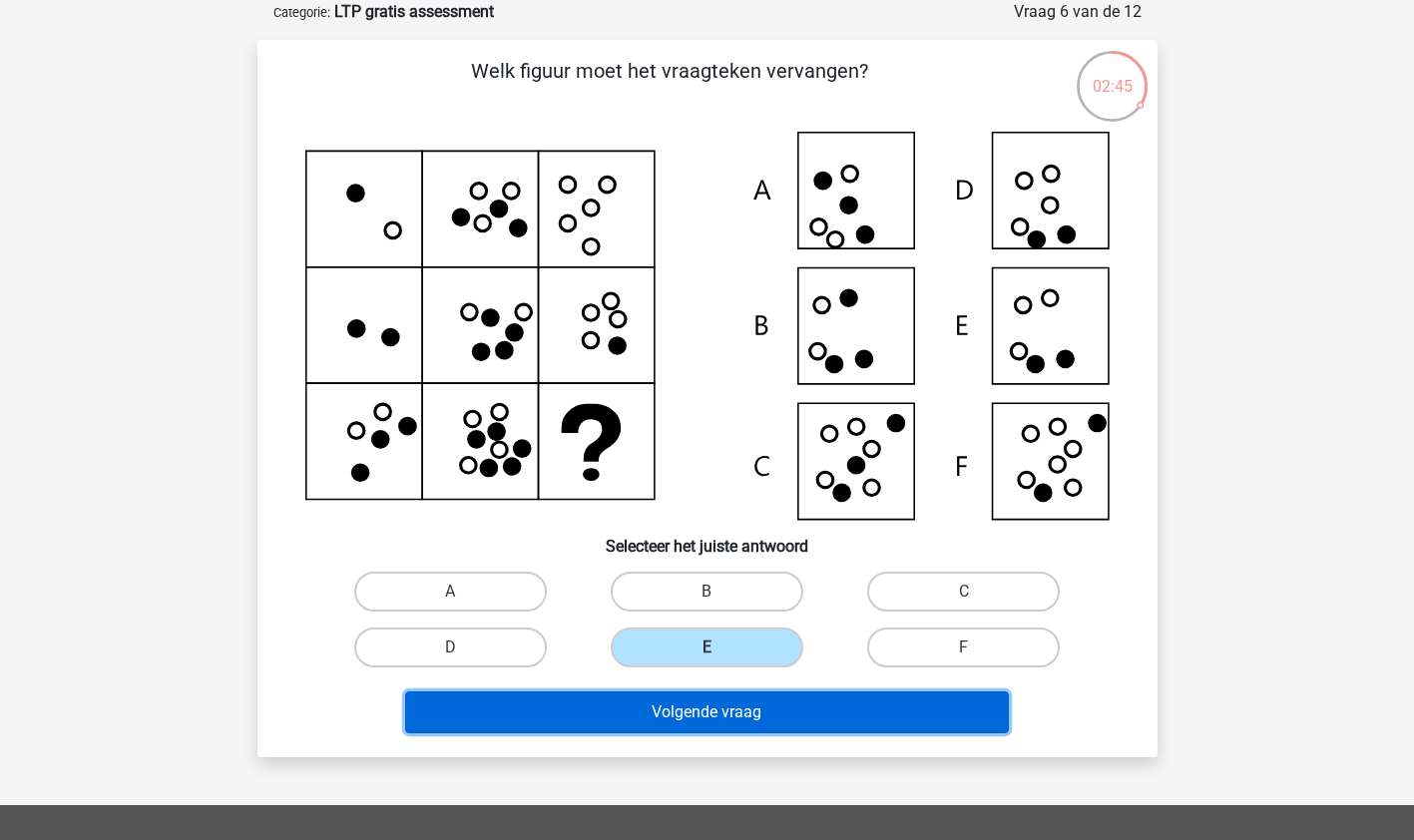 click on "Volgende vraag" at bounding box center [707, 712] 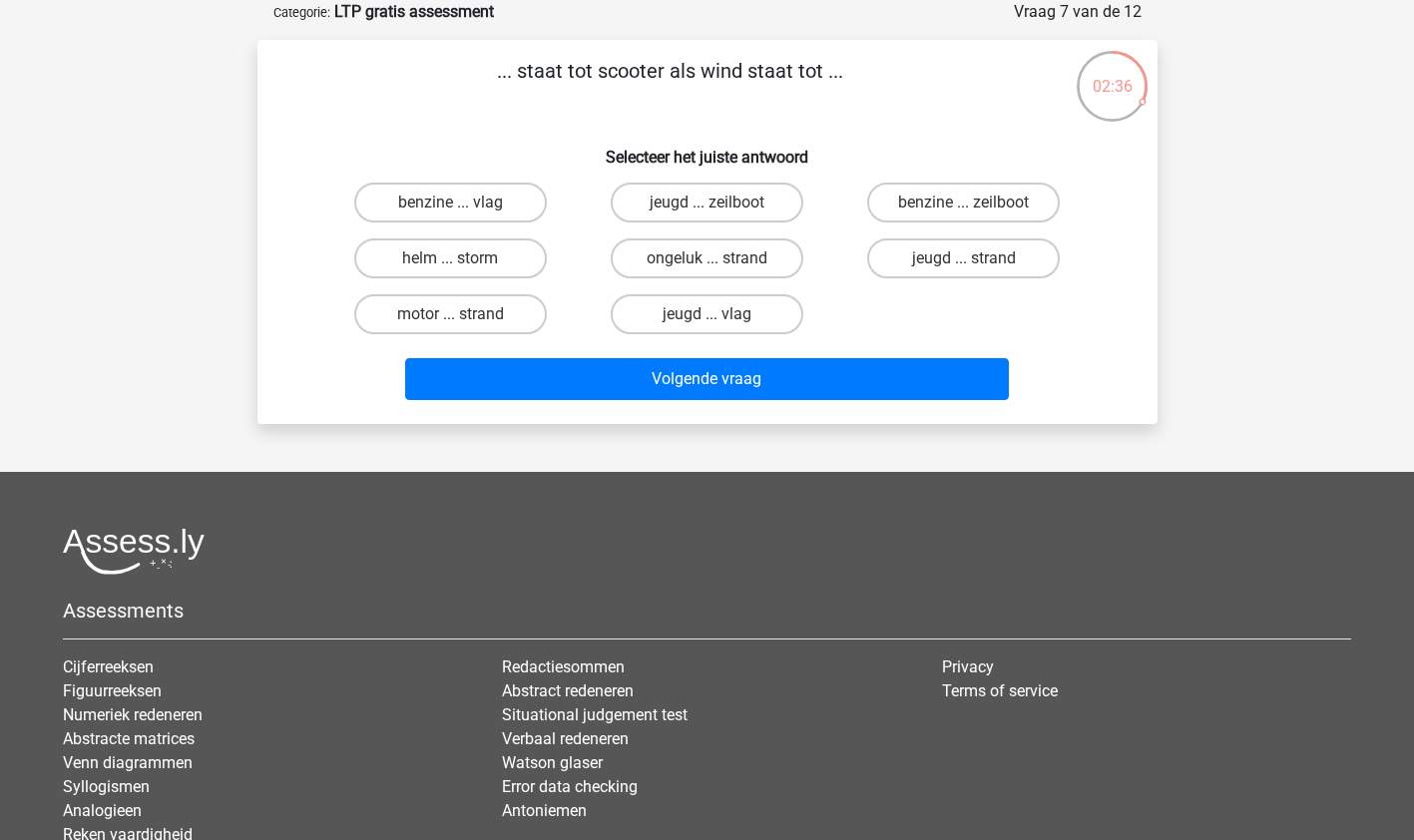 click on "benzine ... zeilboot" at bounding box center [963, 203] 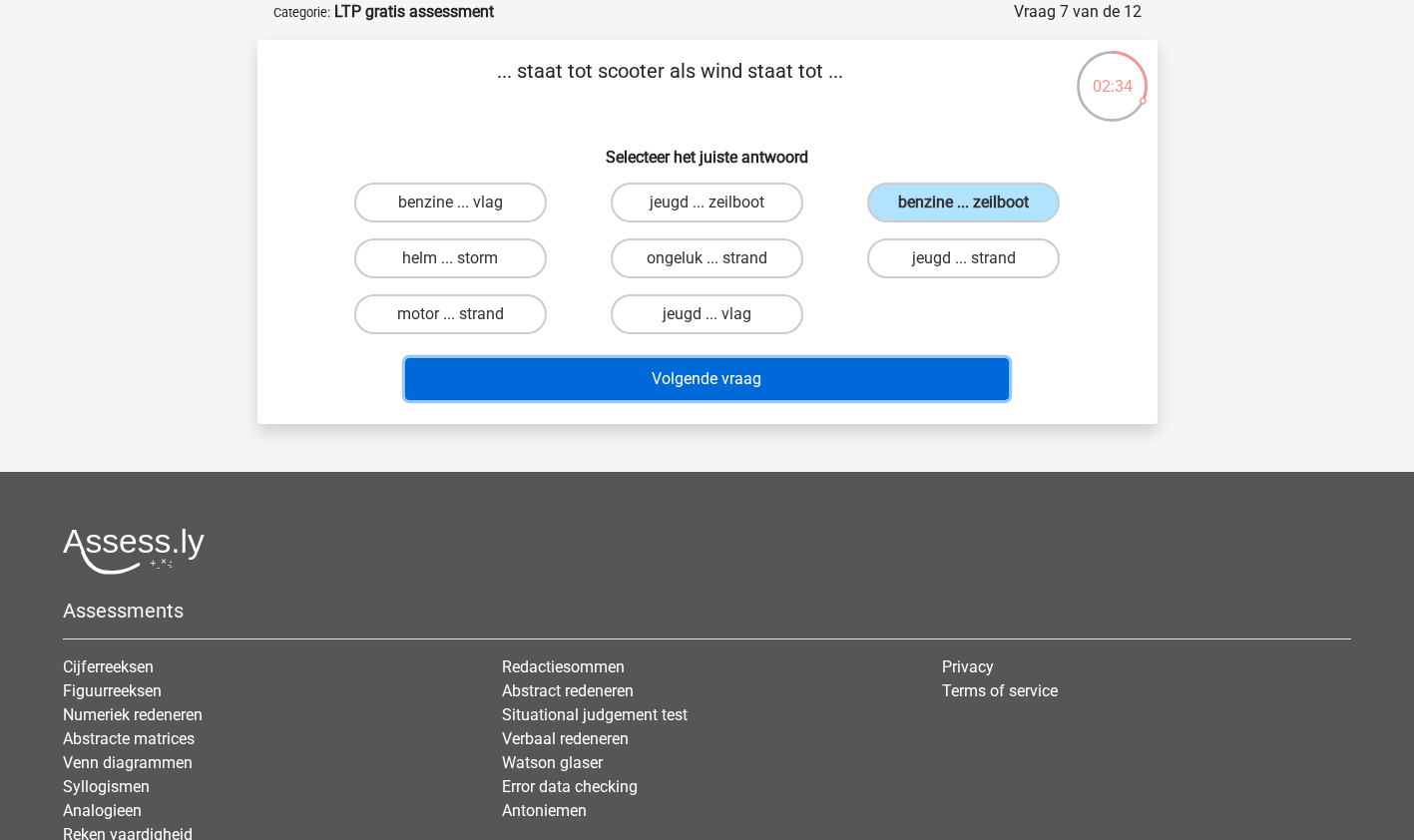 click on "Volgende vraag" at bounding box center (707, 379) 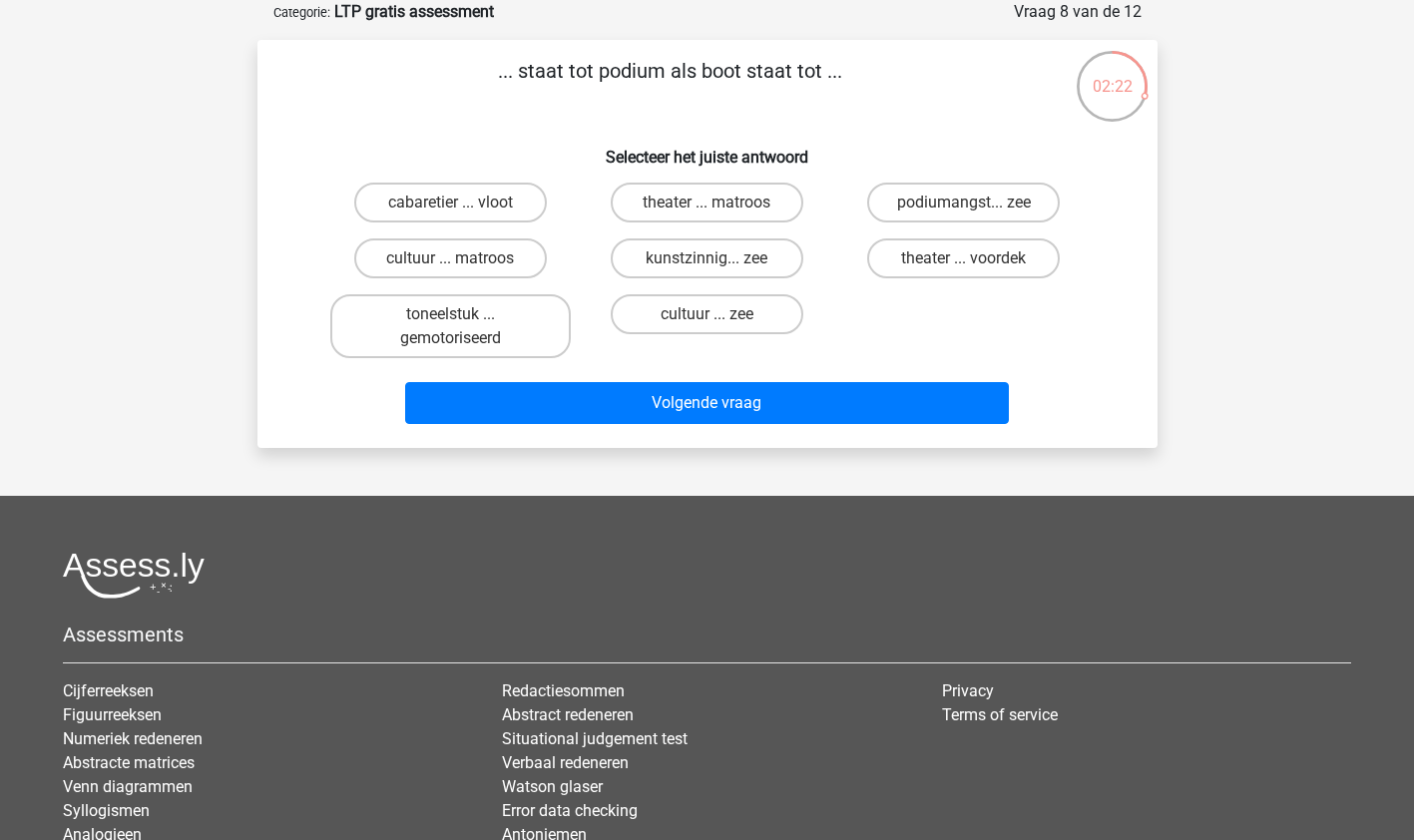 click on "theater ... voordek" at bounding box center (963, 258) 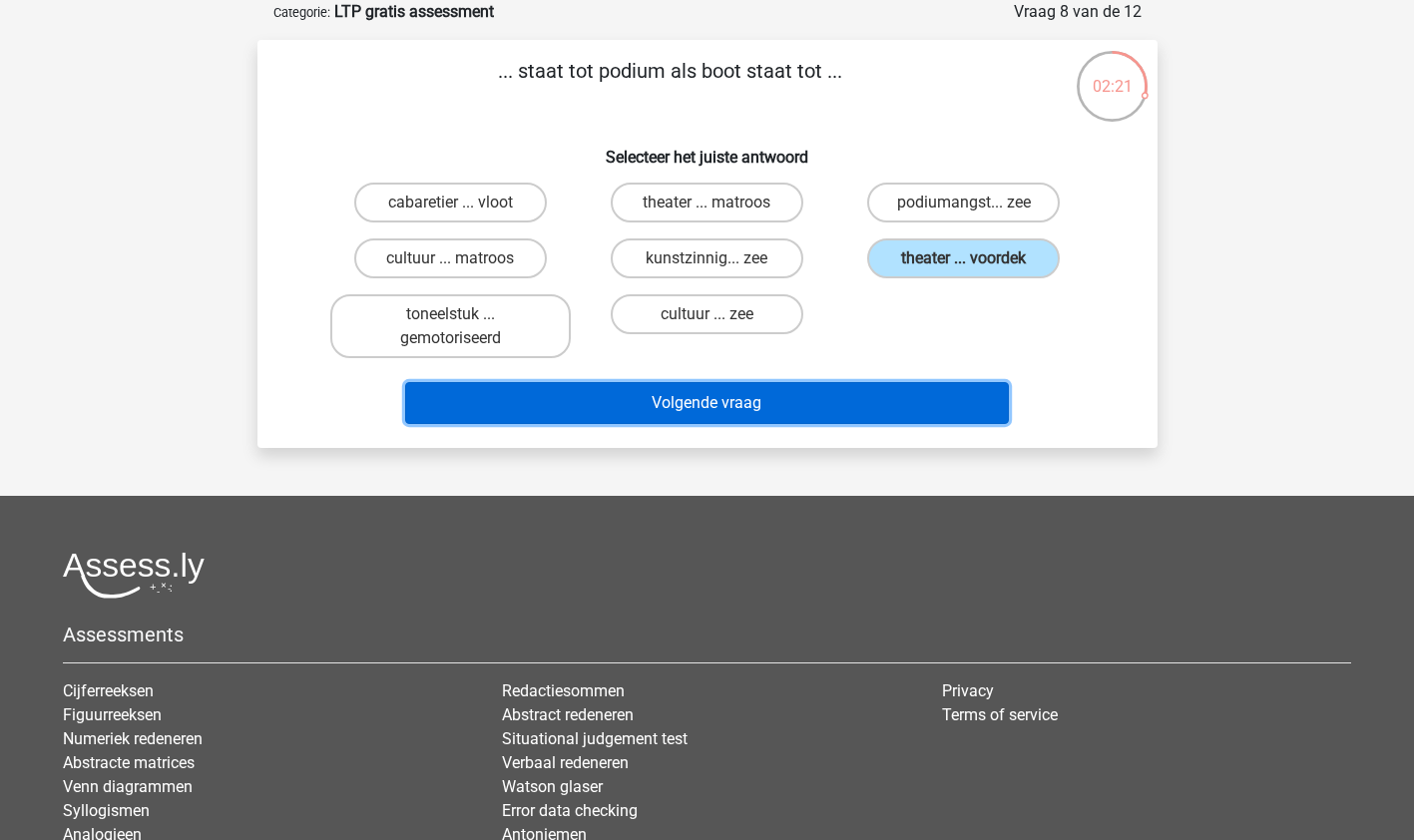 click on "Volgende vraag" at bounding box center [707, 403] 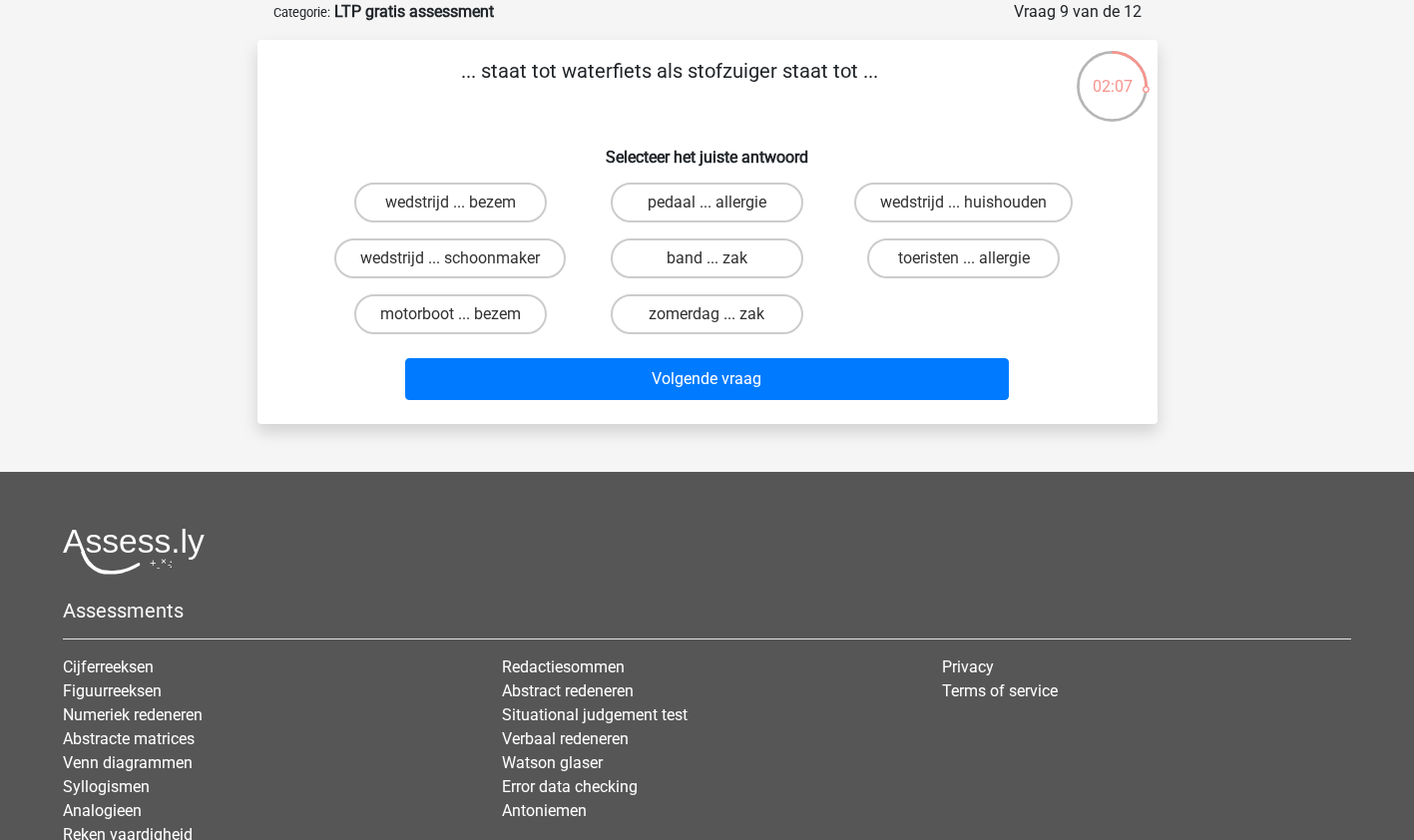 click on "motorboot ... bezem" at bounding box center (450, 314) 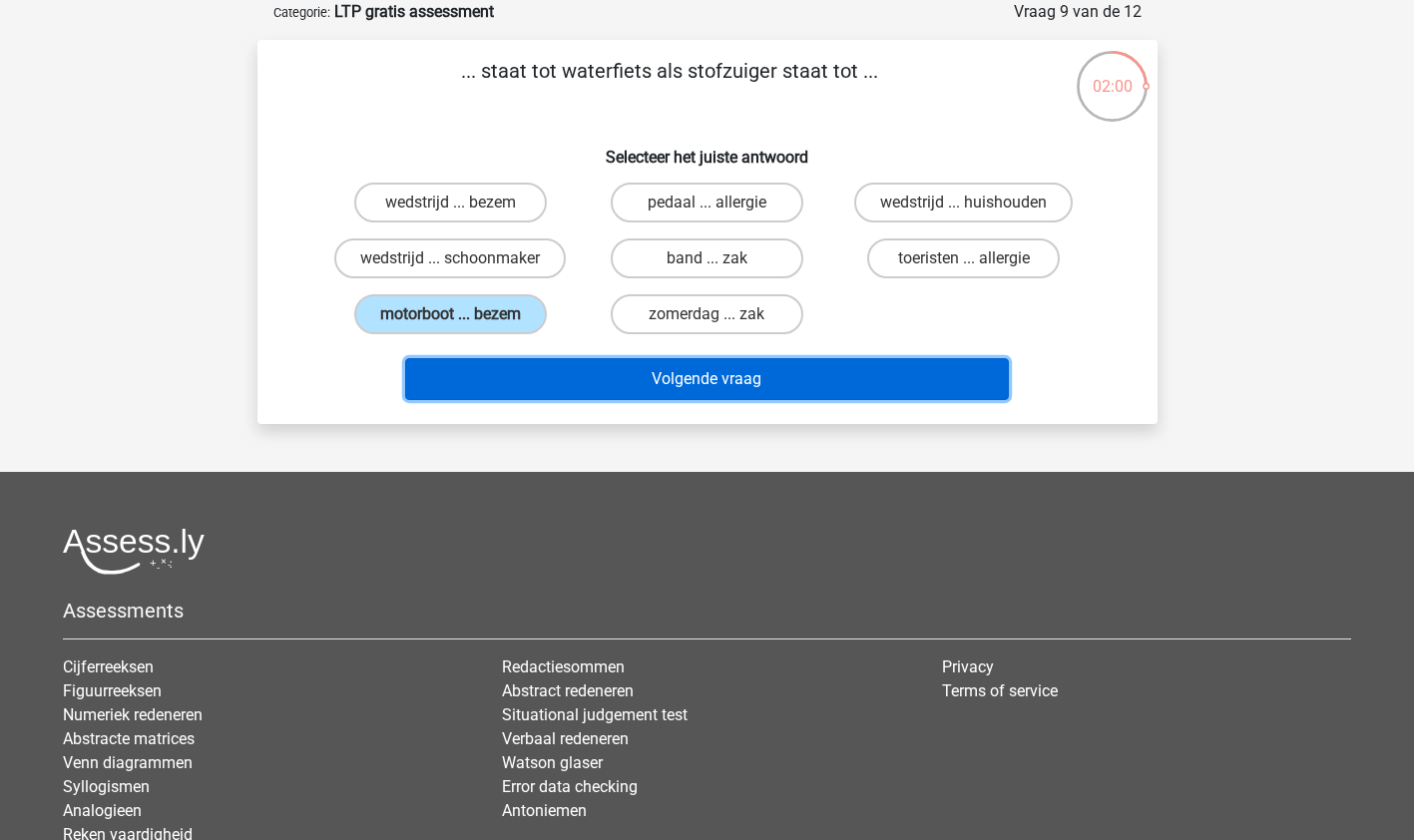 click on "Volgende vraag" at bounding box center [707, 379] 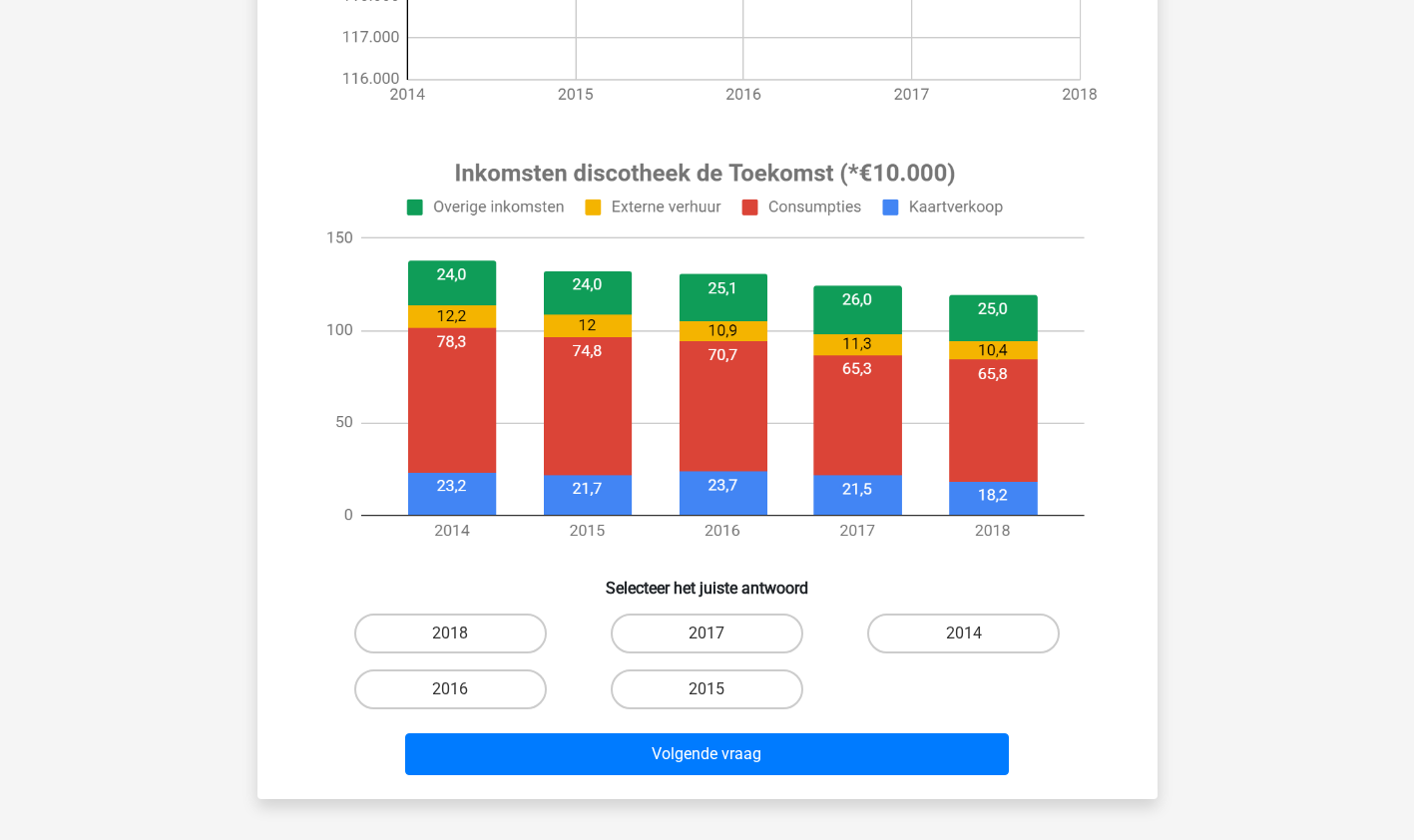 scroll, scrollTop: 606, scrollLeft: 0, axis: vertical 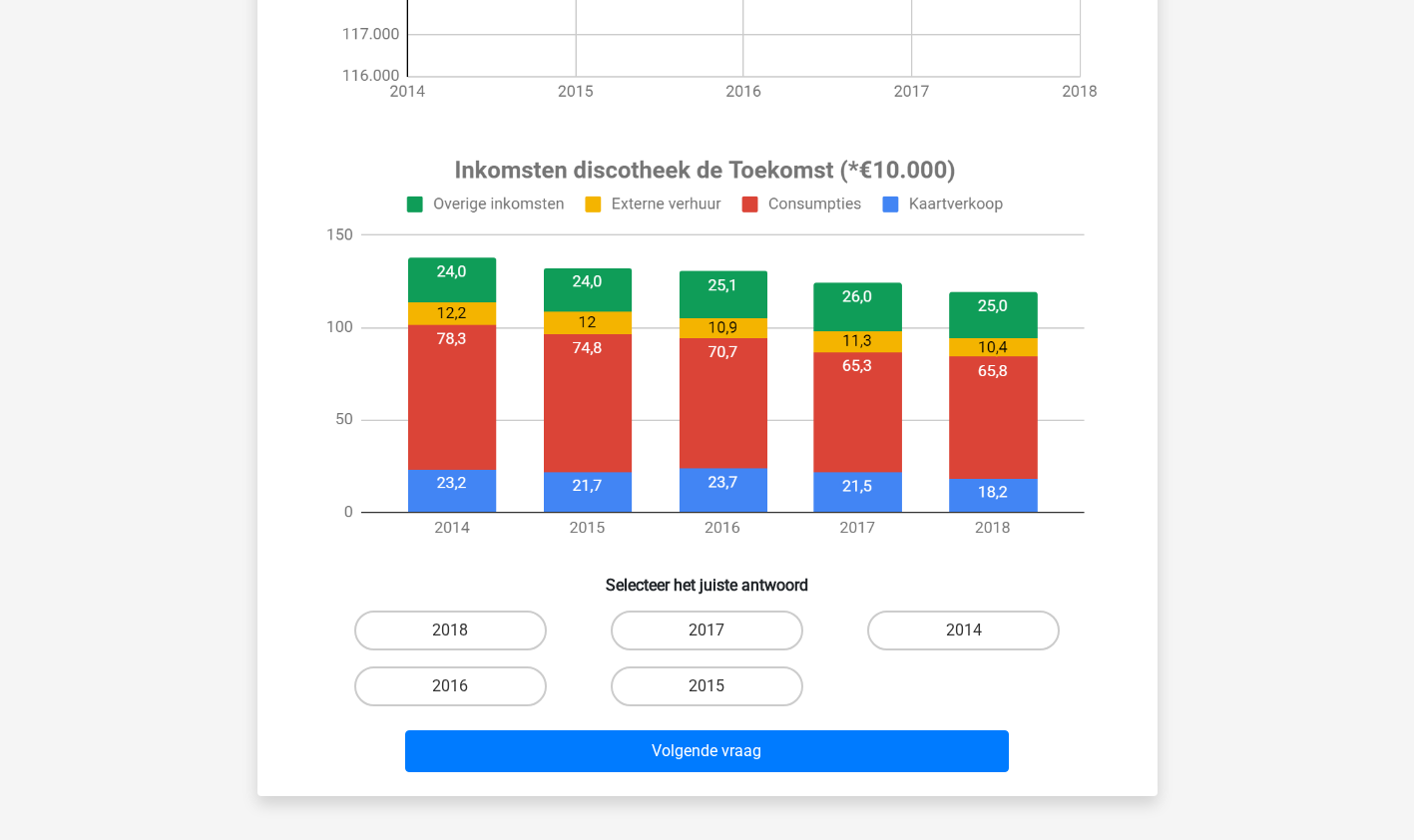 click on "2018" at bounding box center [456, 636] 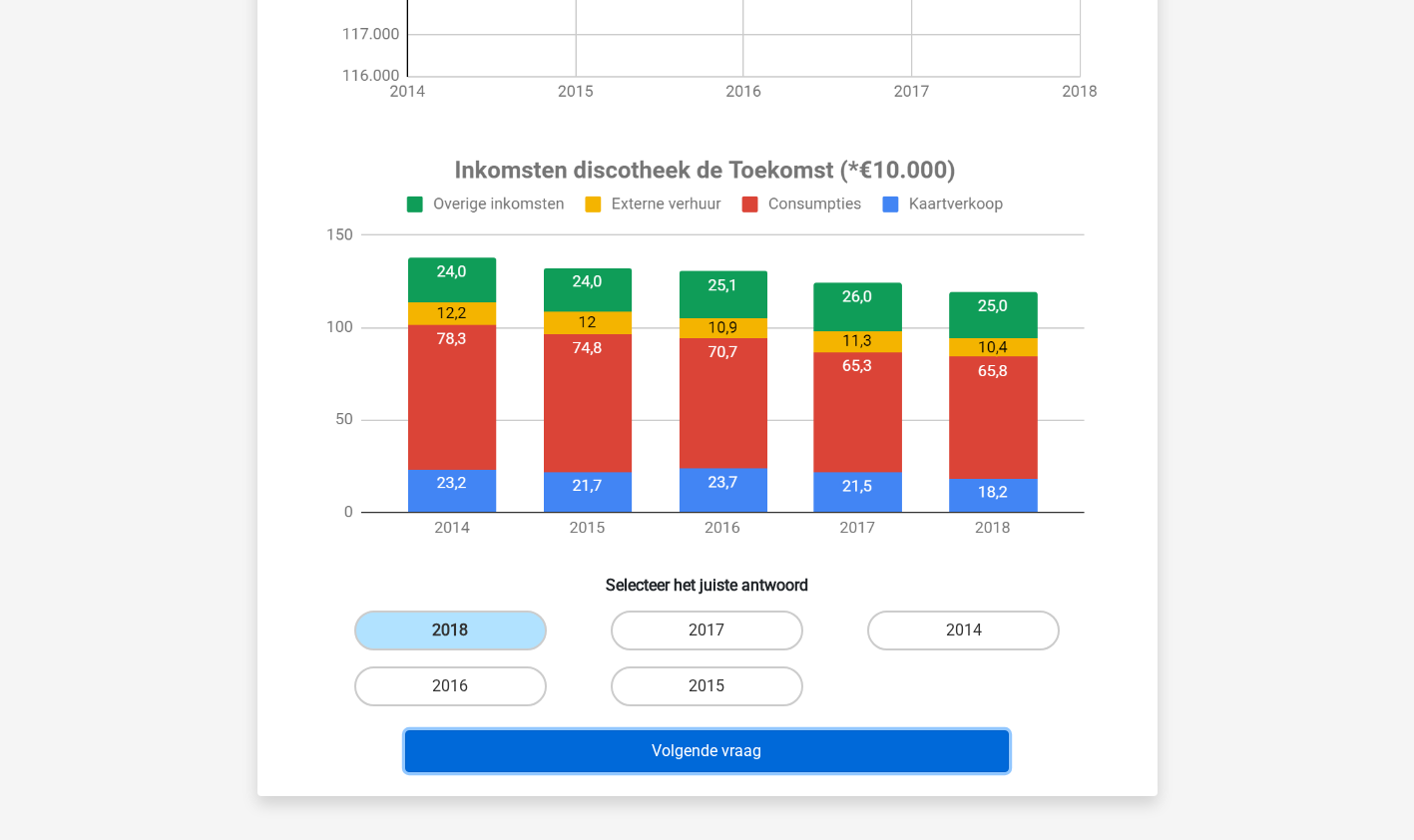 click on "Volgende vraag" at bounding box center (707, 751) 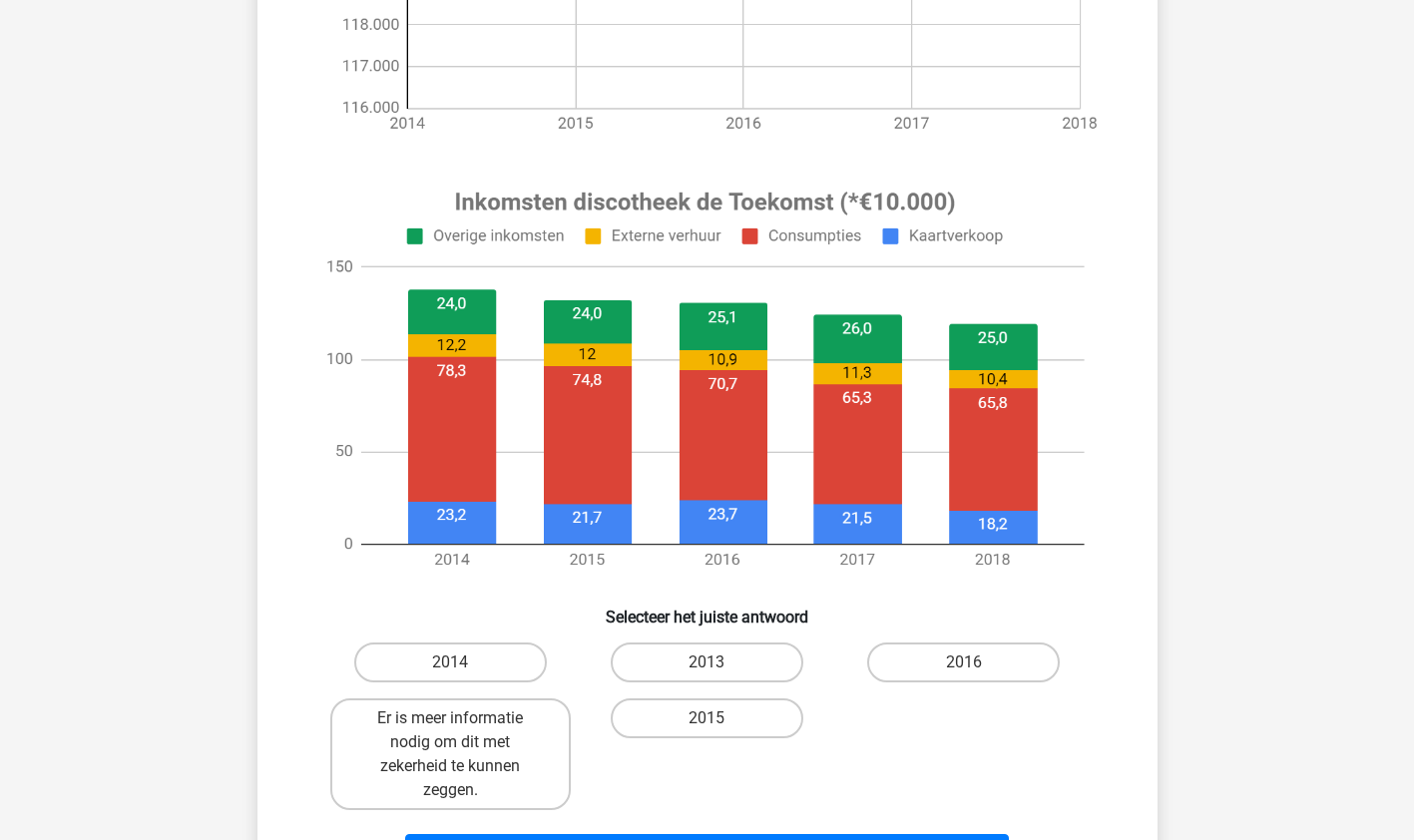 scroll, scrollTop: 575, scrollLeft: 0, axis: vertical 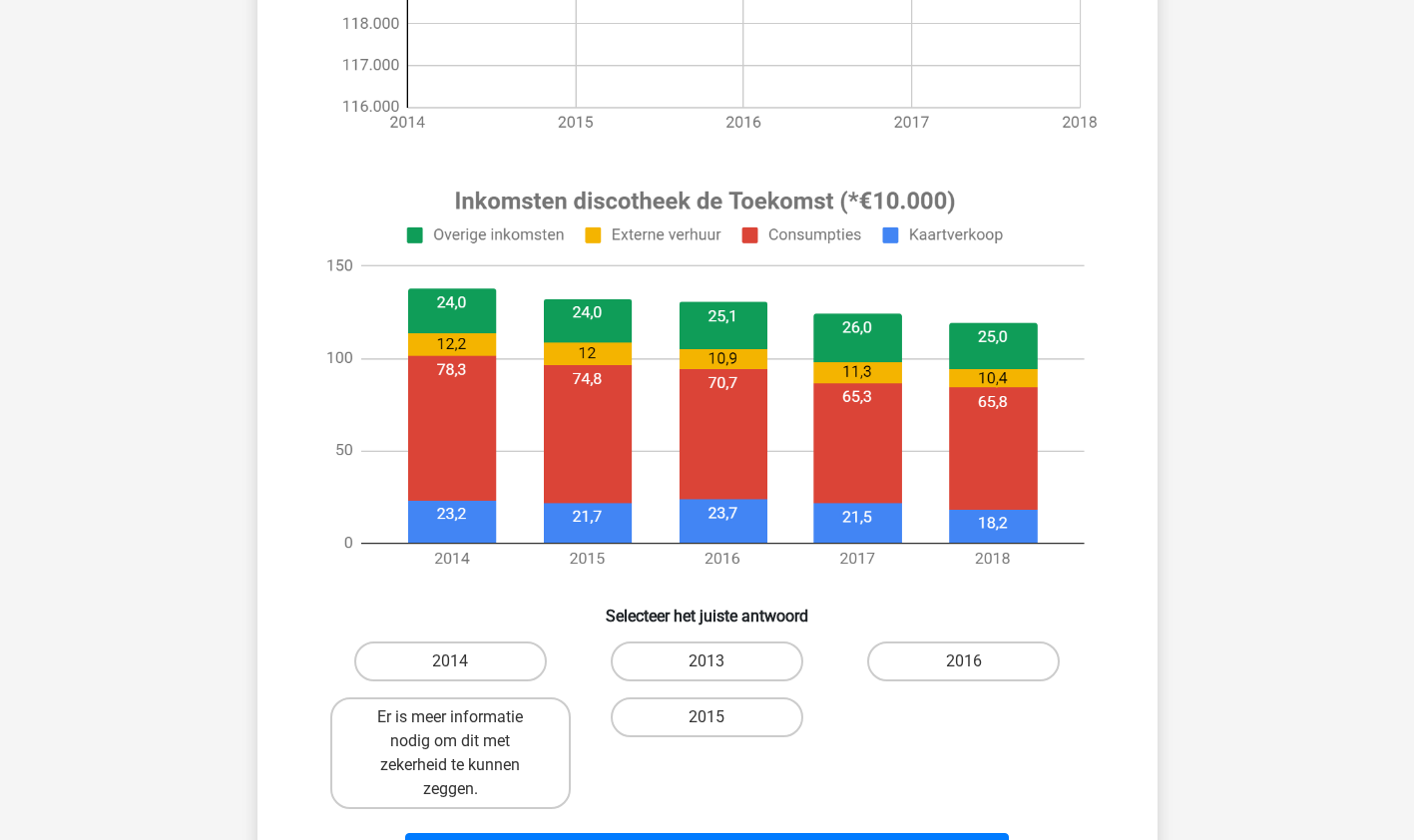 click on "2013" at bounding box center [707, 661] 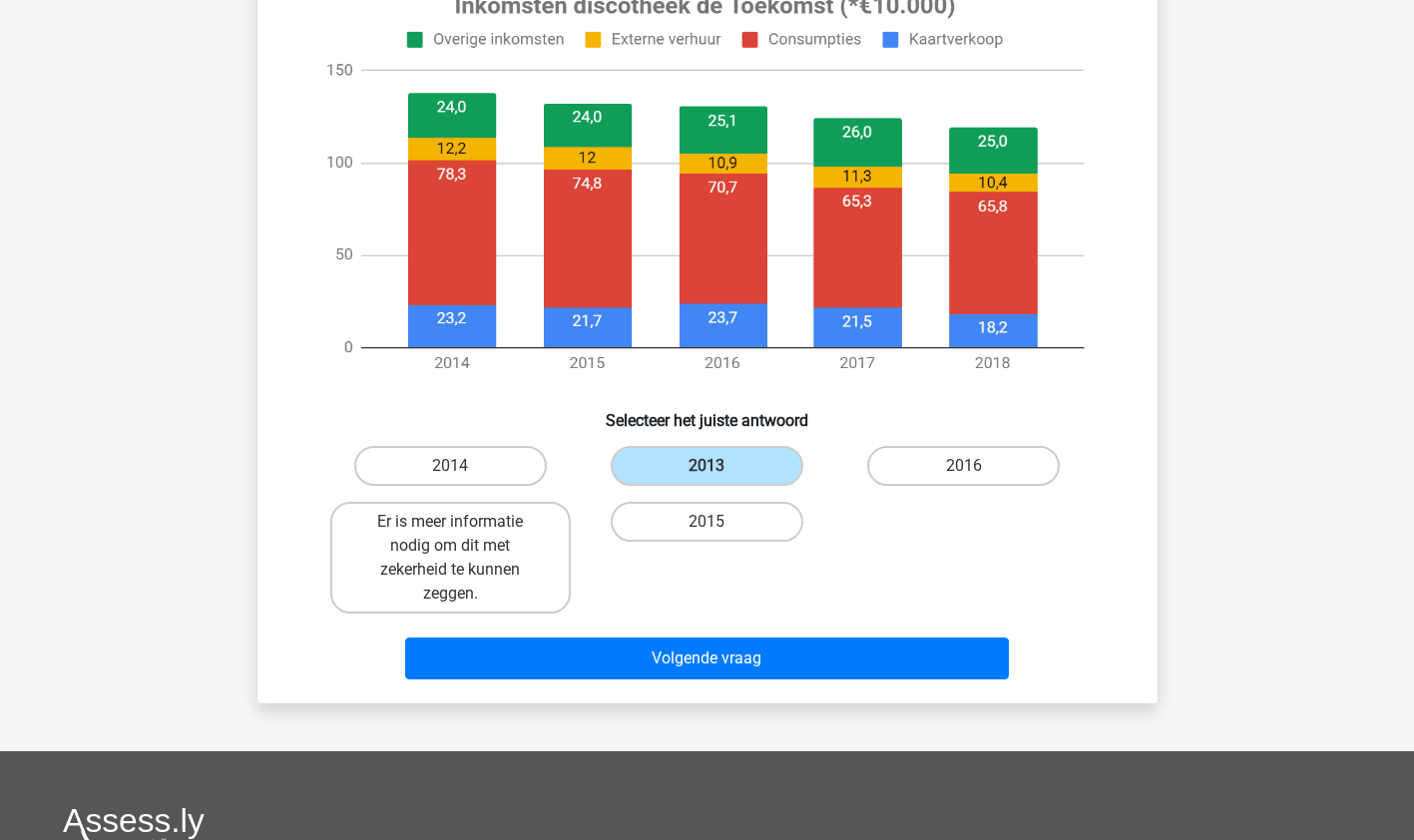 scroll, scrollTop: 769, scrollLeft: 0, axis: vertical 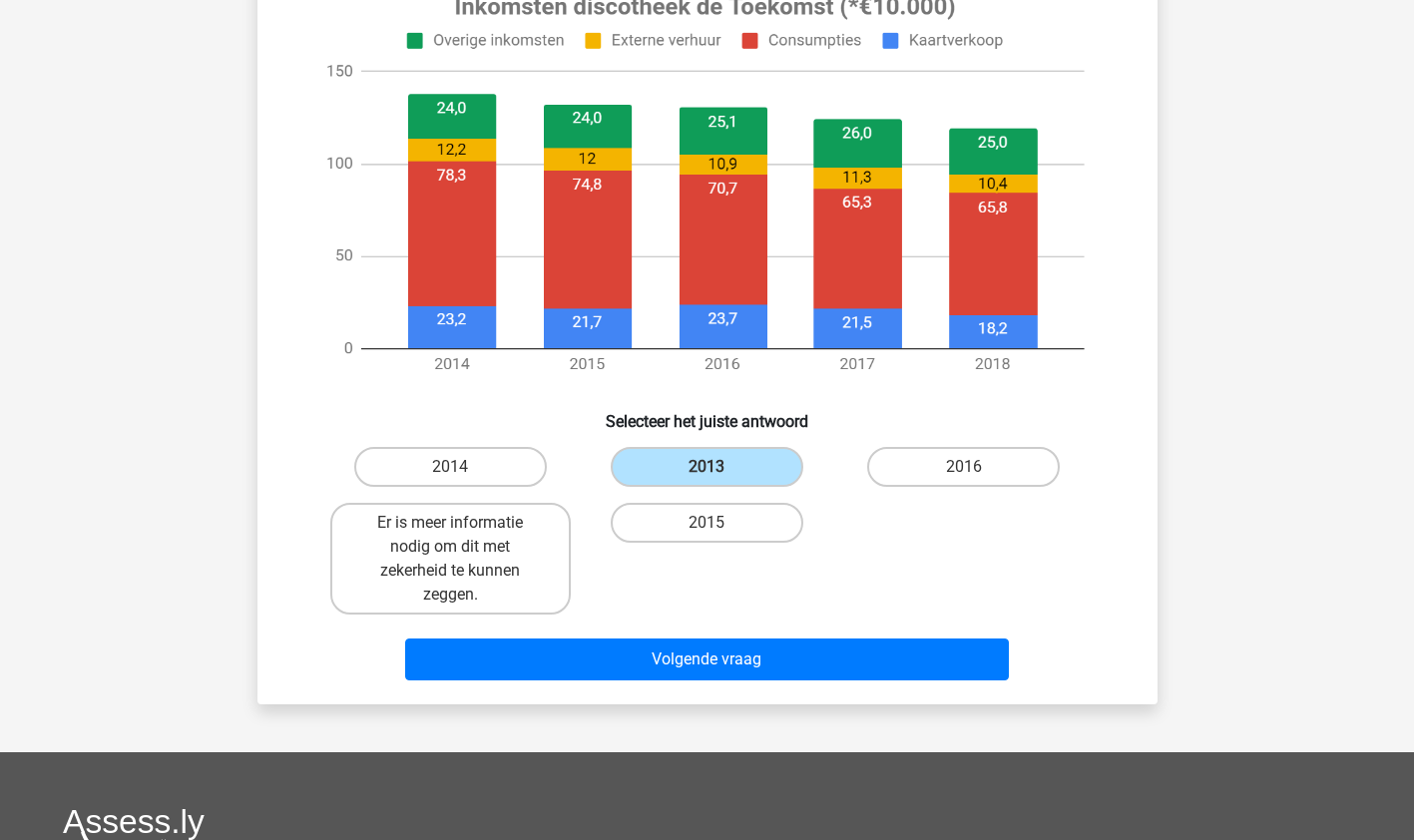 click on "2014" at bounding box center [450, 467] 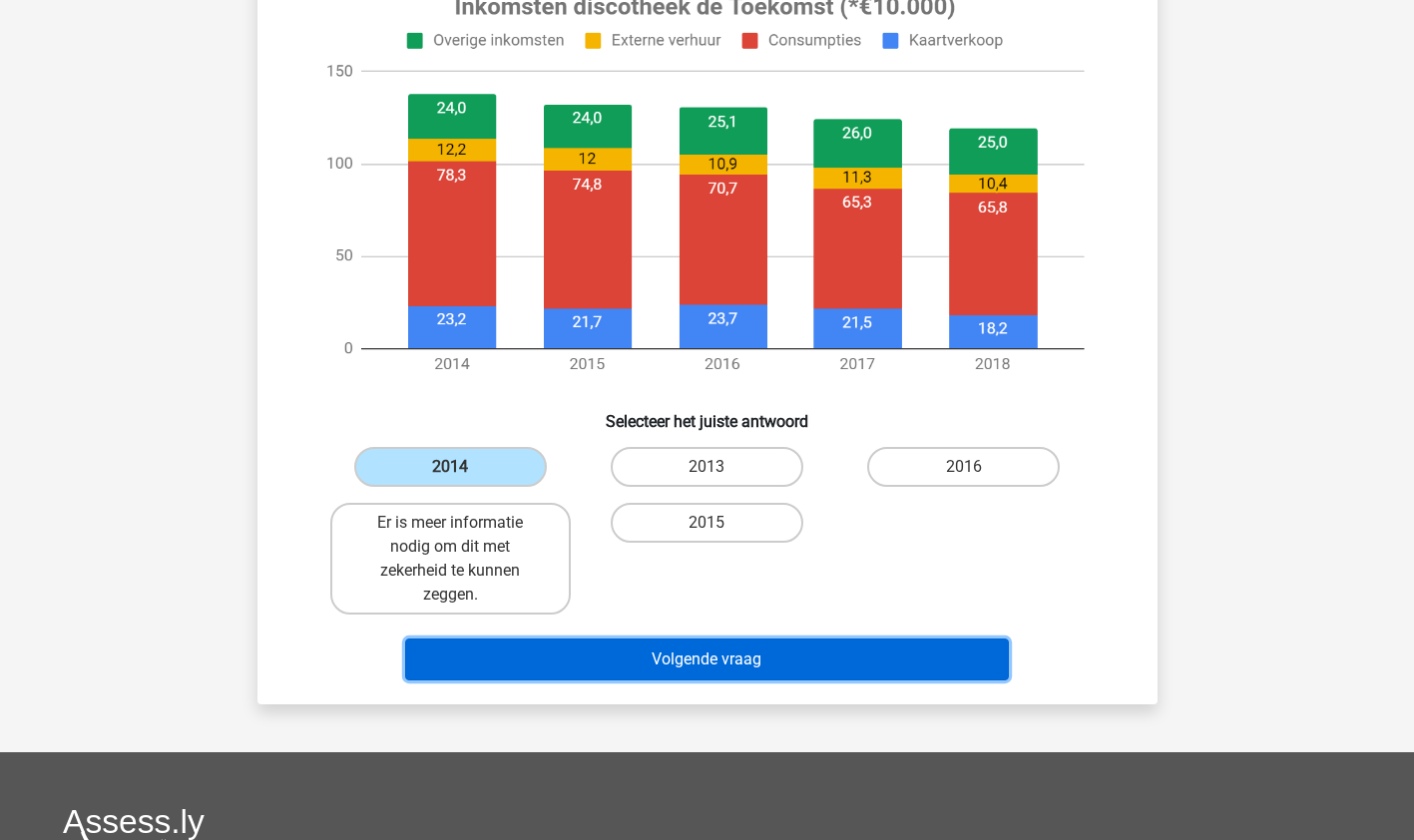 click on "Volgende vraag" at bounding box center [707, 659] 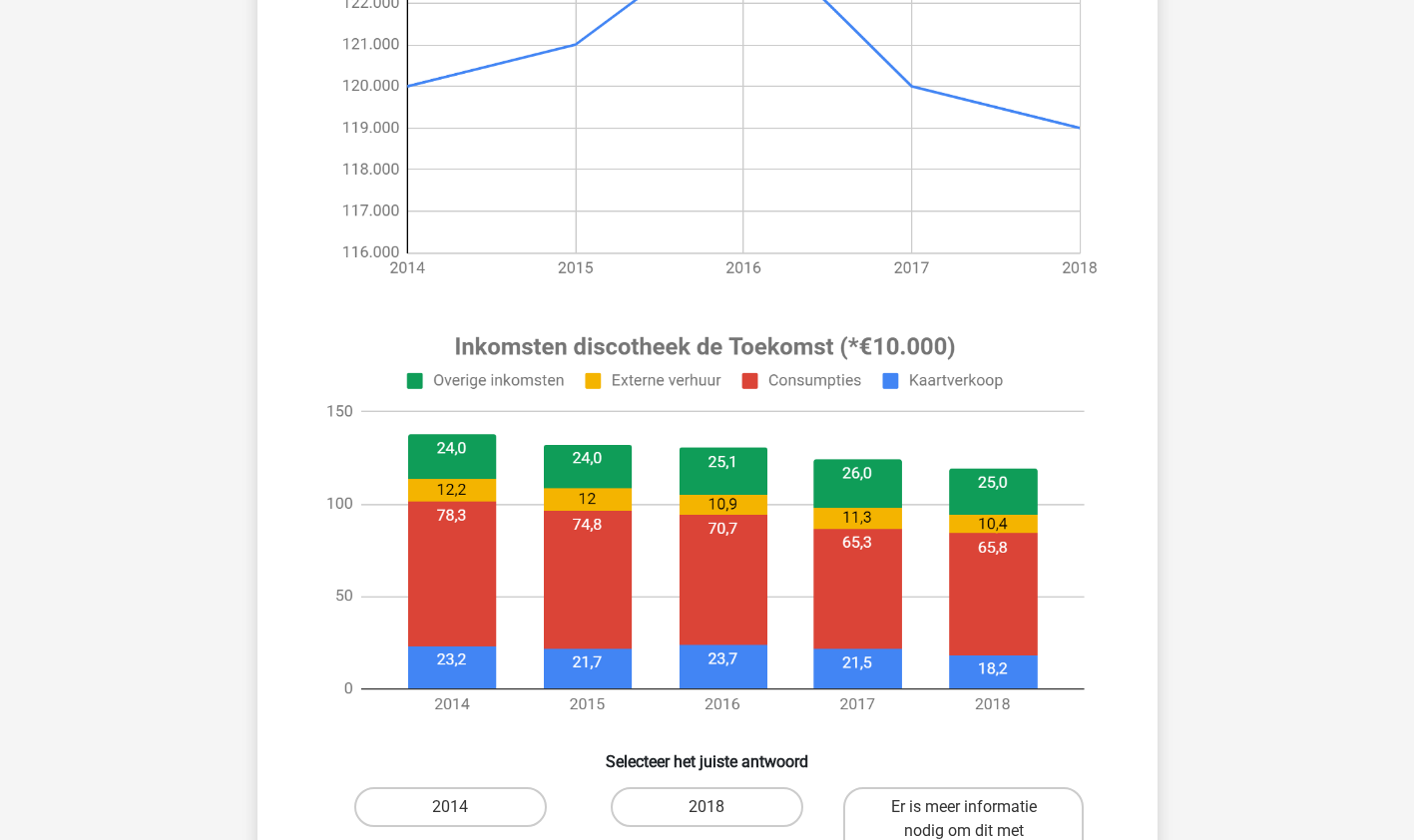 scroll, scrollTop: 560, scrollLeft: 0, axis: vertical 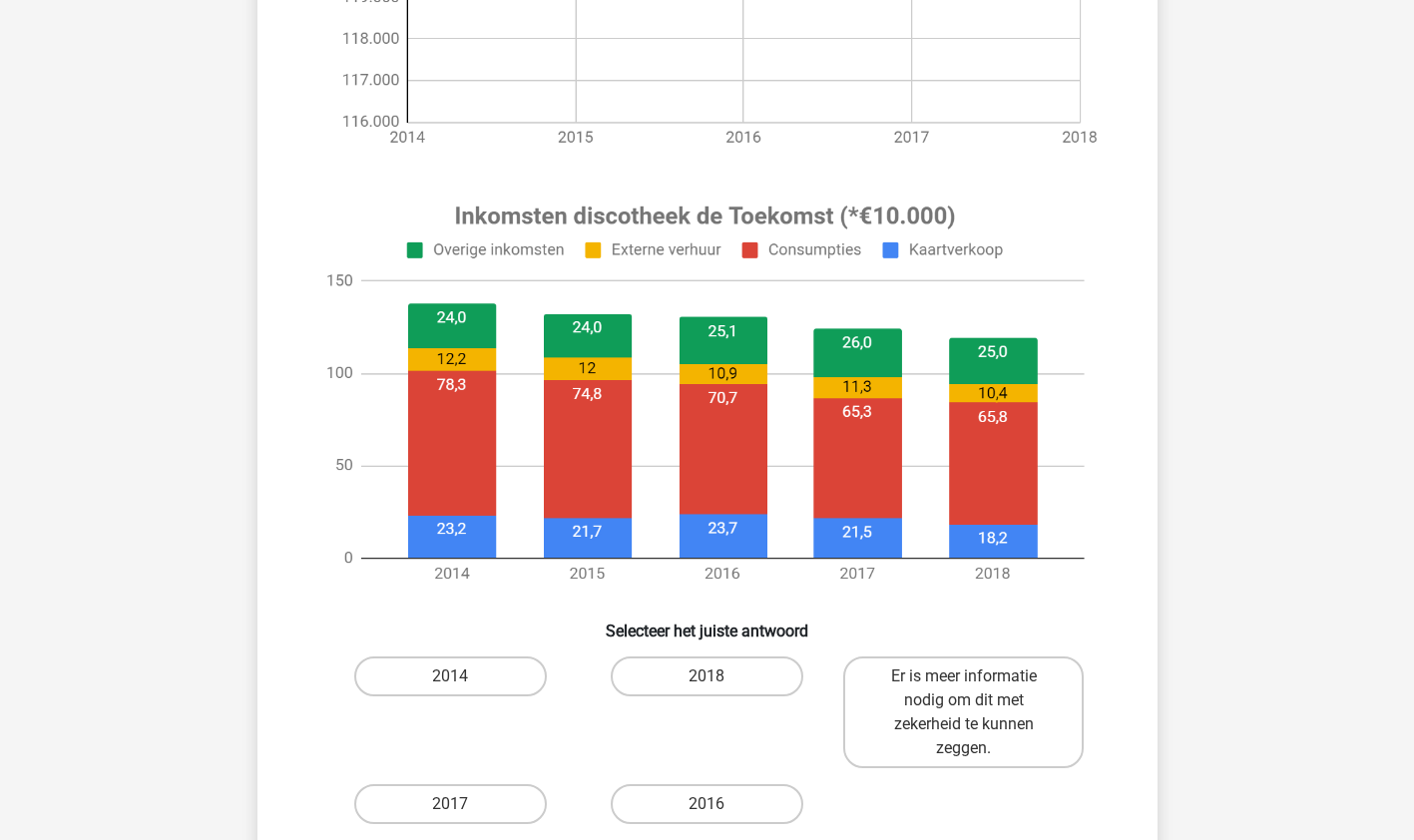 click on "2014" at bounding box center [450, 676] 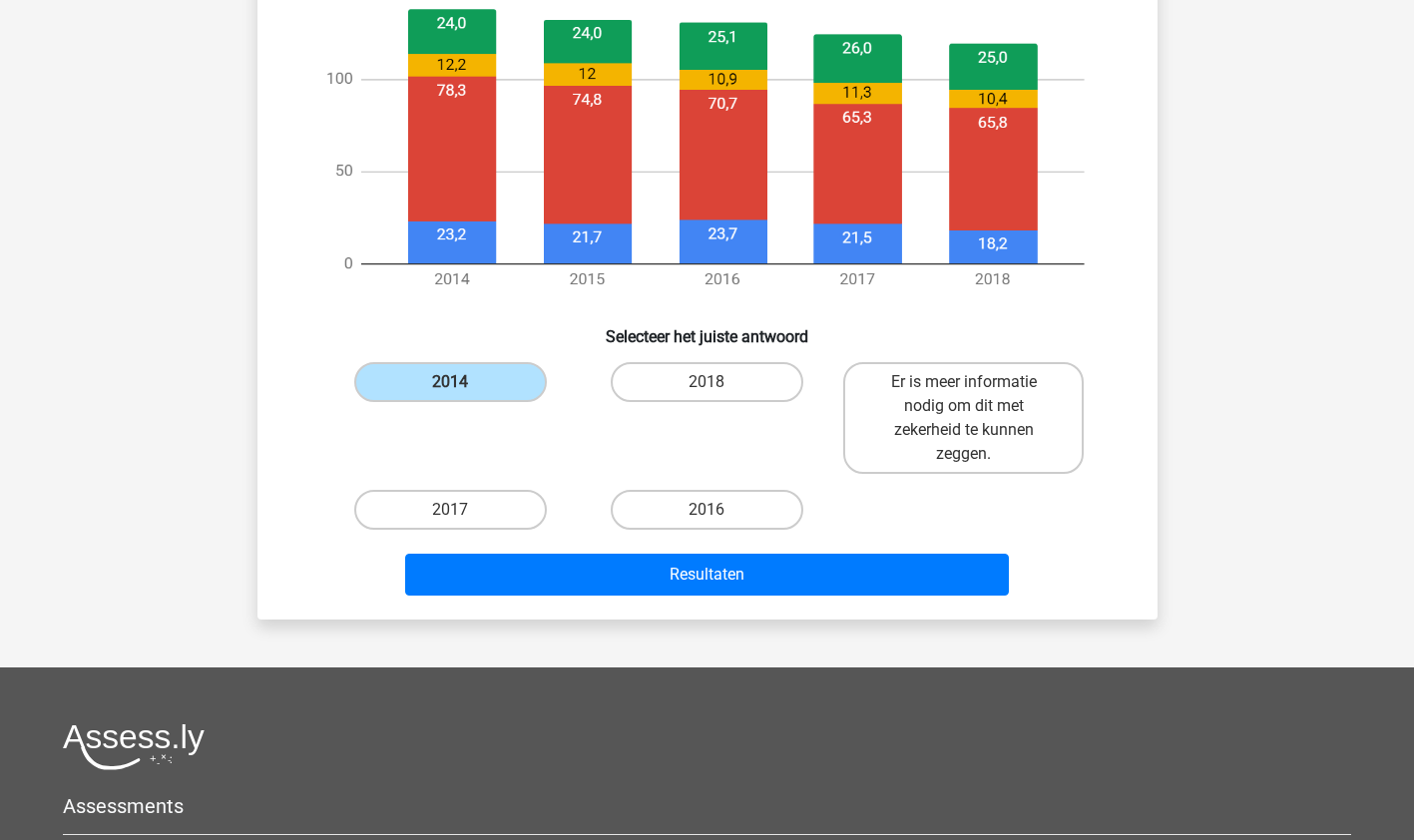 scroll, scrollTop: 855, scrollLeft: 0, axis: vertical 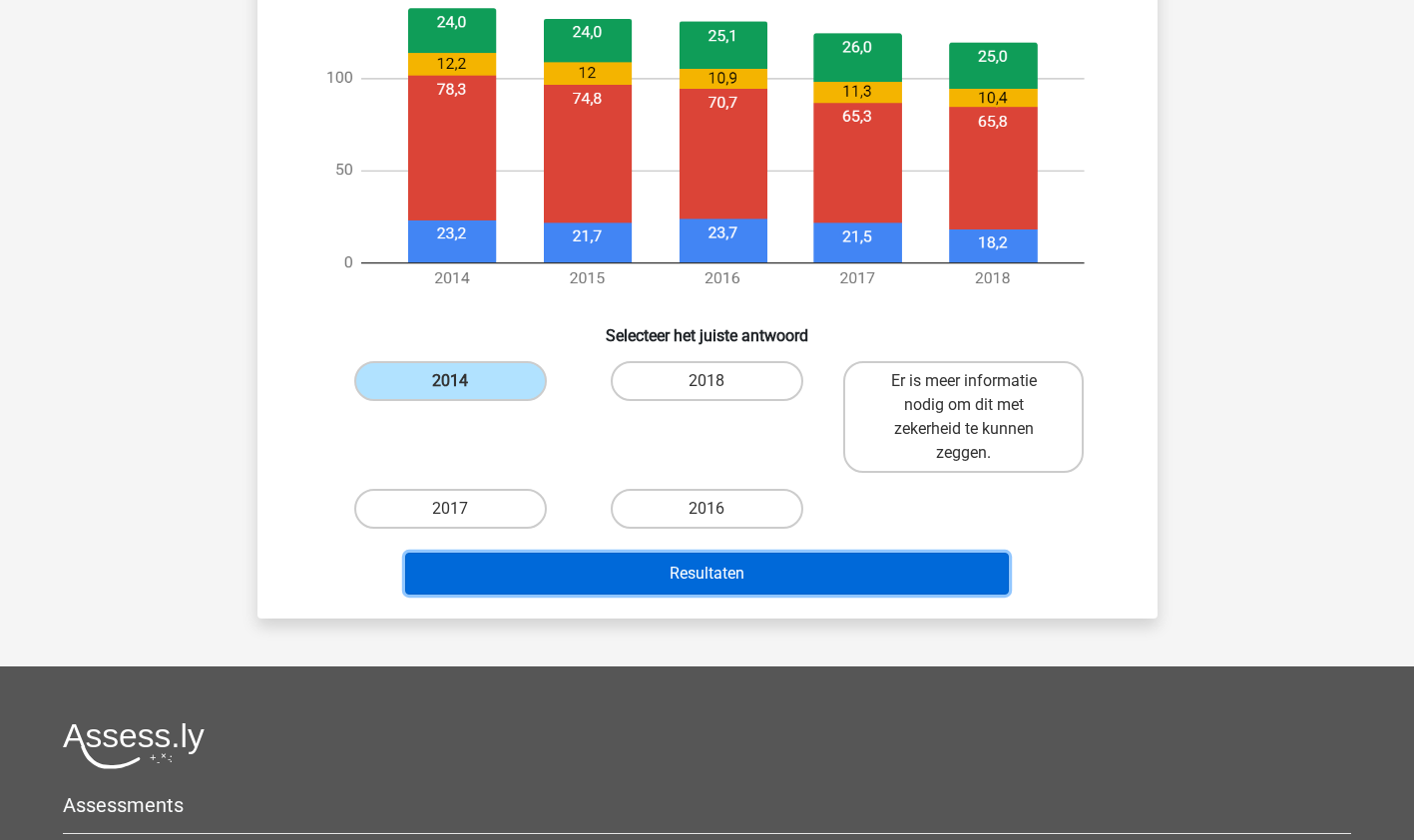 click on "Resultaten" at bounding box center [707, 574] 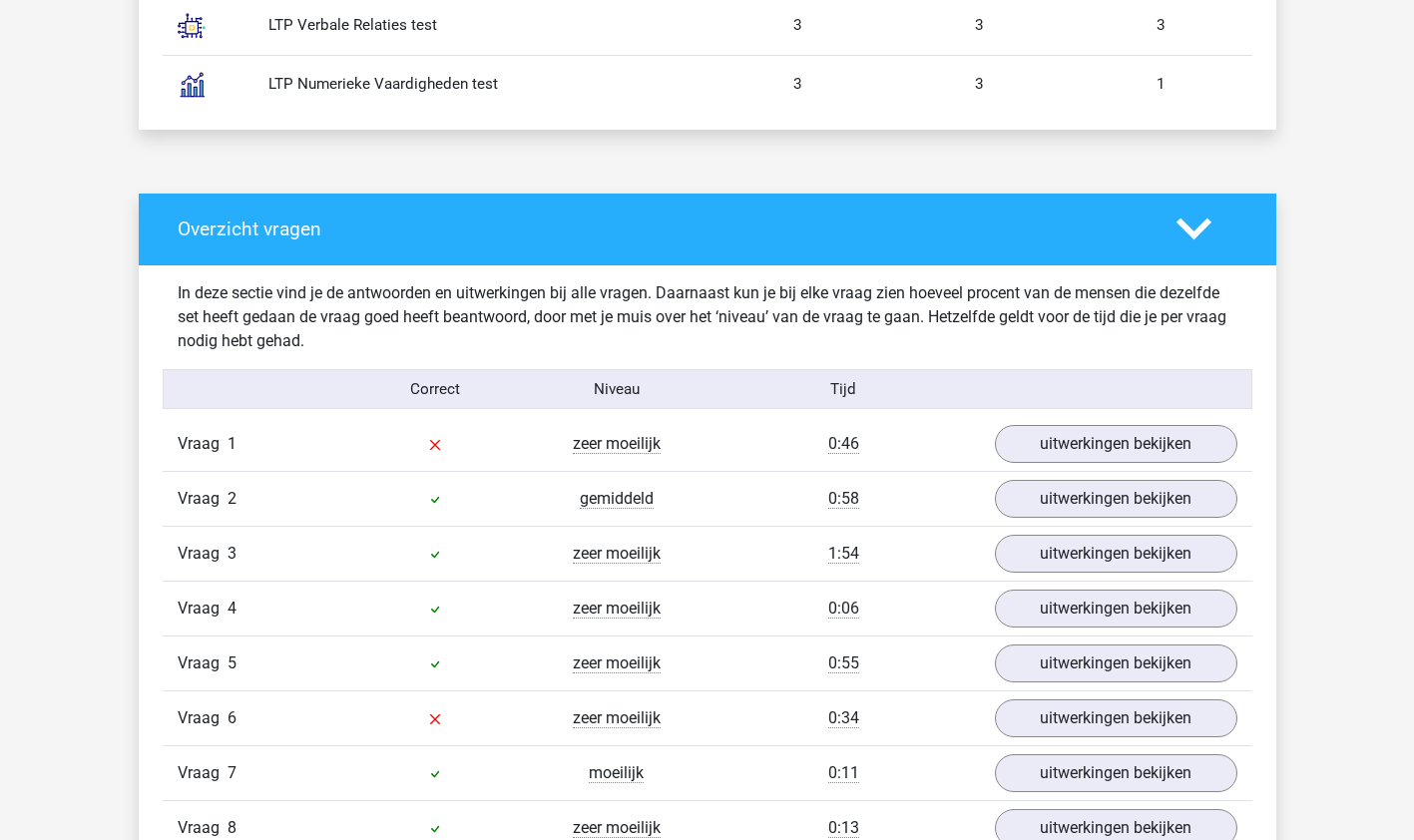 scroll, scrollTop: 1407, scrollLeft: 0, axis: vertical 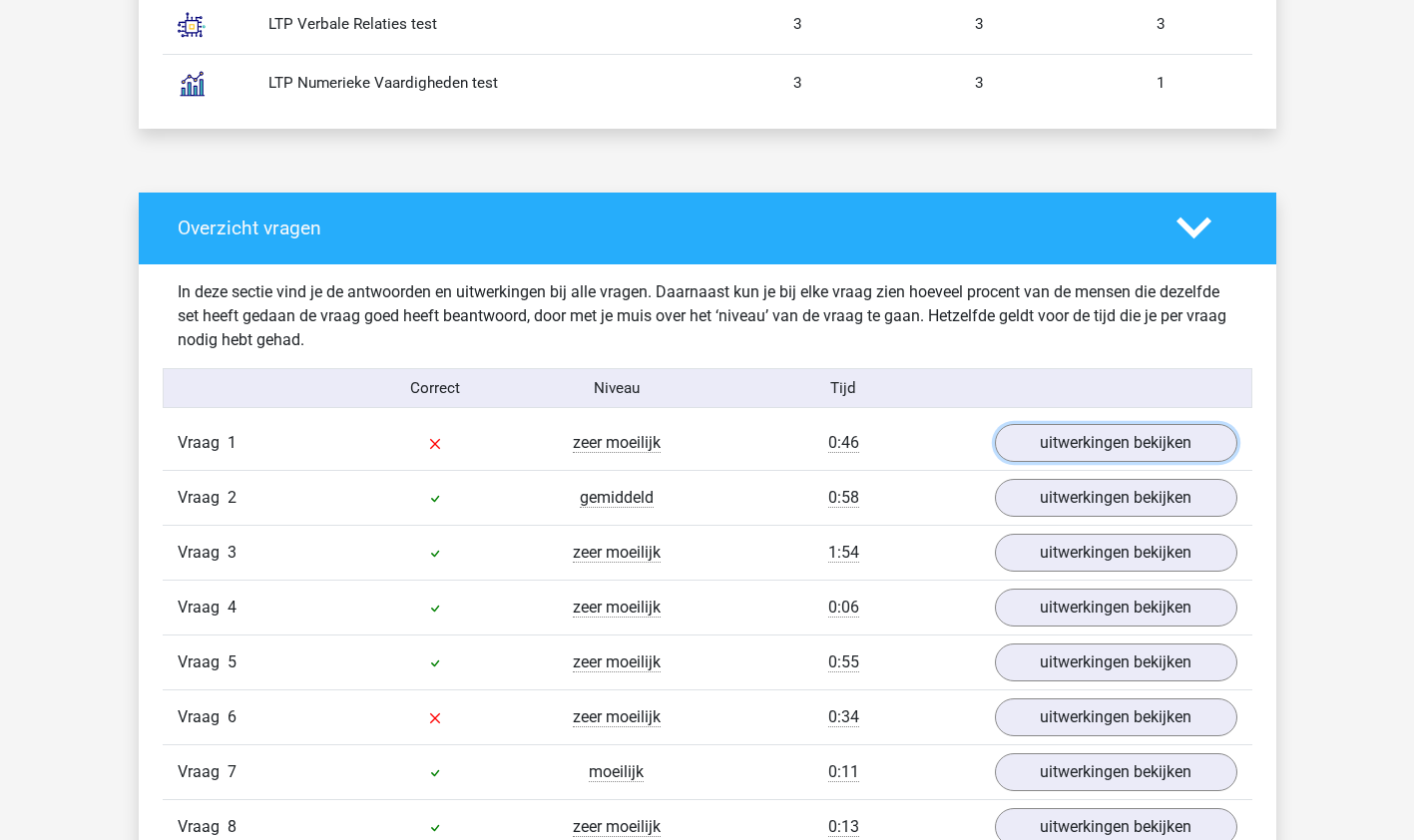 click on "uitwerkingen bekijken" at bounding box center (1116, 443) 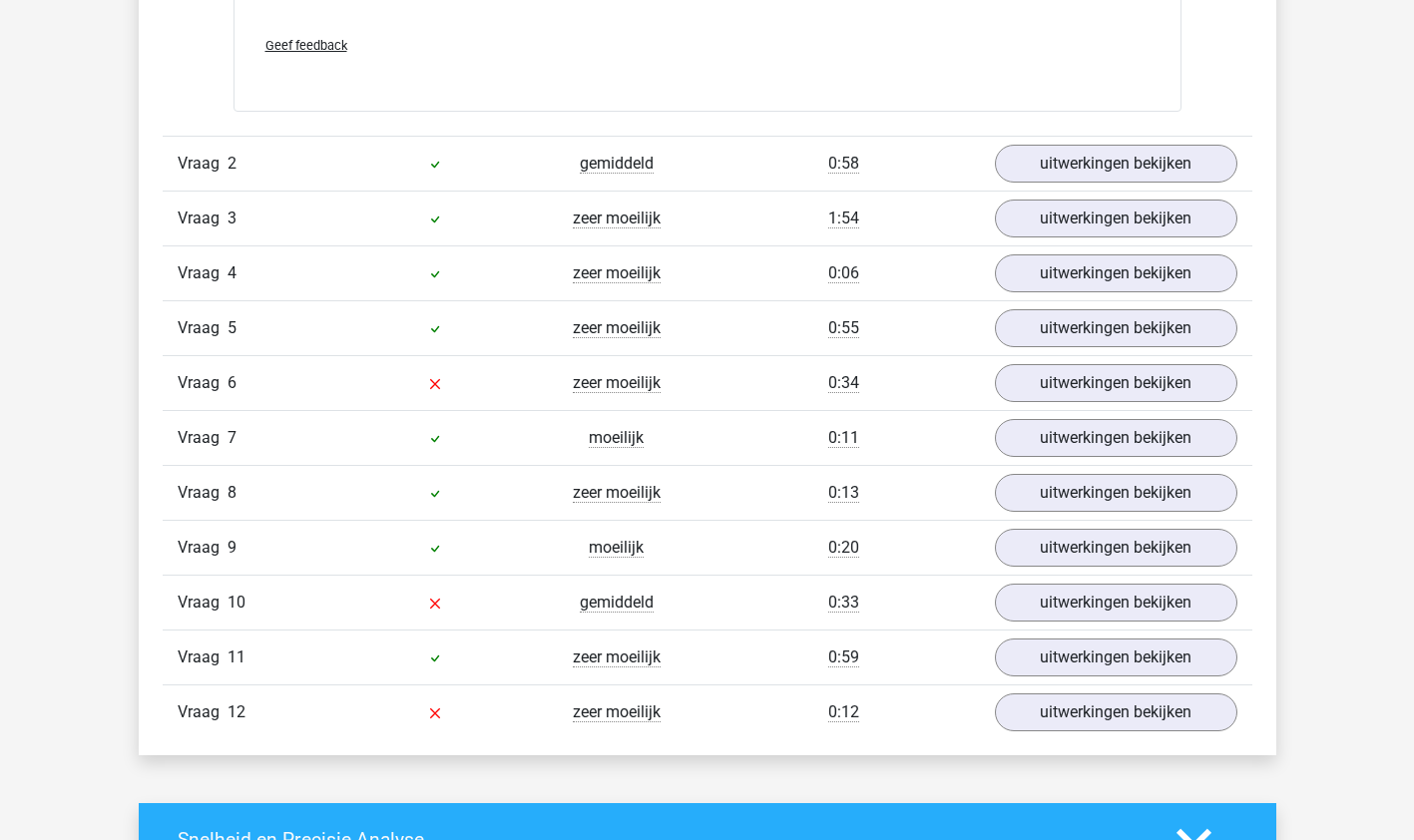 scroll, scrollTop: 2764, scrollLeft: 0, axis: vertical 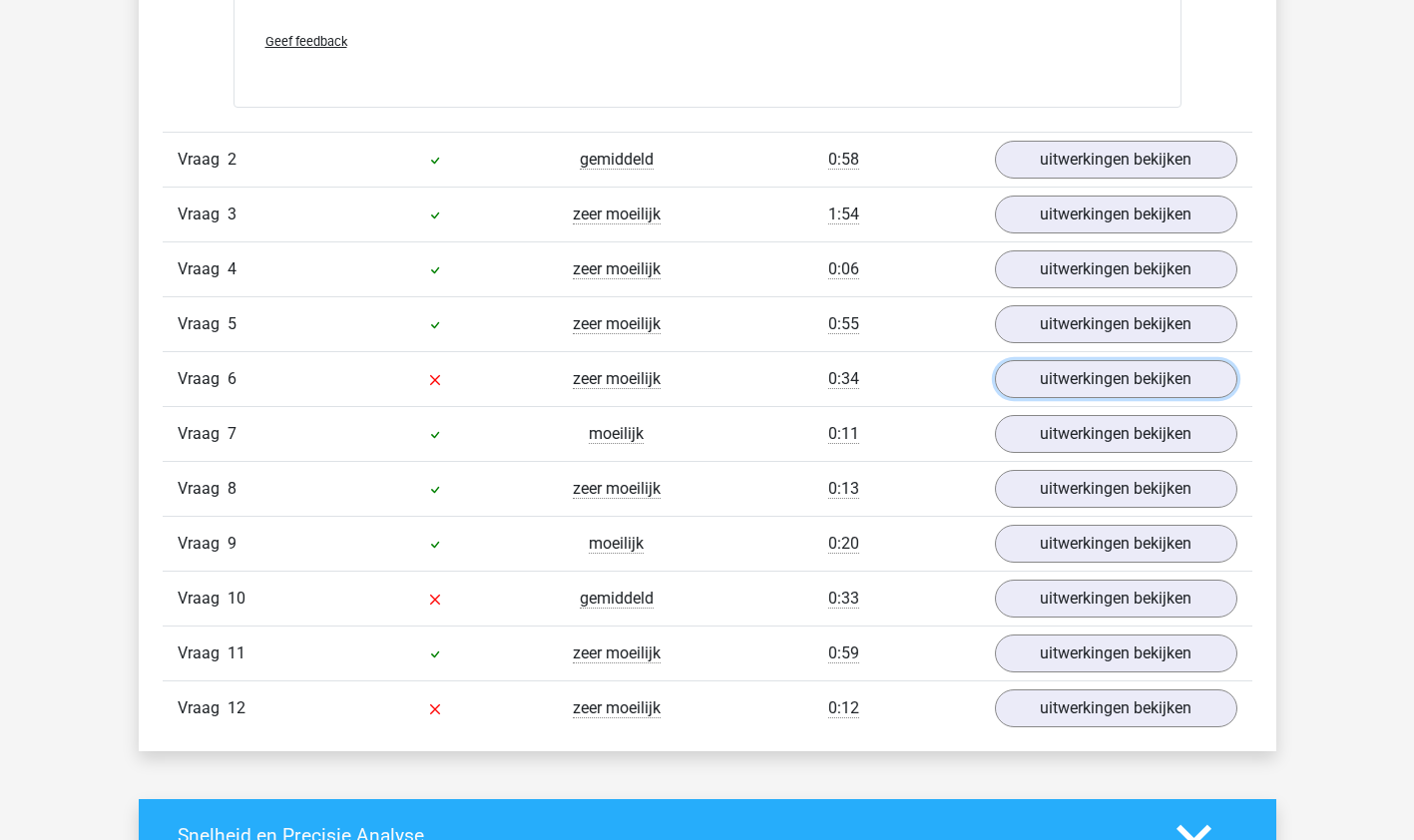click on "uitwerkingen bekijken" at bounding box center [1116, 379] 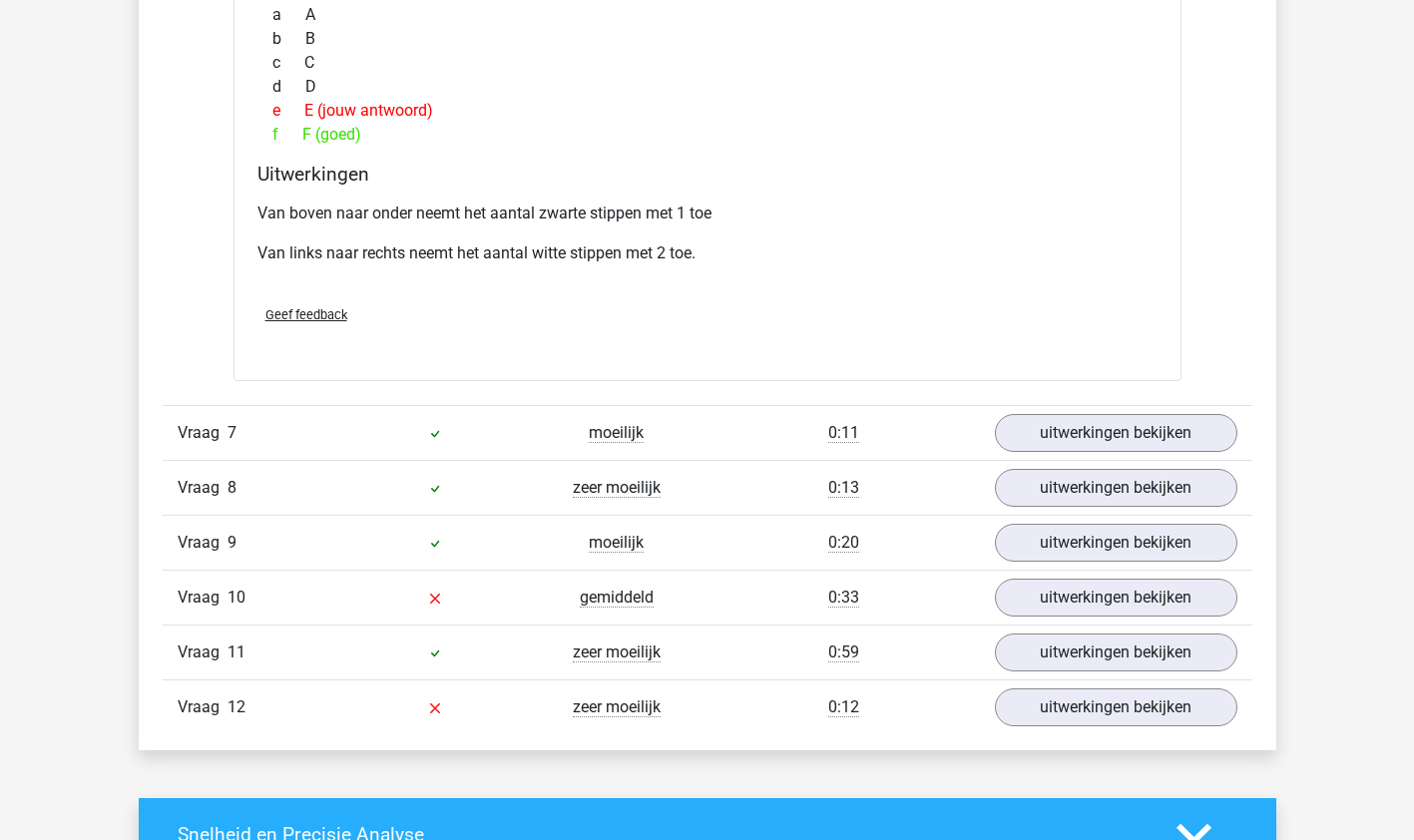 scroll, scrollTop: 3684, scrollLeft: 0, axis: vertical 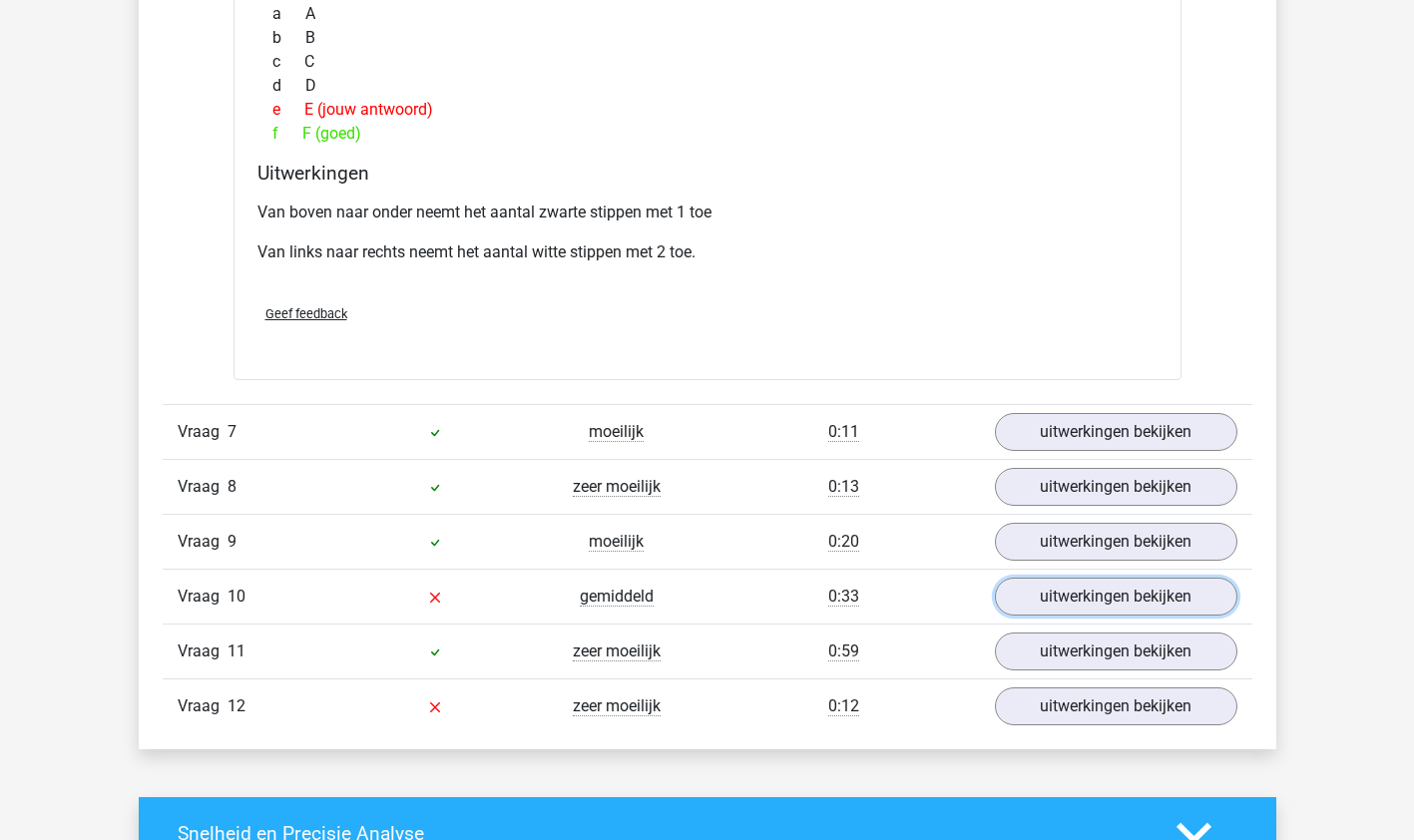 click on "uitwerkingen bekijken" at bounding box center [1116, 597] 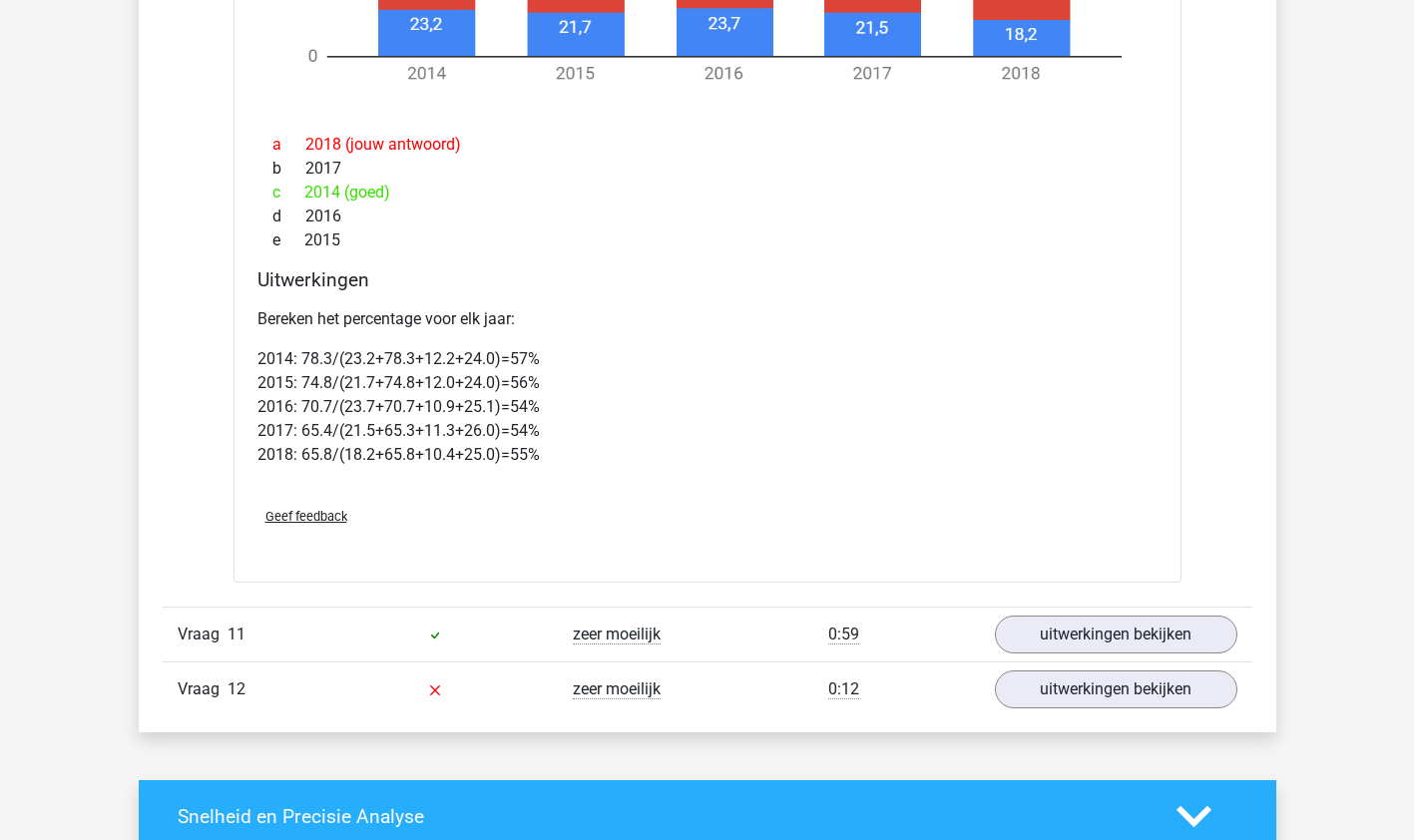 scroll, scrollTop: 5439, scrollLeft: 0, axis: vertical 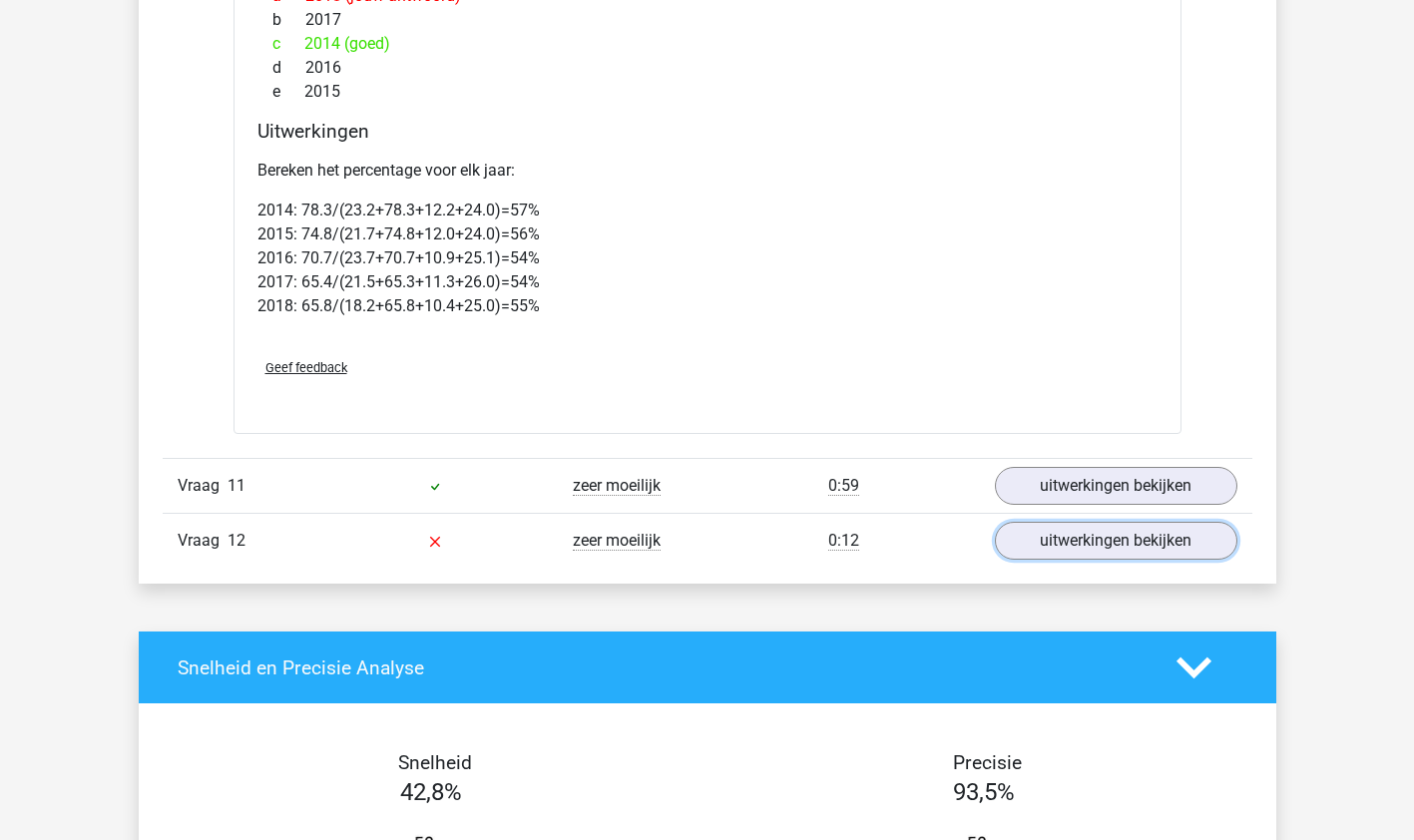 click on "uitwerkingen bekijken" at bounding box center [1116, 541] 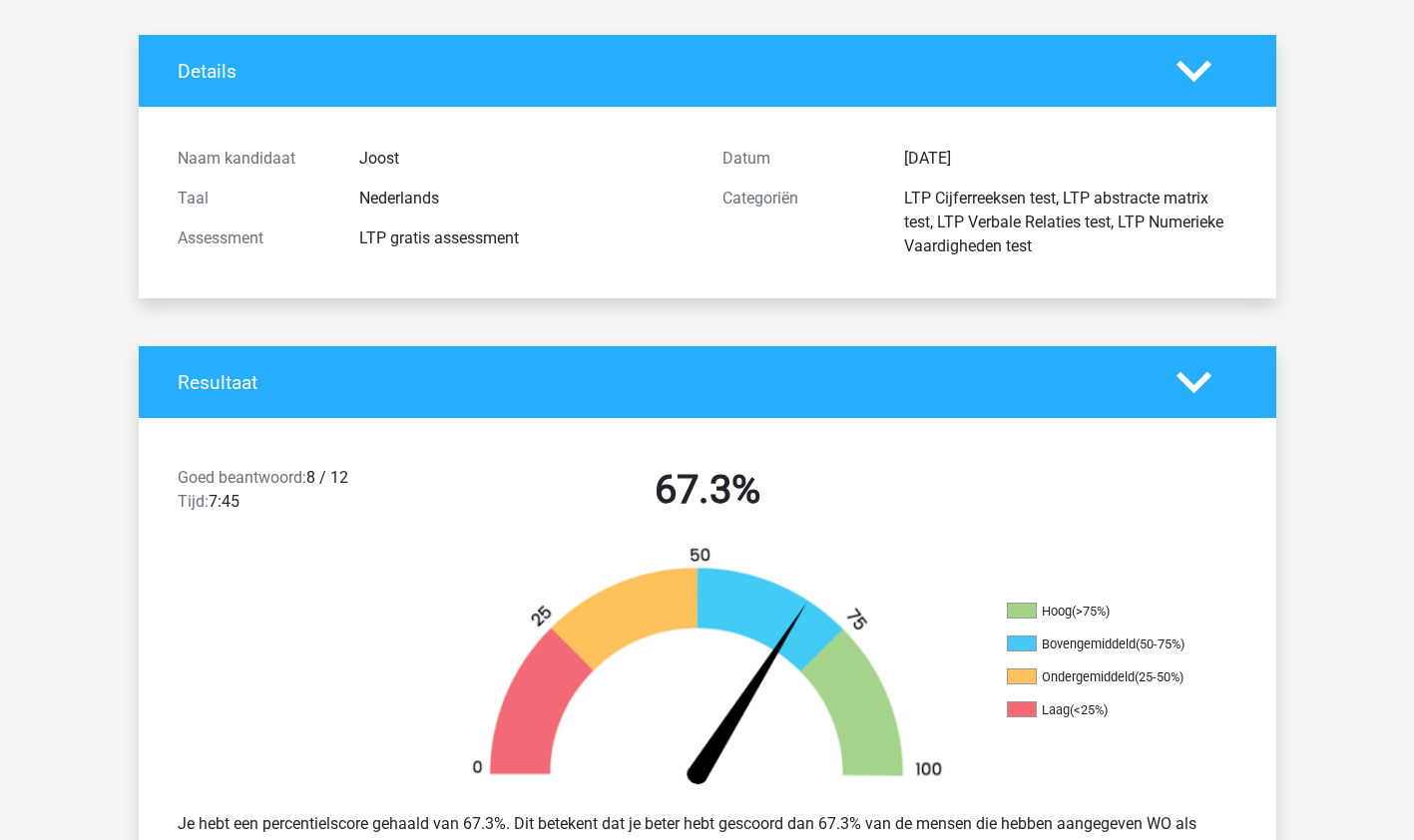 scroll, scrollTop: 0, scrollLeft: 0, axis: both 